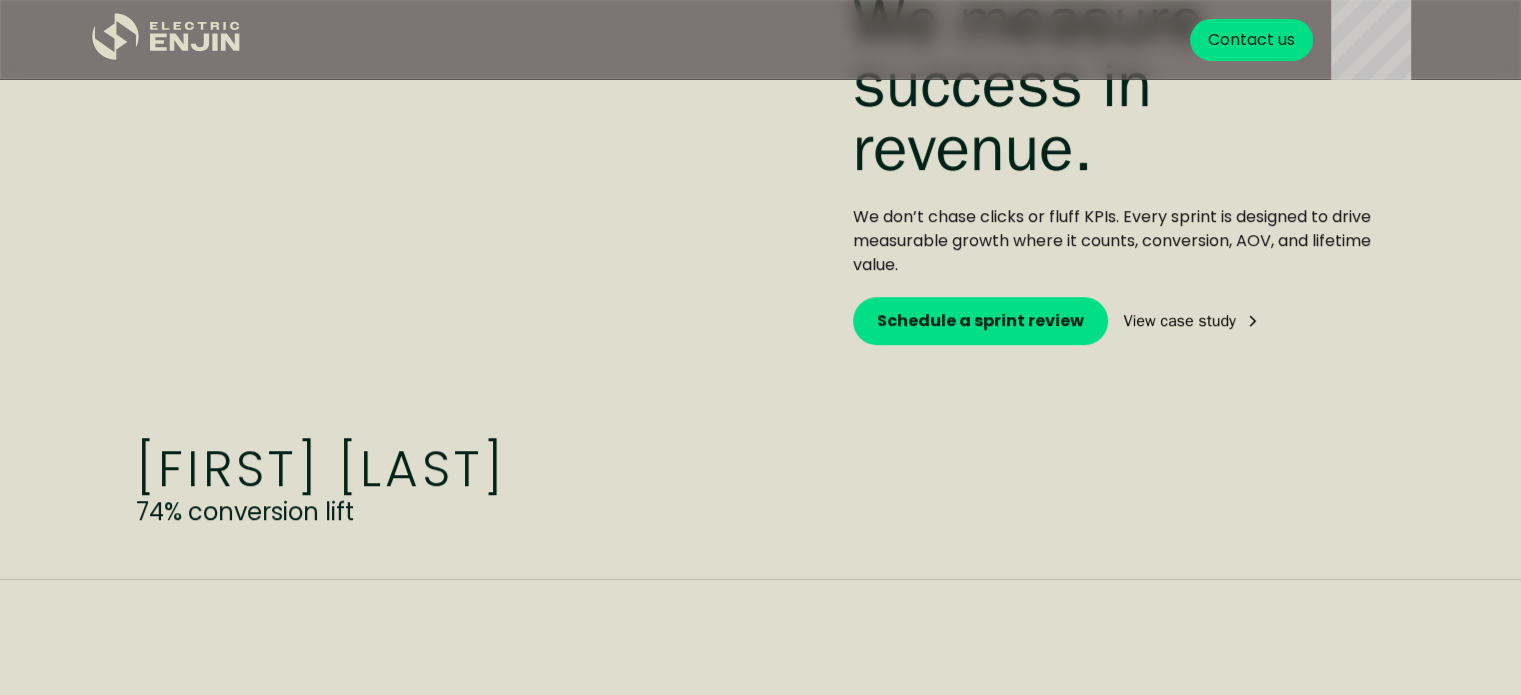 scroll, scrollTop: 1088, scrollLeft: 0, axis: vertical 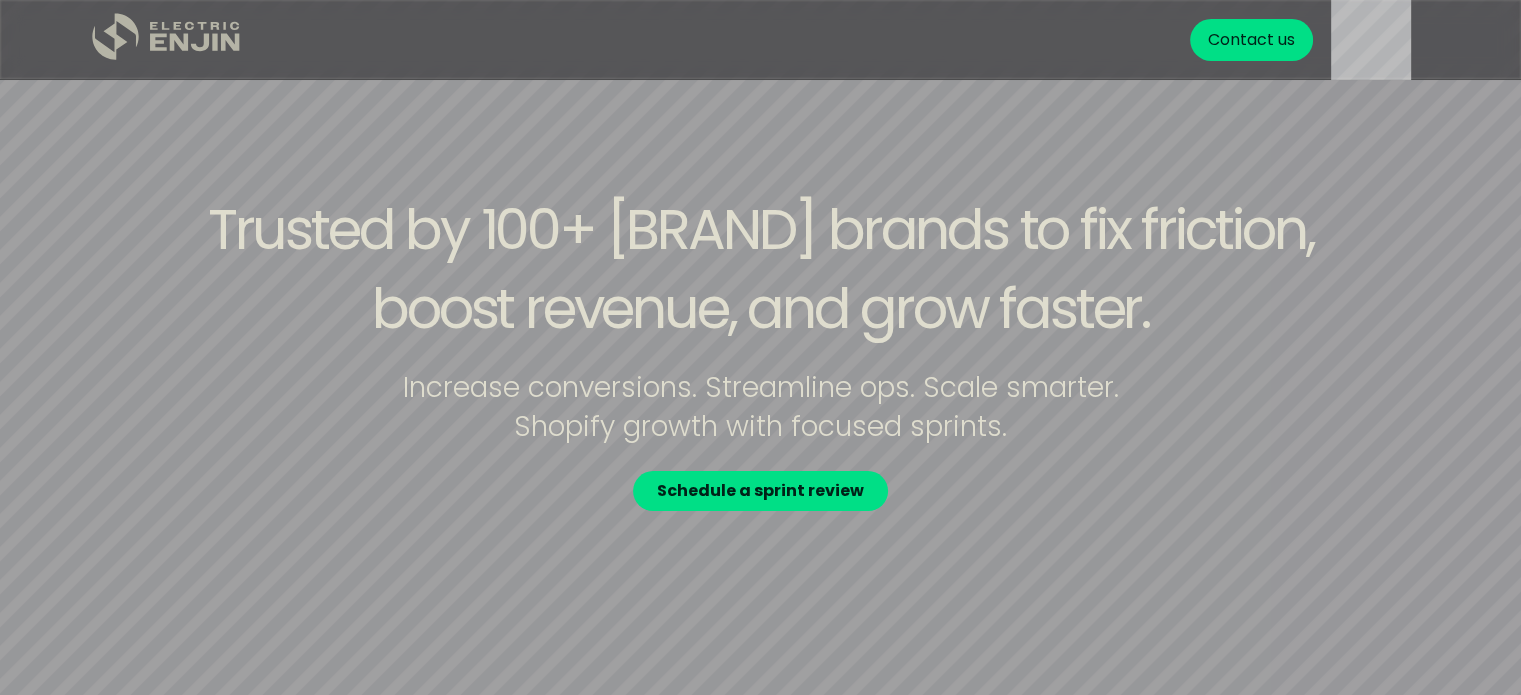 click on ".st0{fill:#dfddc8;}" 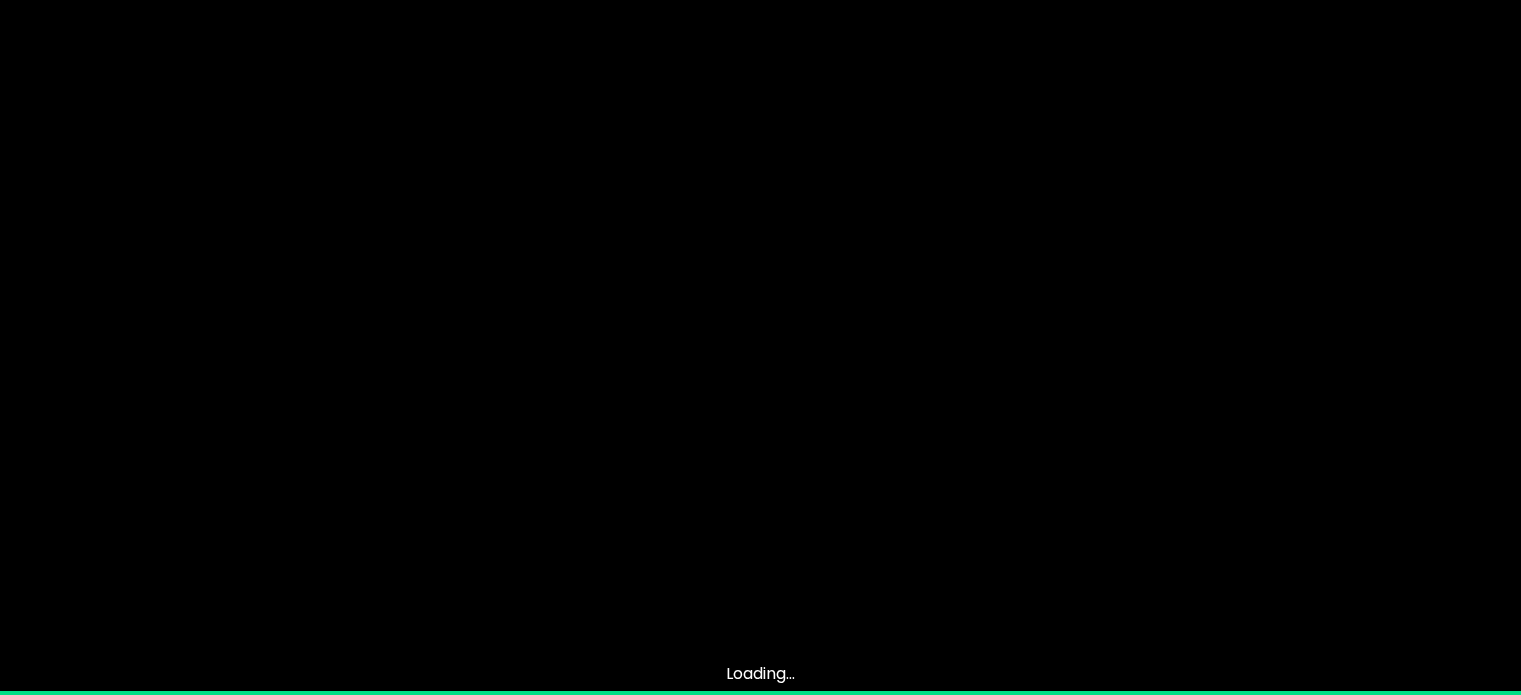 scroll, scrollTop: 0, scrollLeft: 0, axis: both 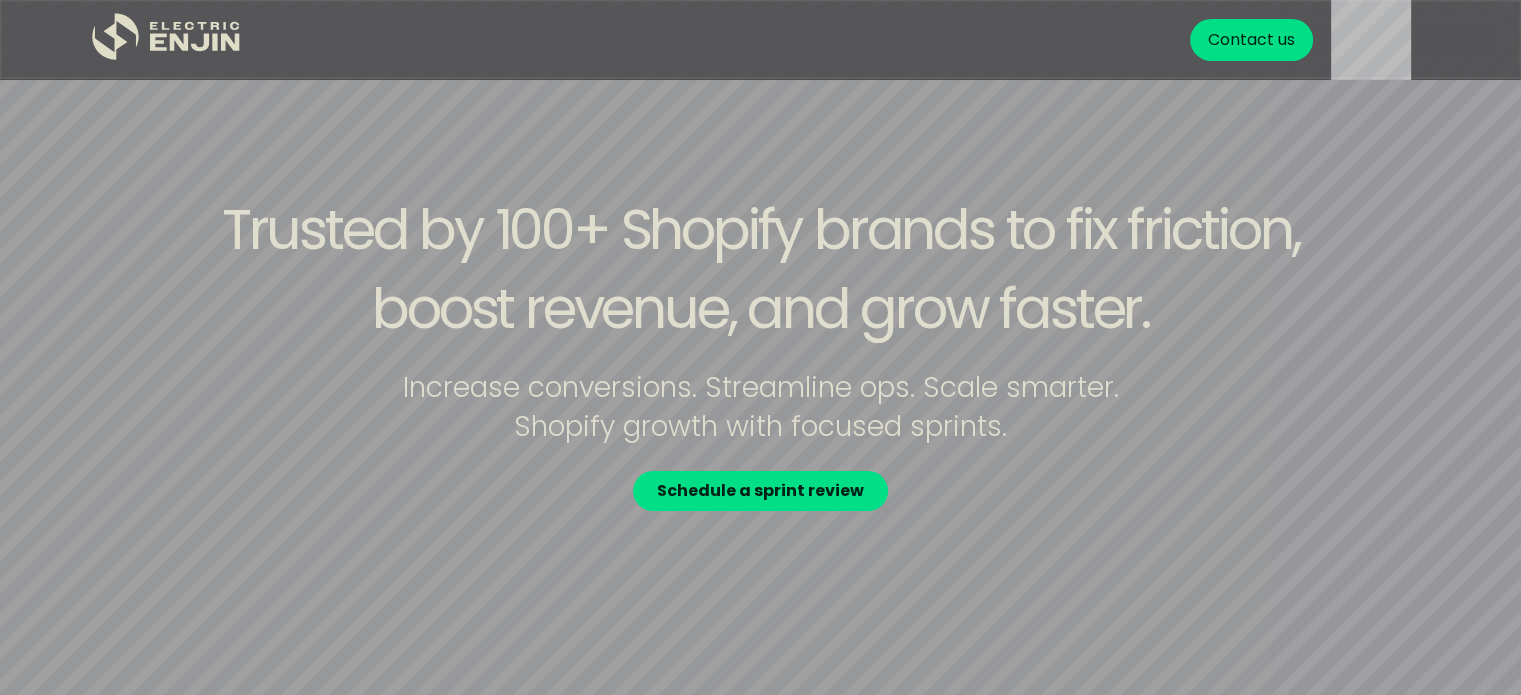 click on "Contact us" at bounding box center [1250, 40] 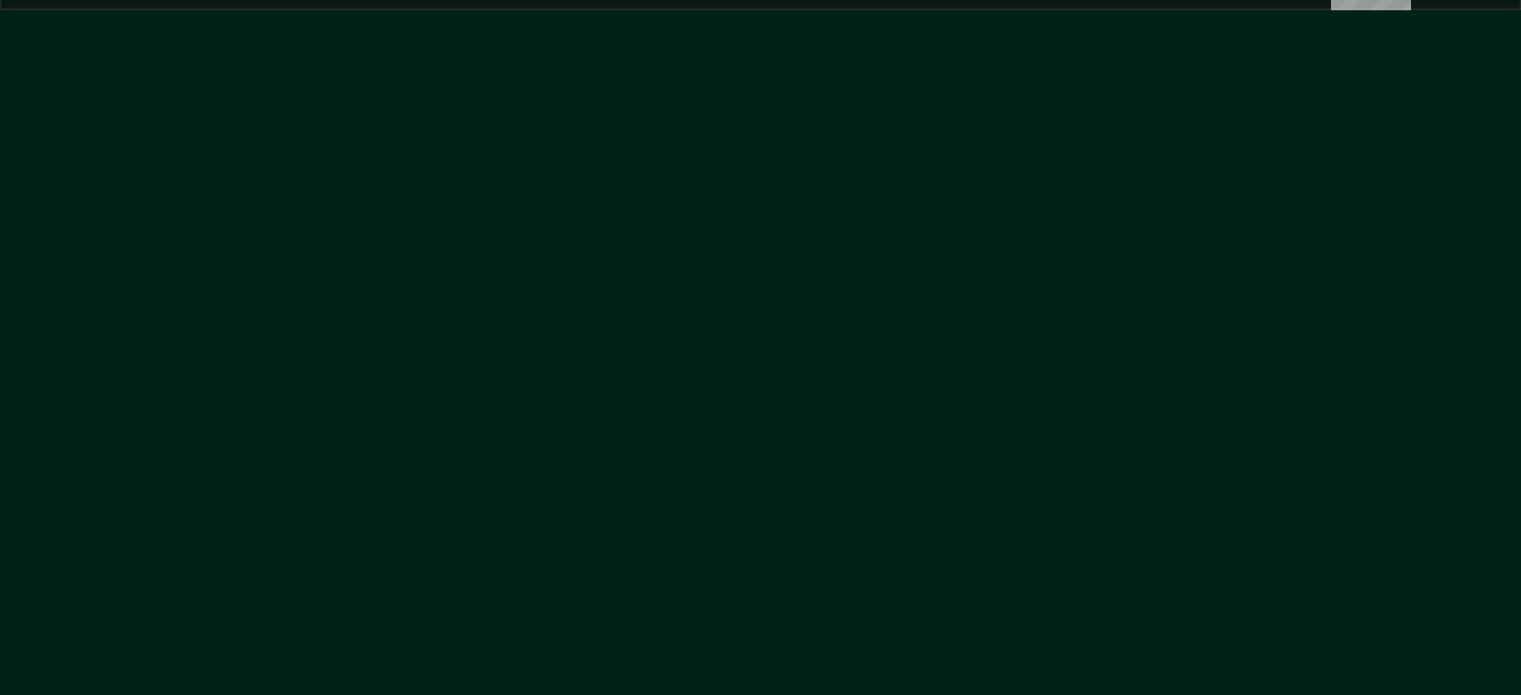 scroll, scrollTop: 0, scrollLeft: 0, axis: both 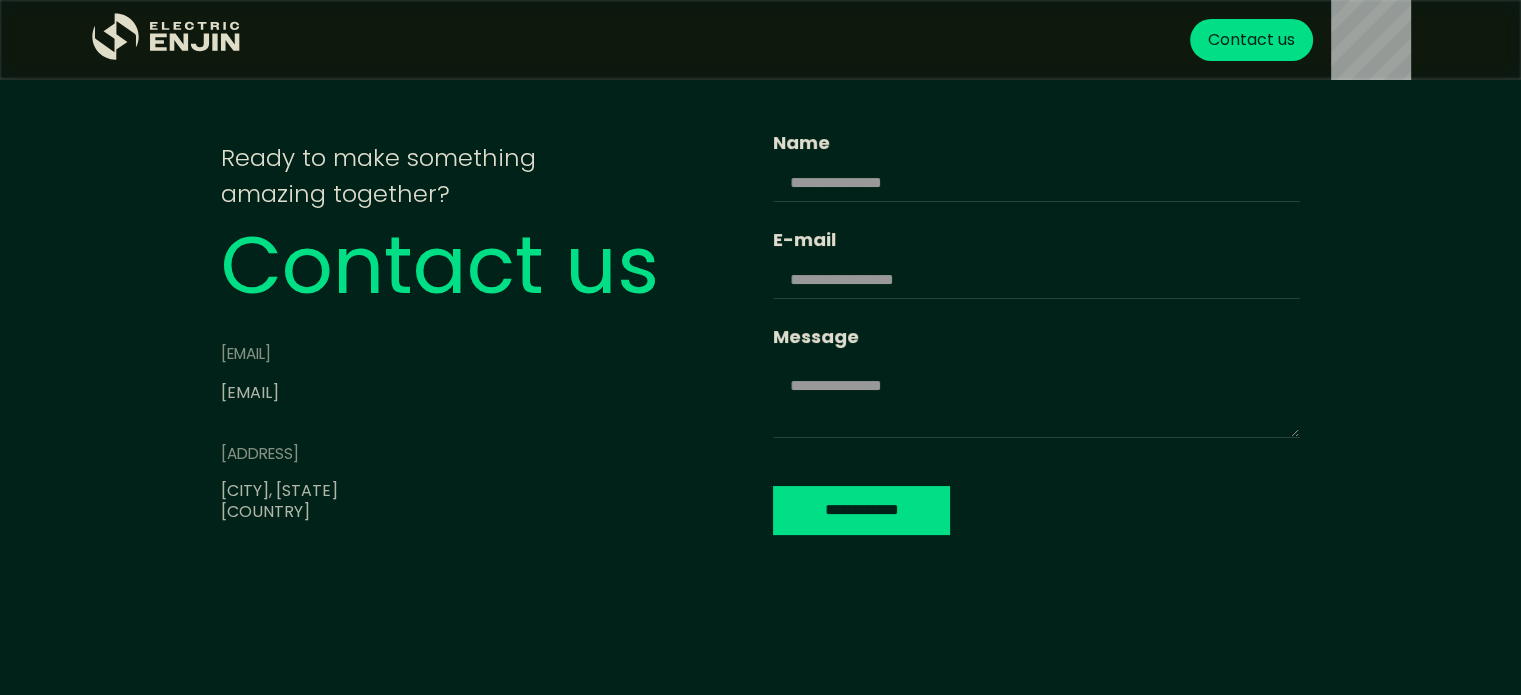 click on "**********" at bounding box center [760, 348] 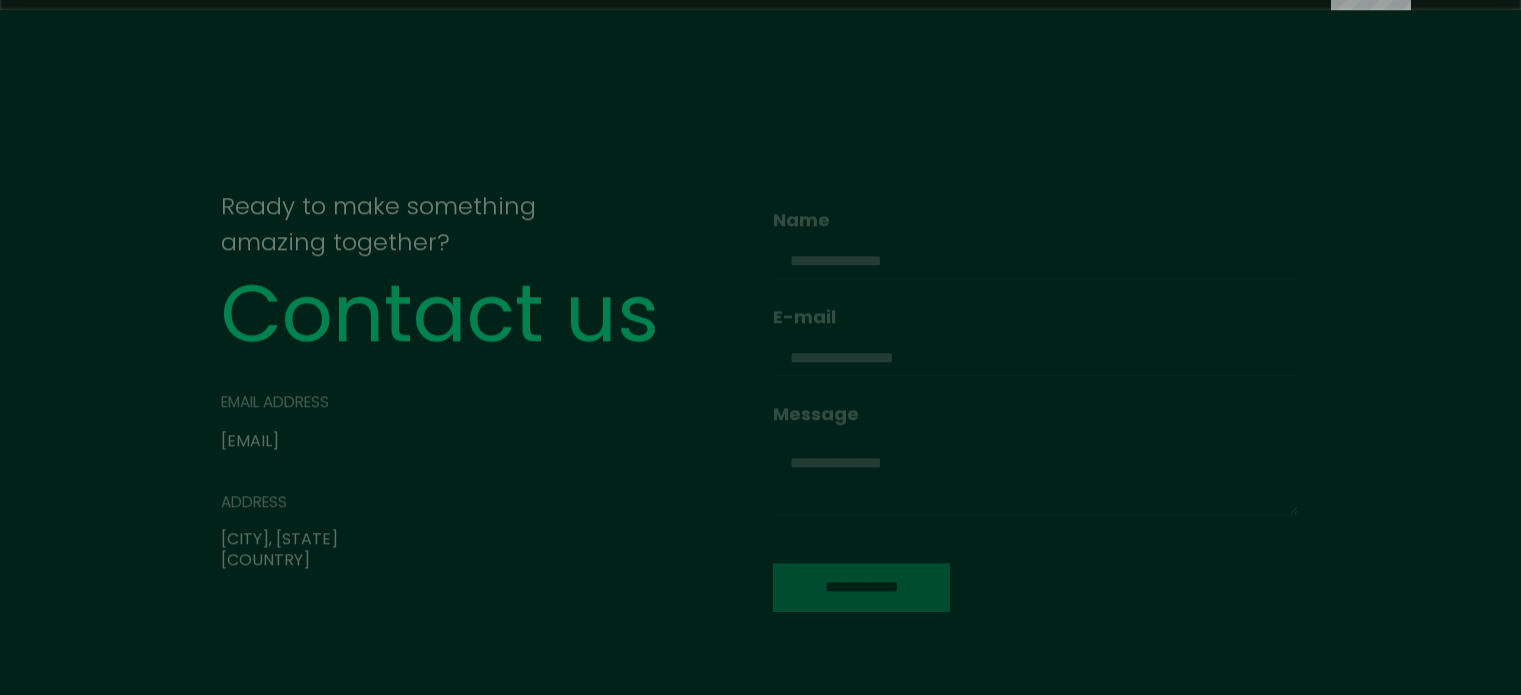 scroll, scrollTop: 0, scrollLeft: 0, axis: both 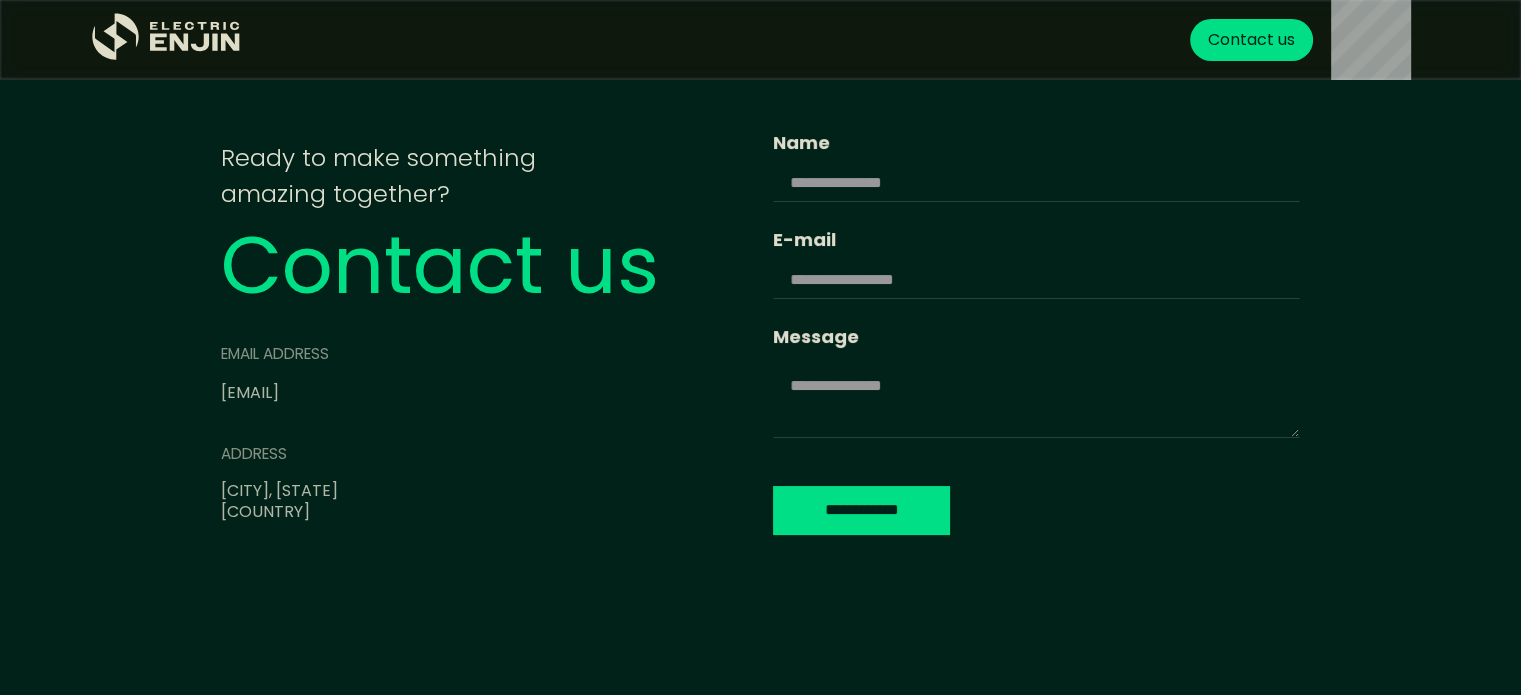 click on "**********" at bounding box center (760, 348) 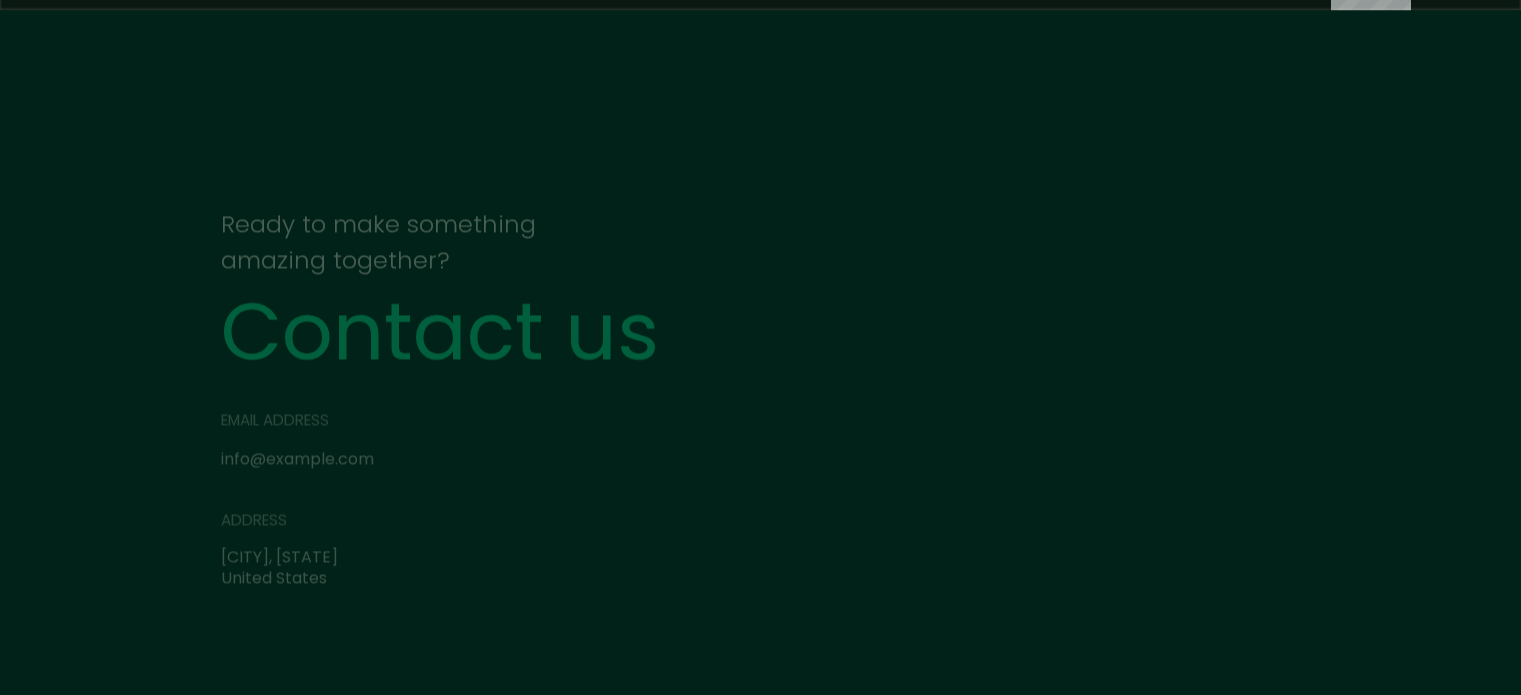 scroll, scrollTop: 0, scrollLeft: 0, axis: both 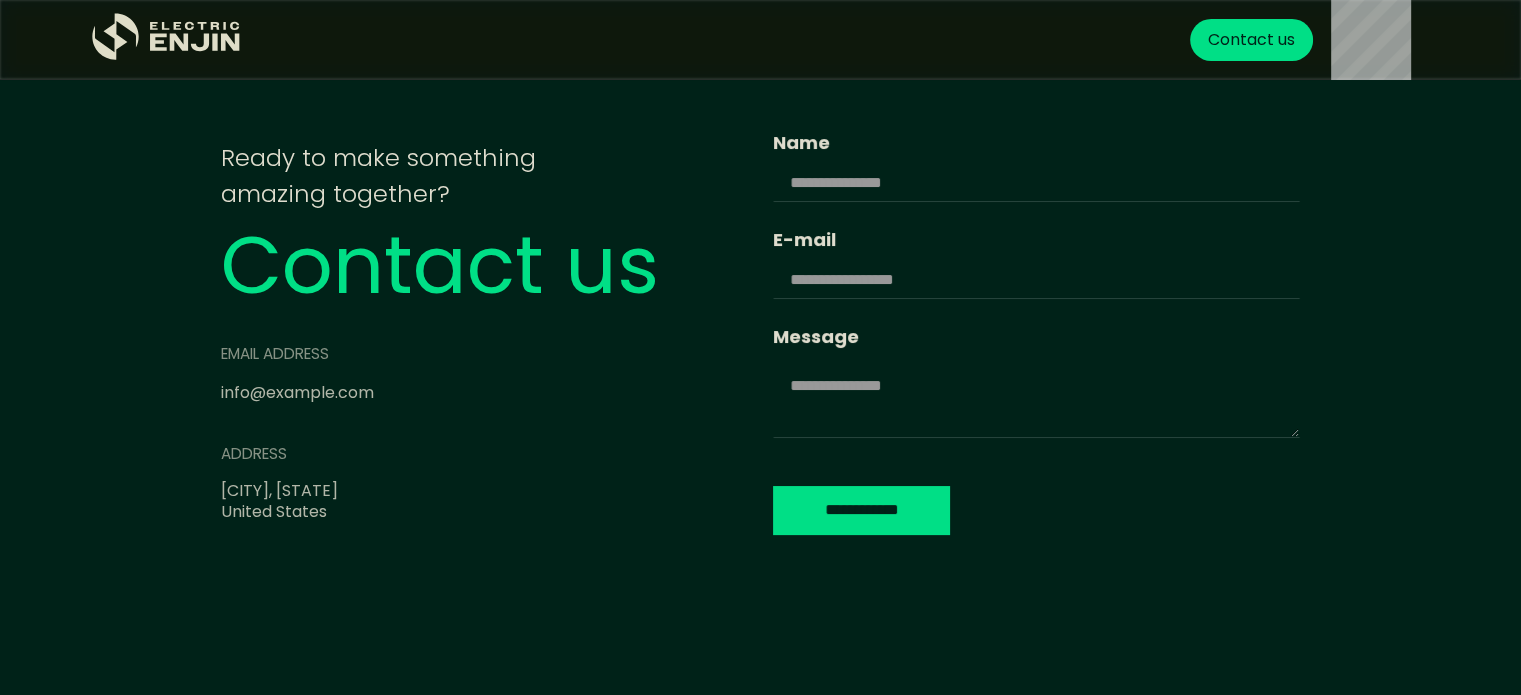 click on "**********" at bounding box center [760, 348] 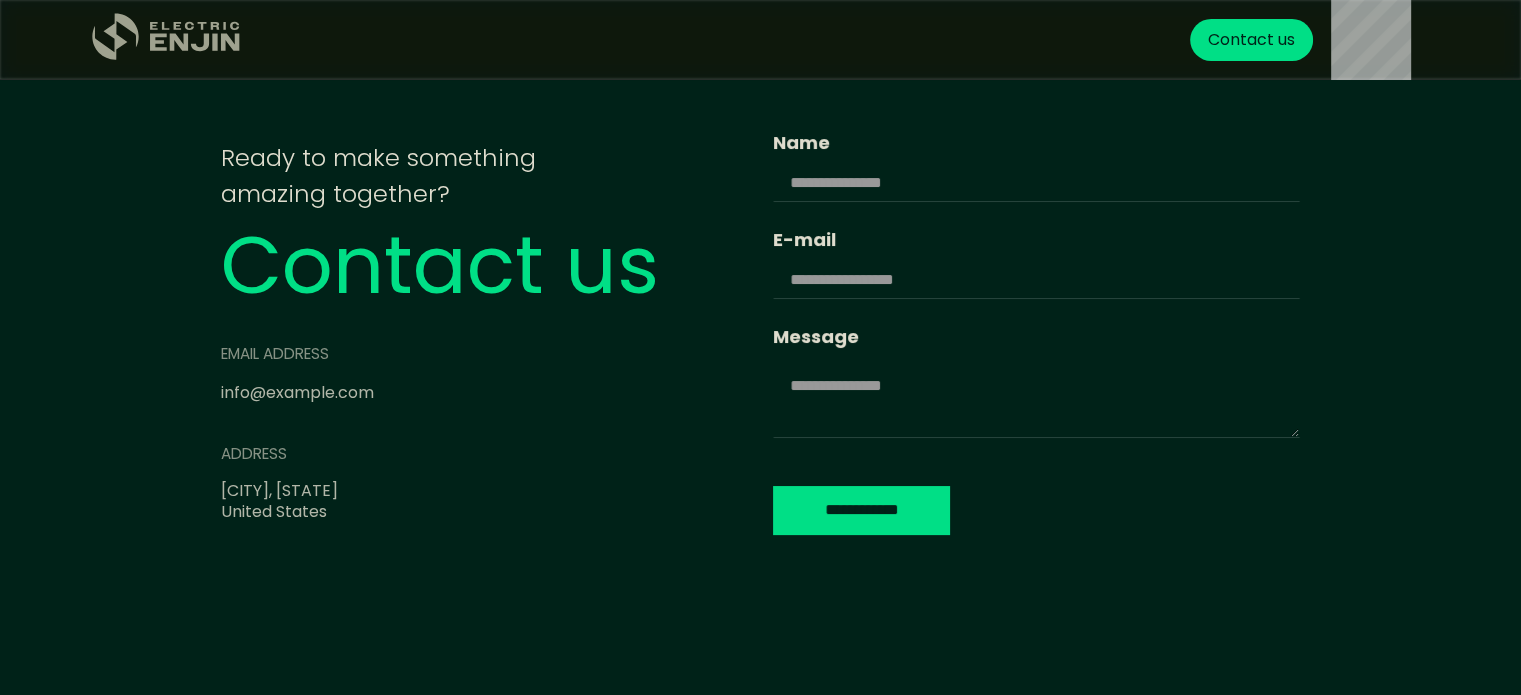 click on ".st0{fill:#dfddc8;}" 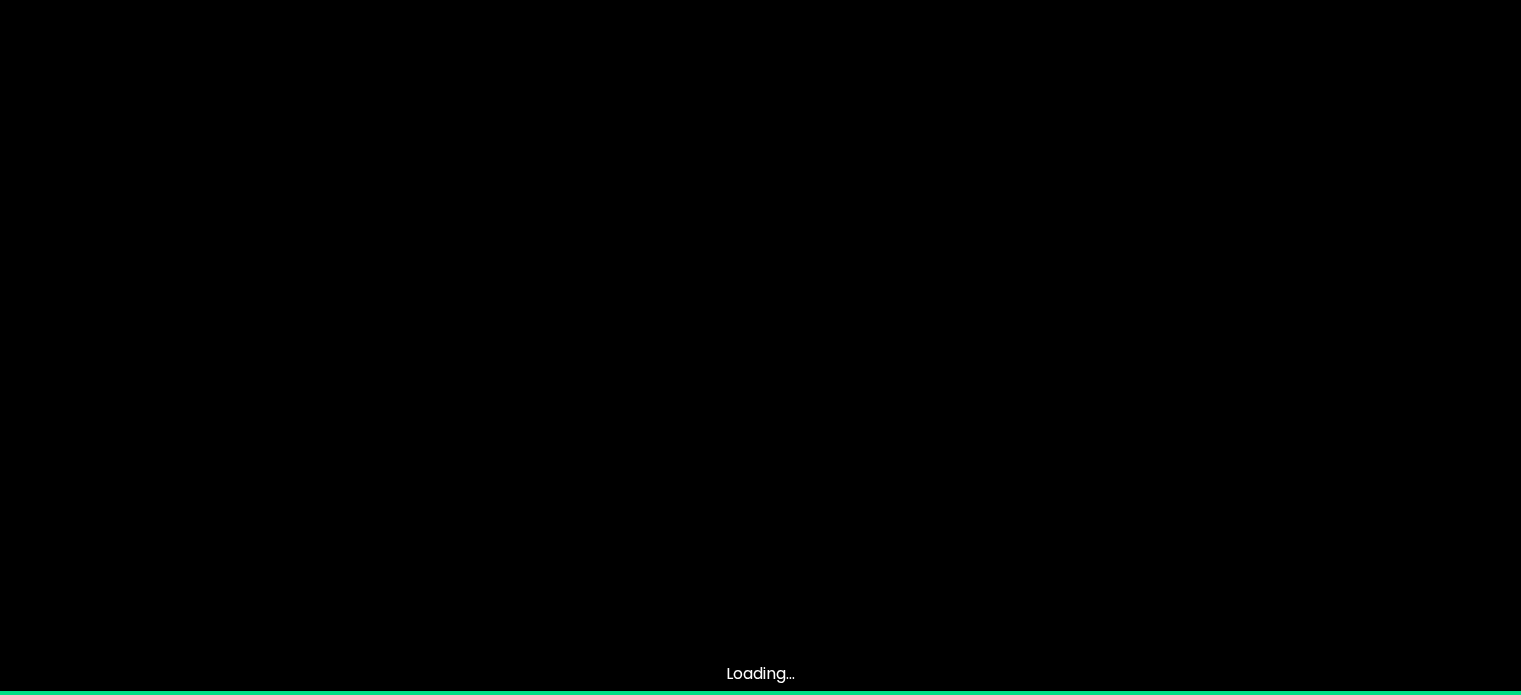 scroll, scrollTop: 0, scrollLeft: 0, axis: both 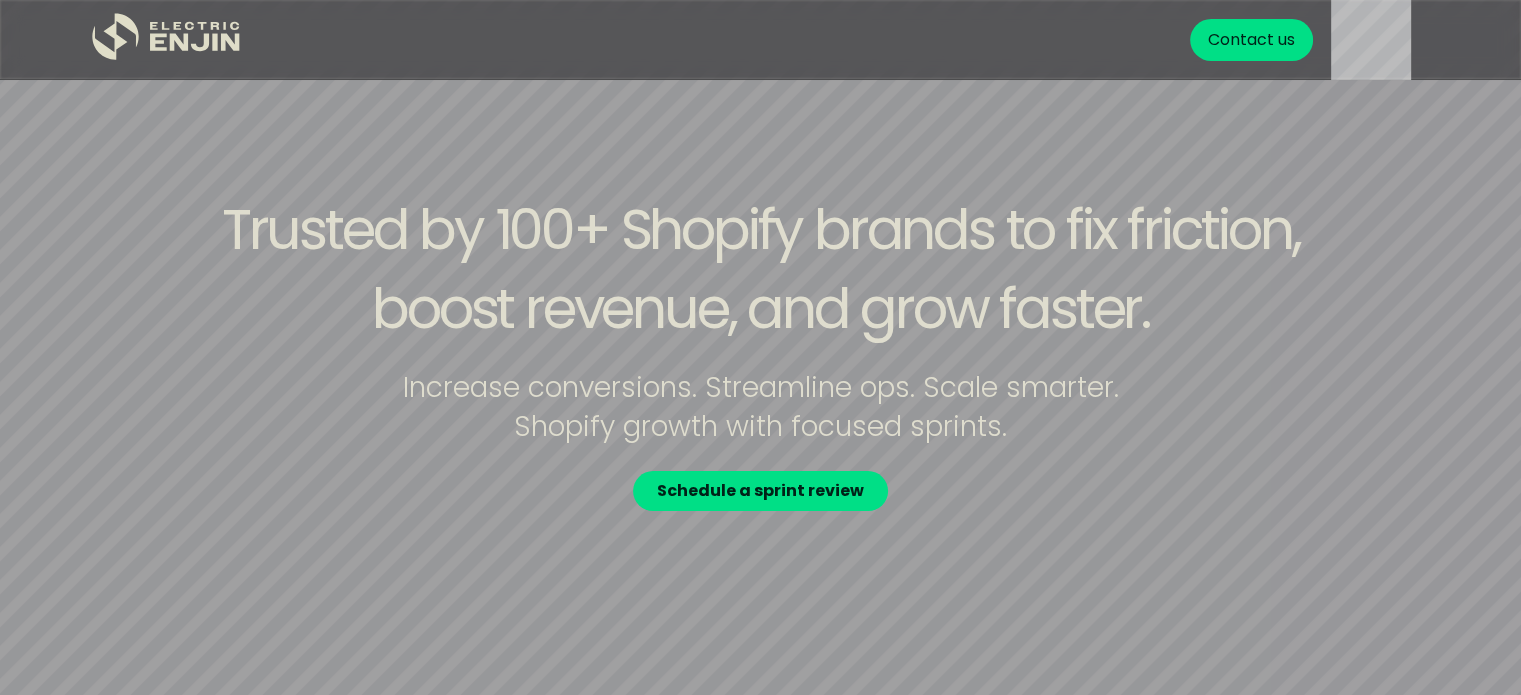 click on "Contact us" at bounding box center (1250, 40) 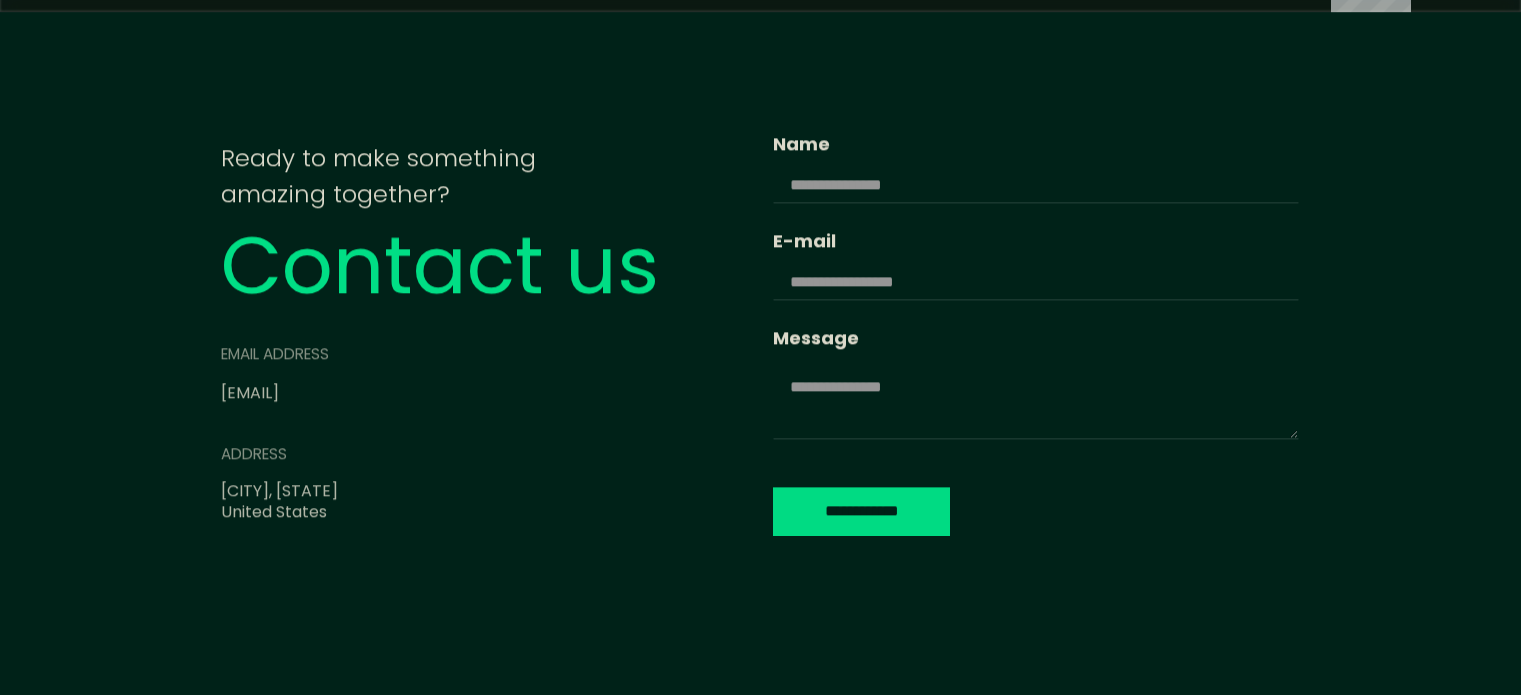 scroll, scrollTop: 0, scrollLeft: 0, axis: both 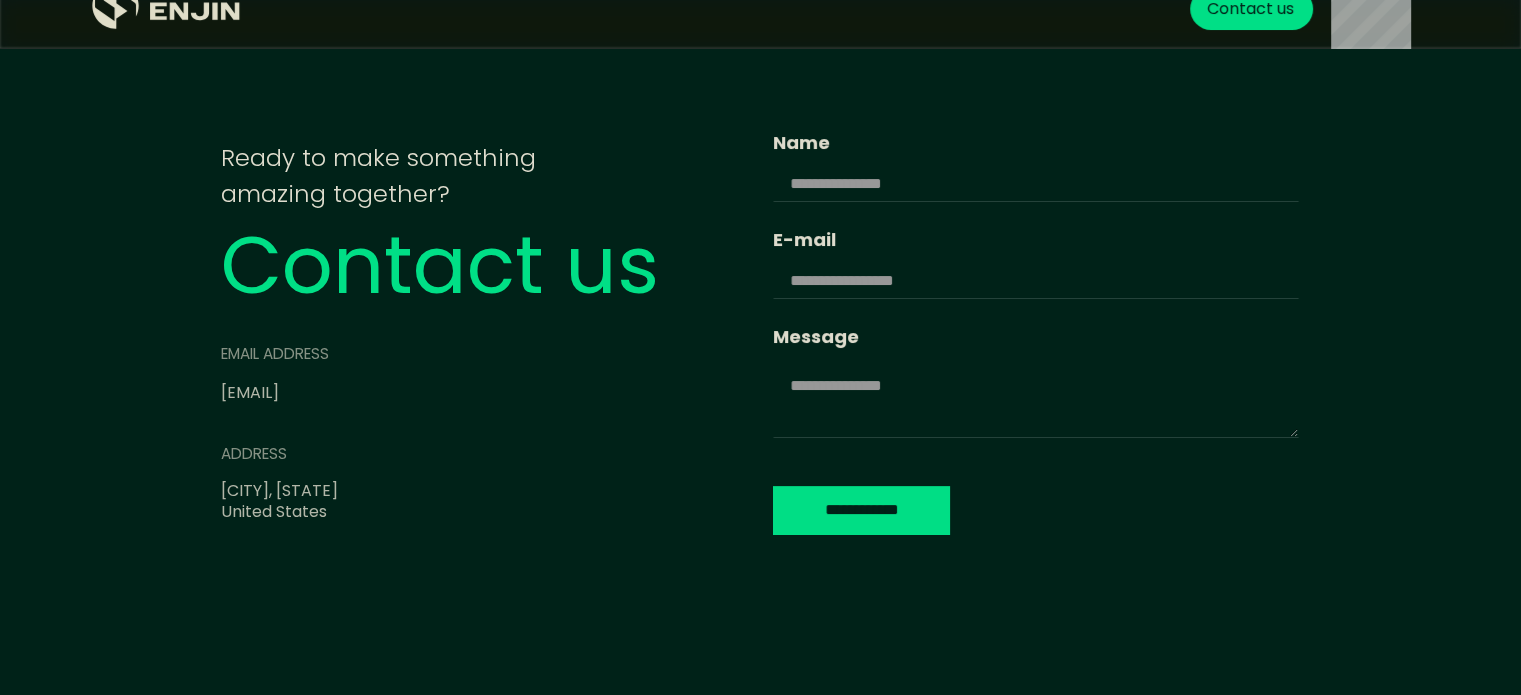 click on "**********" at bounding box center [760, 348] 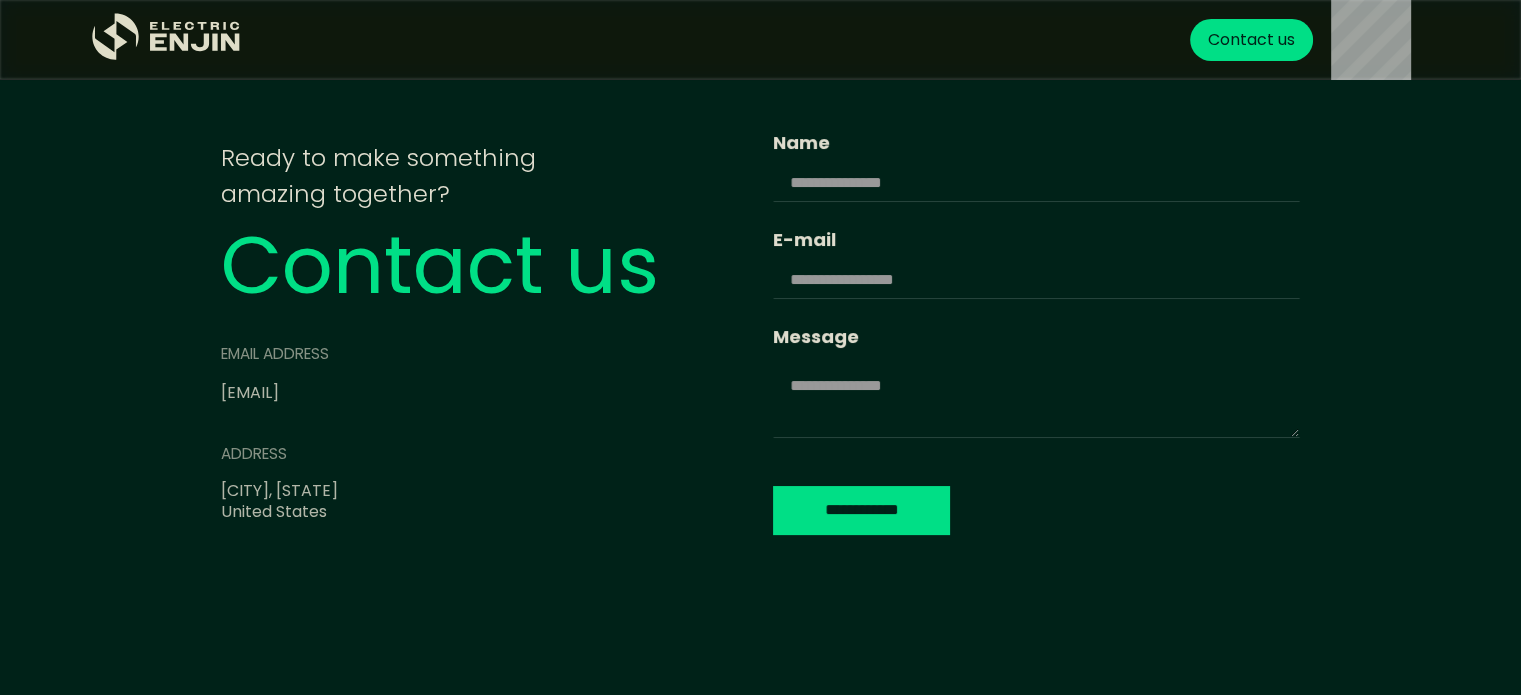 click on "**********" at bounding box center (760, 348) 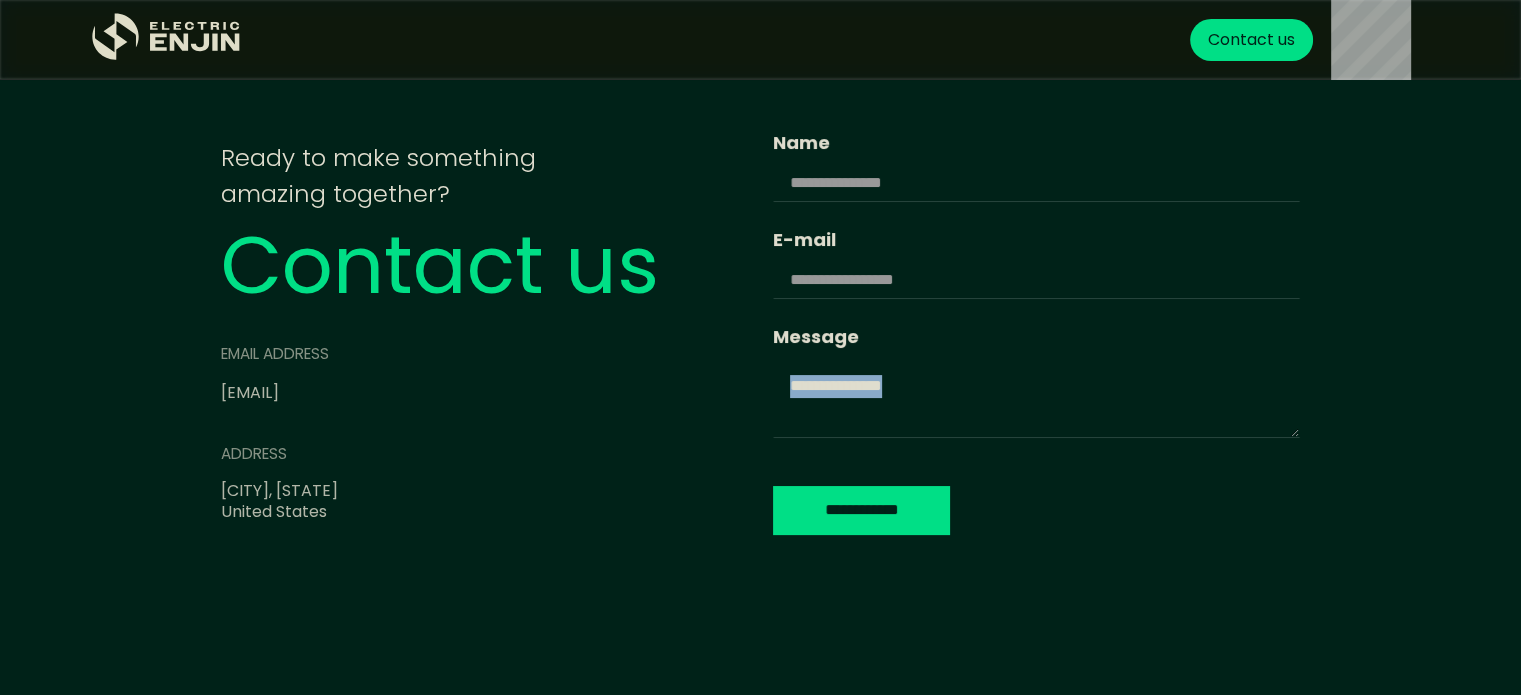 drag, startPoint x: 1295, startPoint y: 435, endPoint x: 1288, endPoint y: 427, distance: 10.630146 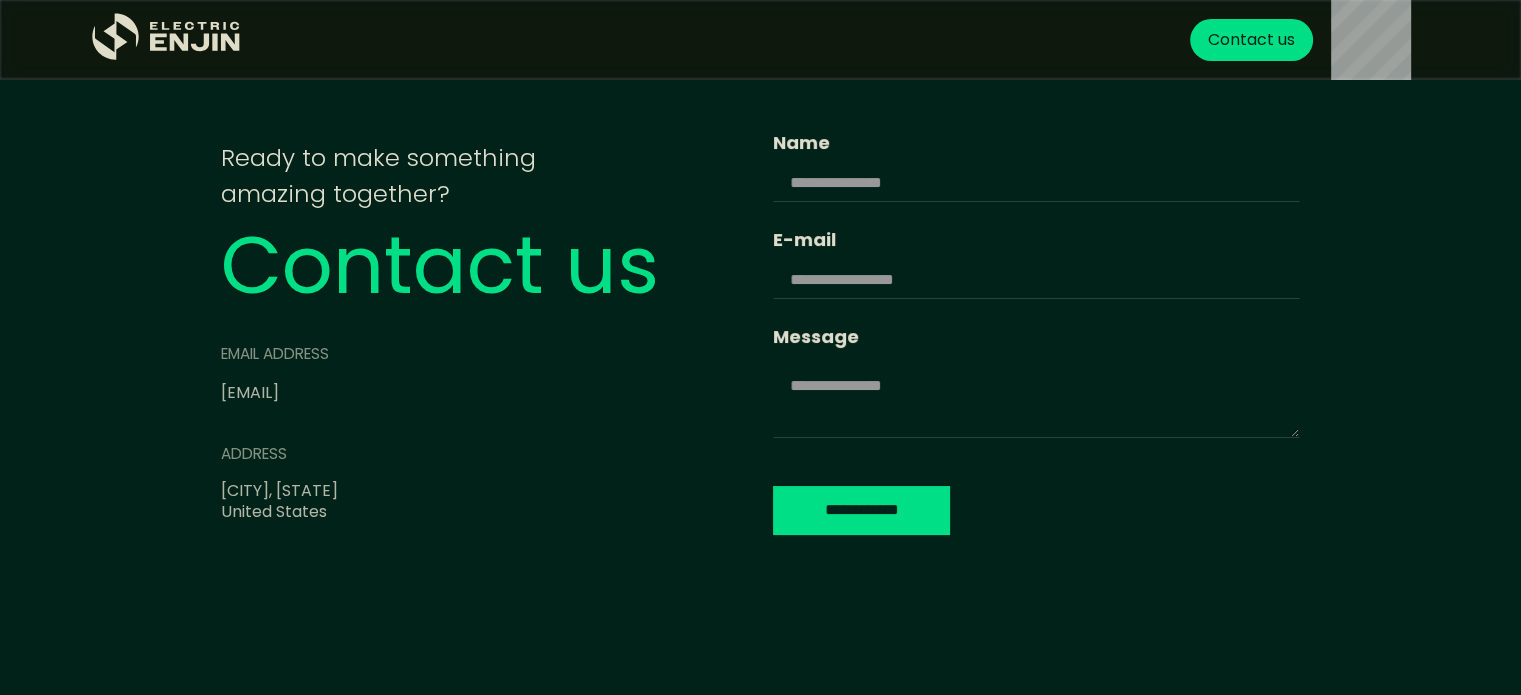 click on "**********" at bounding box center [760, 348] 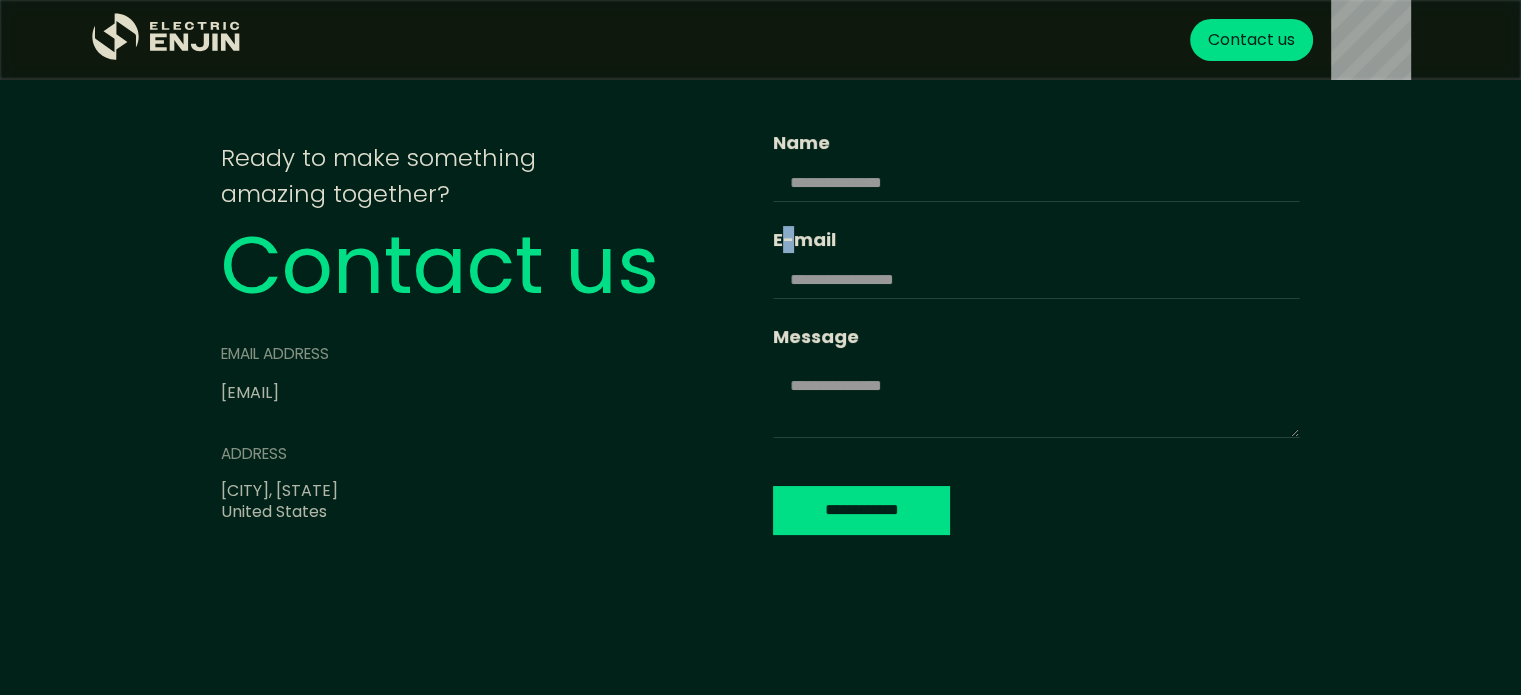 click on "**********" at bounding box center (760, 348) 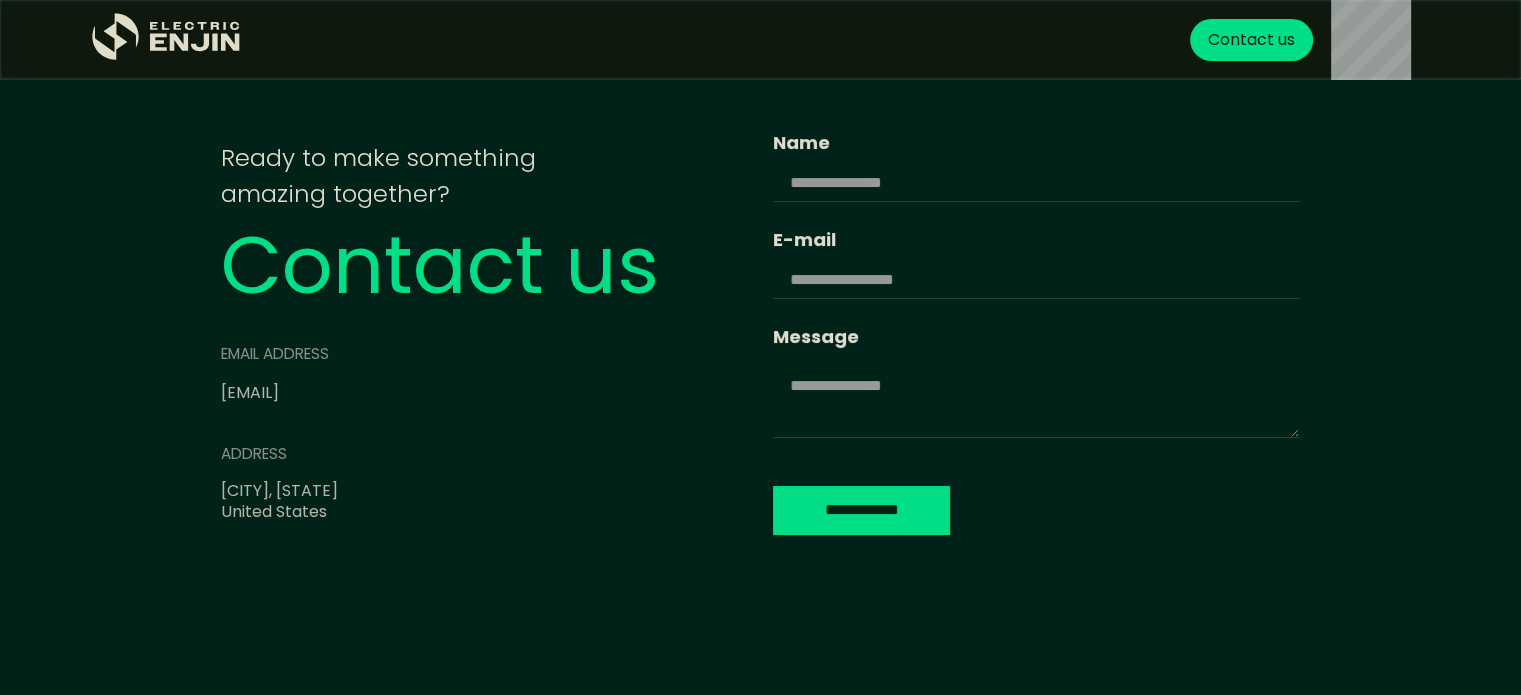click on "**********" at bounding box center [760, 348] 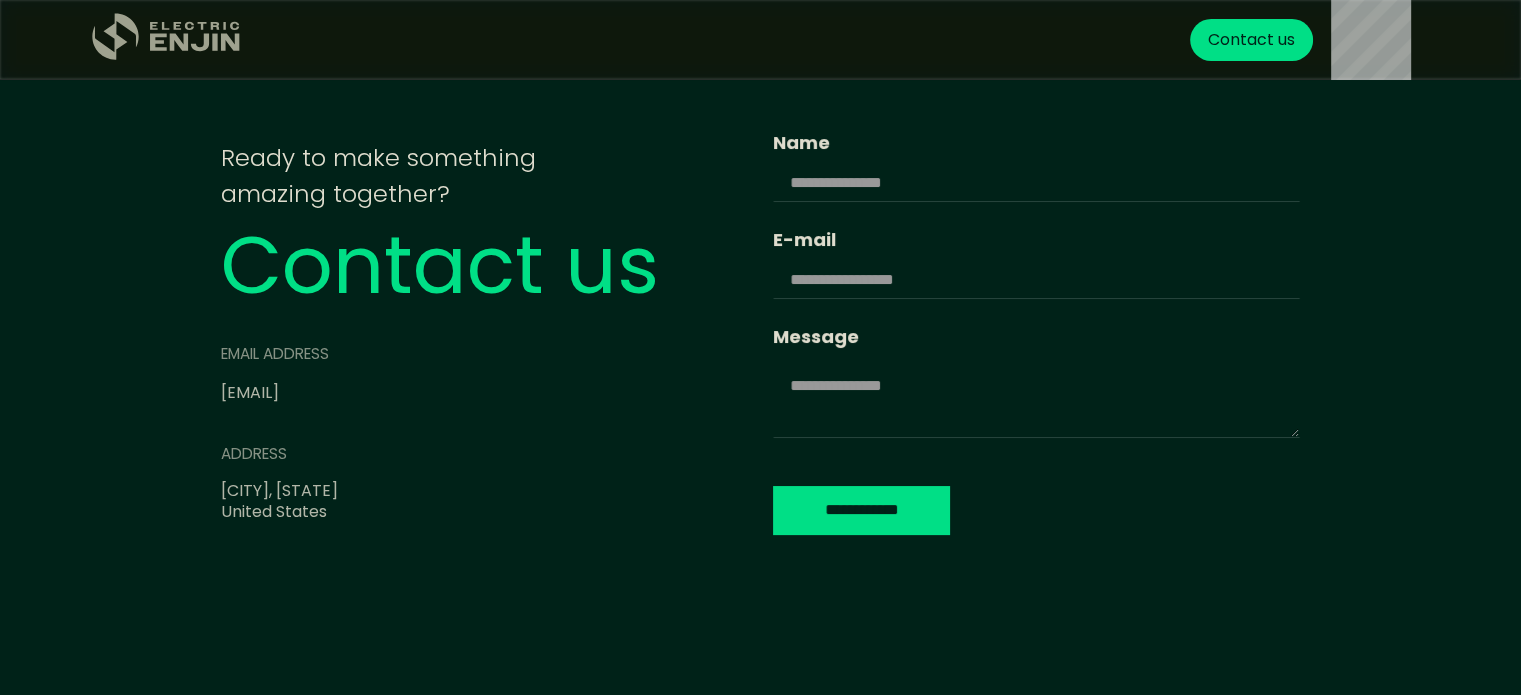 click on ".st0{fill:#dfddc8;}" 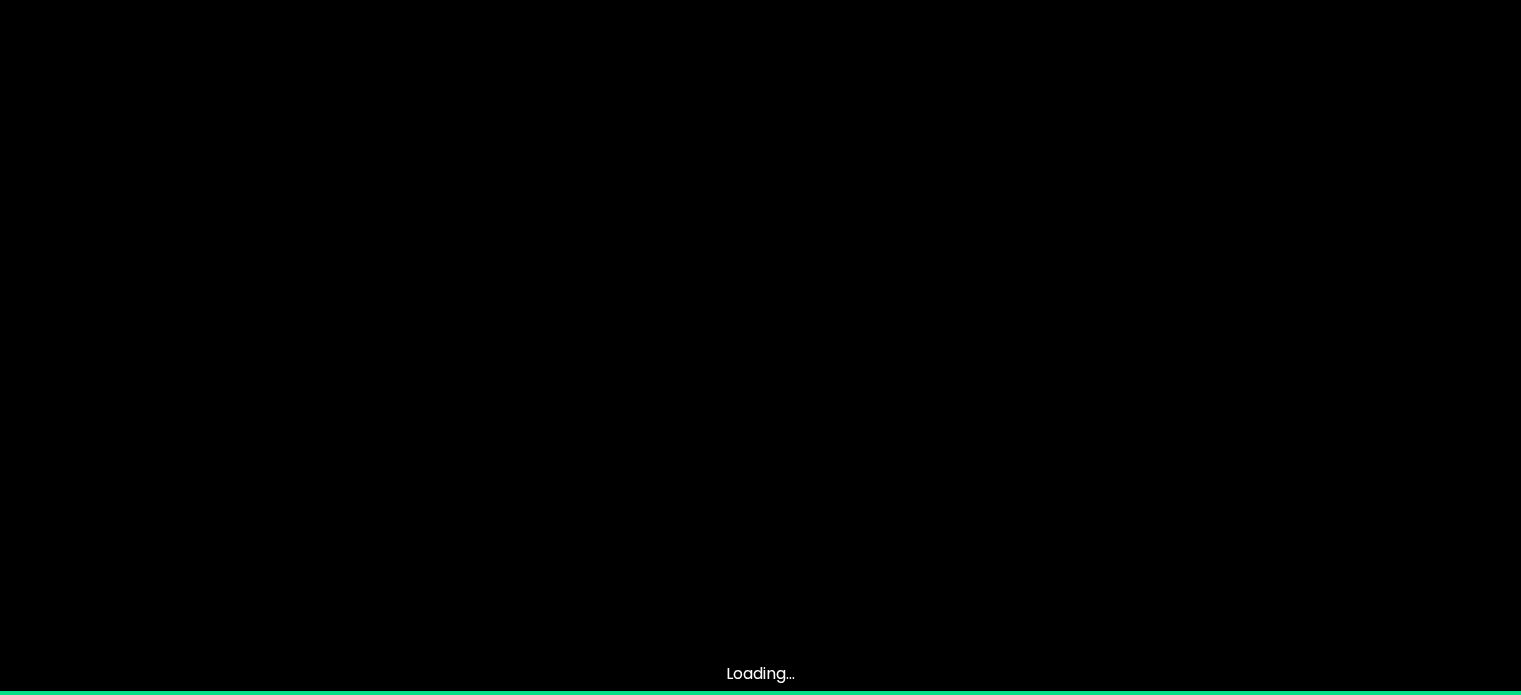 scroll, scrollTop: 0, scrollLeft: 0, axis: both 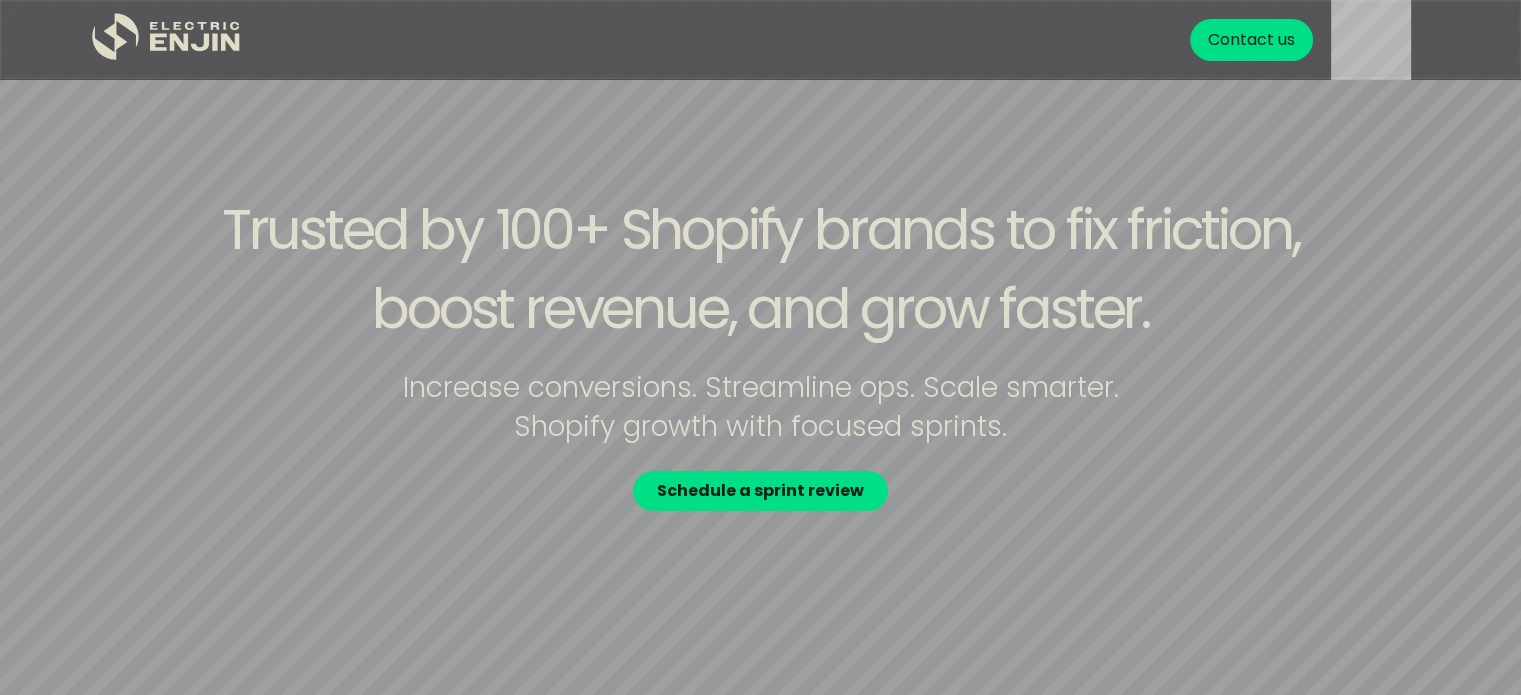 click on "Contact us" at bounding box center (1250, 40) 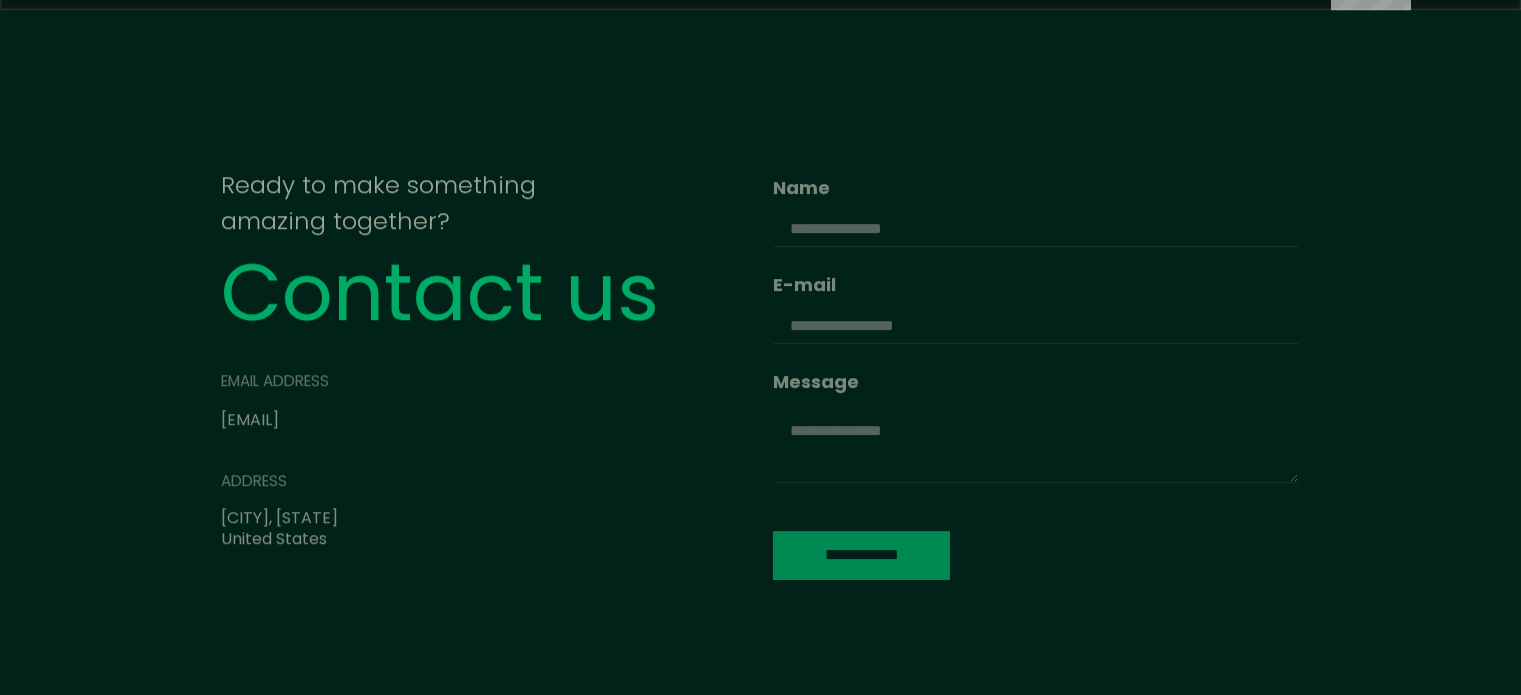 scroll, scrollTop: 0, scrollLeft: 0, axis: both 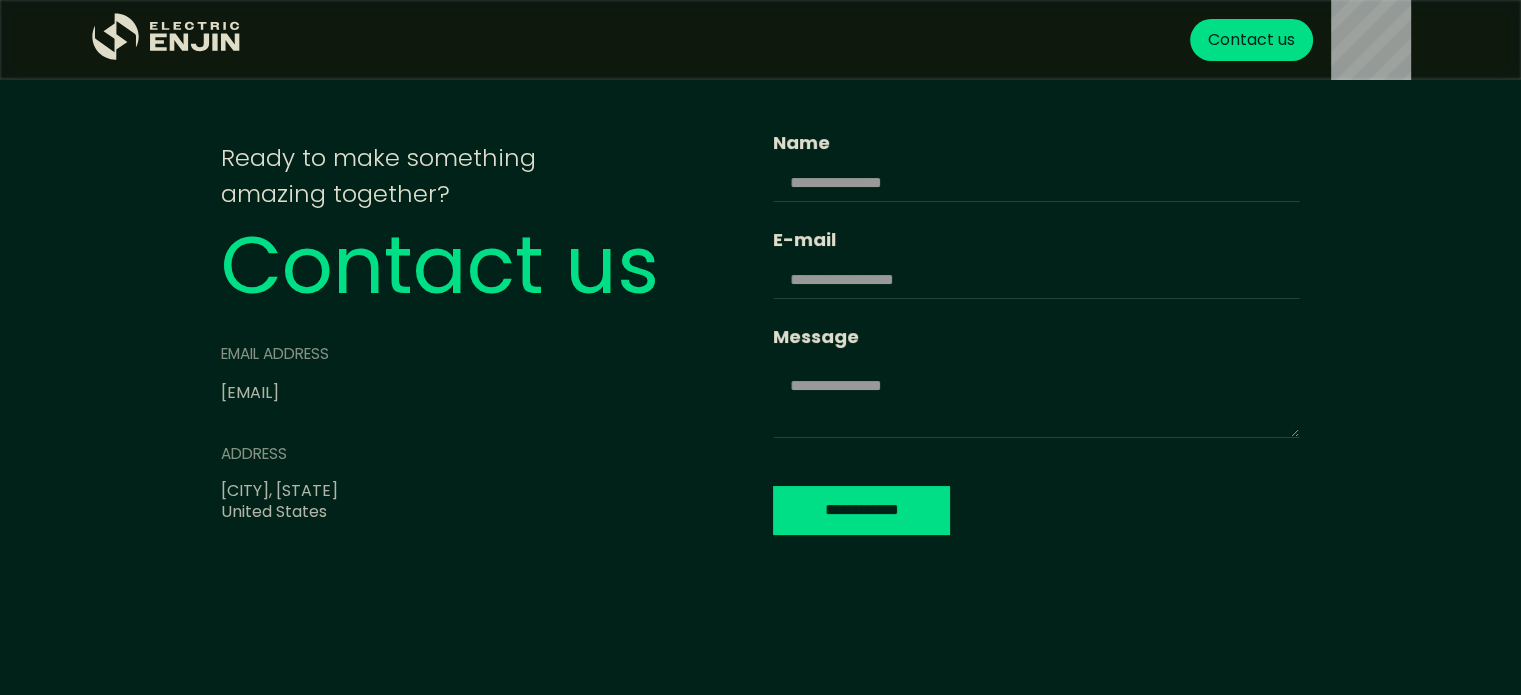 click on "**********" at bounding box center [760, 348] 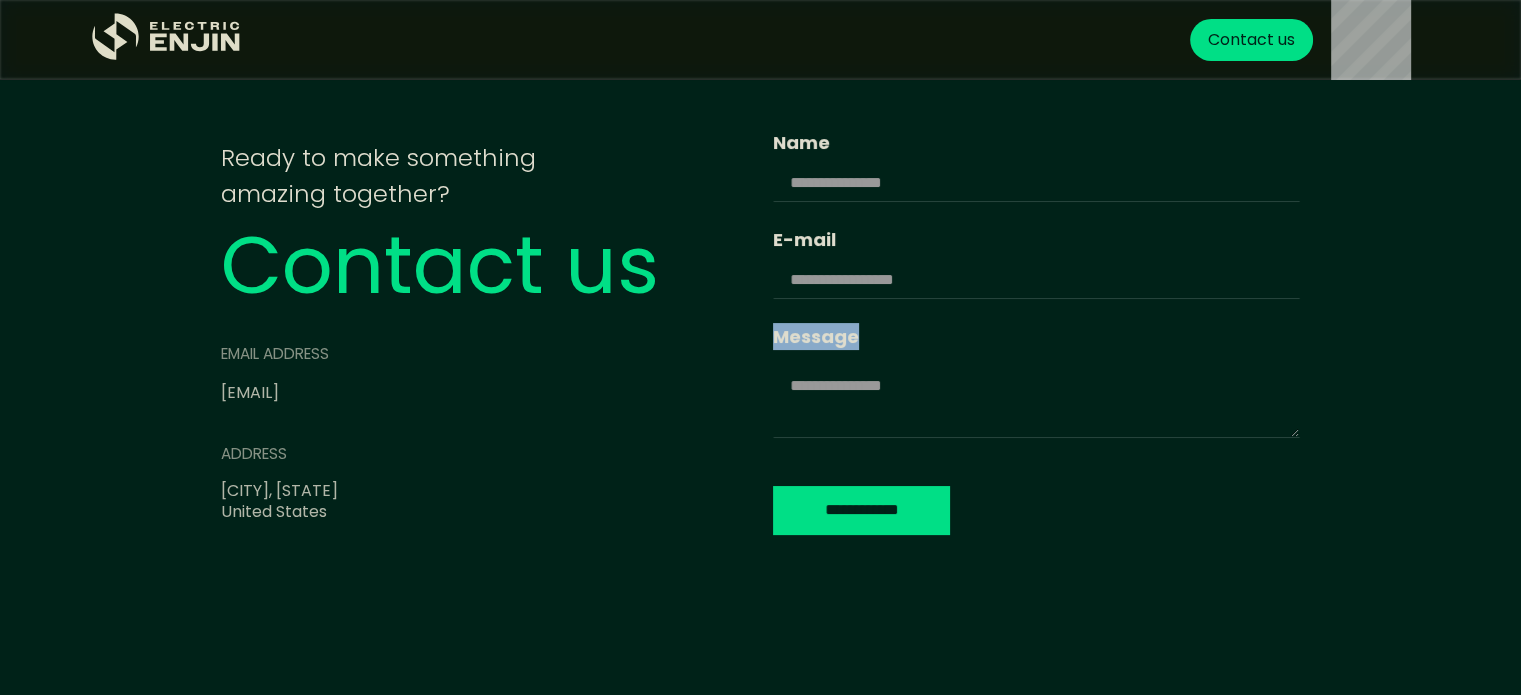 click on "**********" at bounding box center (760, 348) 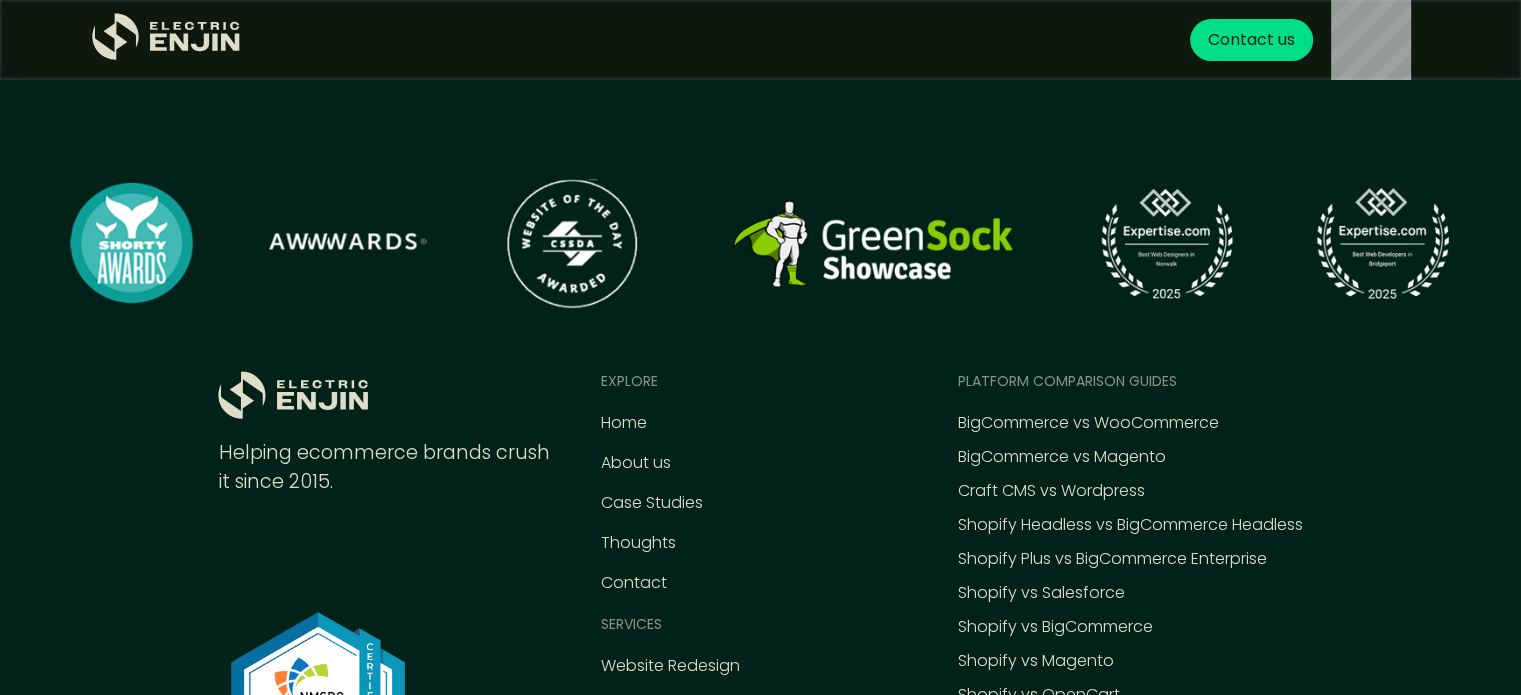 scroll, scrollTop: 0, scrollLeft: 0, axis: both 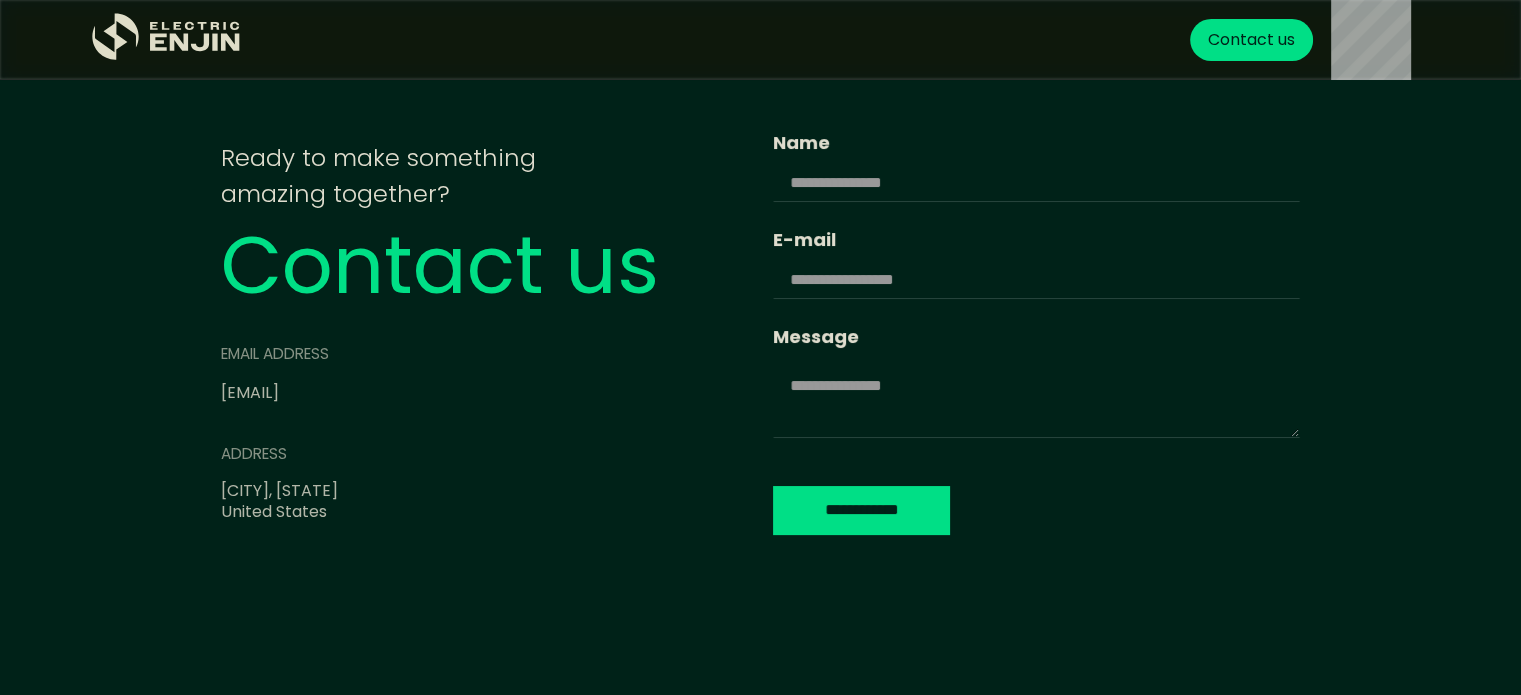 click on "**********" at bounding box center [760, 348] 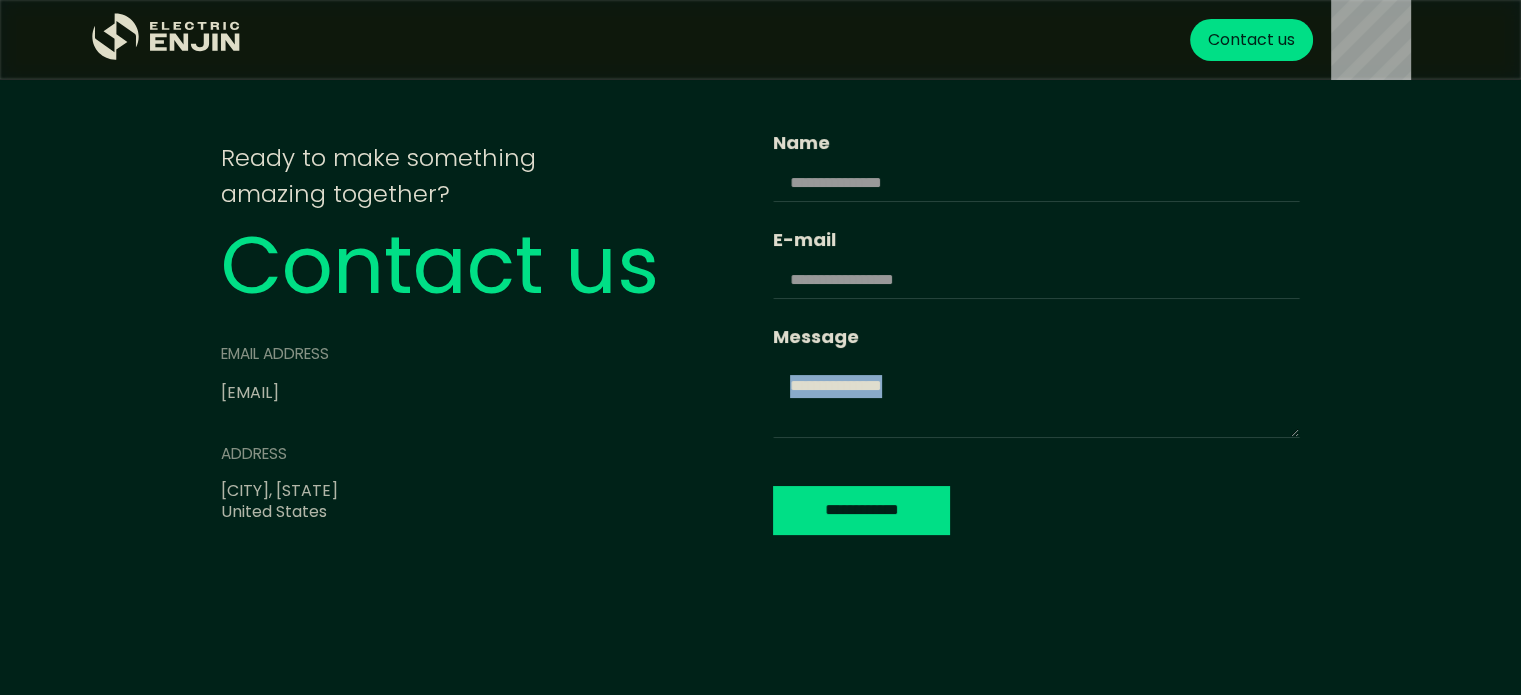 click on "**********" at bounding box center (760, 348) 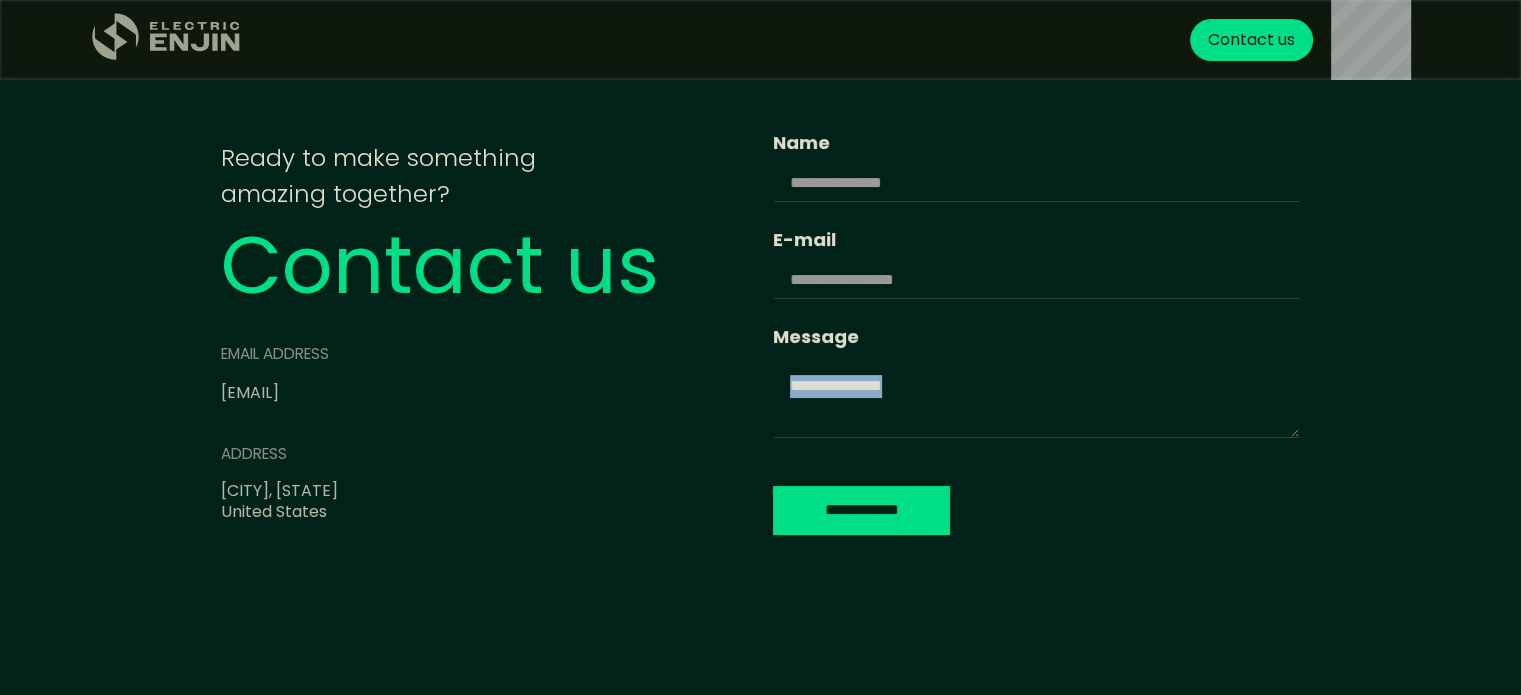 click on ".st0{fill:#dfddc8;}" 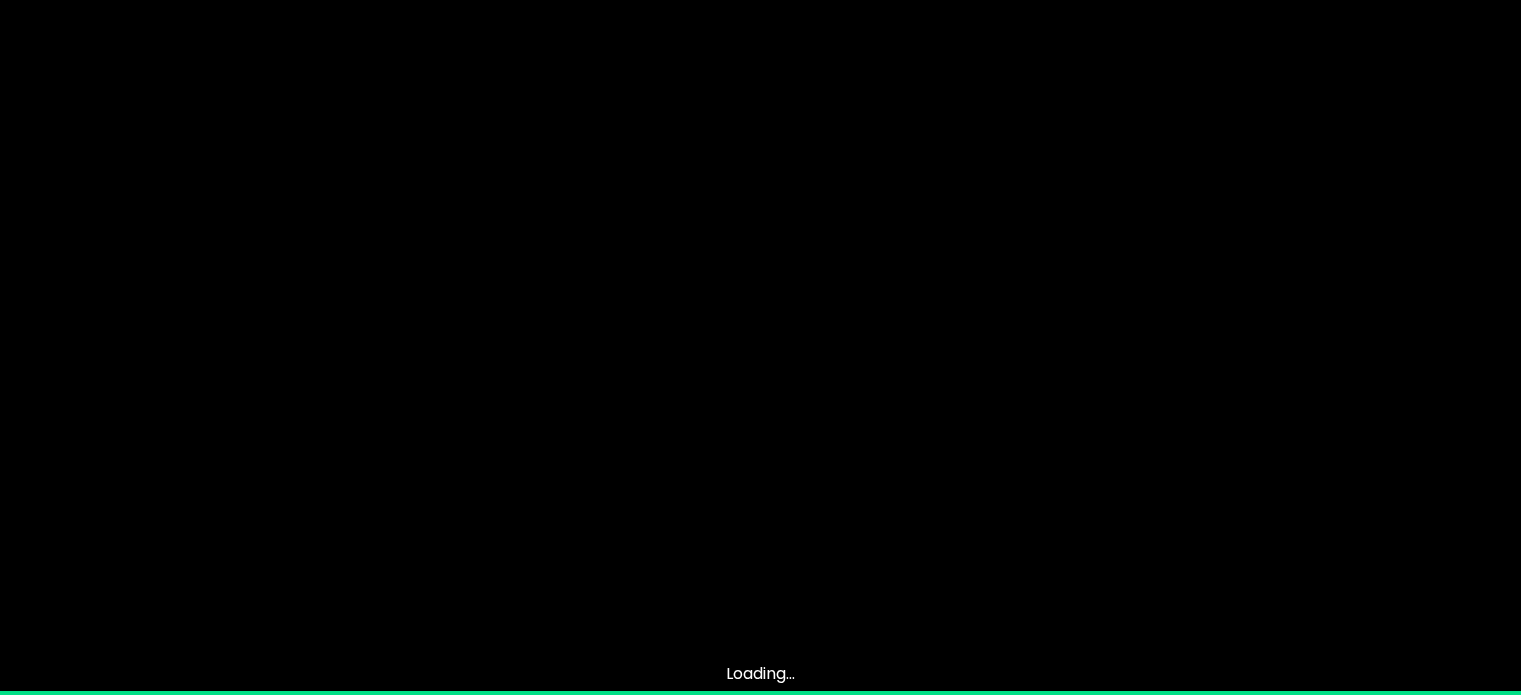 scroll, scrollTop: 0, scrollLeft: 0, axis: both 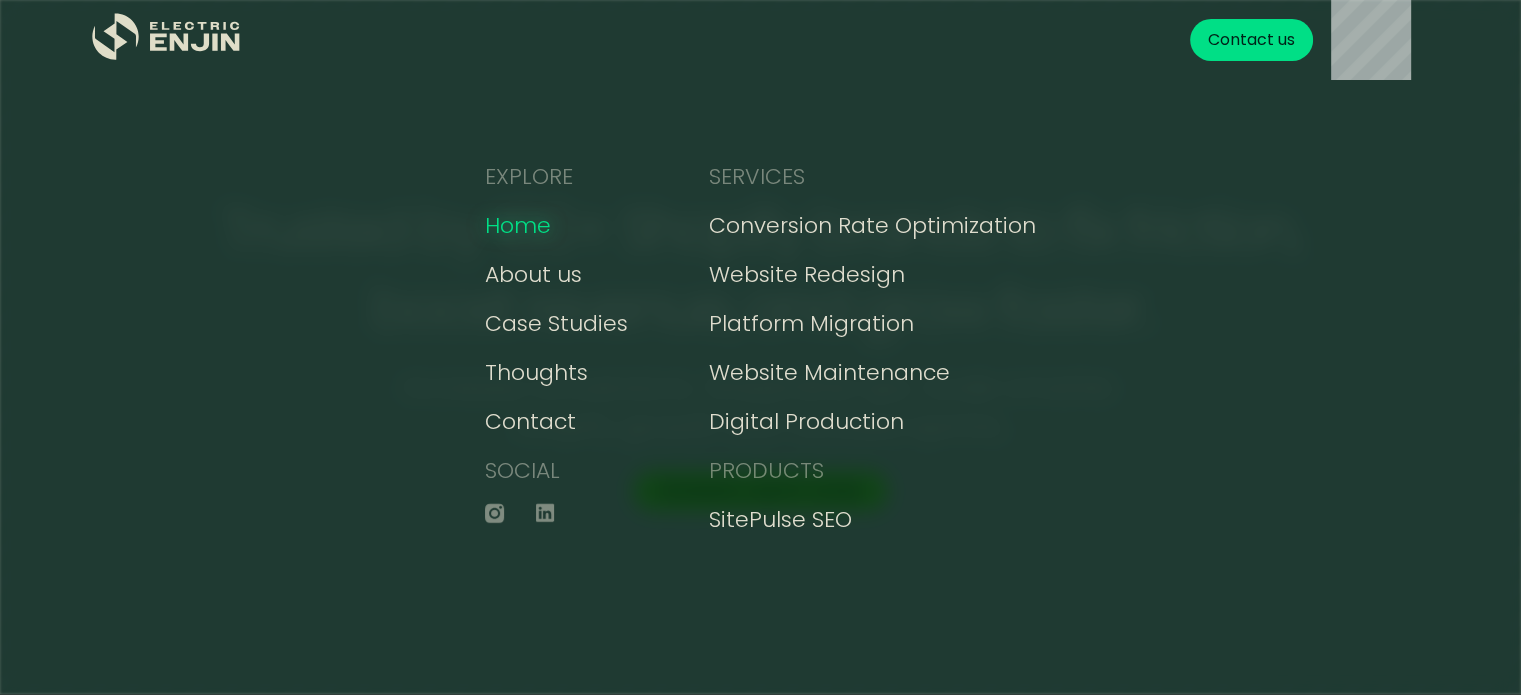 click on "Home" at bounding box center [518, 225] 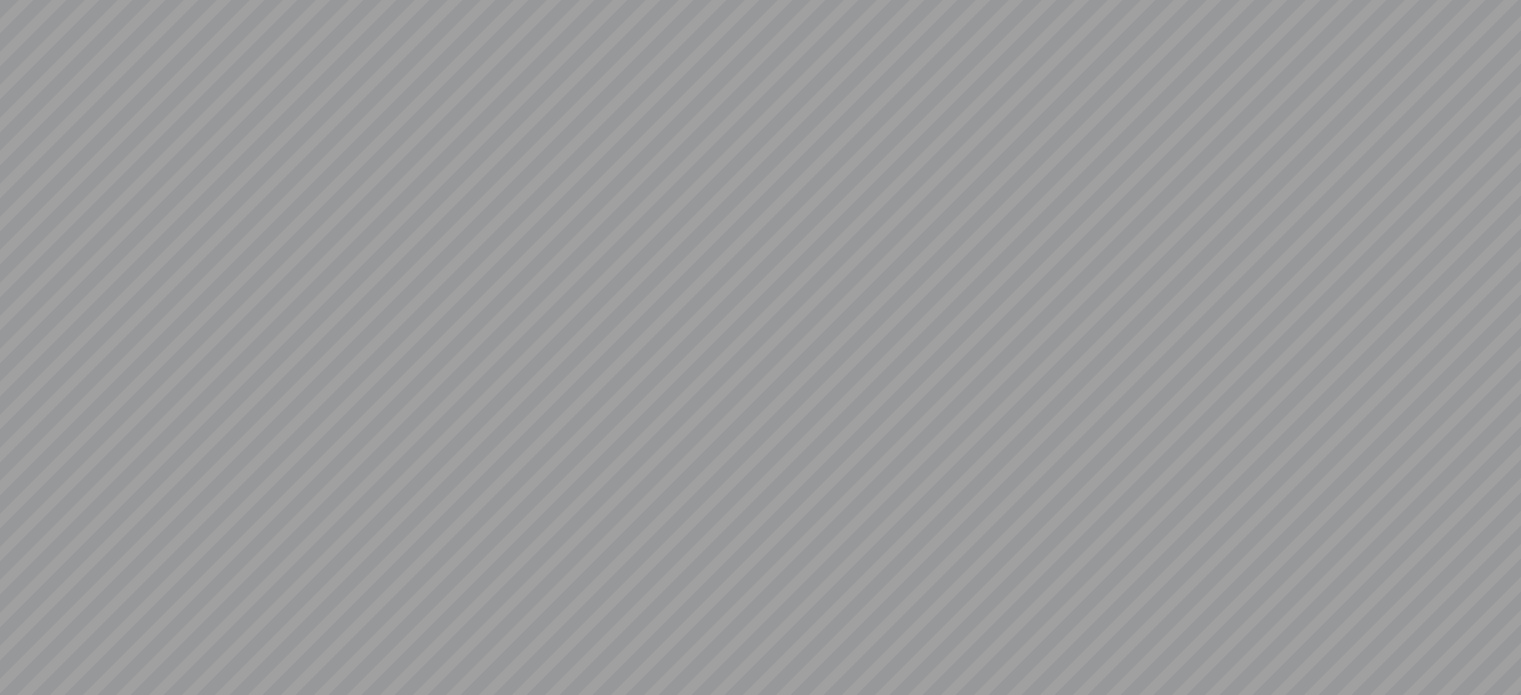 scroll, scrollTop: 0, scrollLeft: 0, axis: both 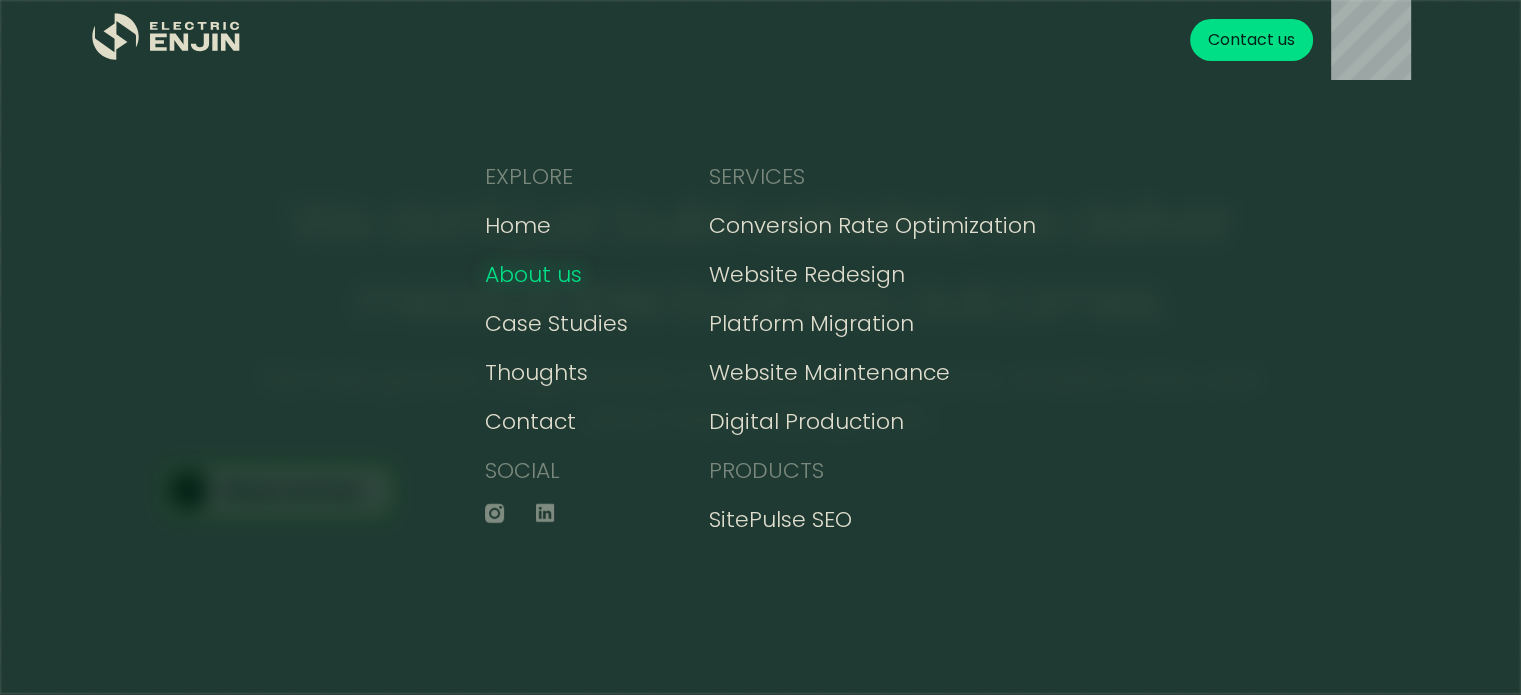 click on "About us" at bounding box center [533, 274] 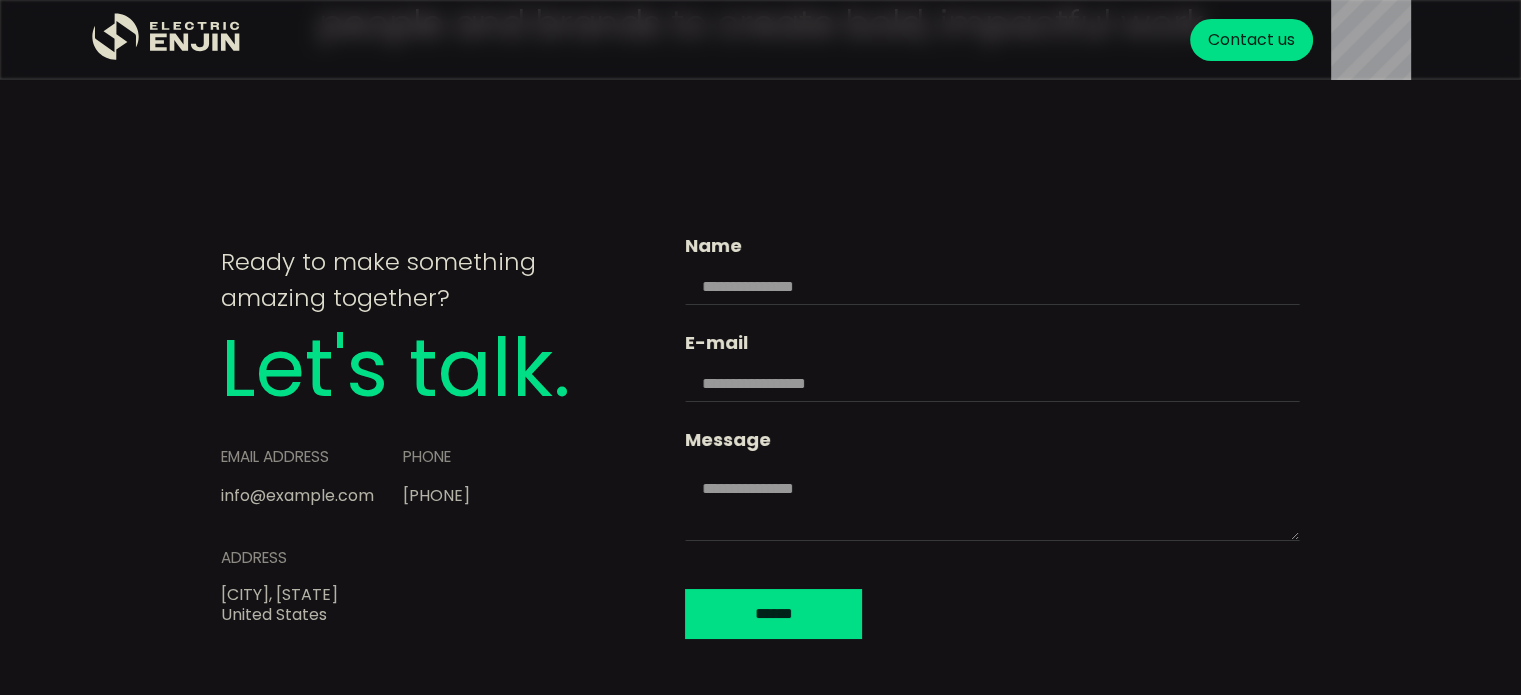 scroll, scrollTop: 7351, scrollLeft: 0, axis: vertical 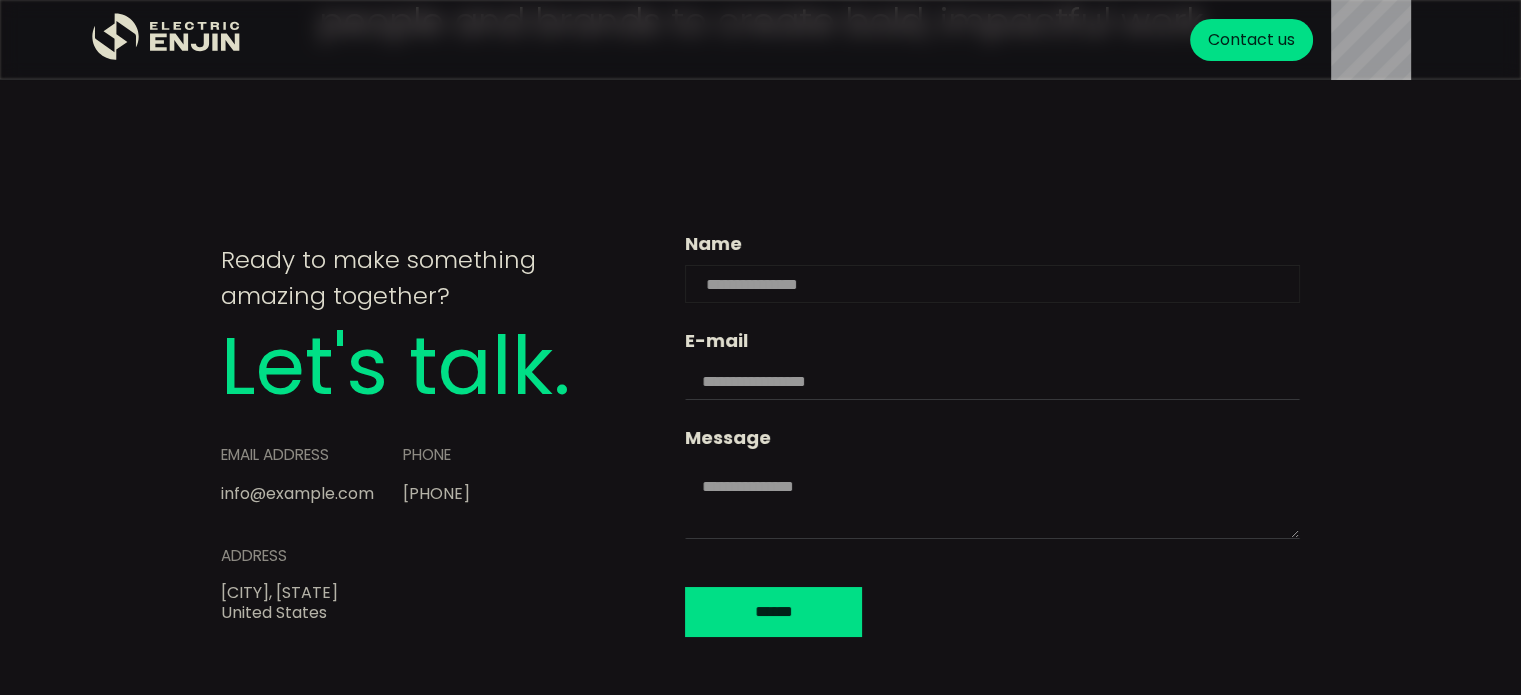 click at bounding box center [992, 284] 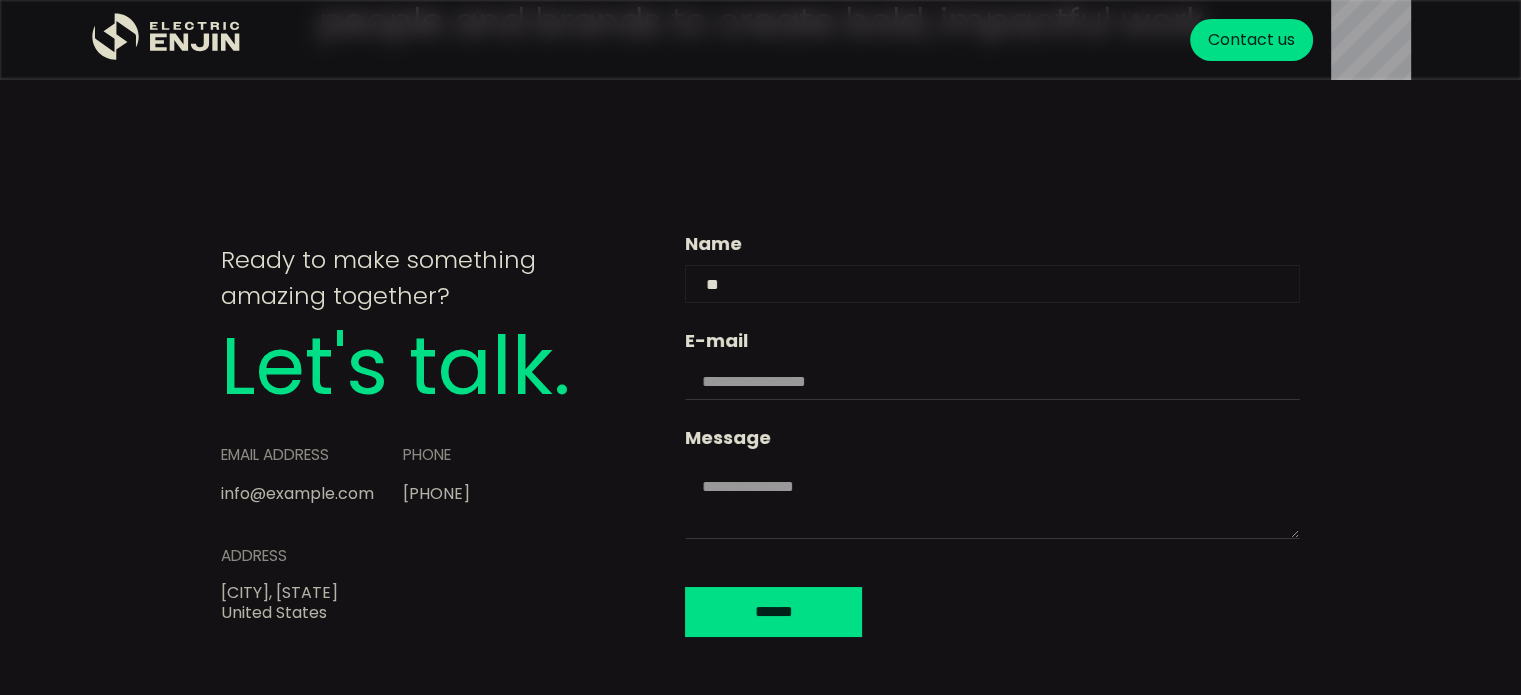 type on "*" 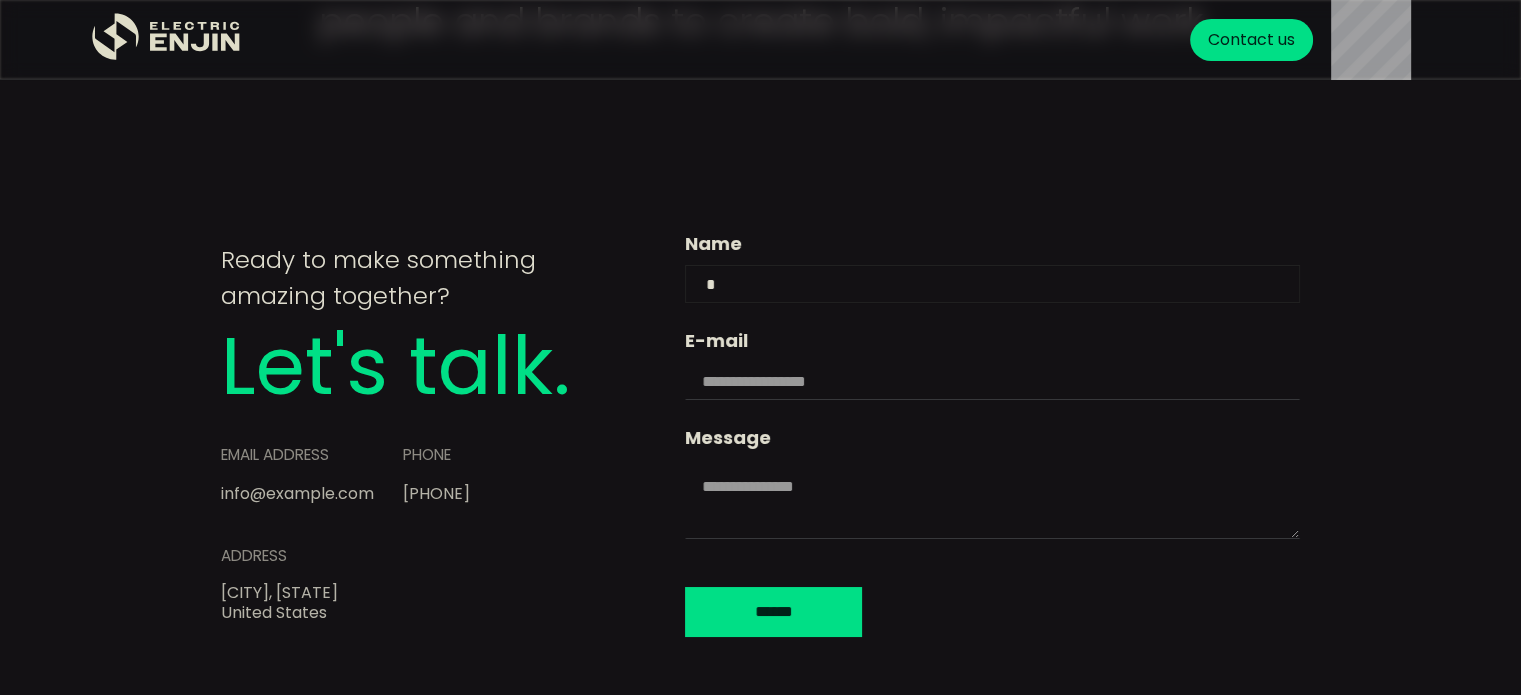 type 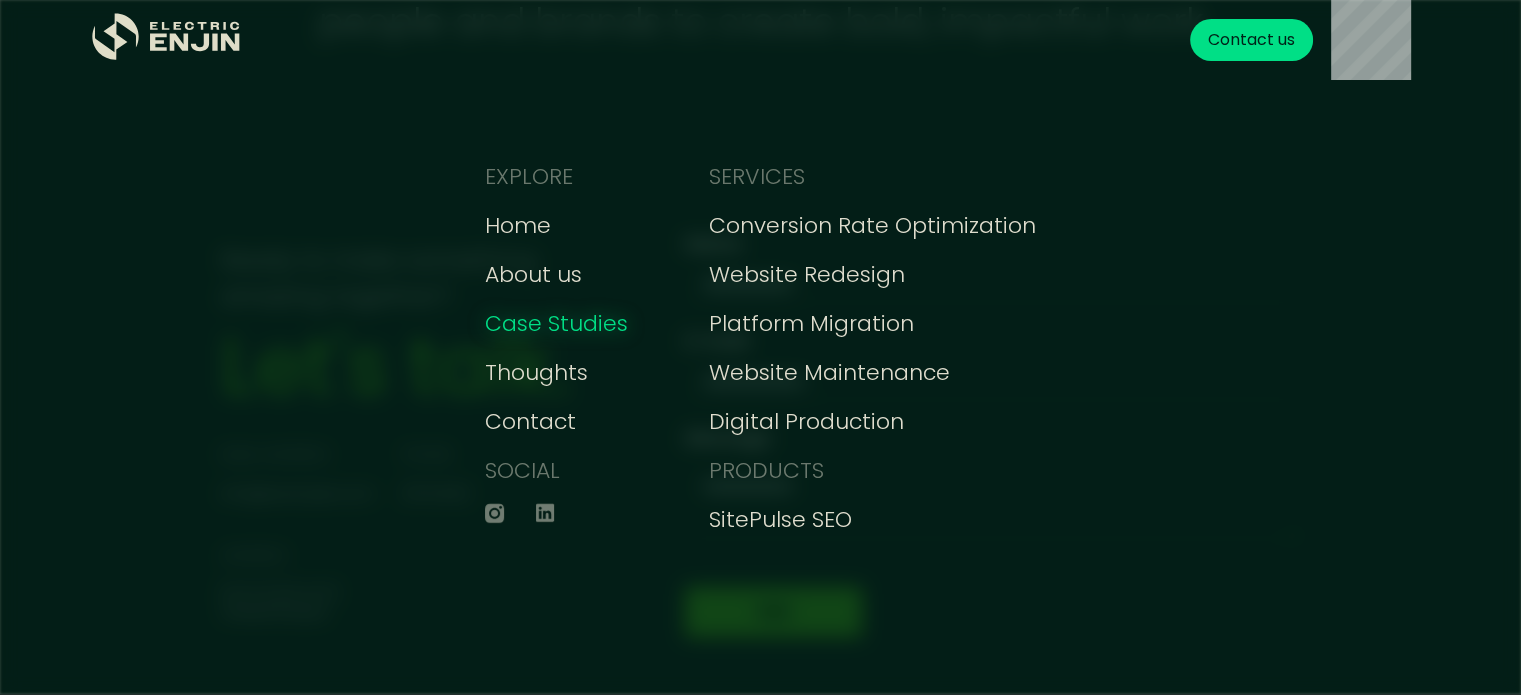 click on "Case Studies" at bounding box center (556, 323) 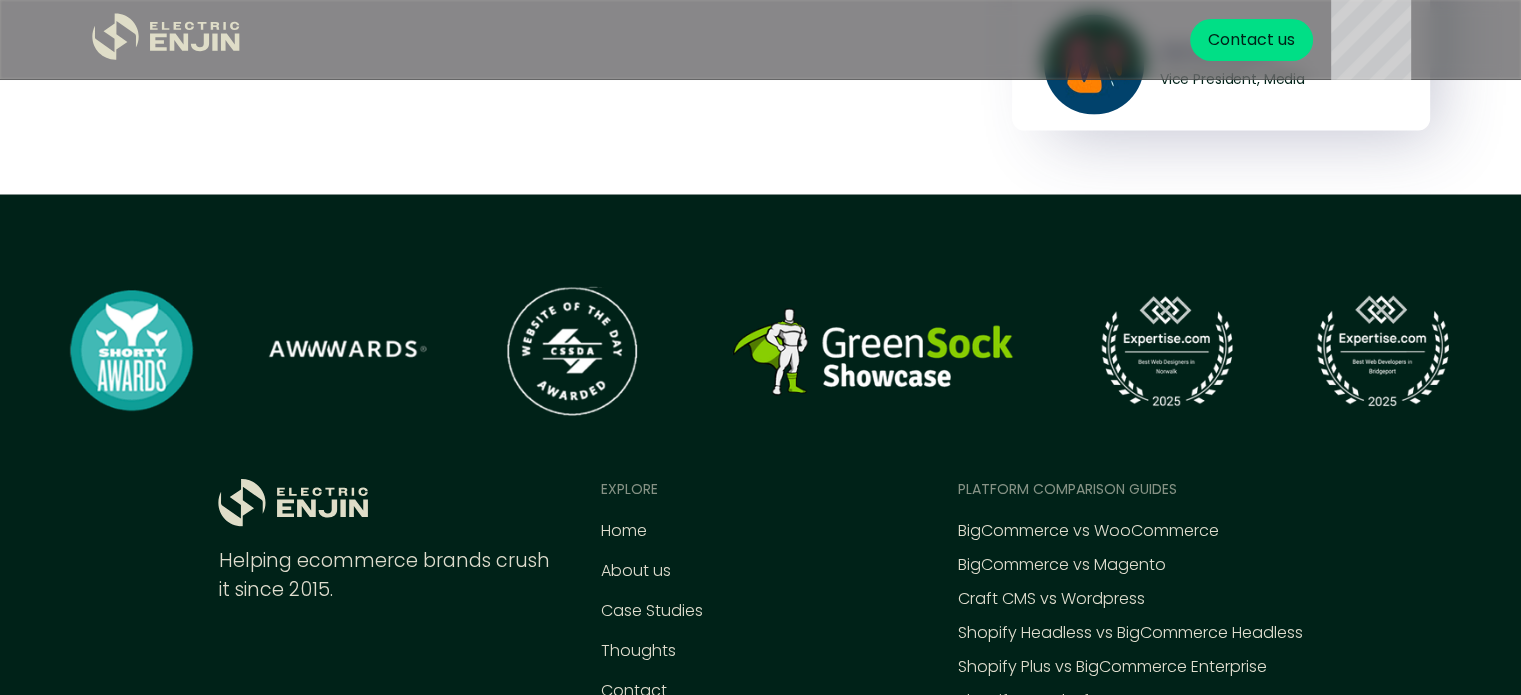 scroll, scrollTop: 4983, scrollLeft: 0, axis: vertical 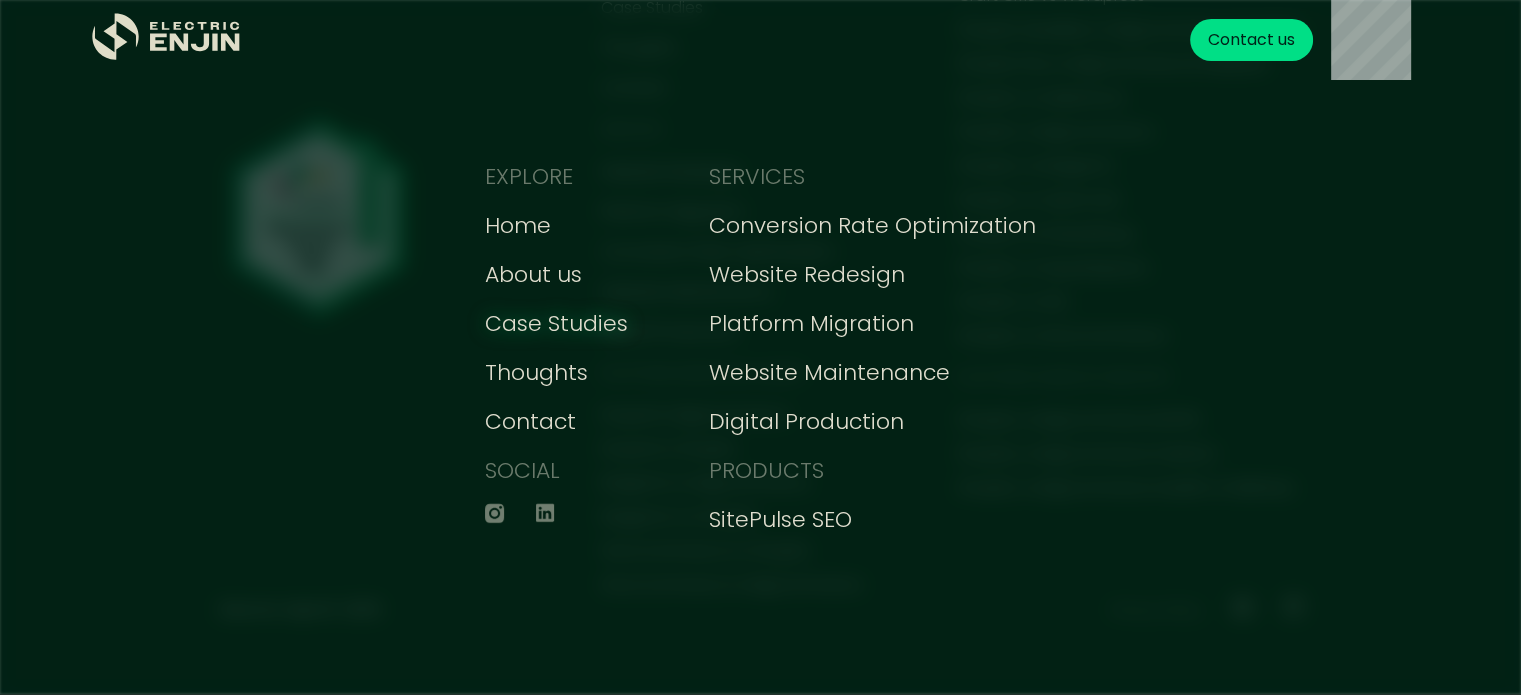 click on "Case Studies" at bounding box center (556, 323) 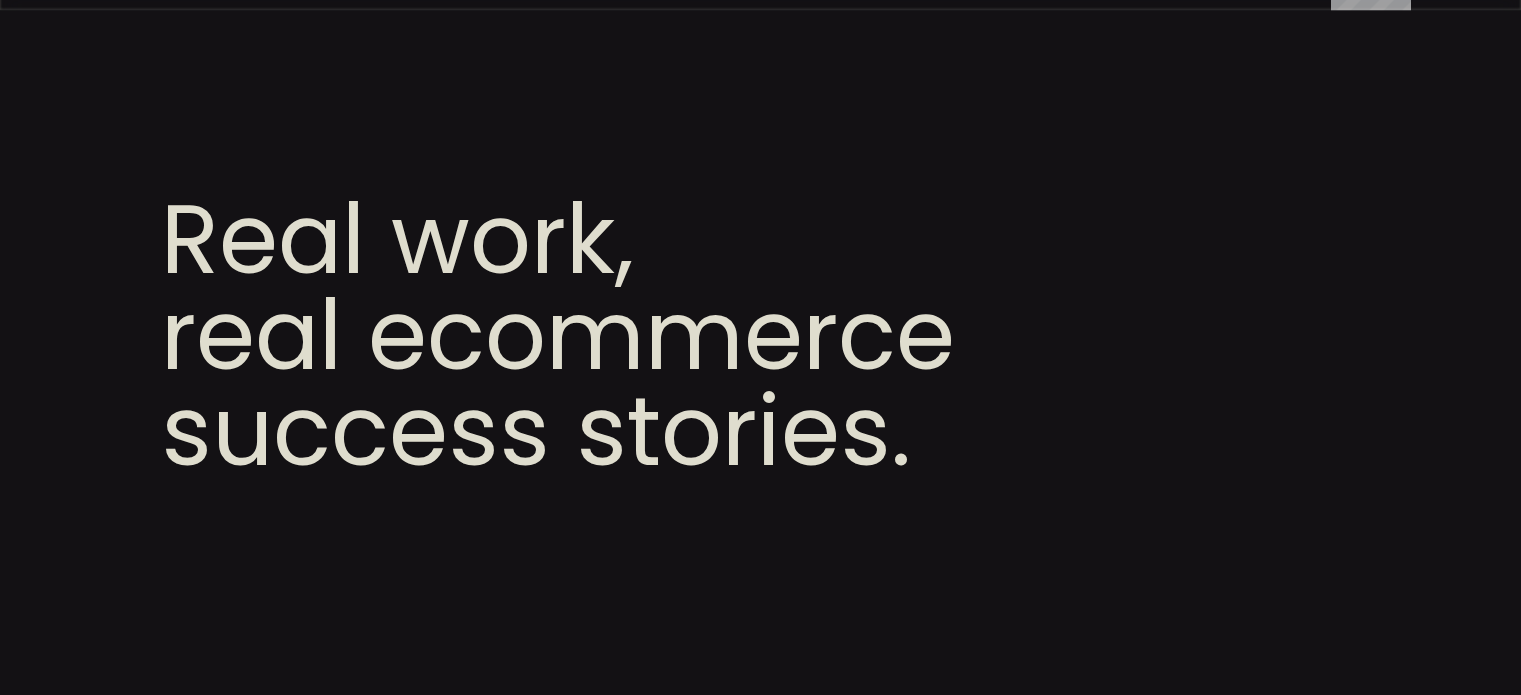 scroll, scrollTop: 0, scrollLeft: 0, axis: both 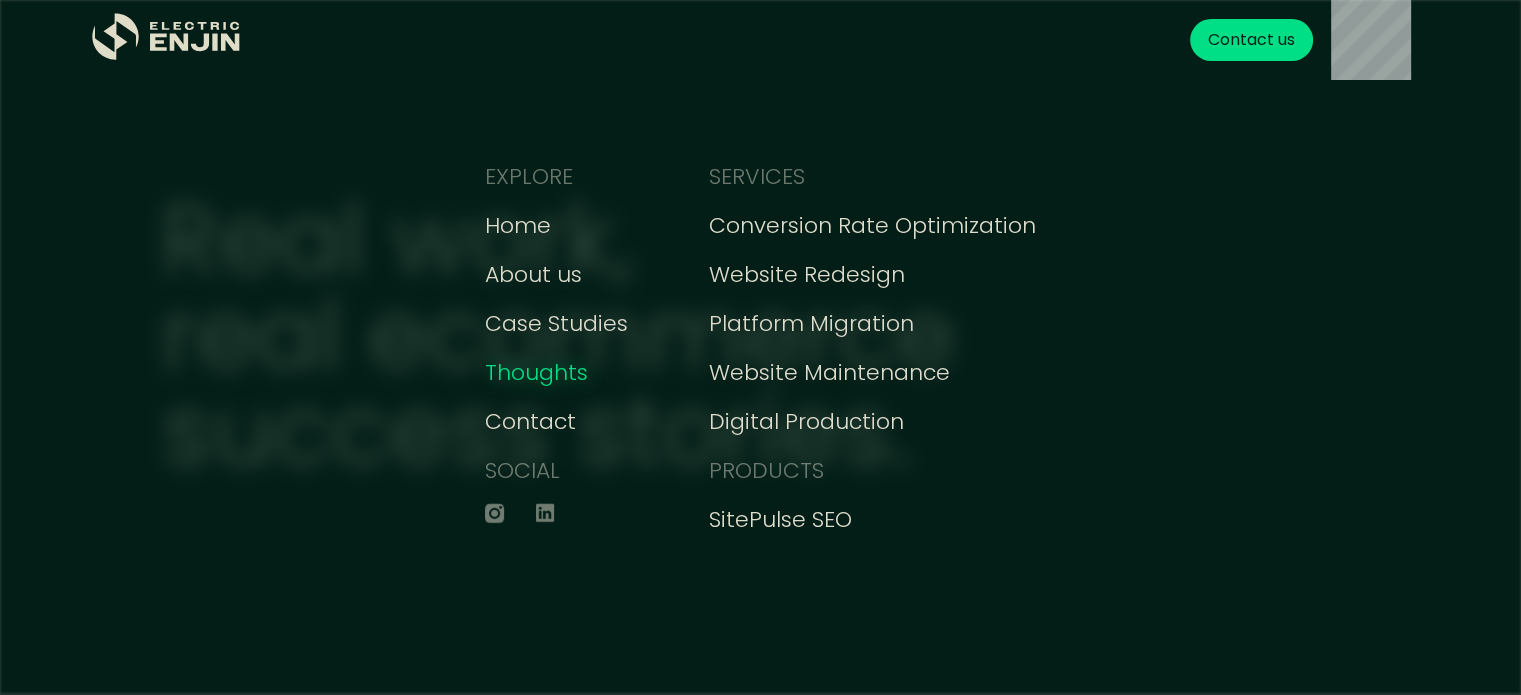 click on "Thoughts" at bounding box center [536, 372] 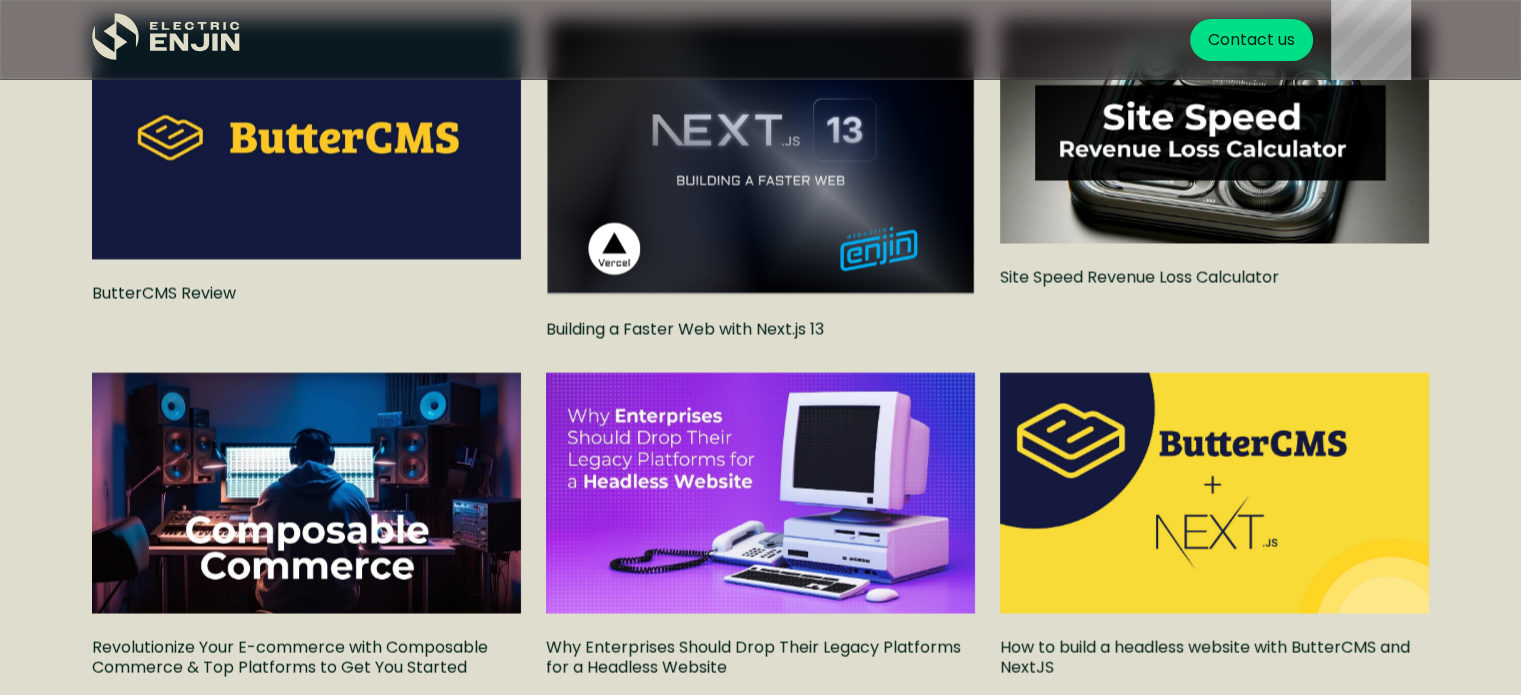 scroll, scrollTop: 3744, scrollLeft: 0, axis: vertical 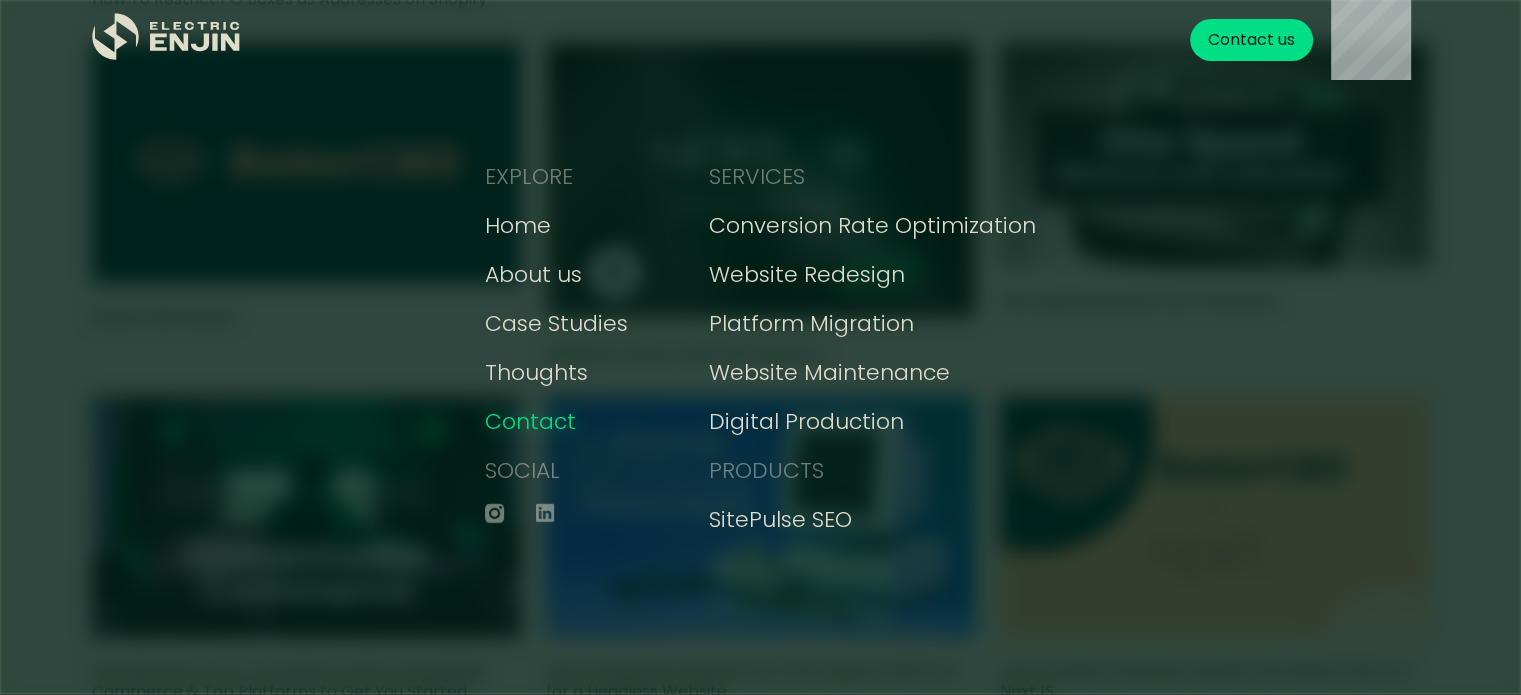 click on "Contact" at bounding box center (530, 421) 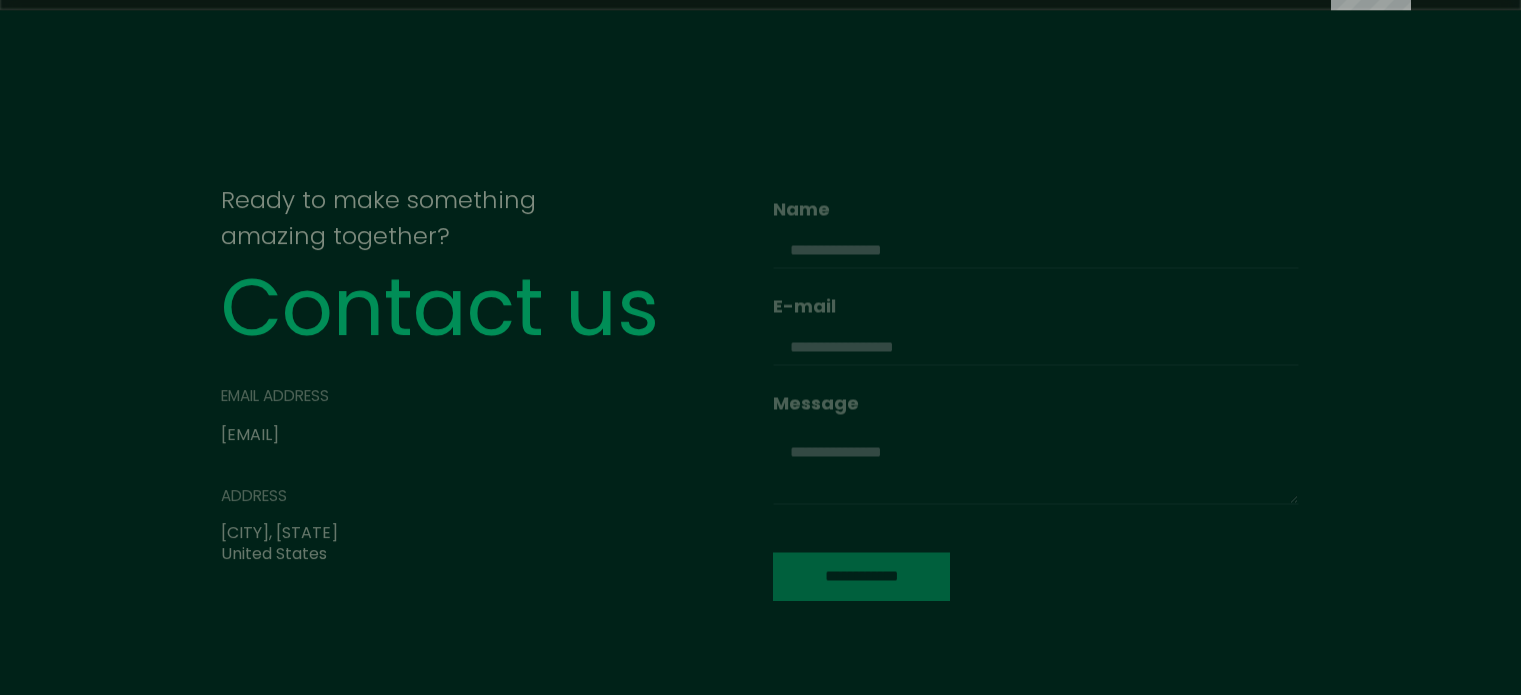 scroll, scrollTop: 0, scrollLeft: 0, axis: both 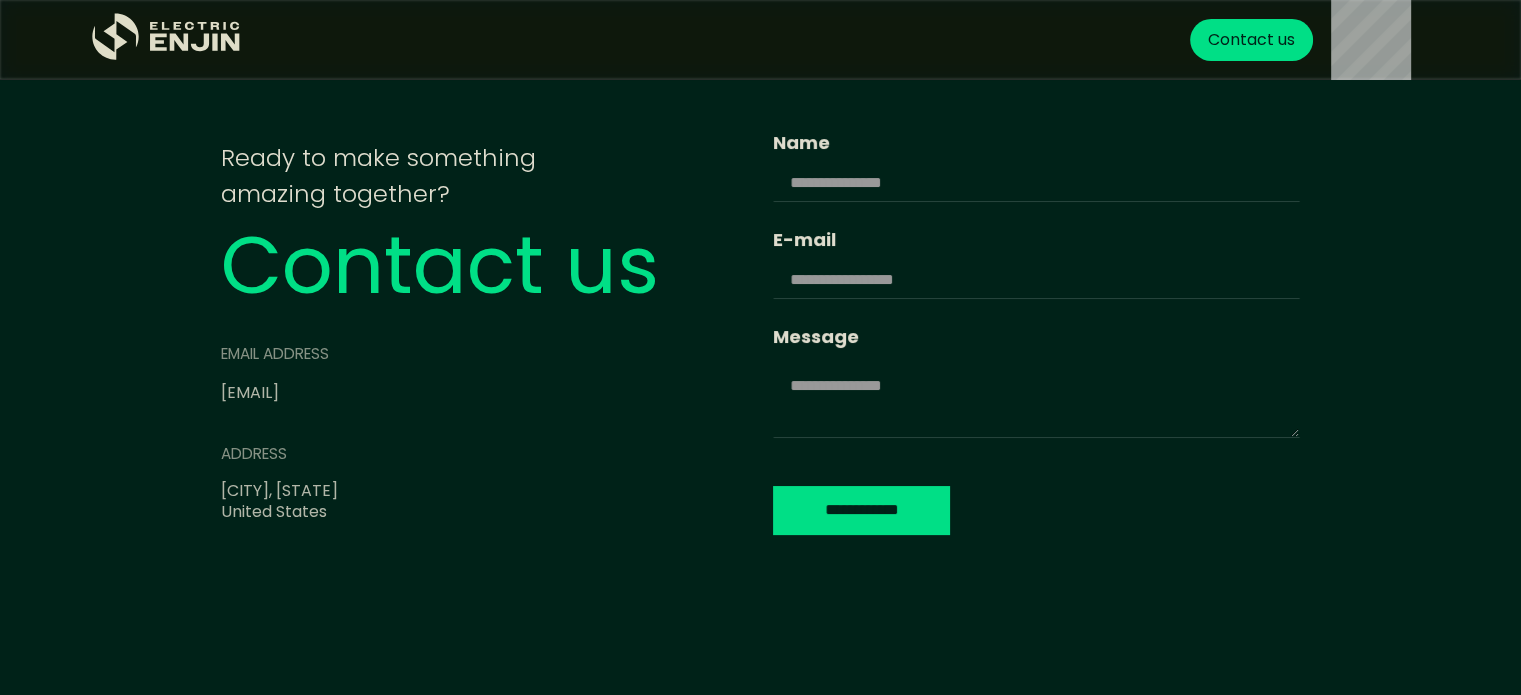 click on "**********" at bounding box center (760, 348) 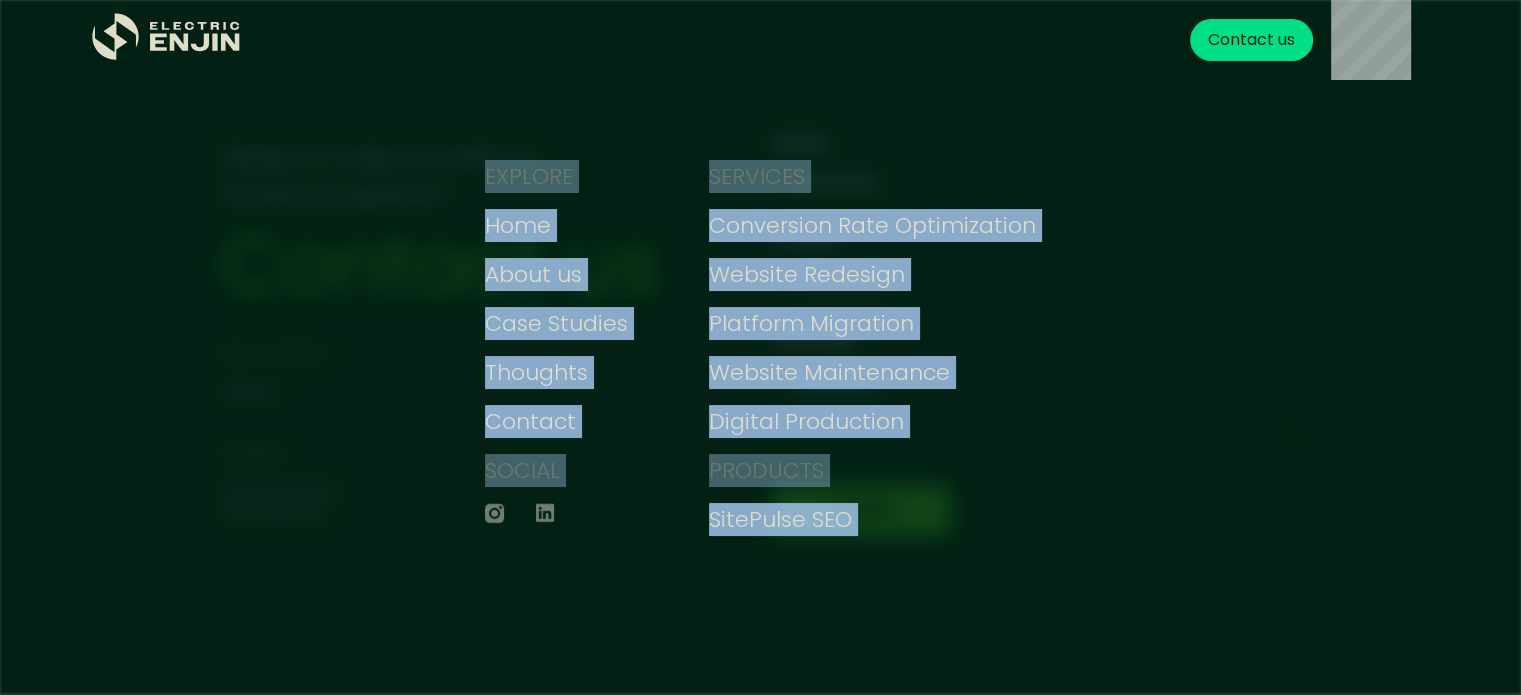 click on "EXPLORE Home About us Case Studies Thoughts Contact SOCIAL
SERVICES Conversion Rate Optimization Website Redesign Platform Migration Website Maintenance Digital Production PRODUCTS SitePulse SEO" at bounding box center [761, 348] 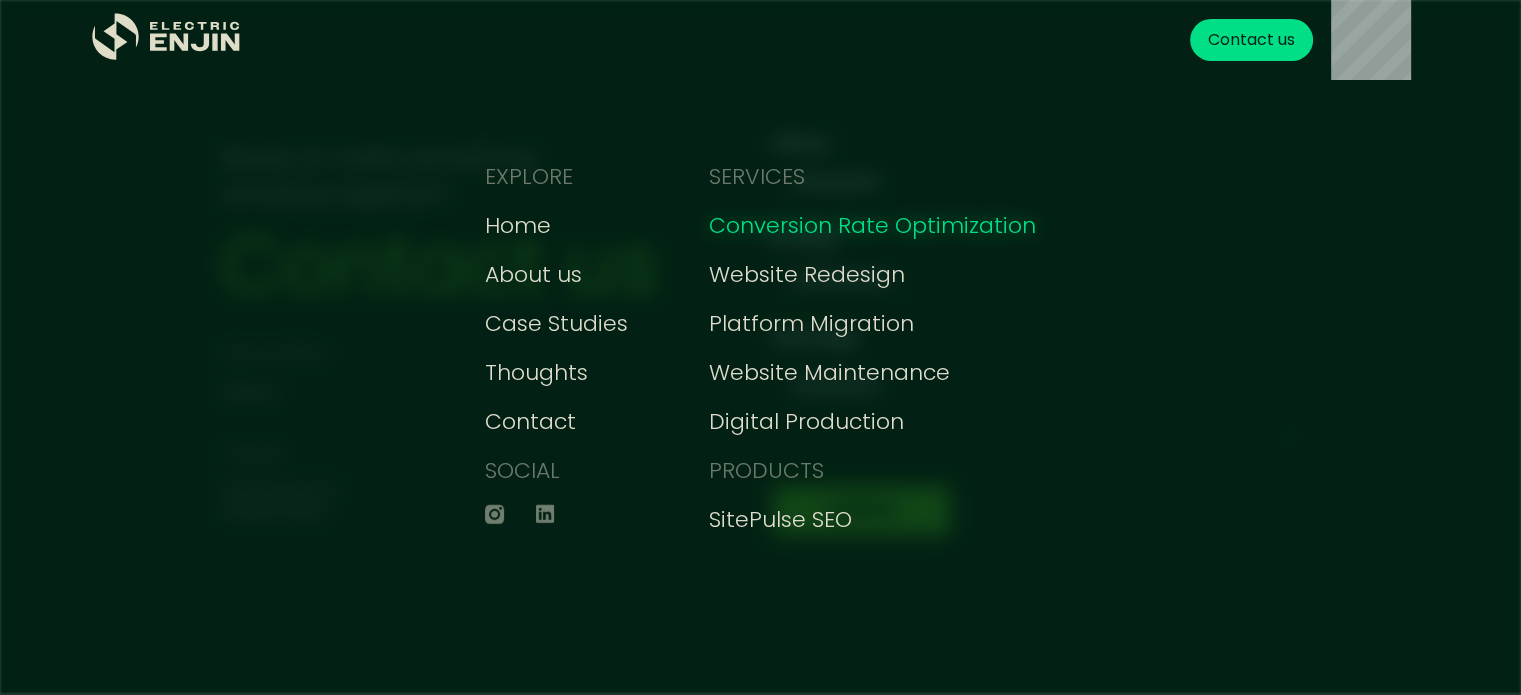 click on "Conversion Rate Optimization" at bounding box center [872, 225] 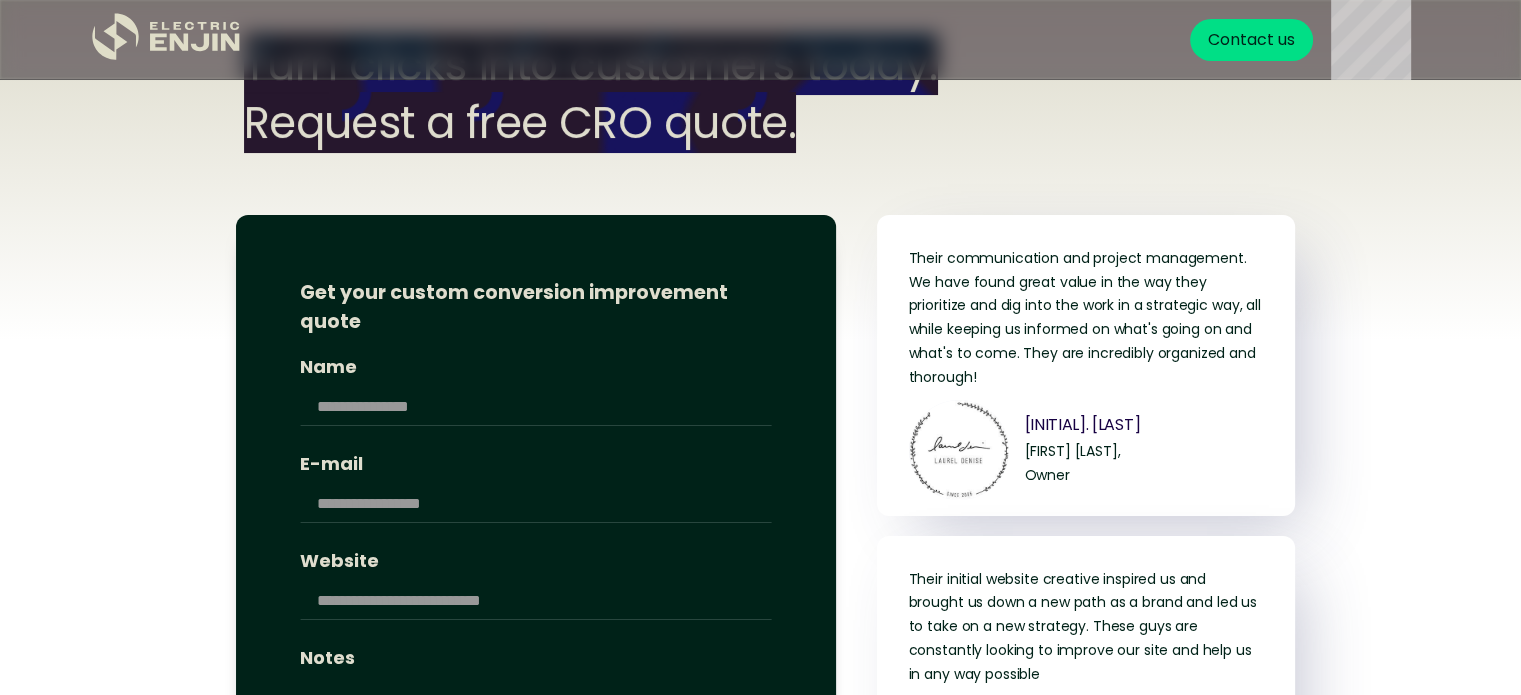 scroll, scrollTop: 7476, scrollLeft: 0, axis: vertical 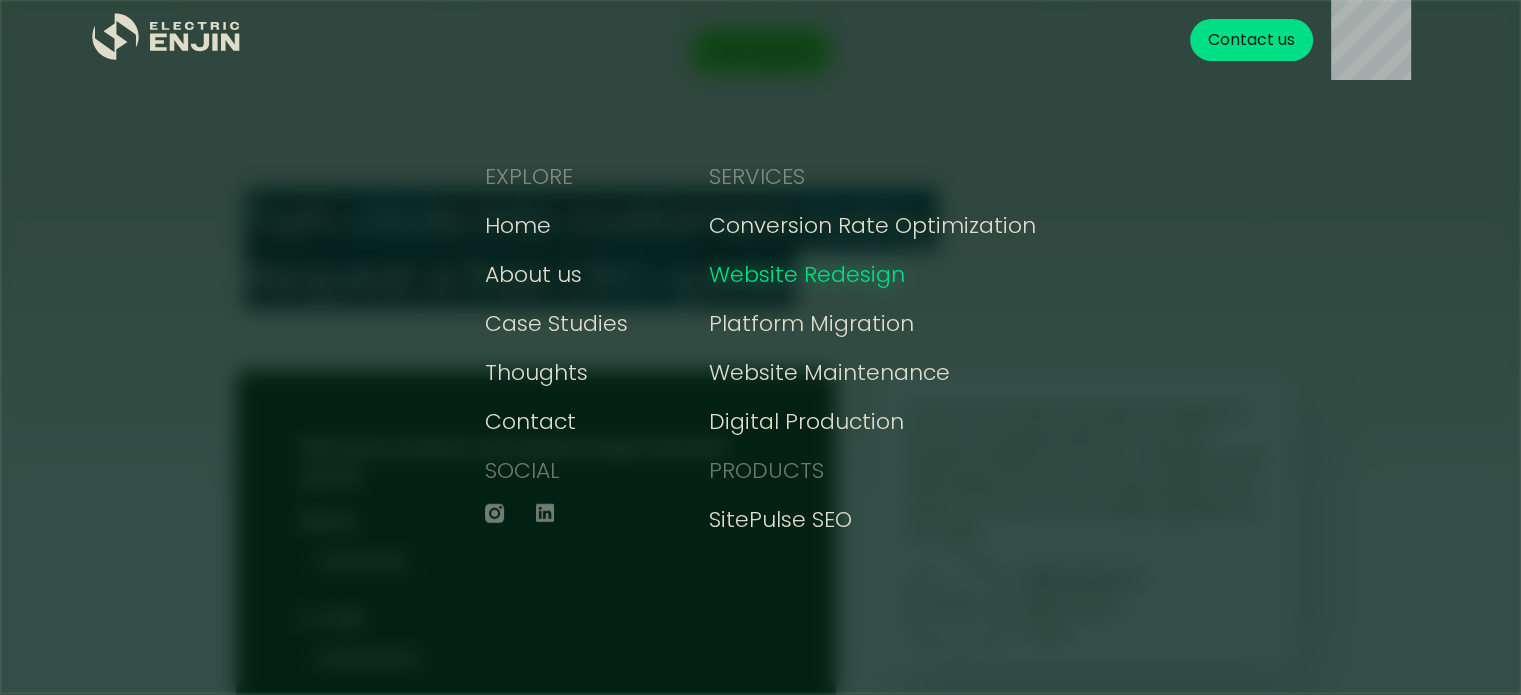 click on "Website Redesign" at bounding box center (807, 274) 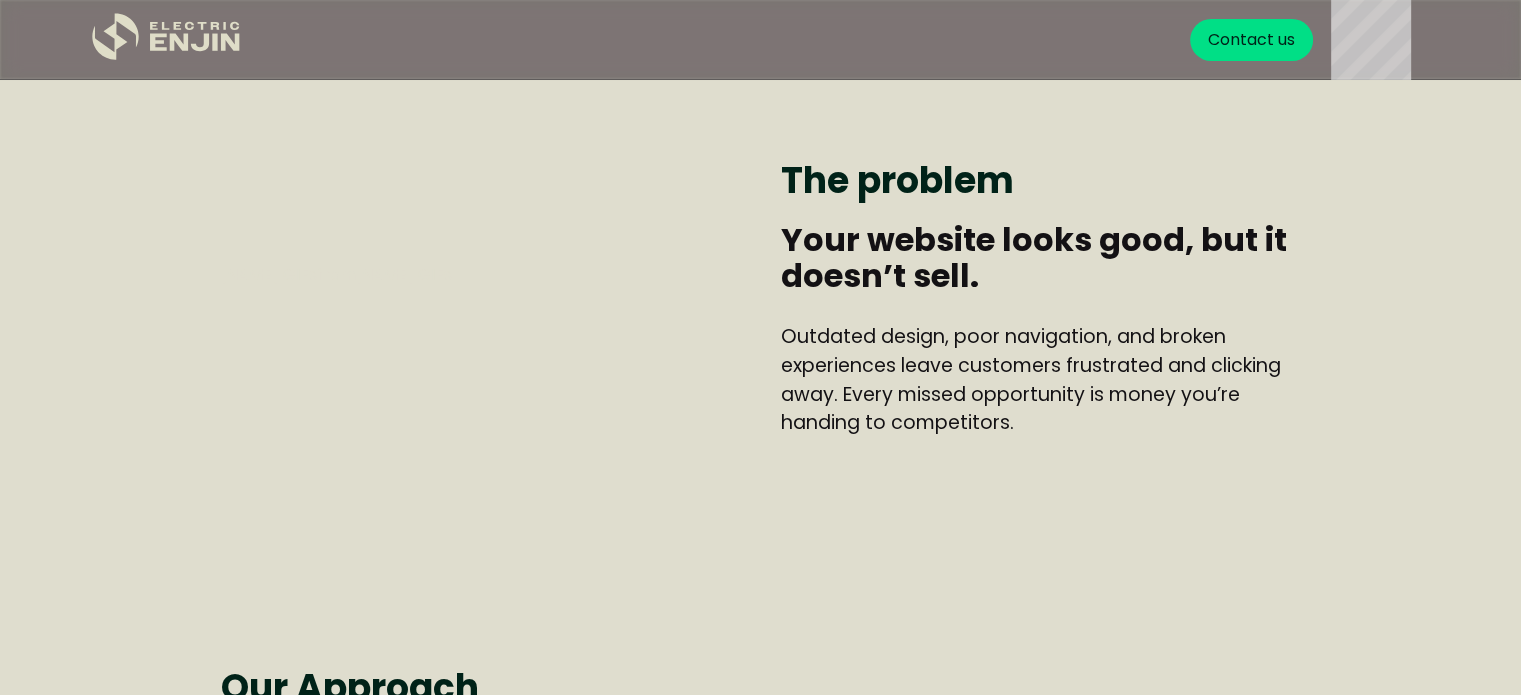 scroll, scrollTop: 0, scrollLeft: 0, axis: both 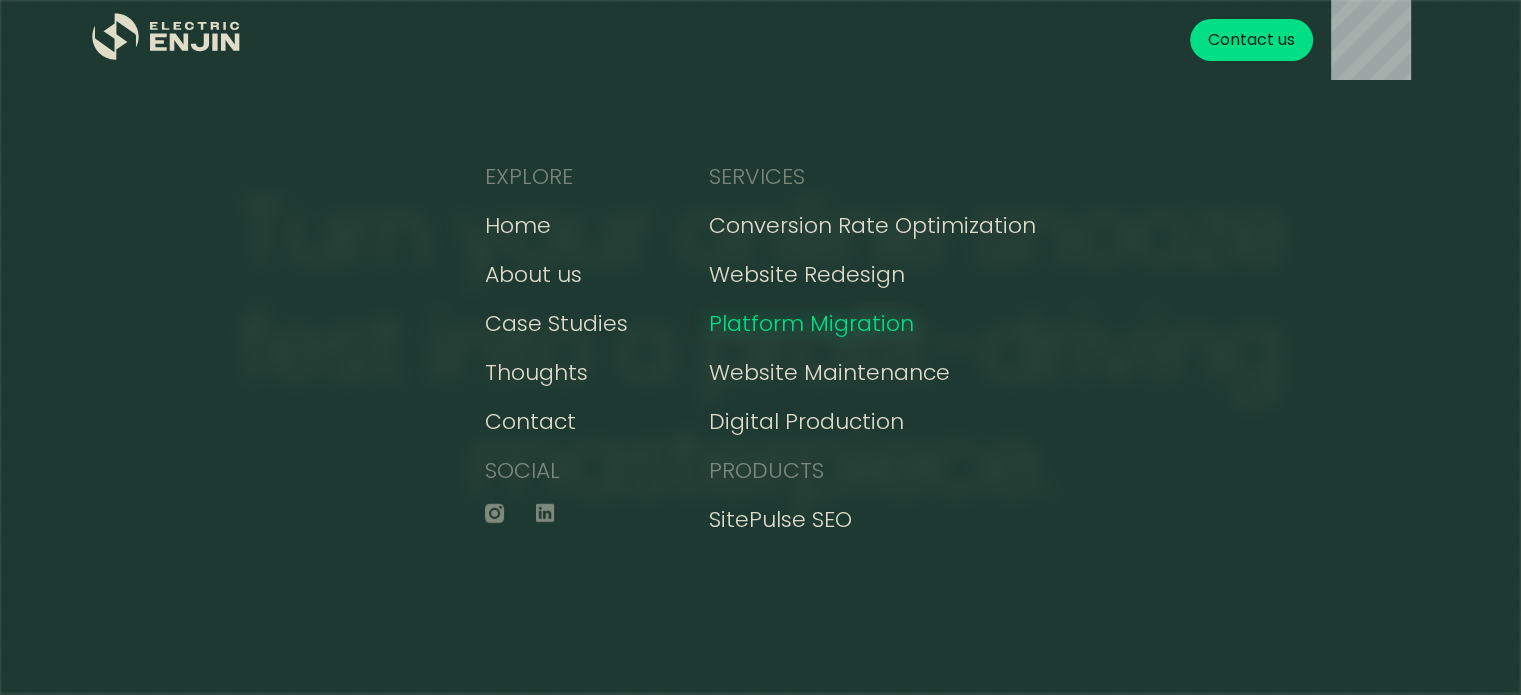 click on "Platform Migration" at bounding box center [811, 323] 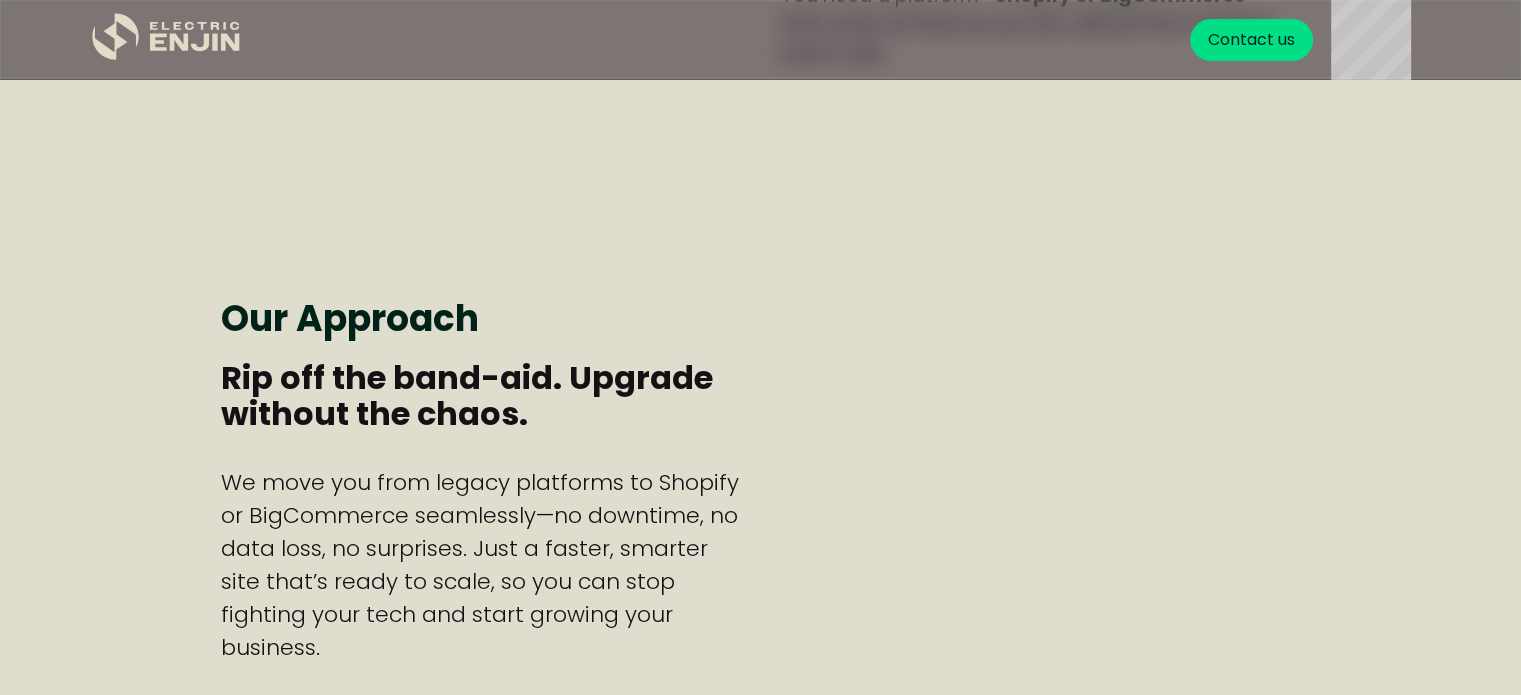 scroll, scrollTop: 0, scrollLeft: 0, axis: both 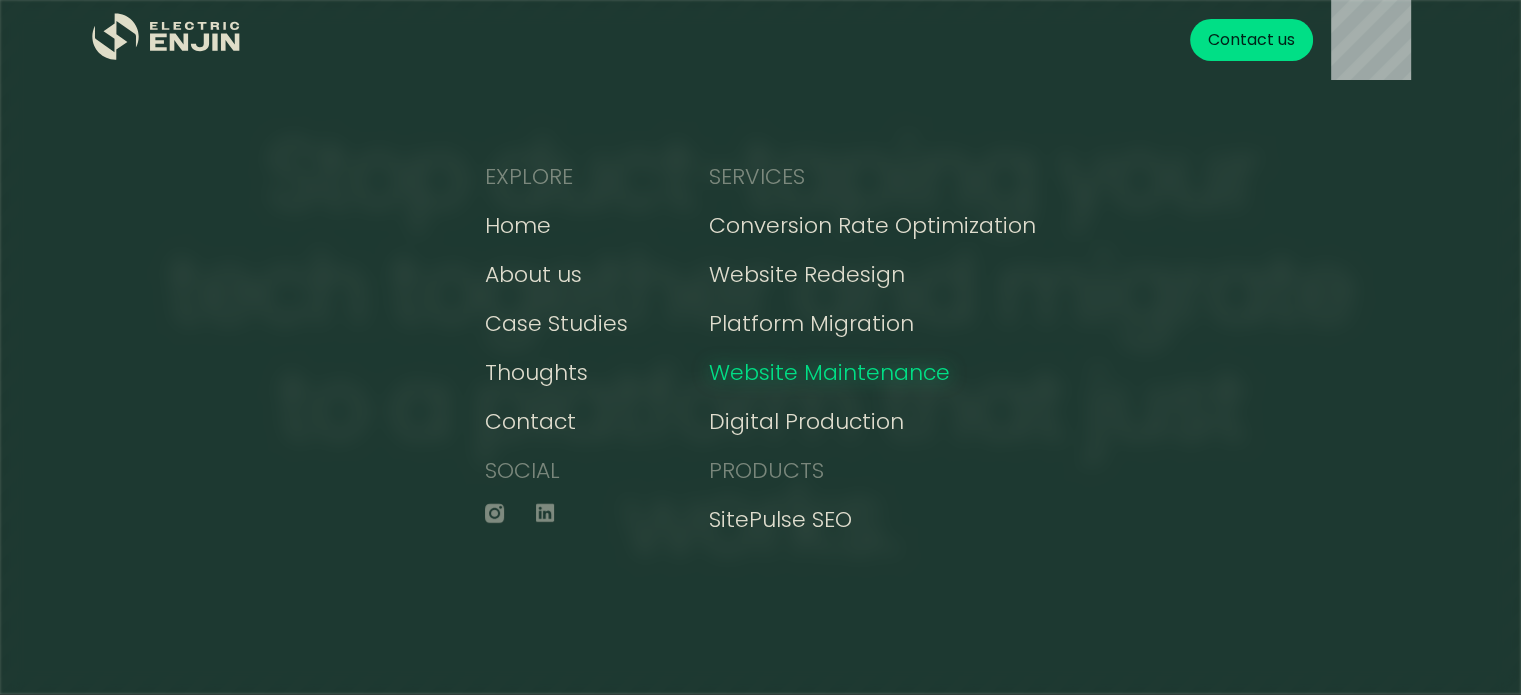 click on "Website Maintenance" at bounding box center [829, 372] 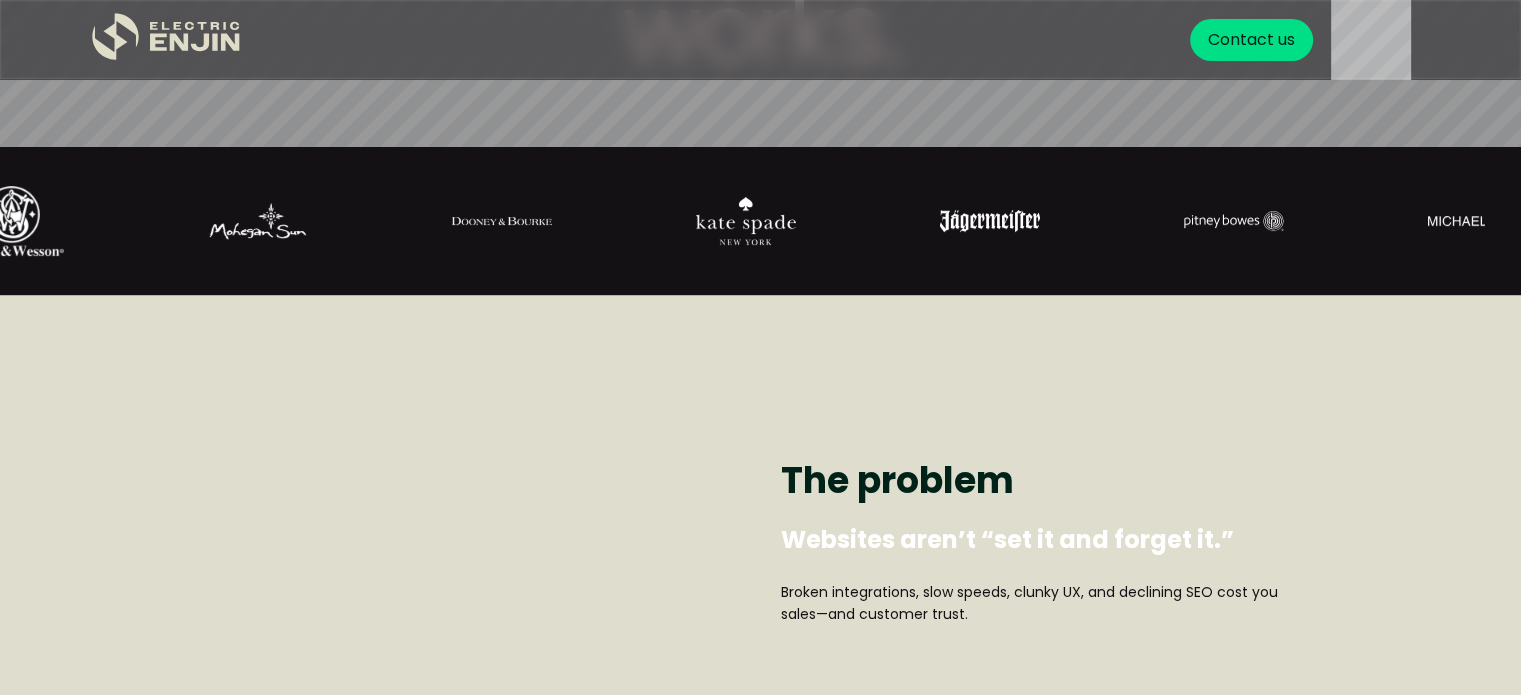 scroll, scrollTop: 0, scrollLeft: 0, axis: both 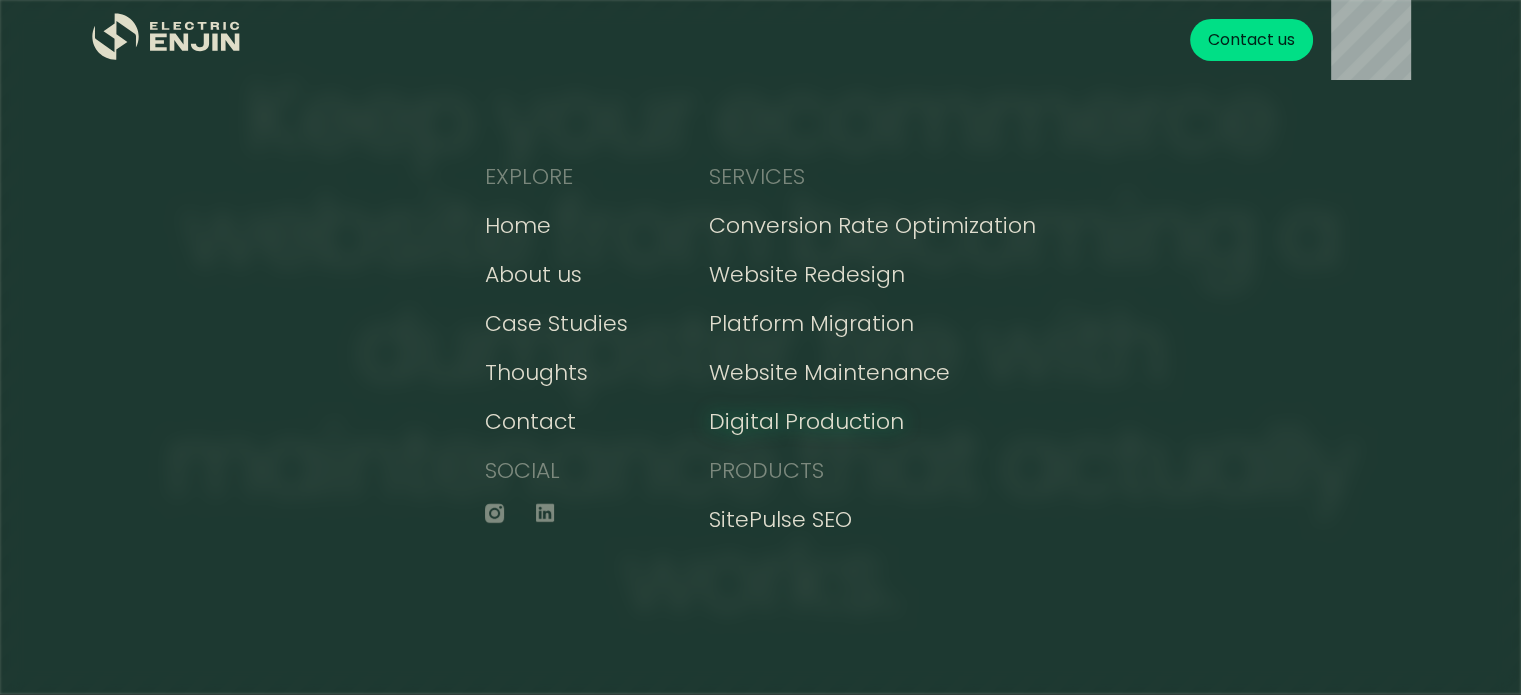 click on "Digital Production" at bounding box center [806, 421] 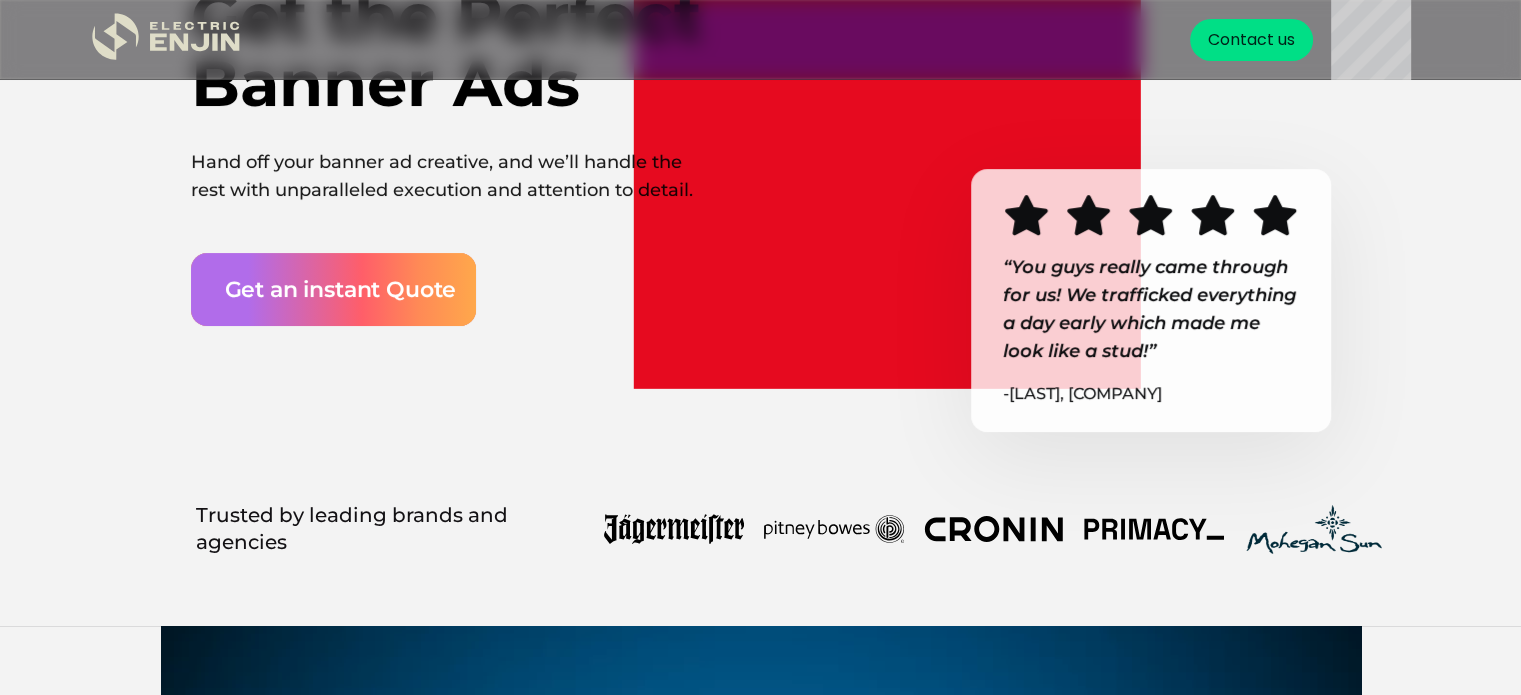 scroll, scrollTop: 267, scrollLeft: 0, axis: vertical 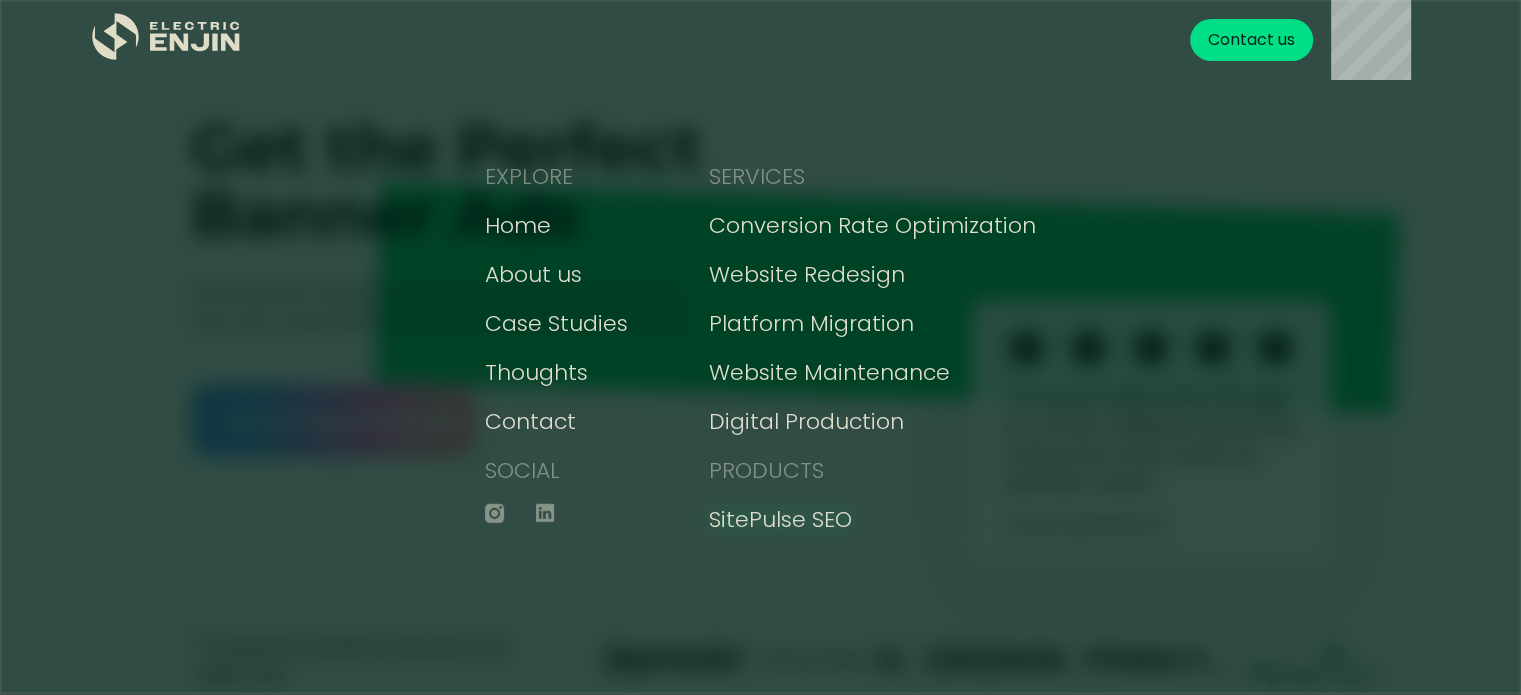 click on "SitePulse SEO" at bounding box center (780, 519) 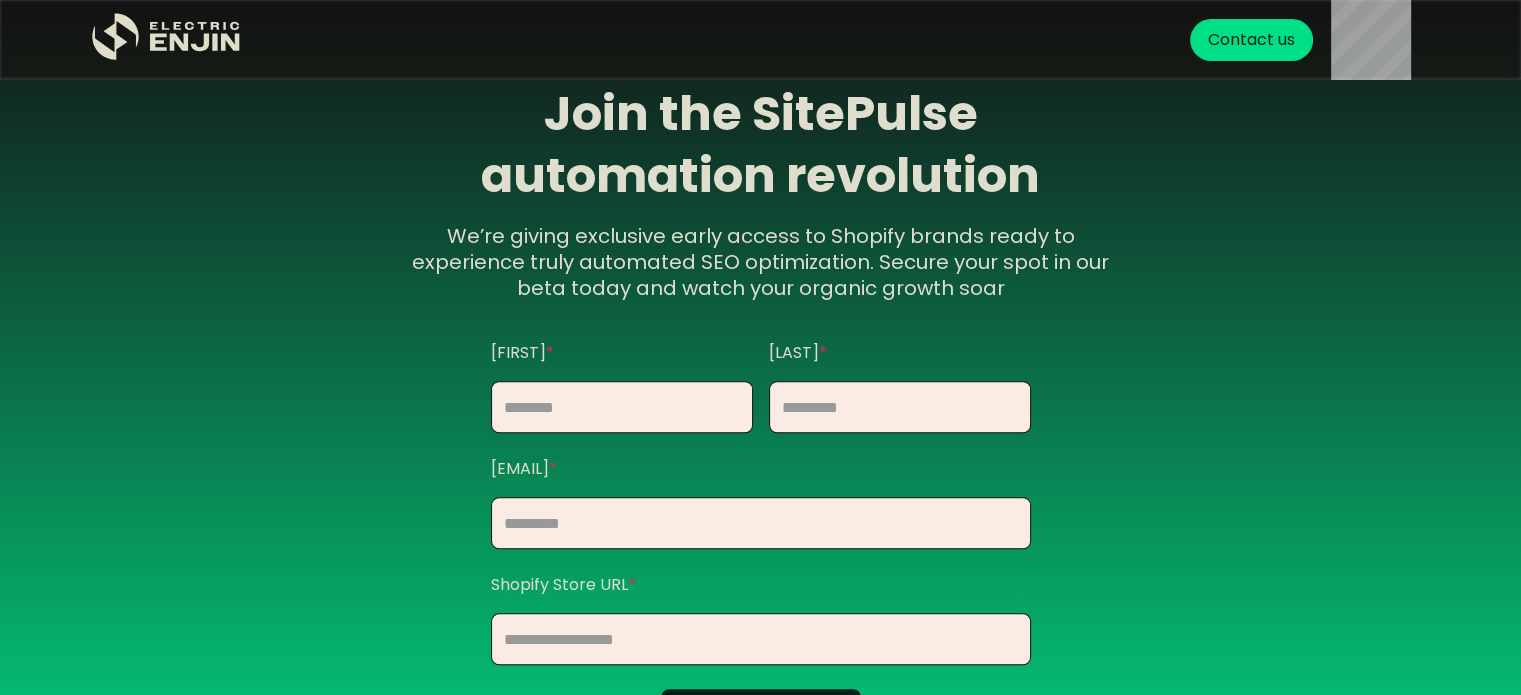 scroll, scrollTop: 2002, scrollLeft: 0, axis: vertical 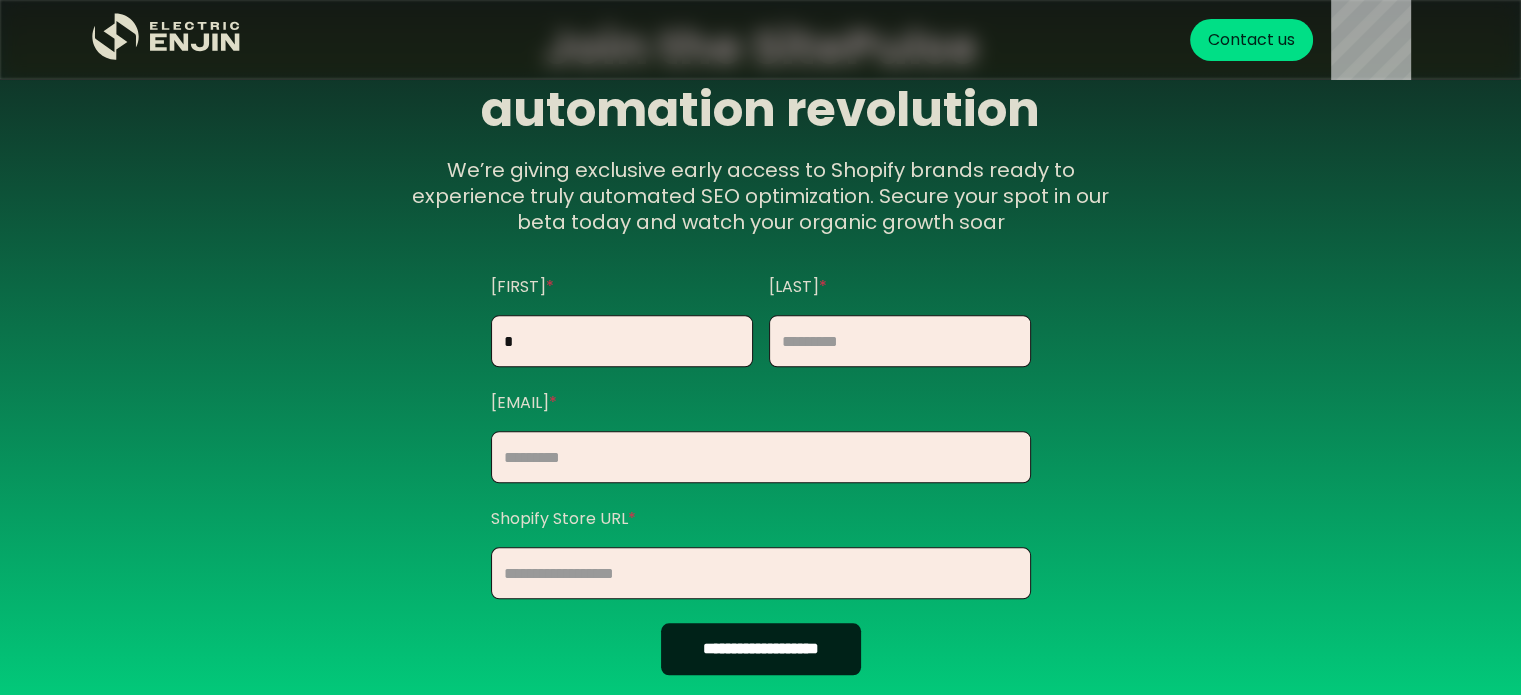 click on "*" at bounding box center (622, 341) 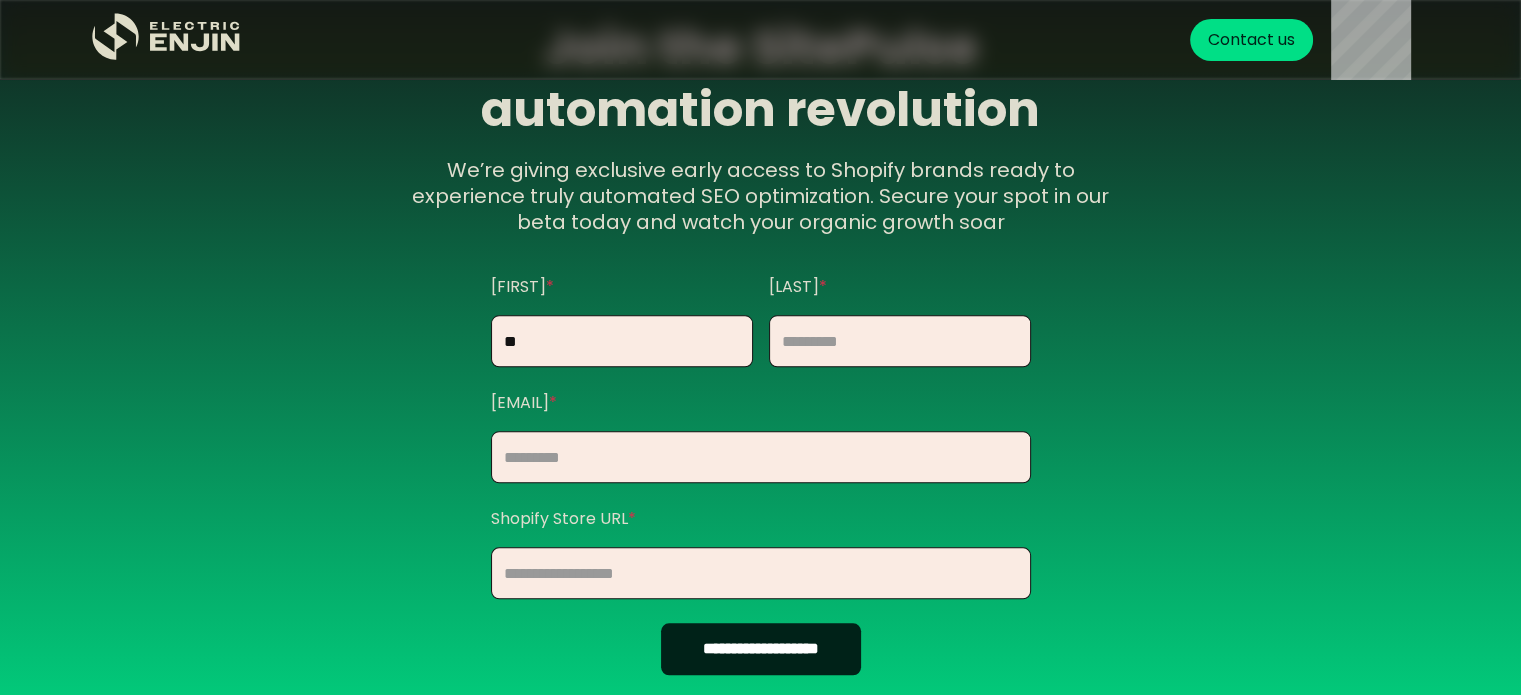 type on "*" 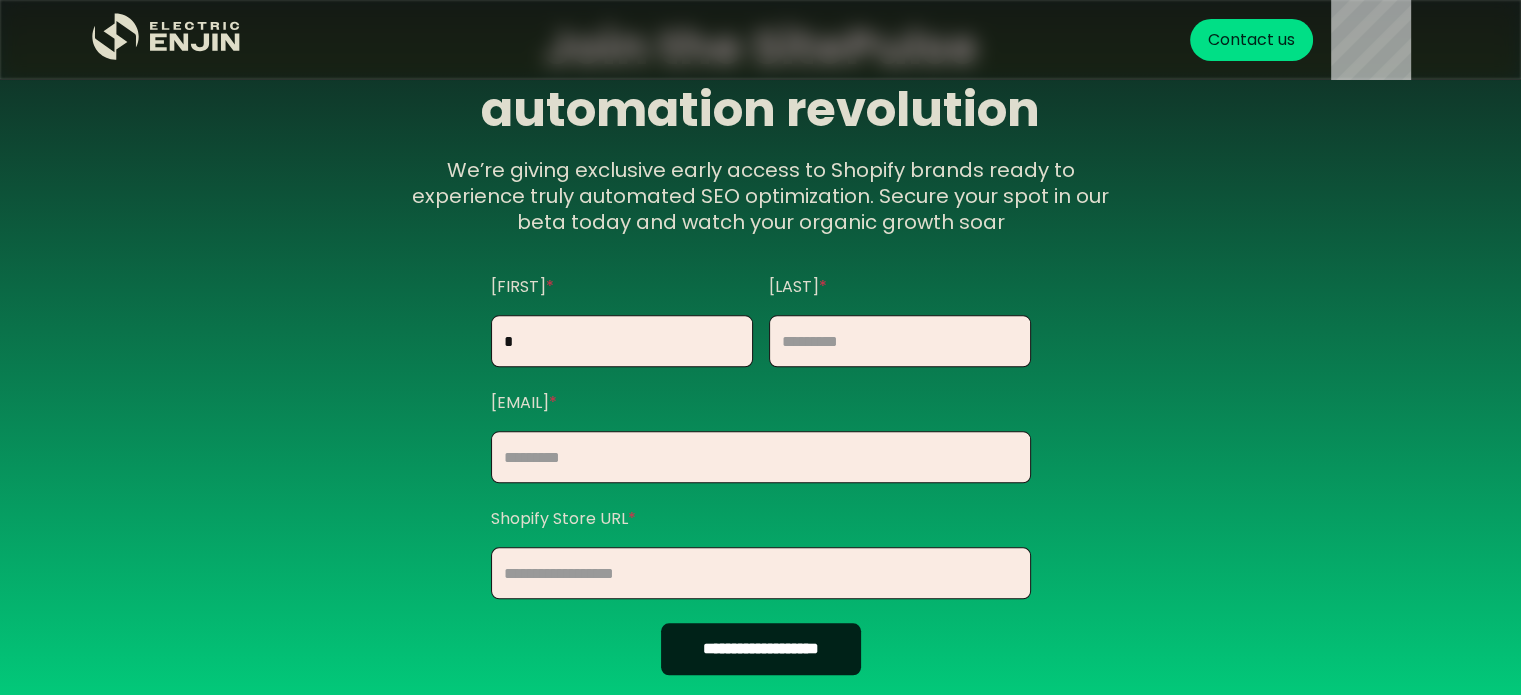 type 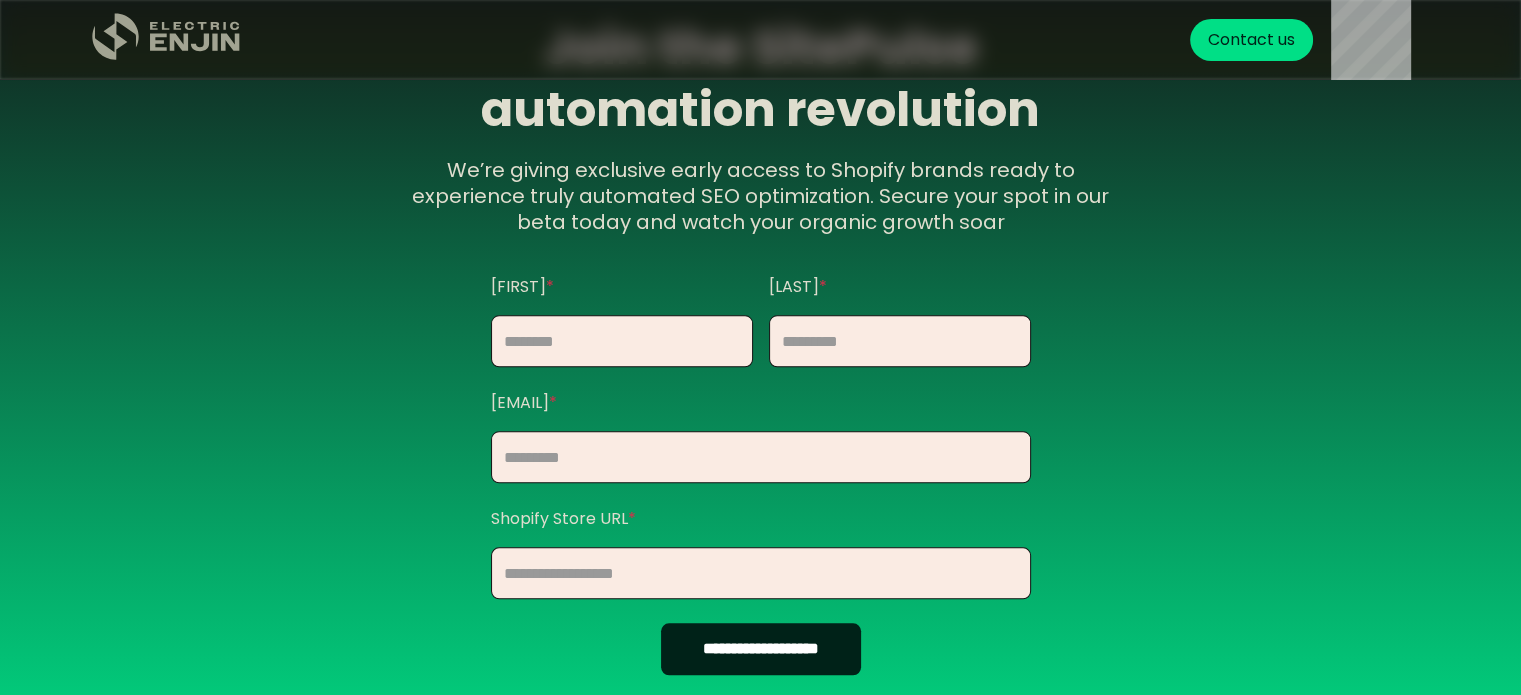 click on ".st0{fill:#dfddc8;}" 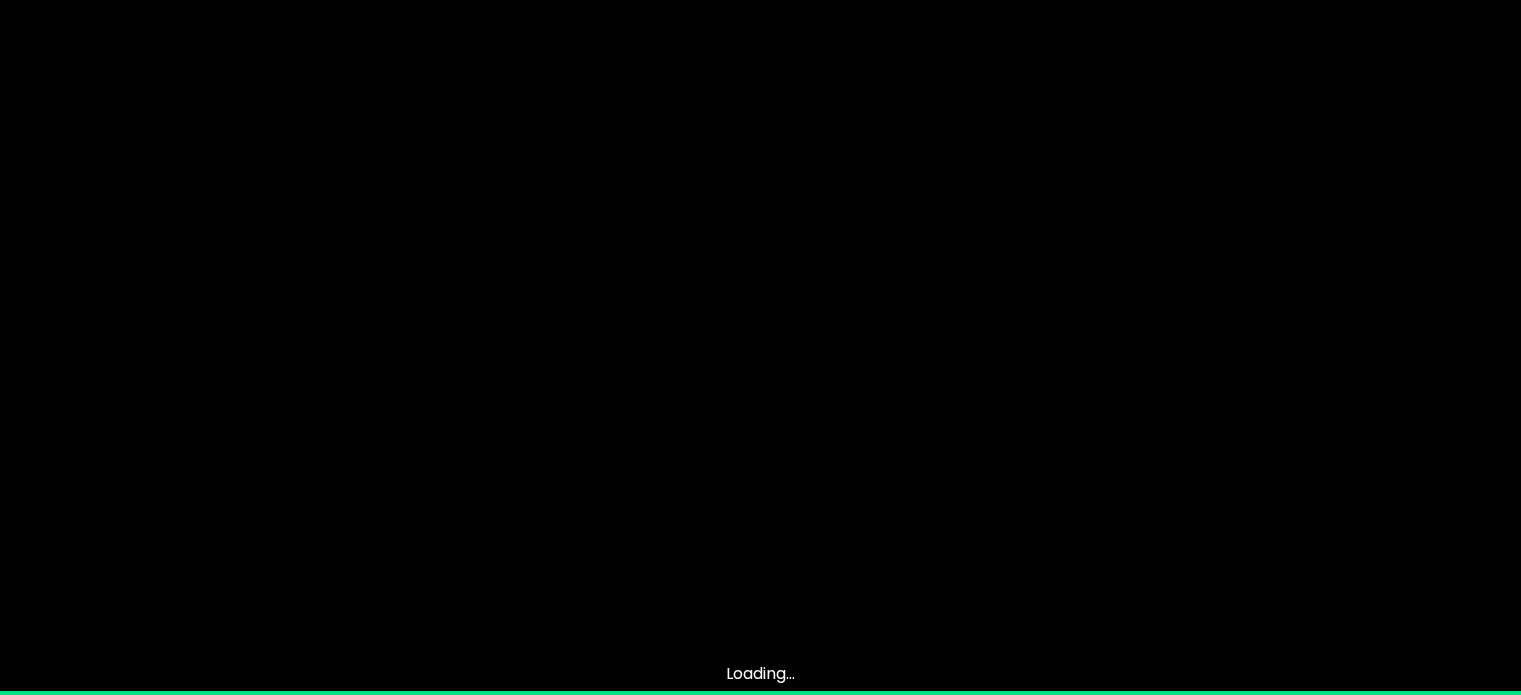 scroll, scrollTop: 0, scrollLeft: 0, axis: both 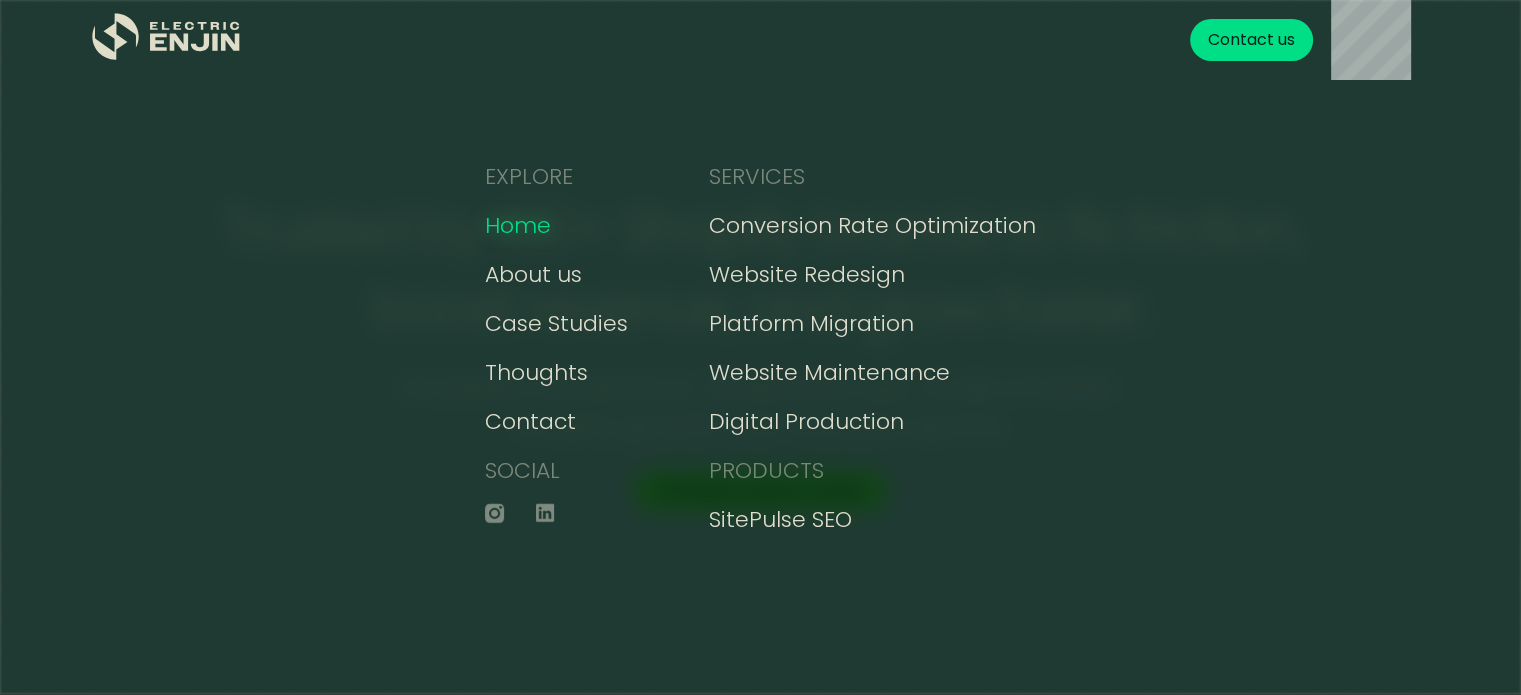 click on "Home" at bounding box center (518, 225) 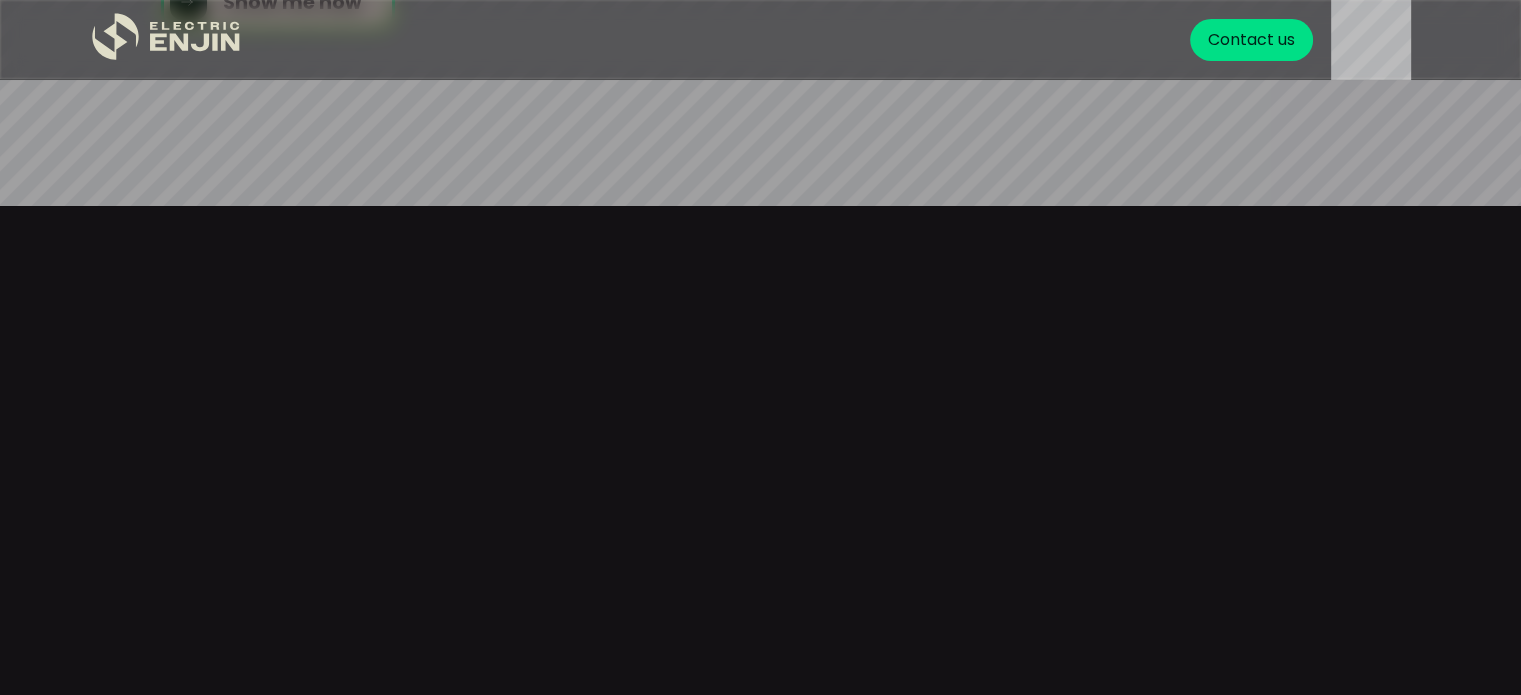 scroll, scrollTop: 0, scrollLeft: 0, axis: both 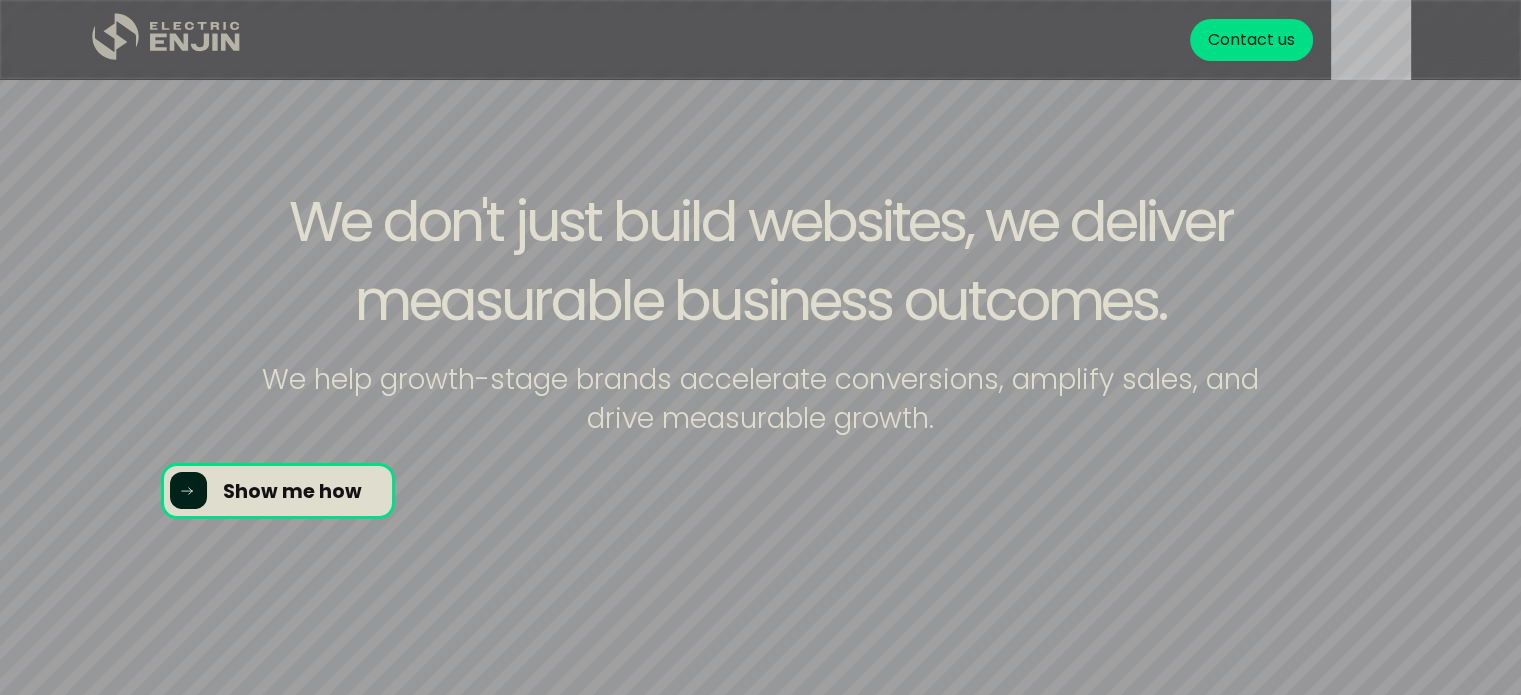 click on ".st0{fill:#dfddc8;}" 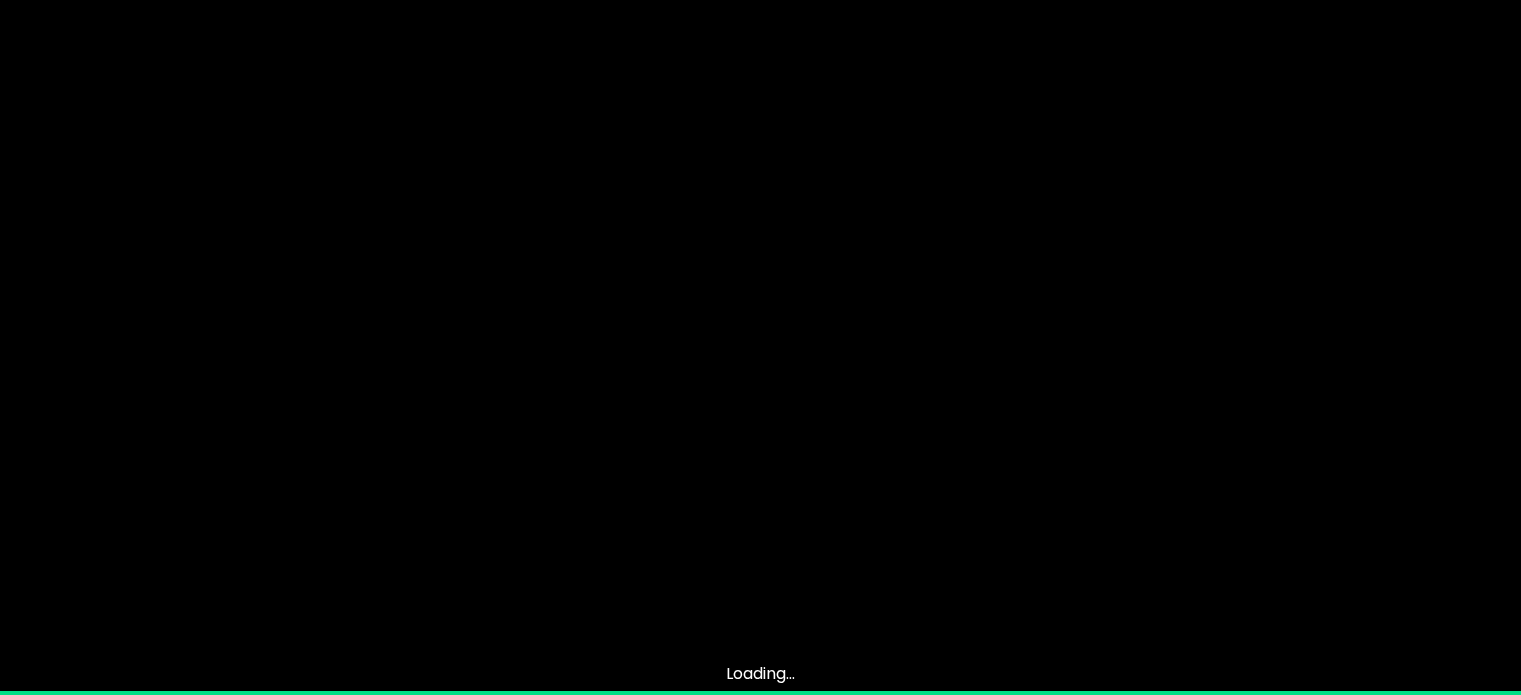 scroll, scrollTop: 0, scrollLeft: 0, axis: both 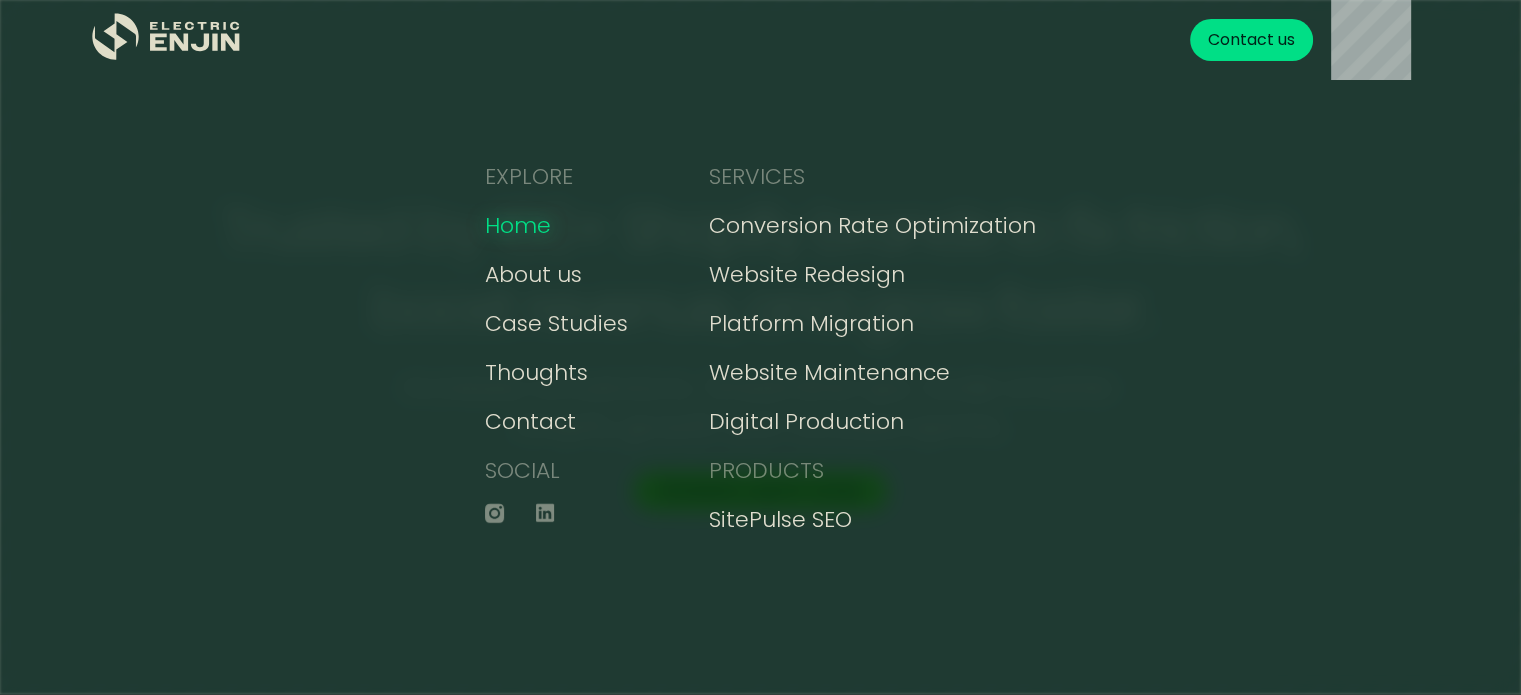 click on "Home" at bounding box center (518, 225) 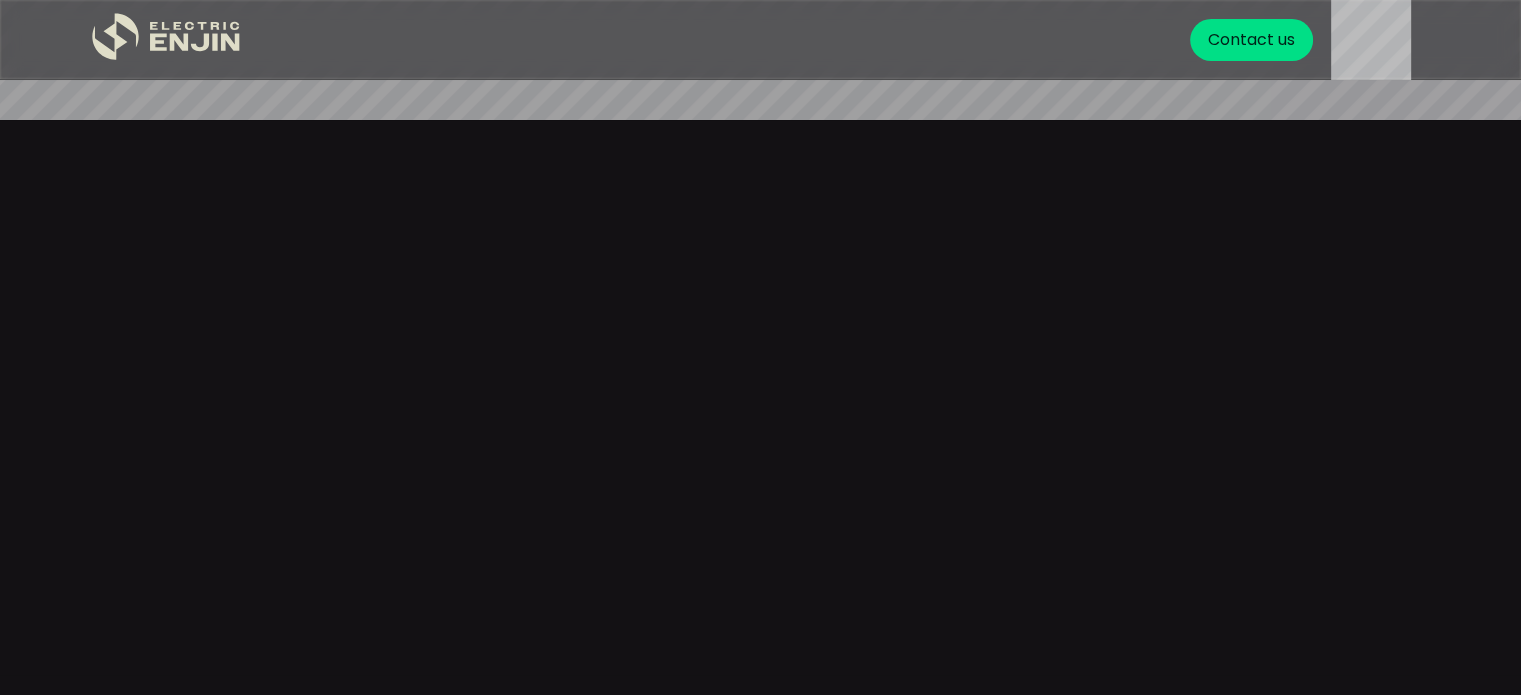 scroll, scrollTop: 0, scrollLeft: 0, axis: both 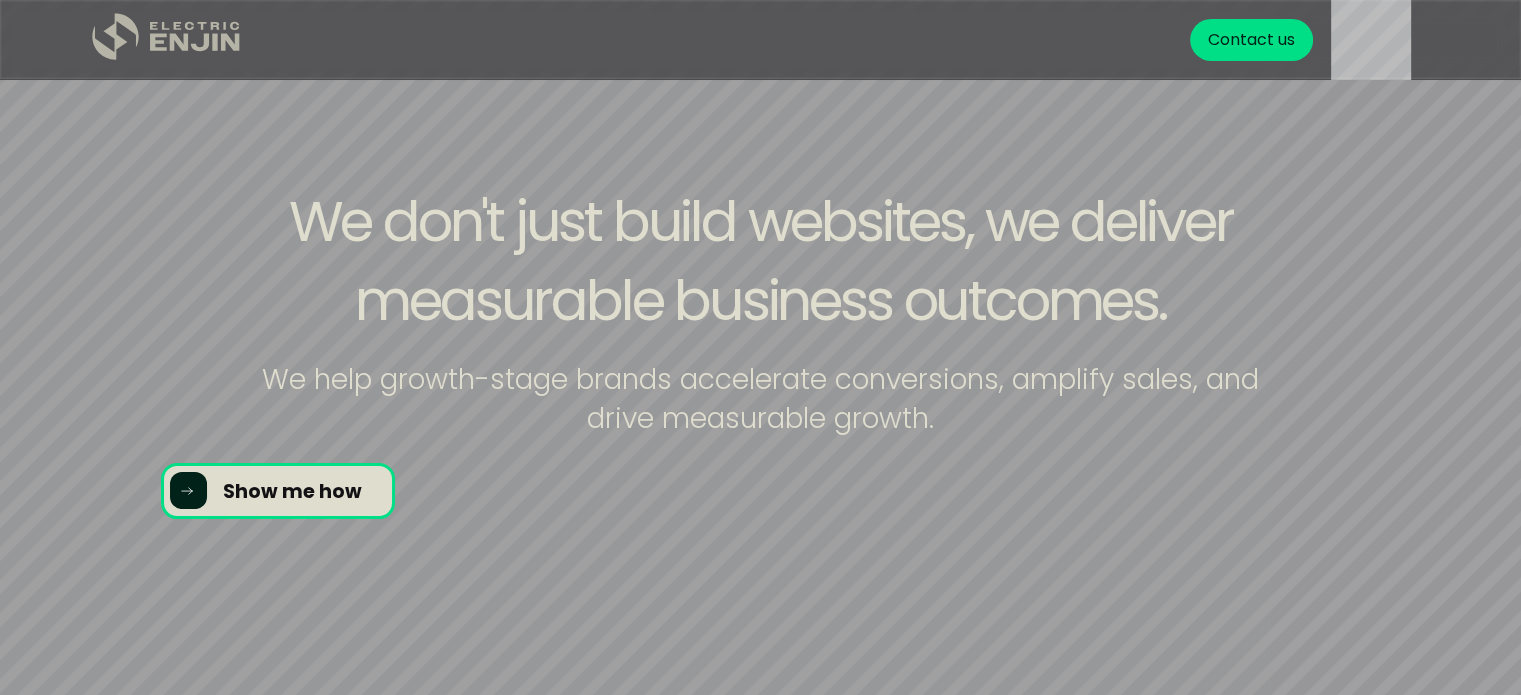 click 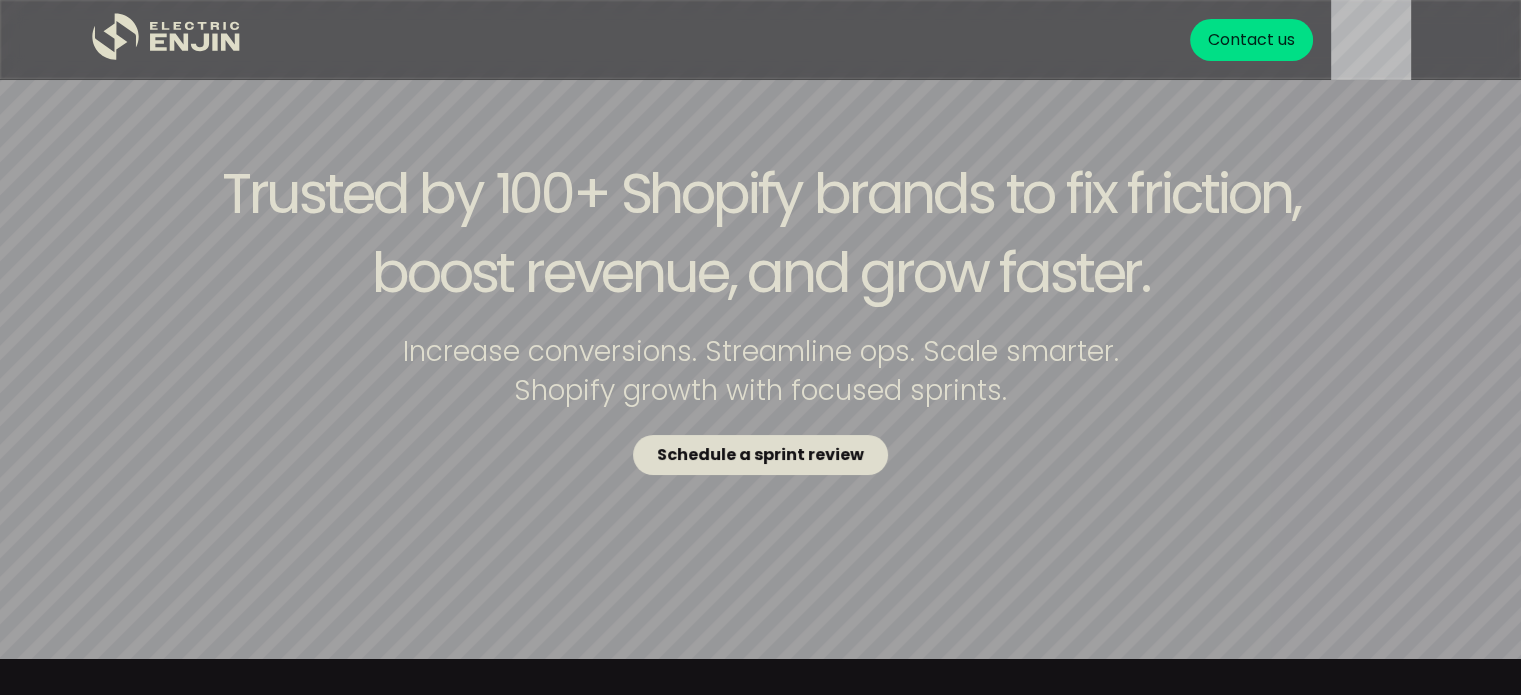 scroll, scrollTop: 39, scrollLeft: 0, axis: vertical 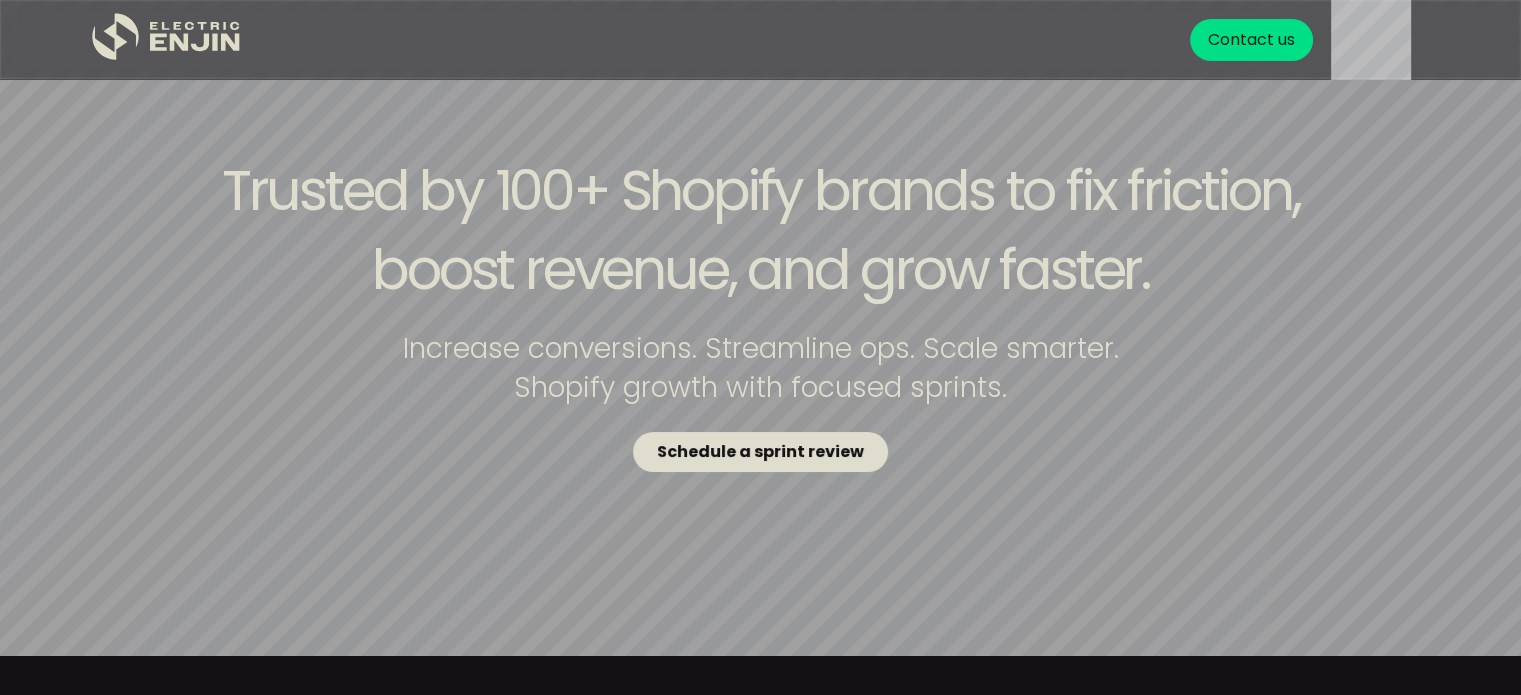 click on "Schedule a sprint review" at bounding box center [760, 451] 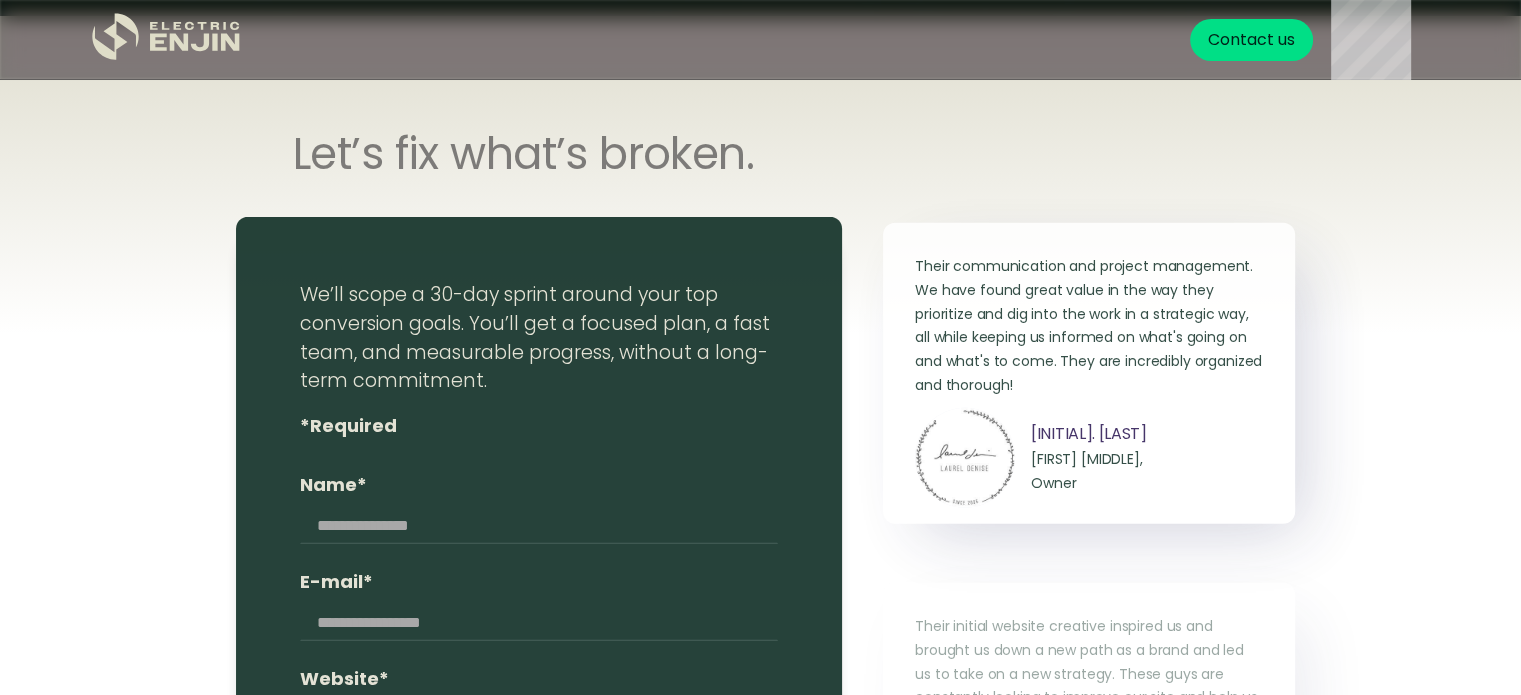 scroll, scrollTop: 7784, scrollLeft: 0, axis: vertical 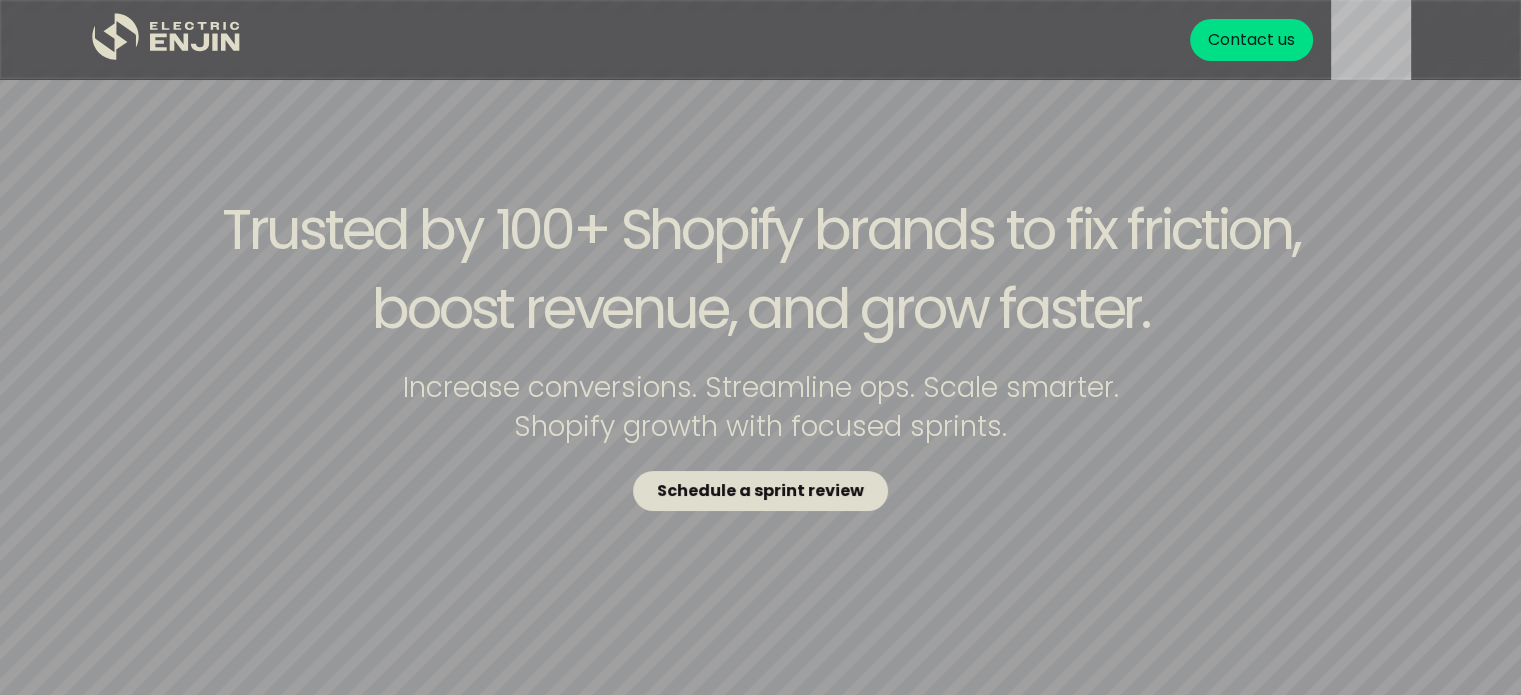 click on "Schedule a sprint review" at bounding box center [760, 490] 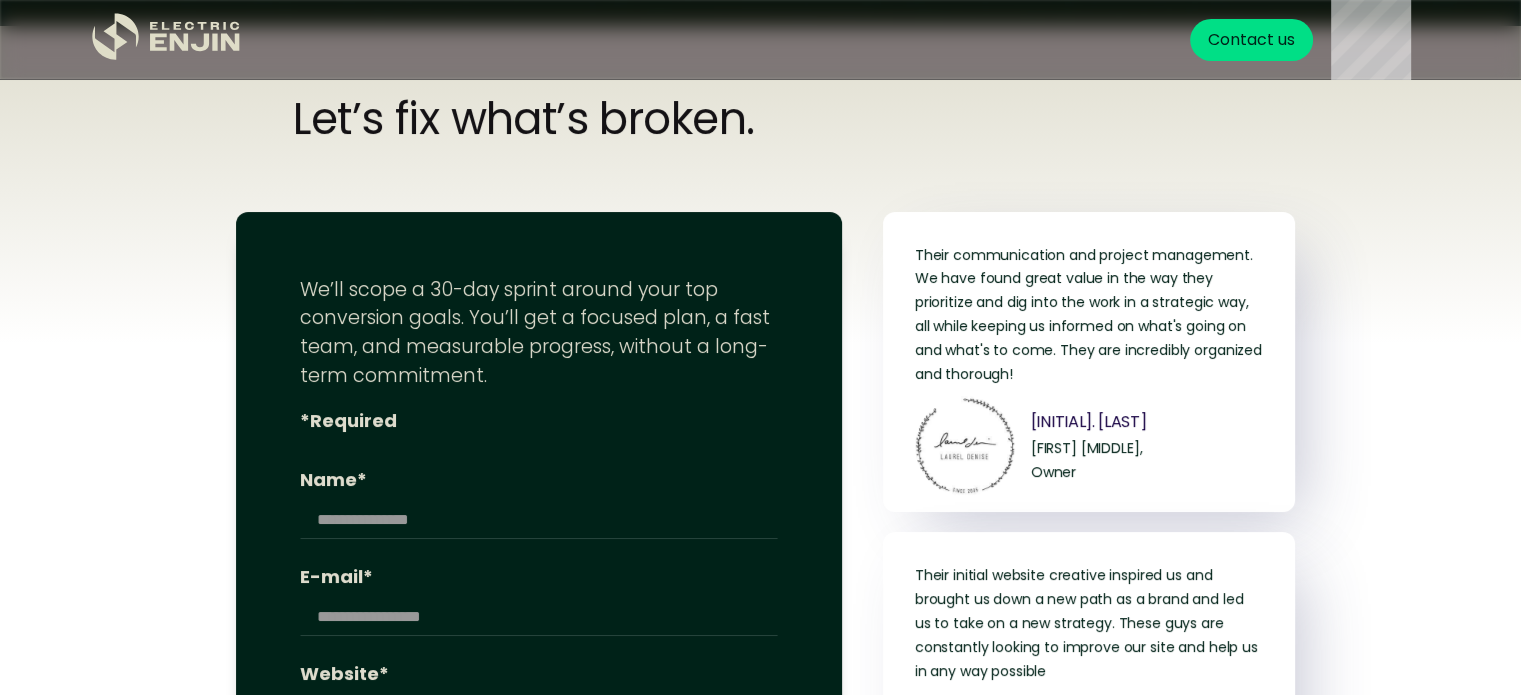 scroll, scrollTop: 7784, scrollLeft: 0, axis: vertical 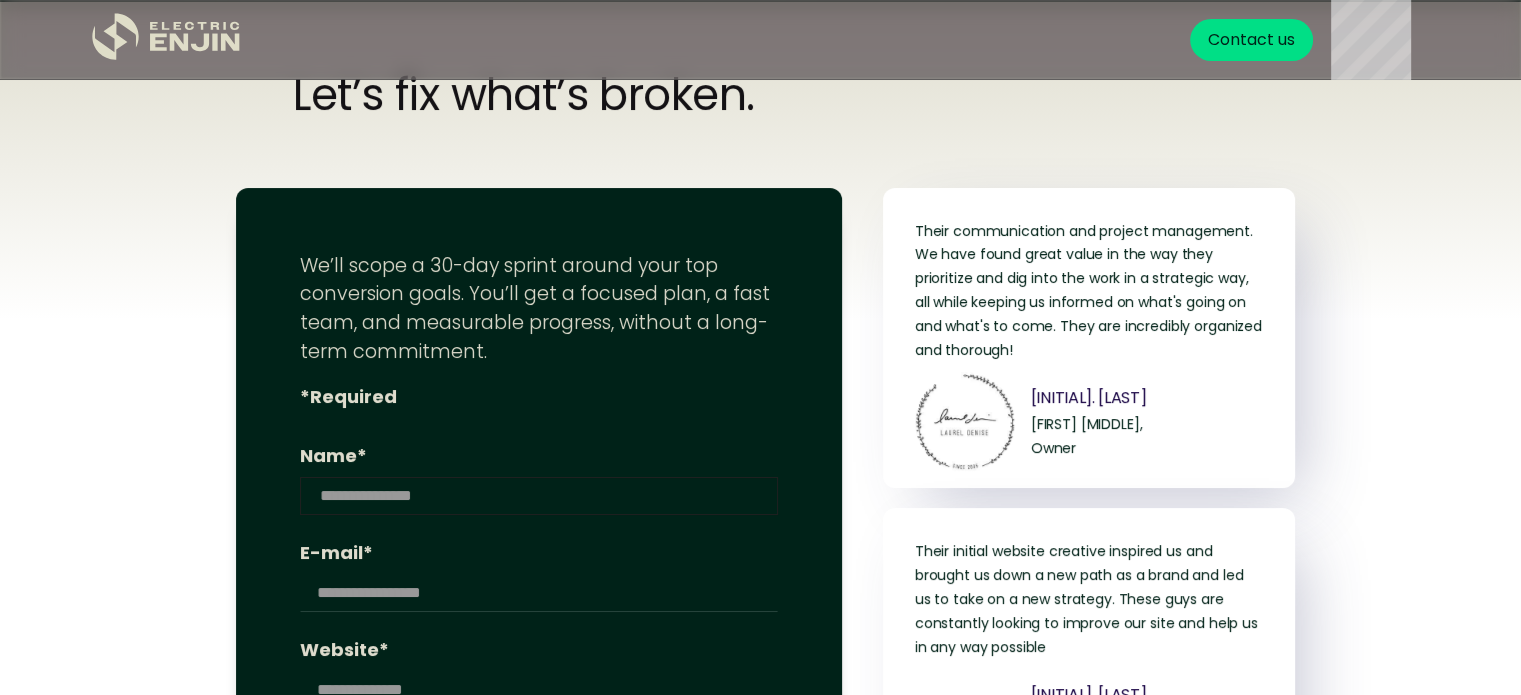 click on "Name*" at bounding box center (539, 496) 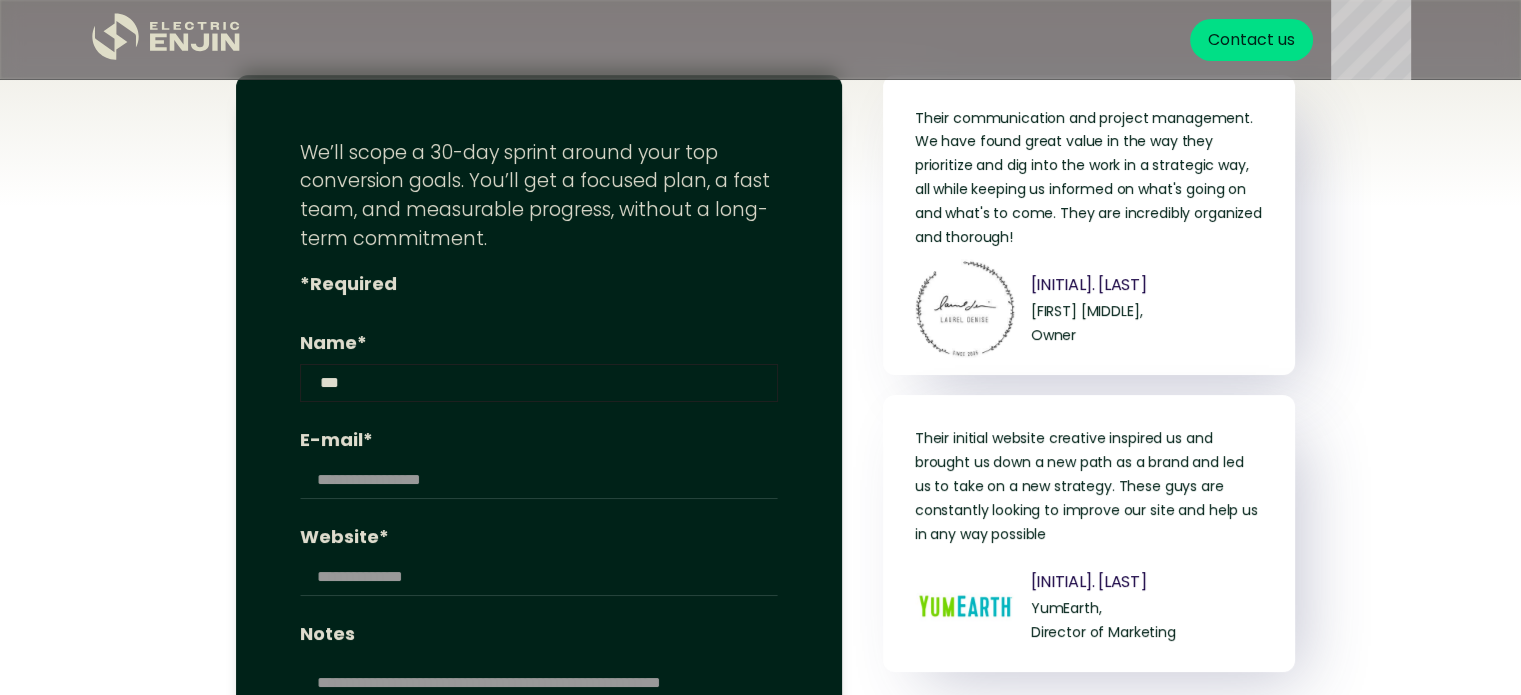 scroll, scrollTop: 7947, scrollLeft: 0, axis: vertical 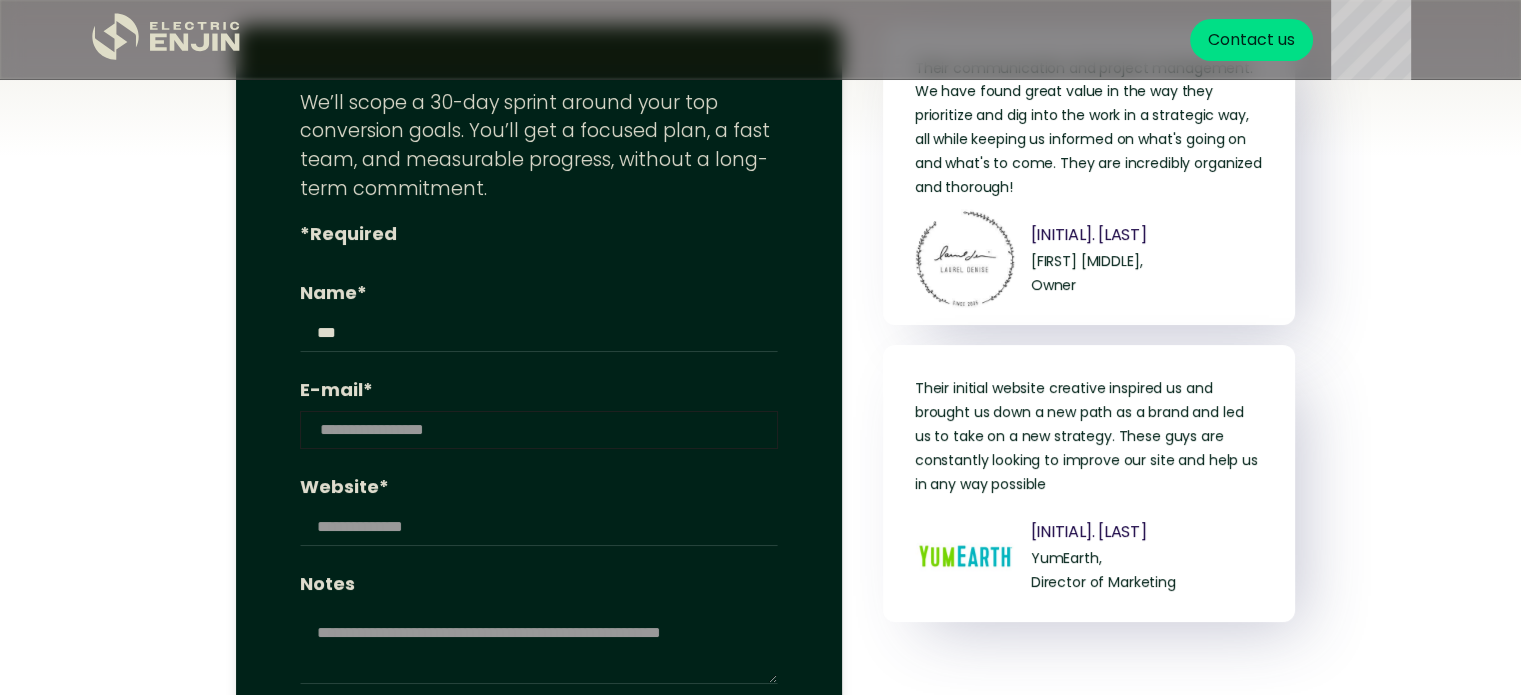 click on "E-mail*" at bounding box center [539, 430] 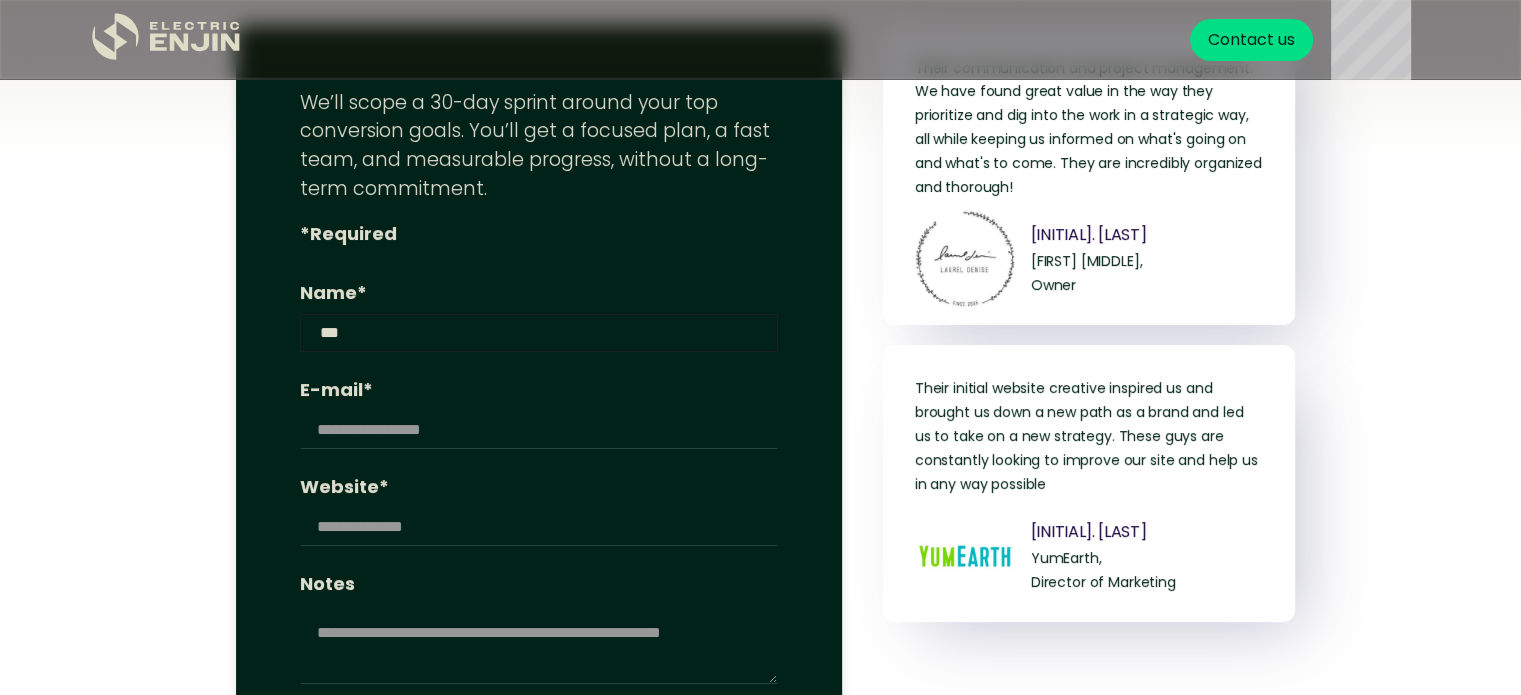 click on "***" at bounding box center (539, 333) 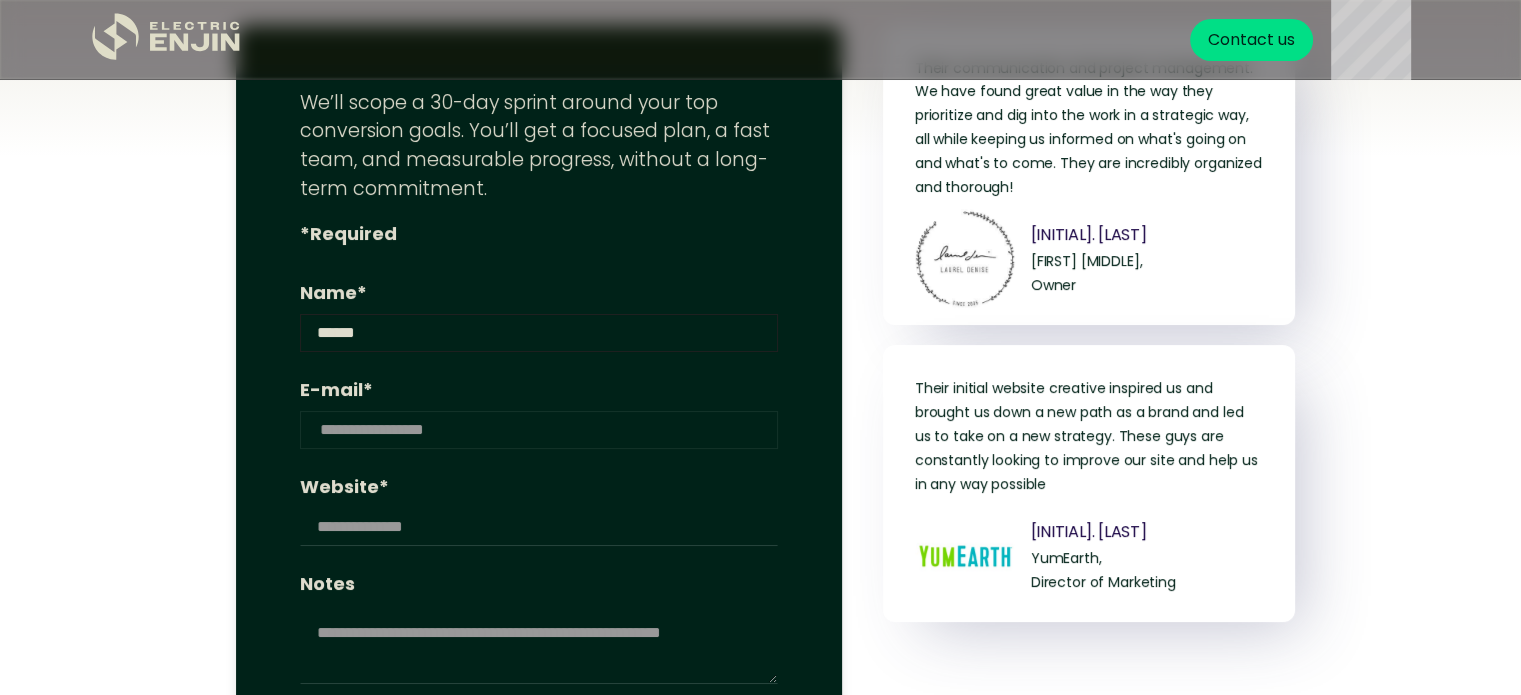 type on "******" 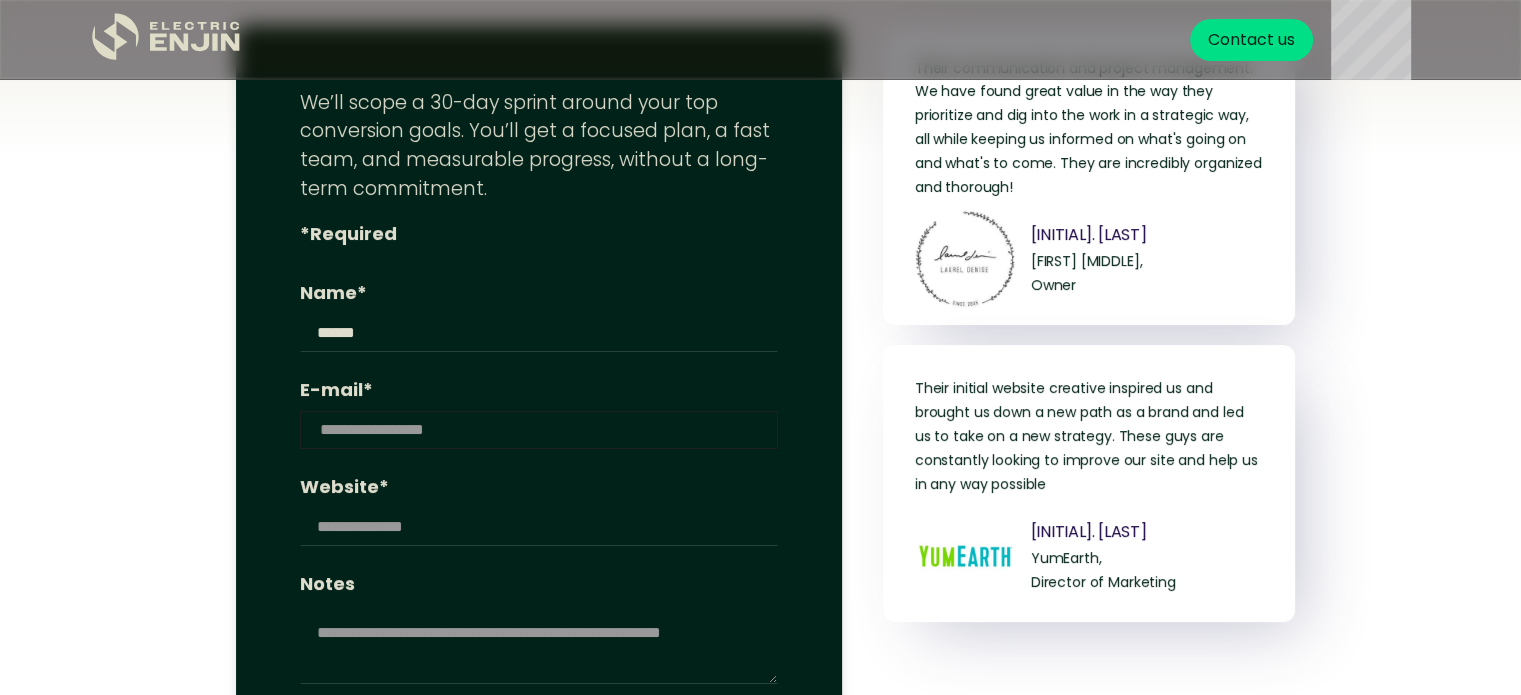 click on "E-mail*" at bounding box center (539, 430) 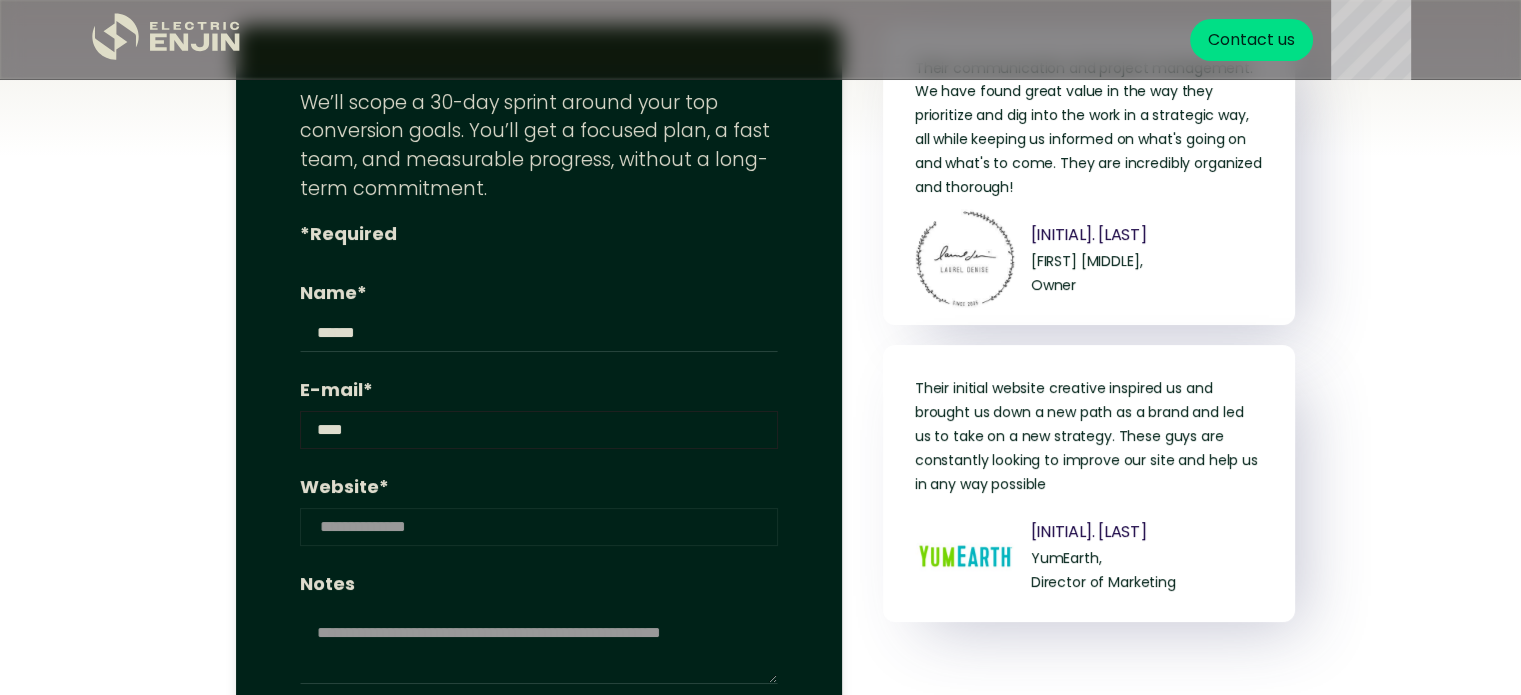 type on "****" 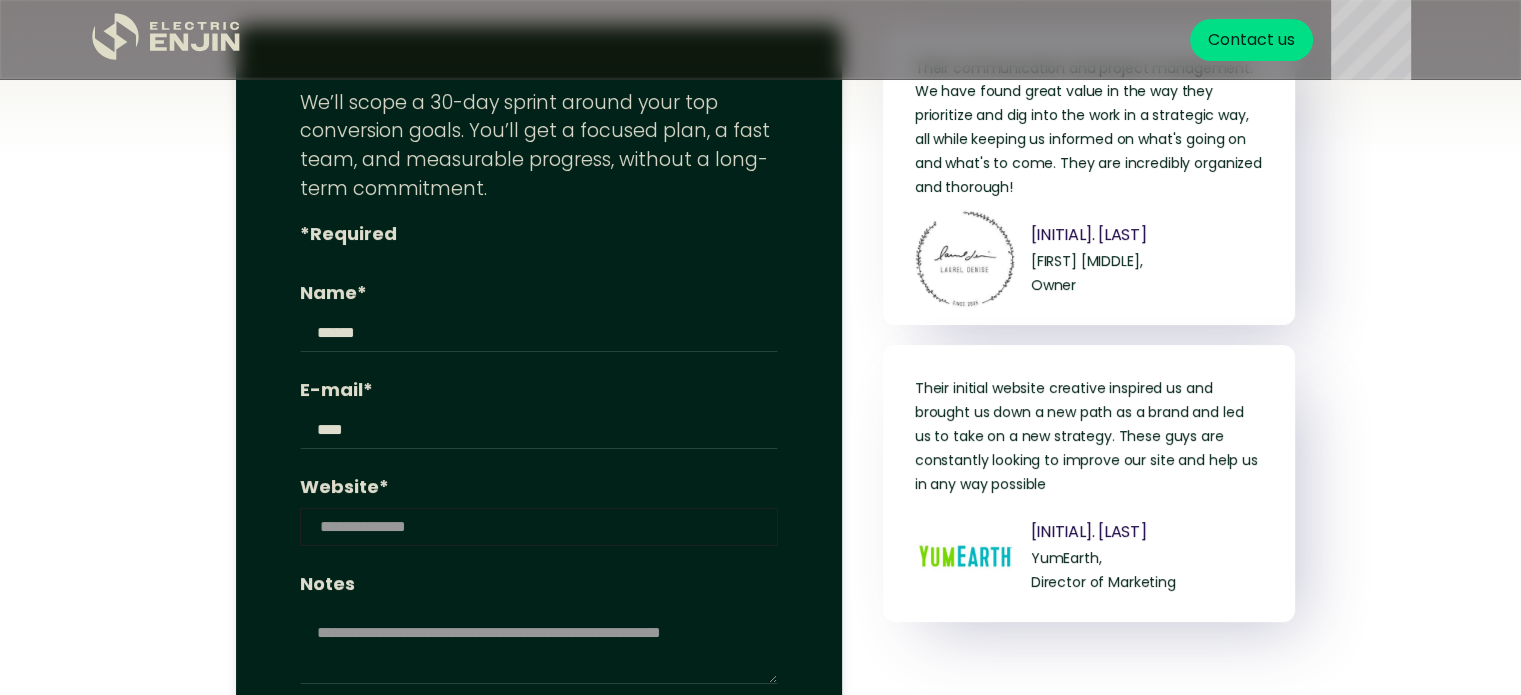 click on "Website*" at bounding box center (539, 527) 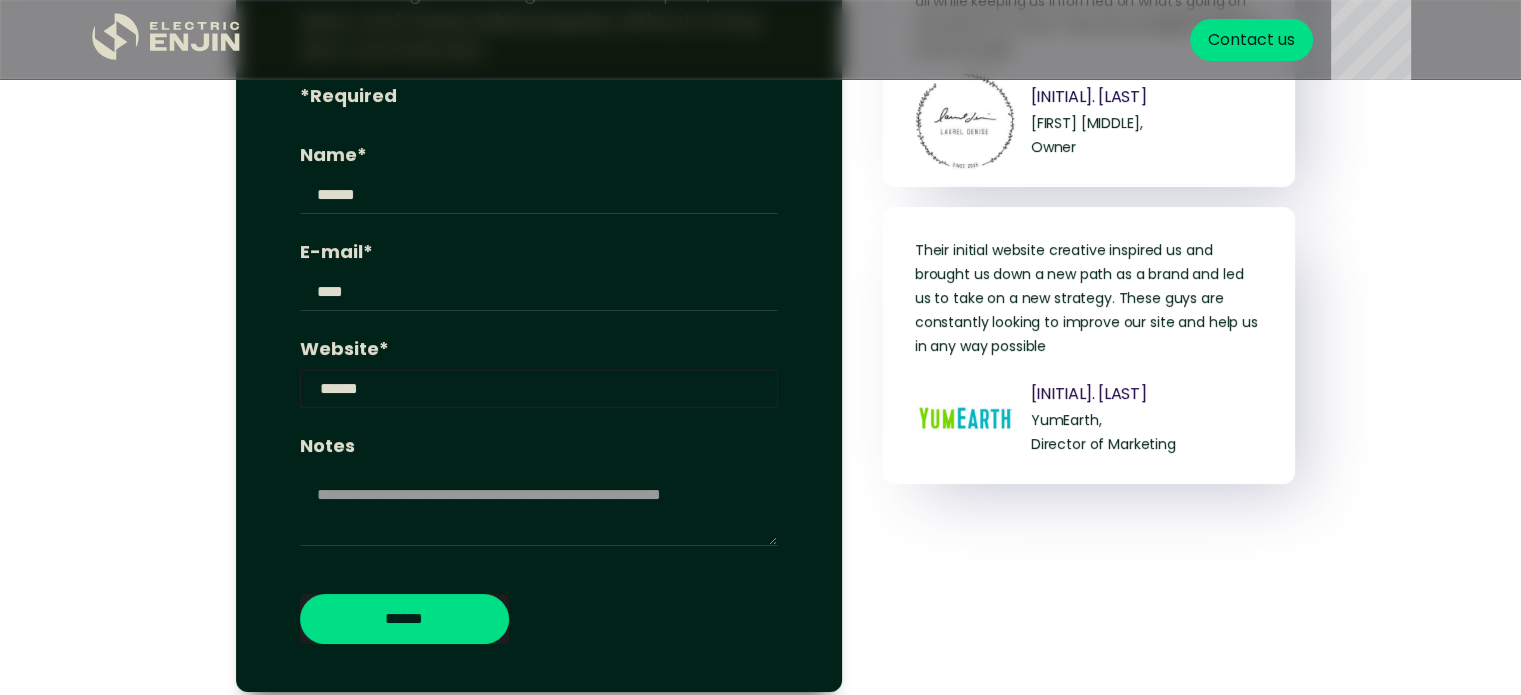 scroll, scrollTop: 8115, scrollLeft: 0, axis: vertical 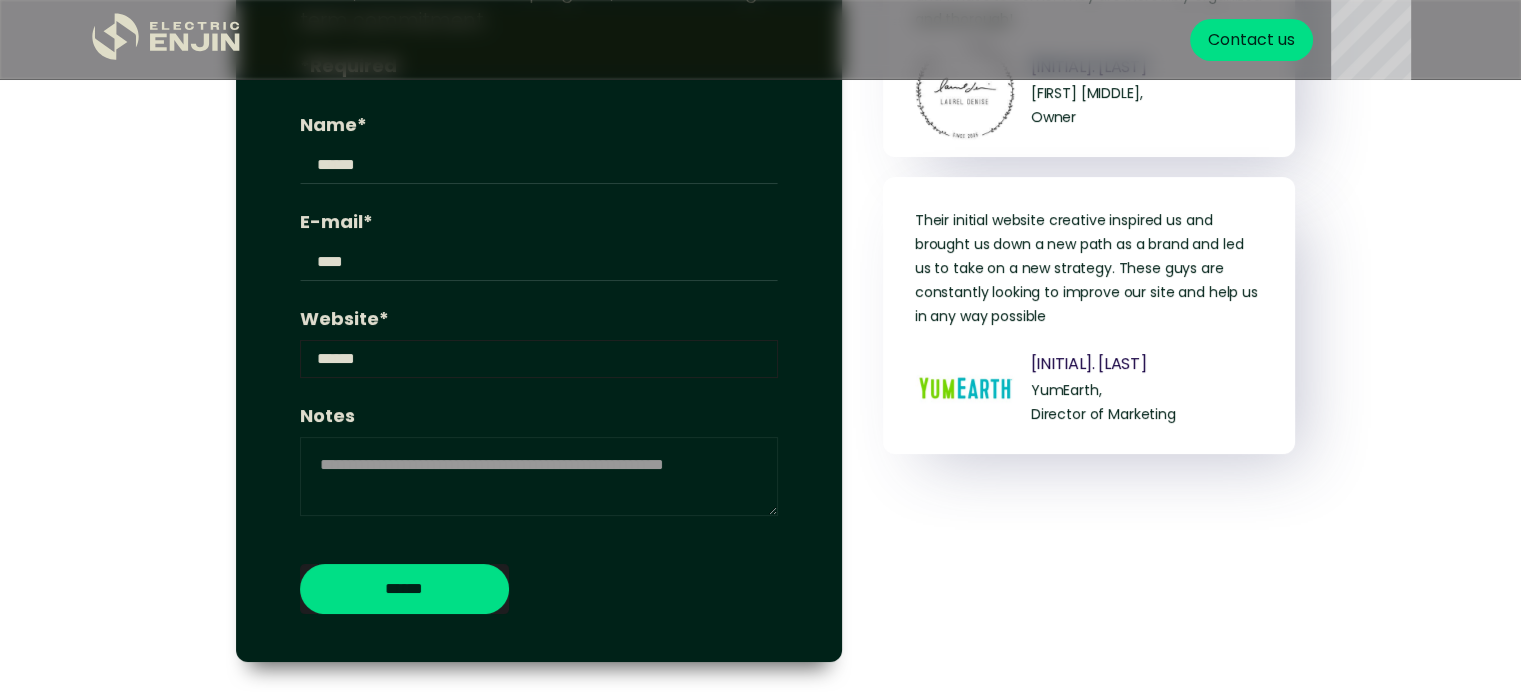 type on "******" 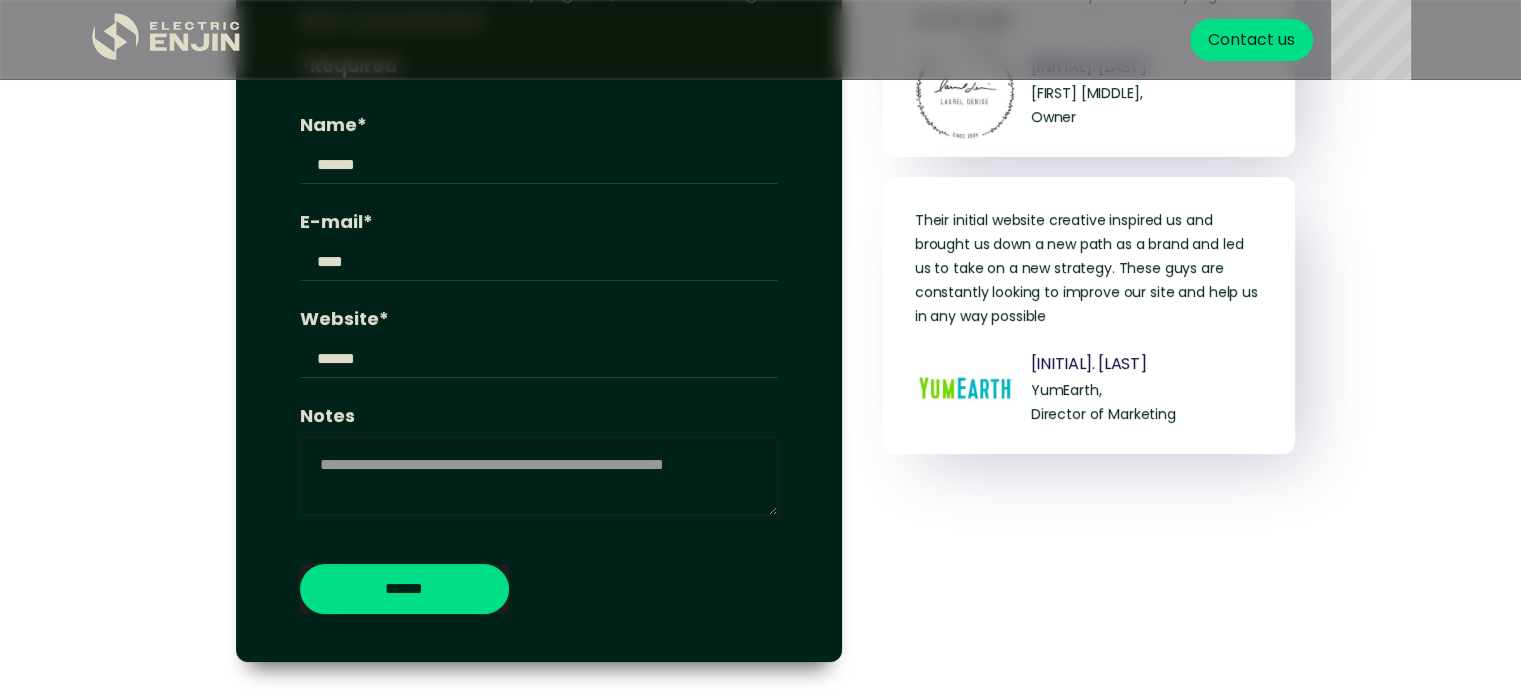 click on "Notes" at bounding box center (539, 477) 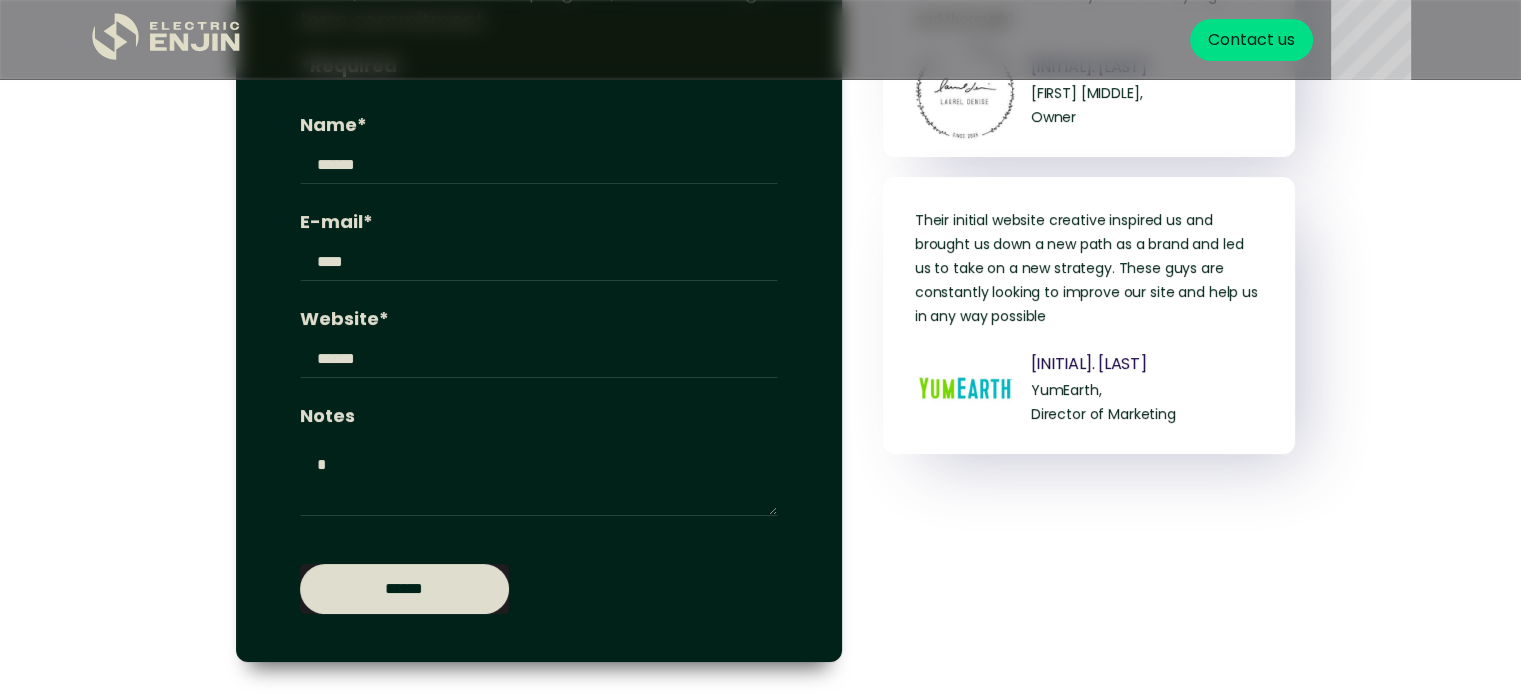 click on "******" at bounding box center [404, 589] 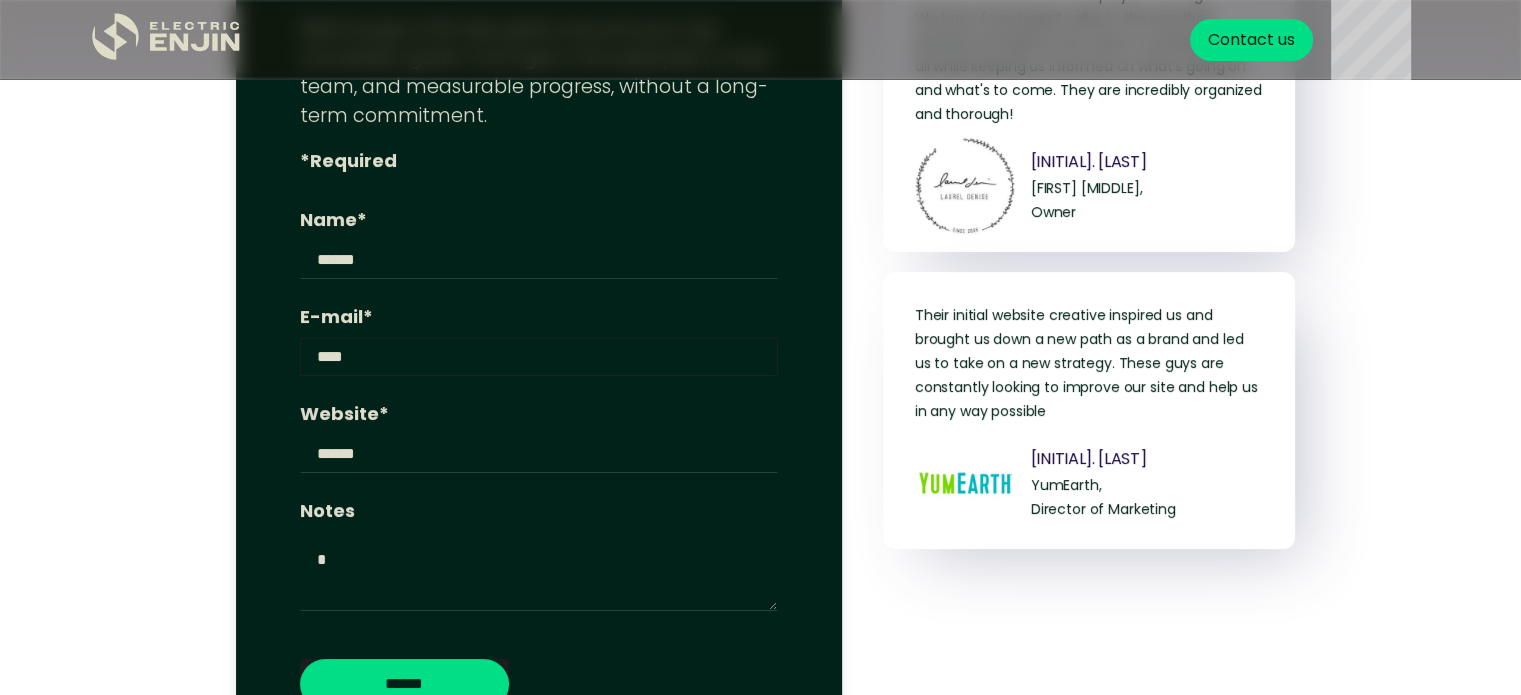 scroll, scrollTop: 8001, scrollLeft: 0, axis: vertical 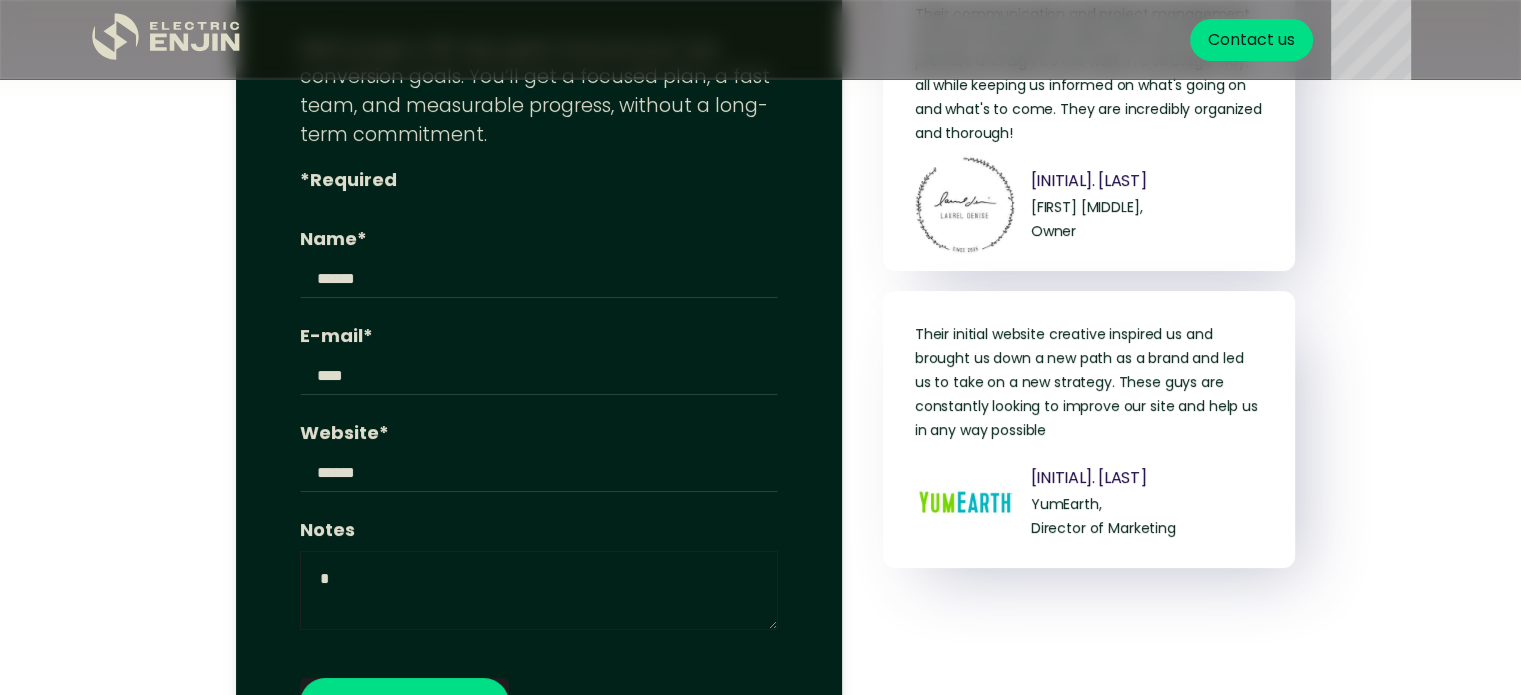 click on "Notes" at bounding box center [539, 591] 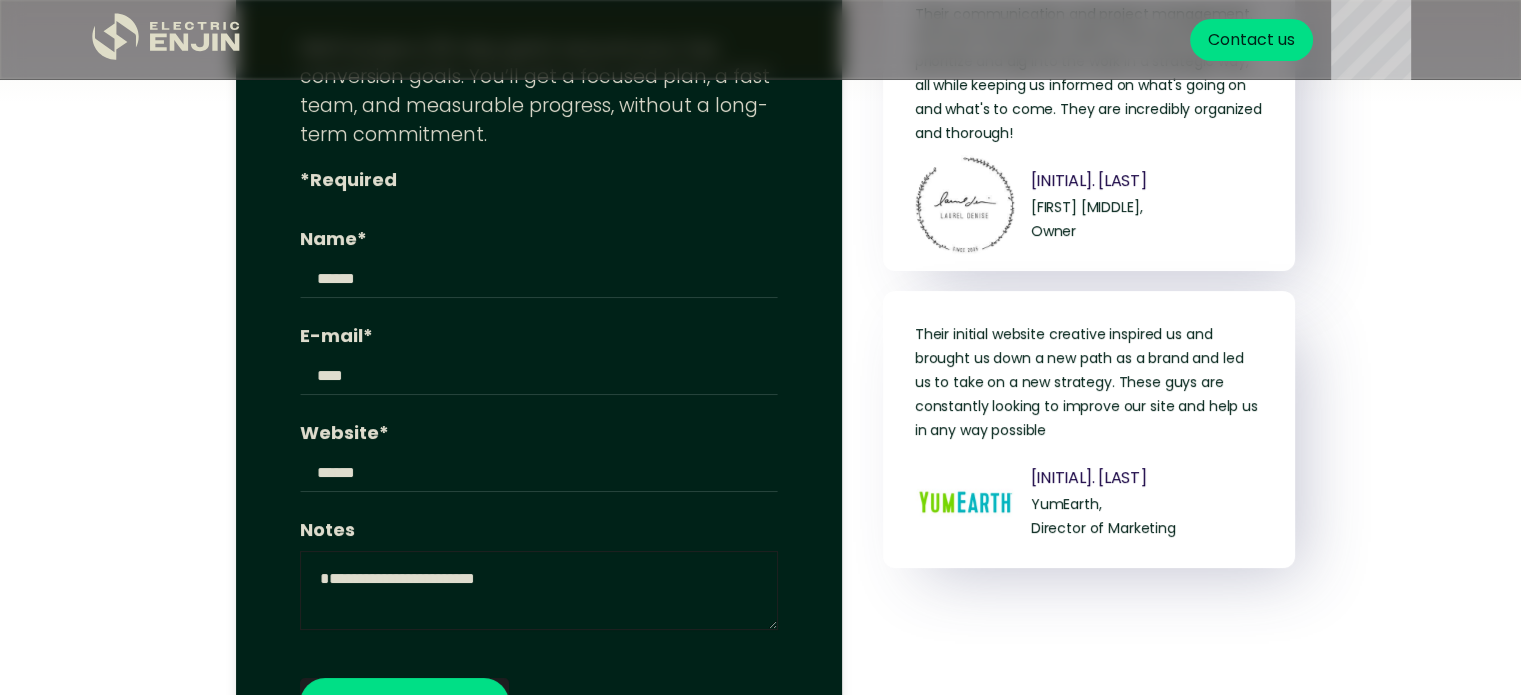 paste on "**********" 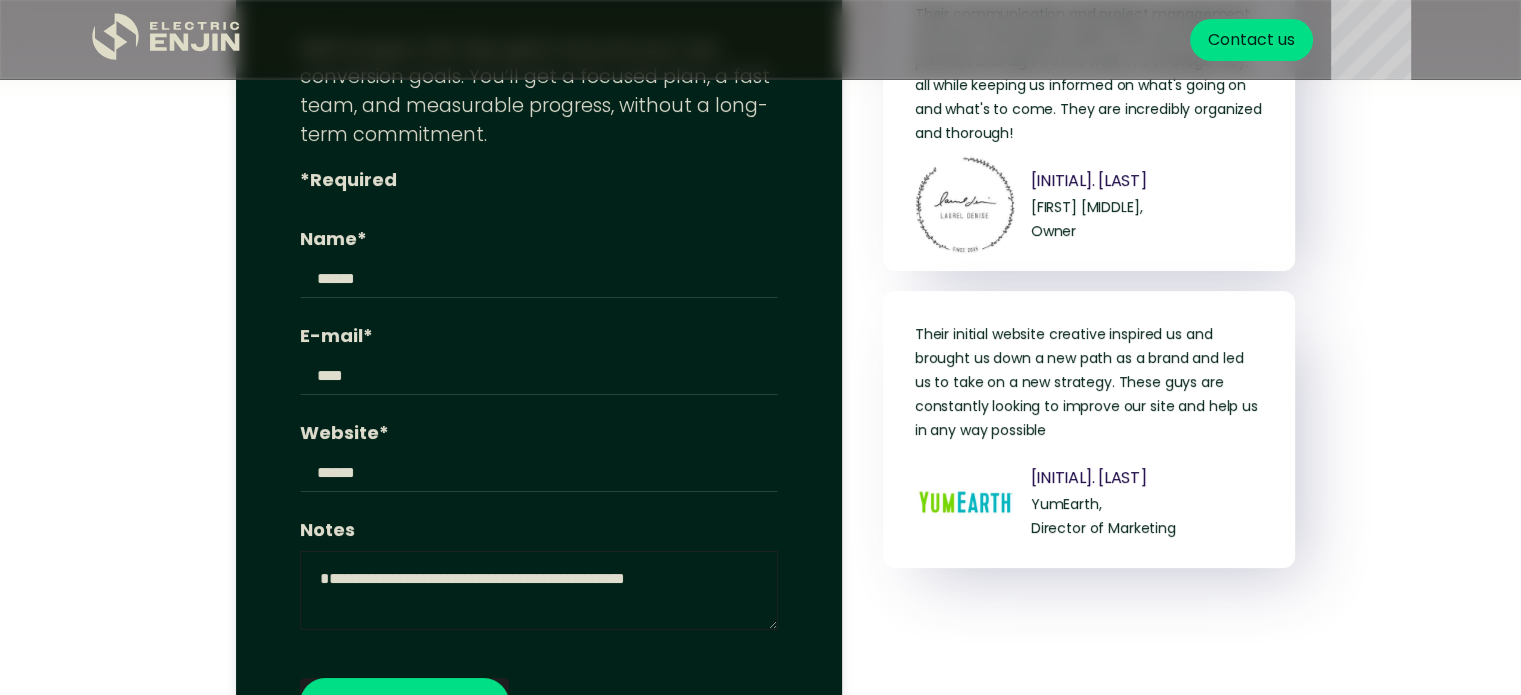 paste on "**********" 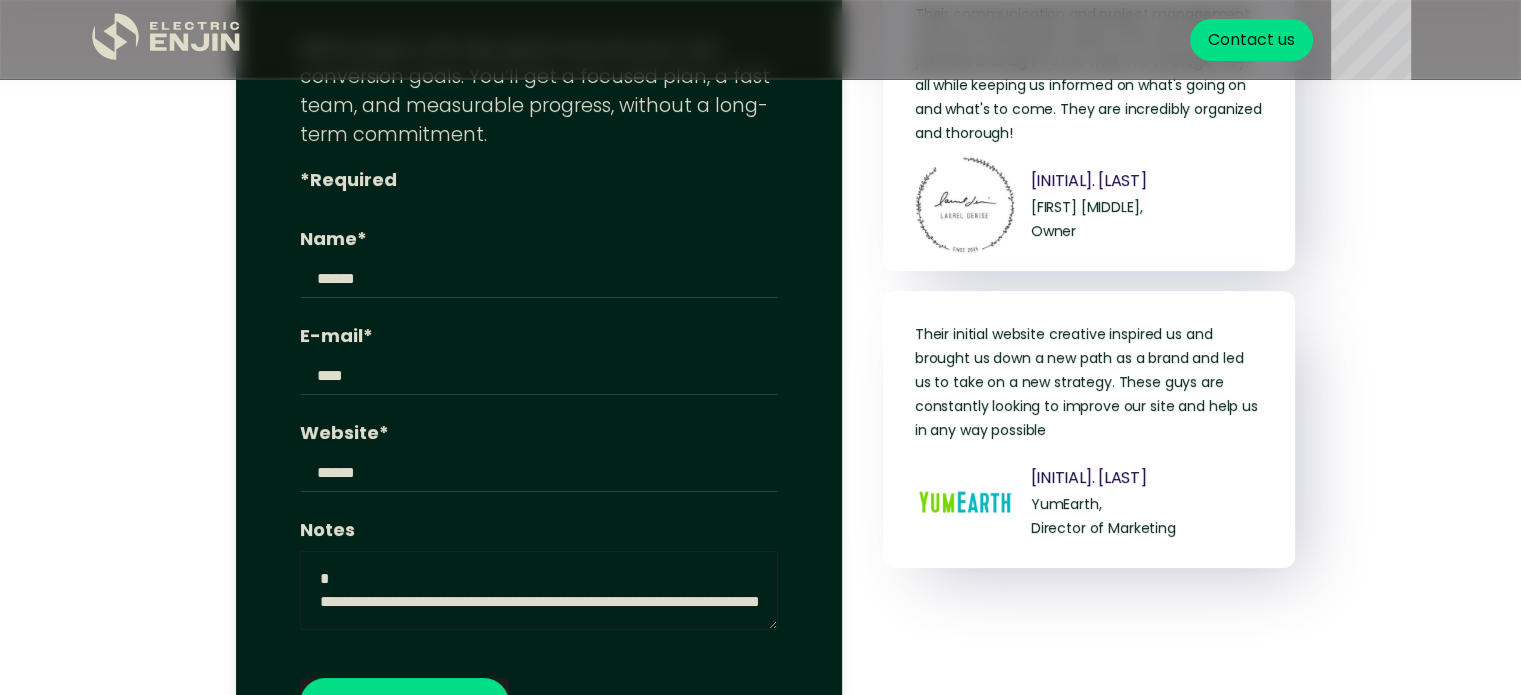 paste on "**********" 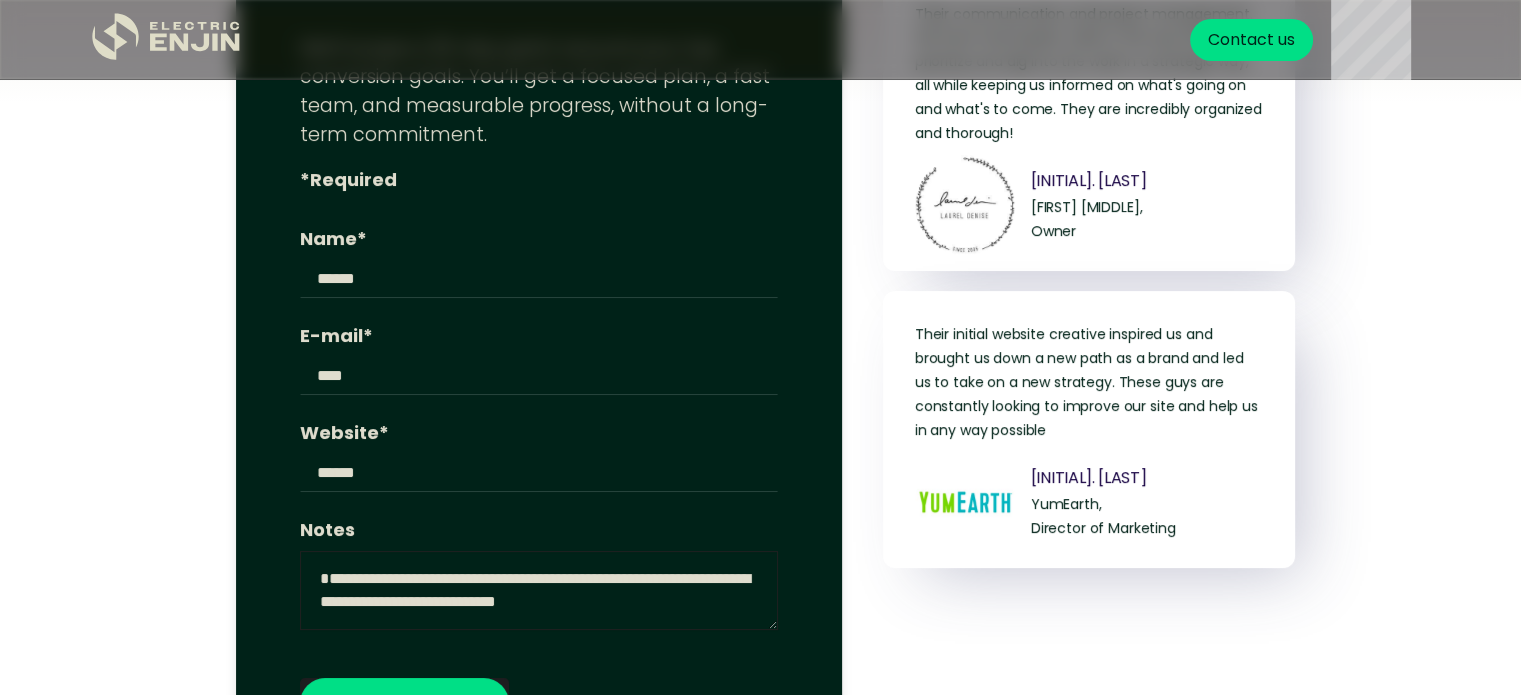paste on "**********" 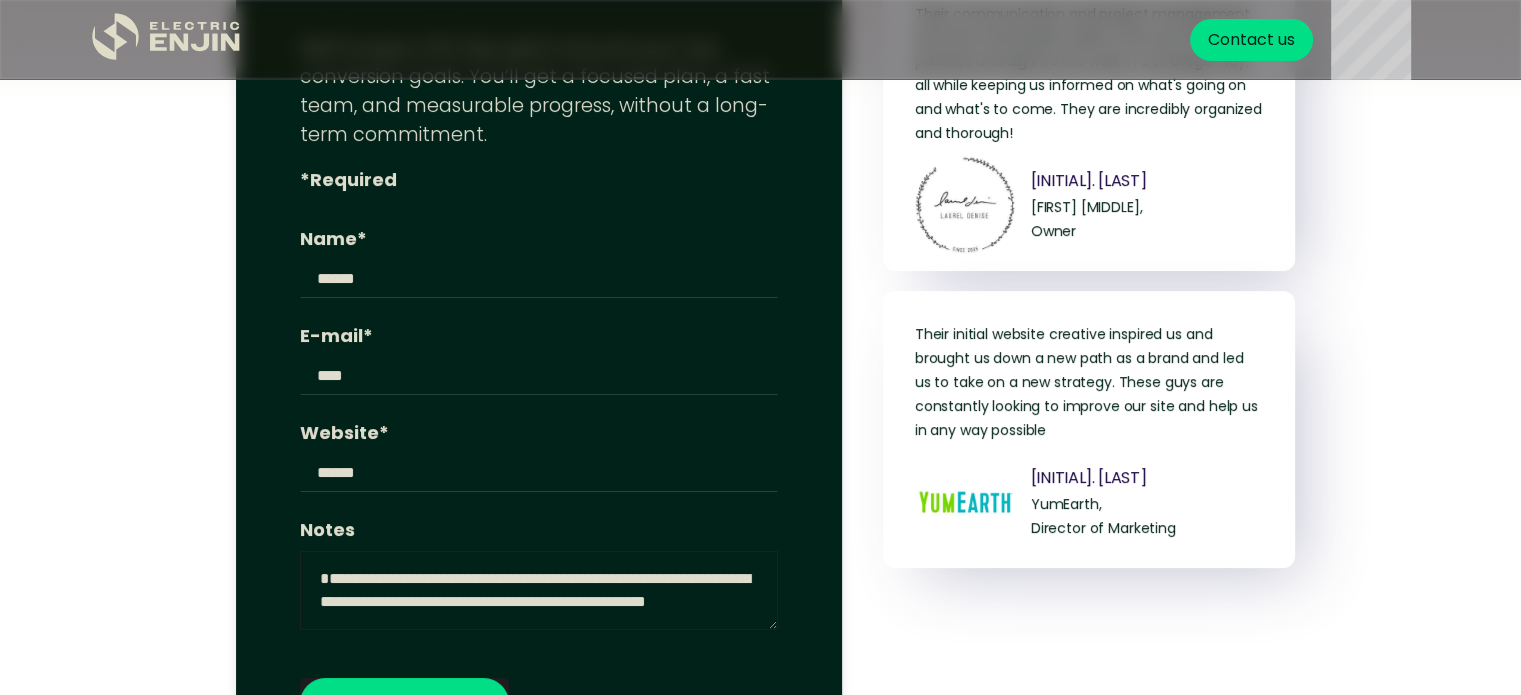 paste on "**********" 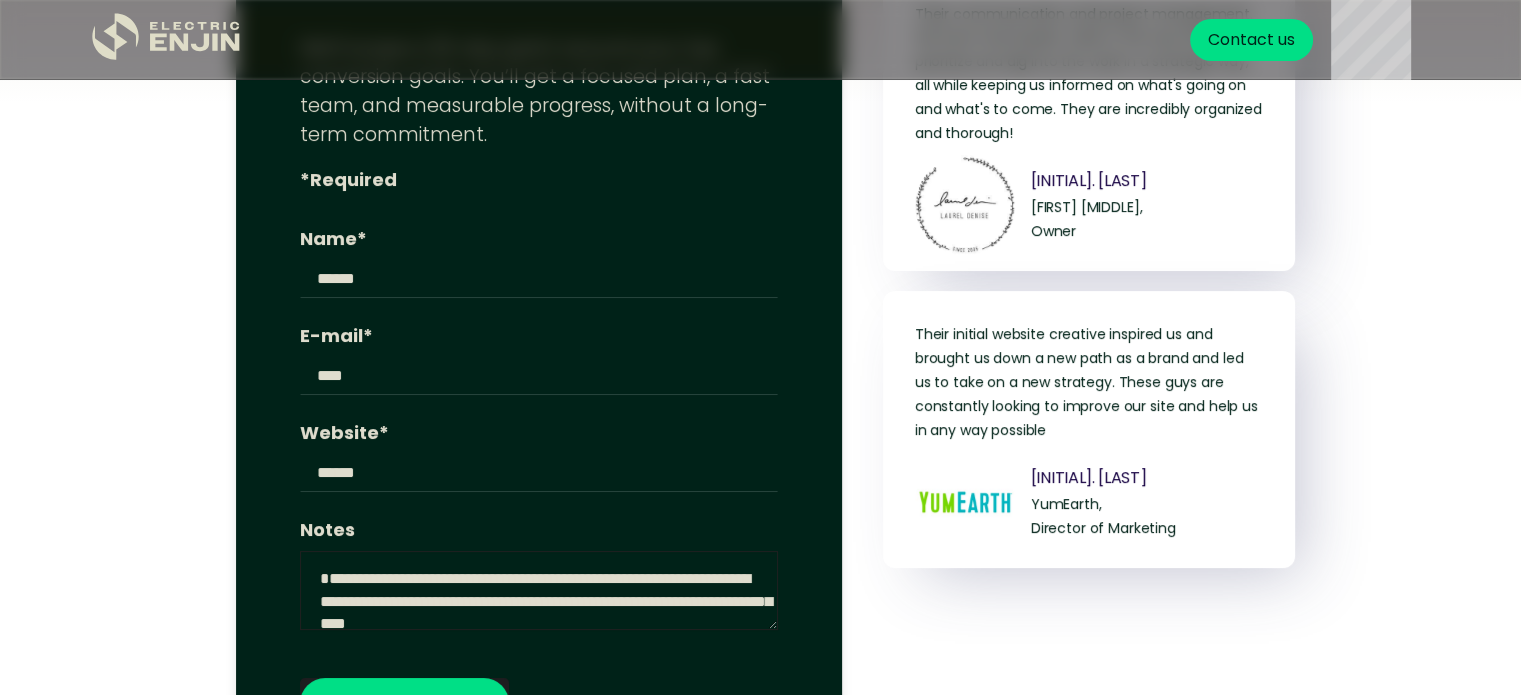 paste on "**********" 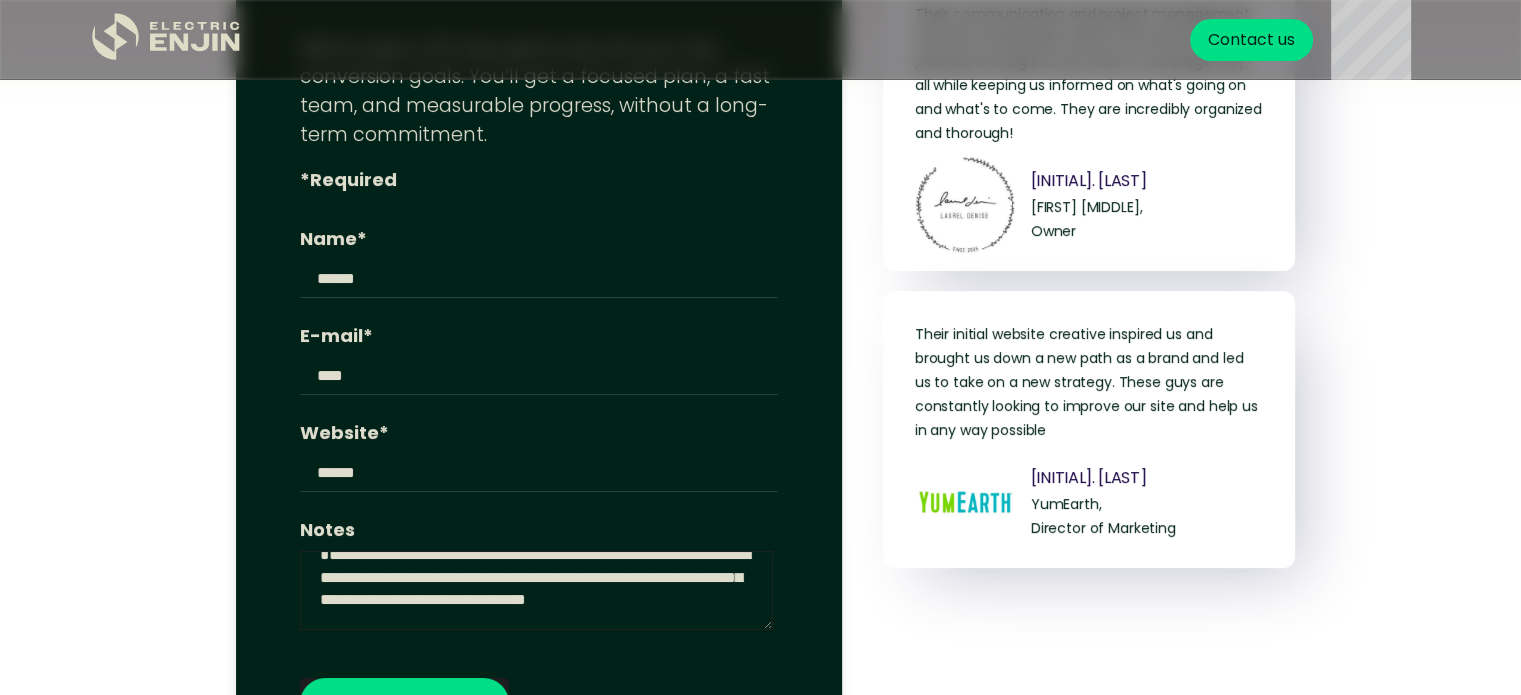 paste on "**********" 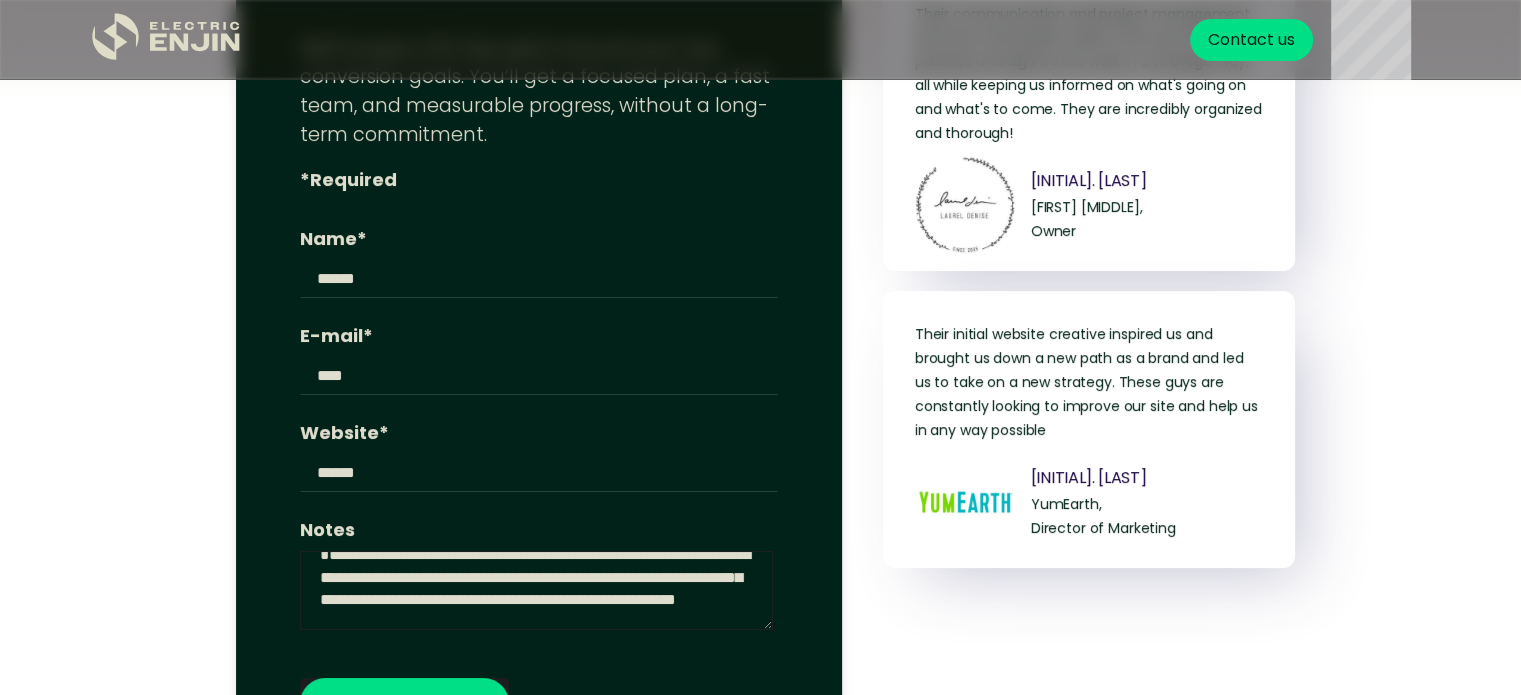 paste on "**********" 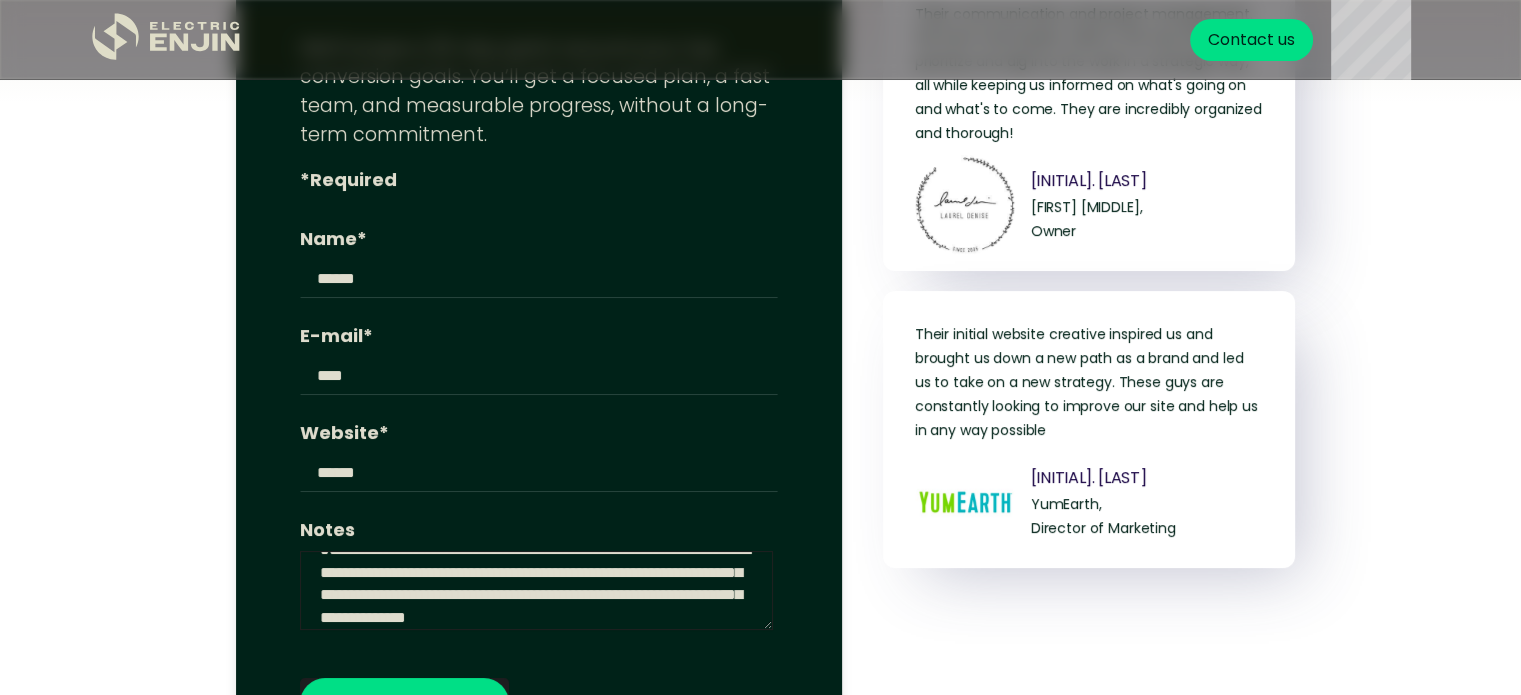 paste on "**********" 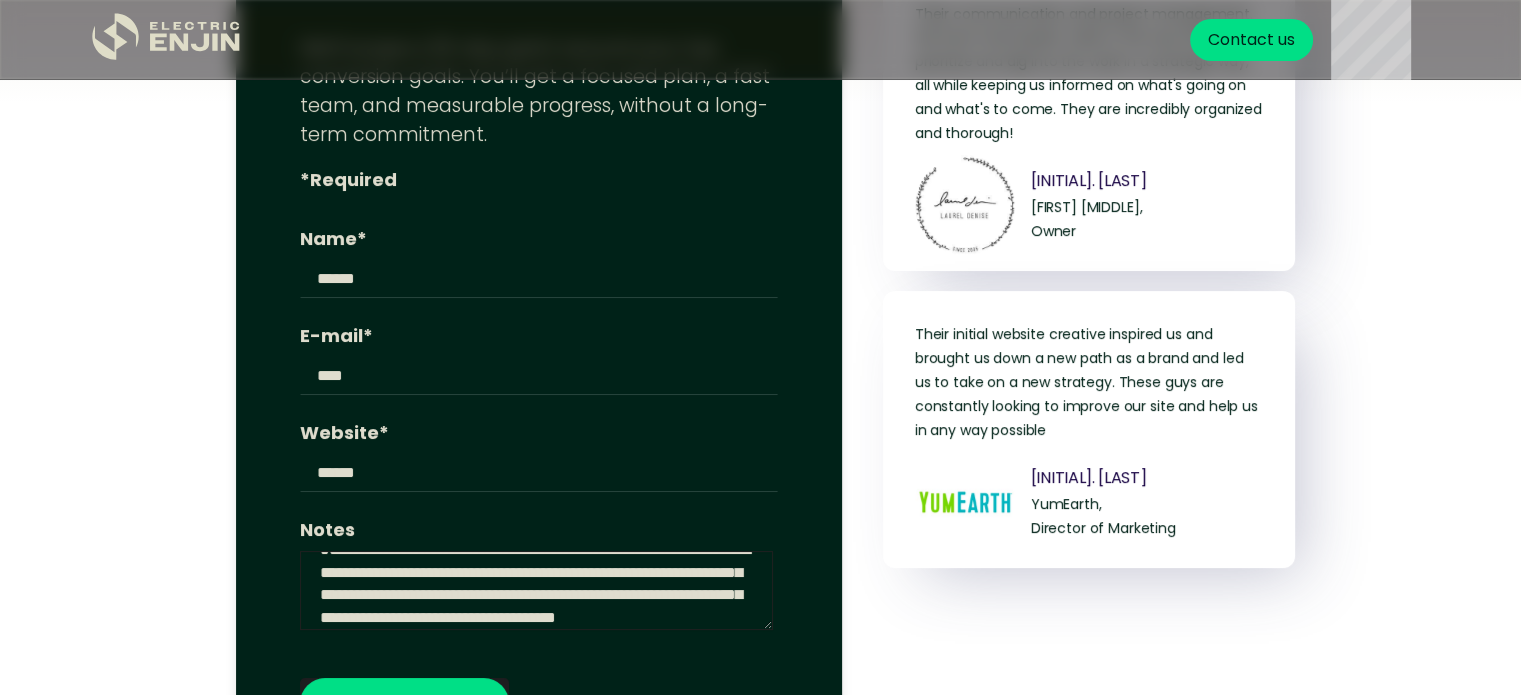 paste on "**********" 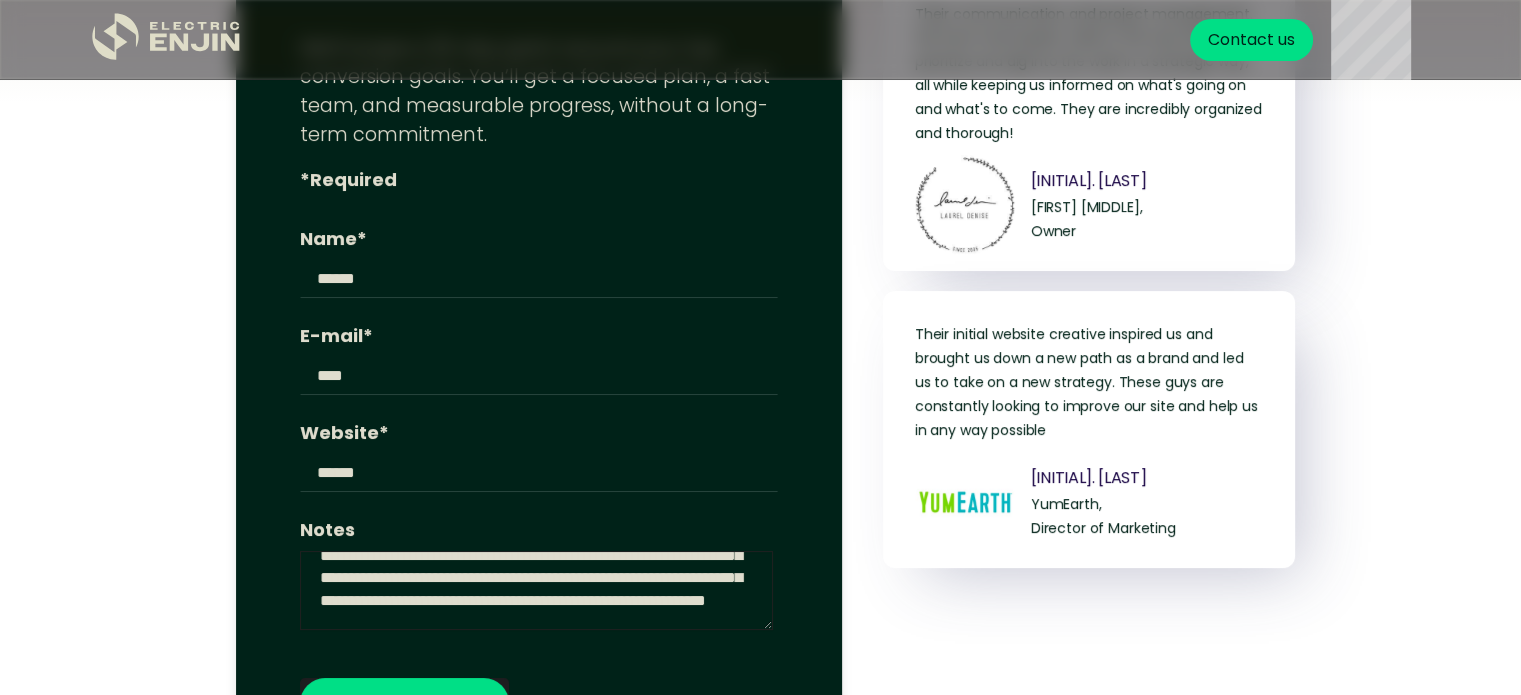 paste on "**********" 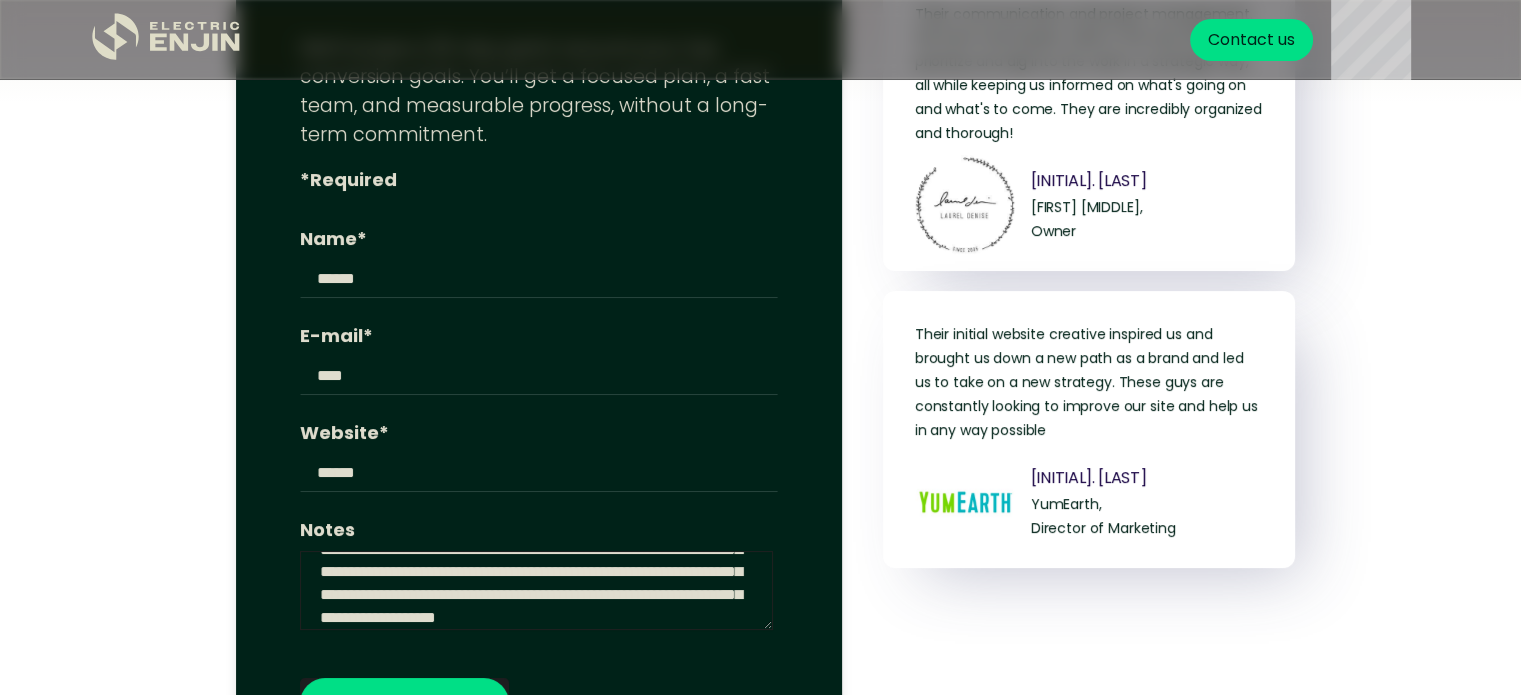 paste 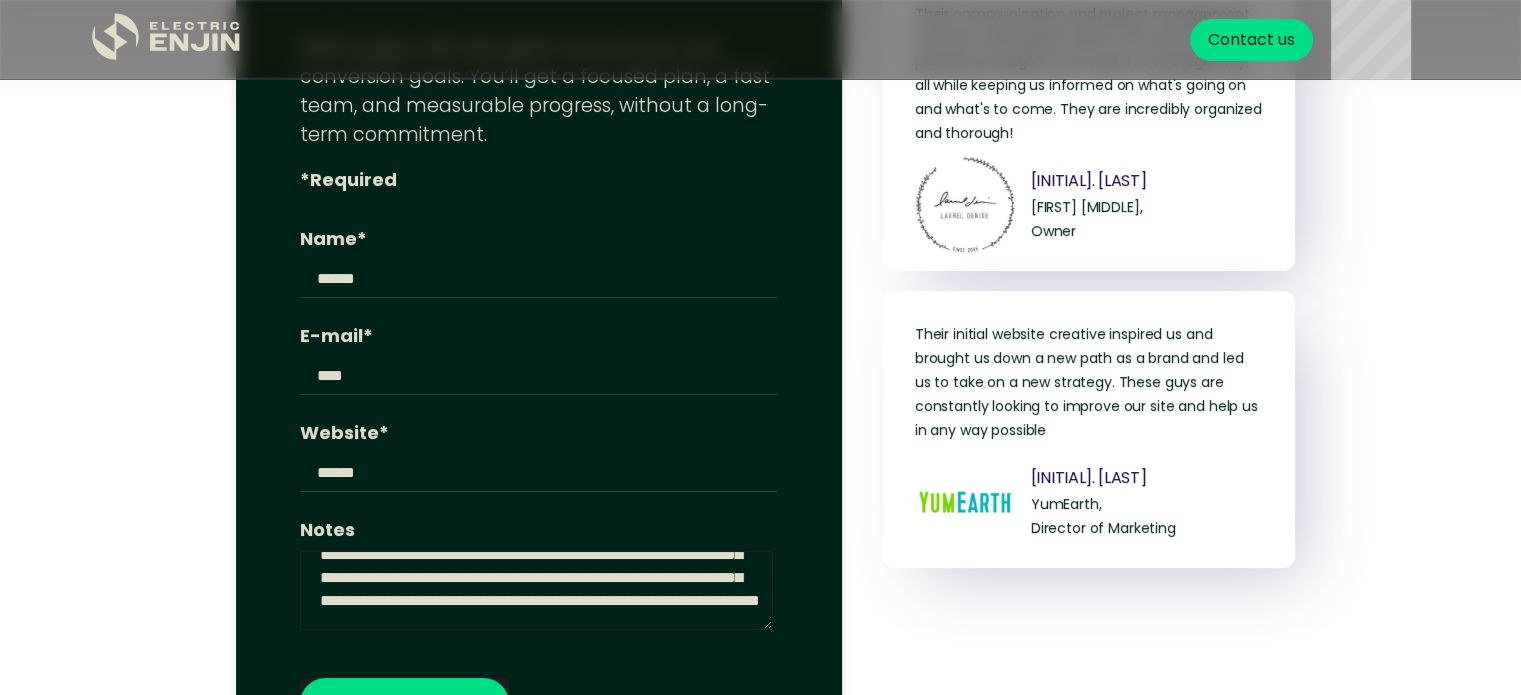 type on "**********" 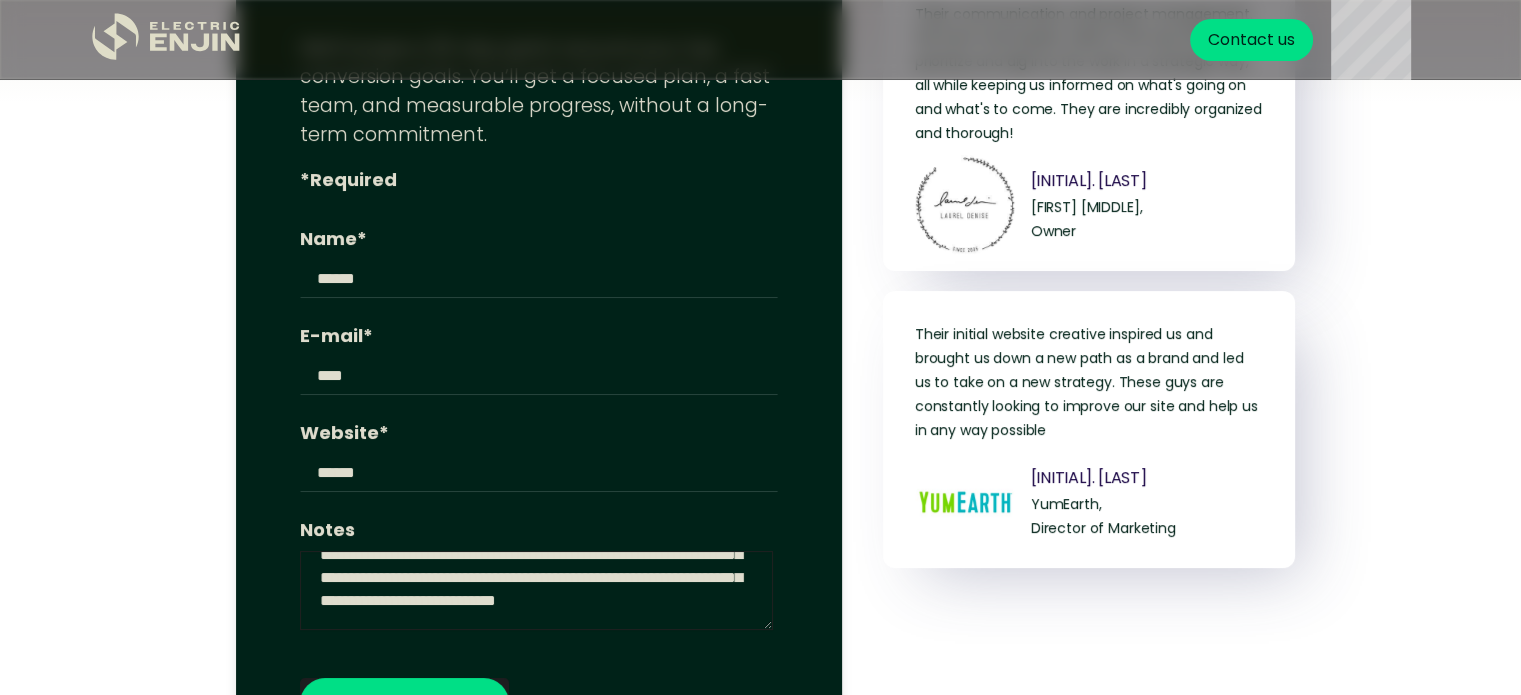 scroll, scrollTop: 1972, scrollLeft: 0, axis: vertical 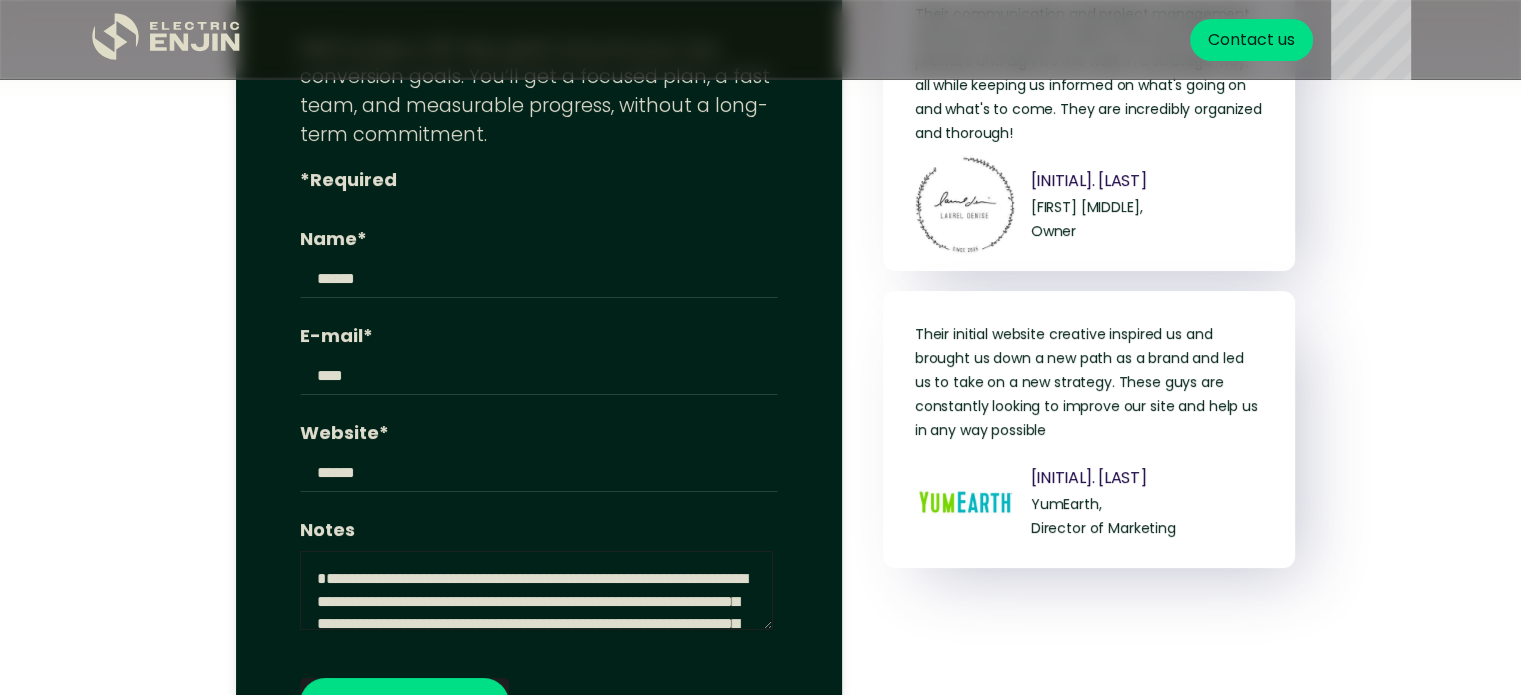 drag, startPoint x: 675, startPoint y: 620, endPoint x: 249, endPoint y: 435, distance: 464.43622 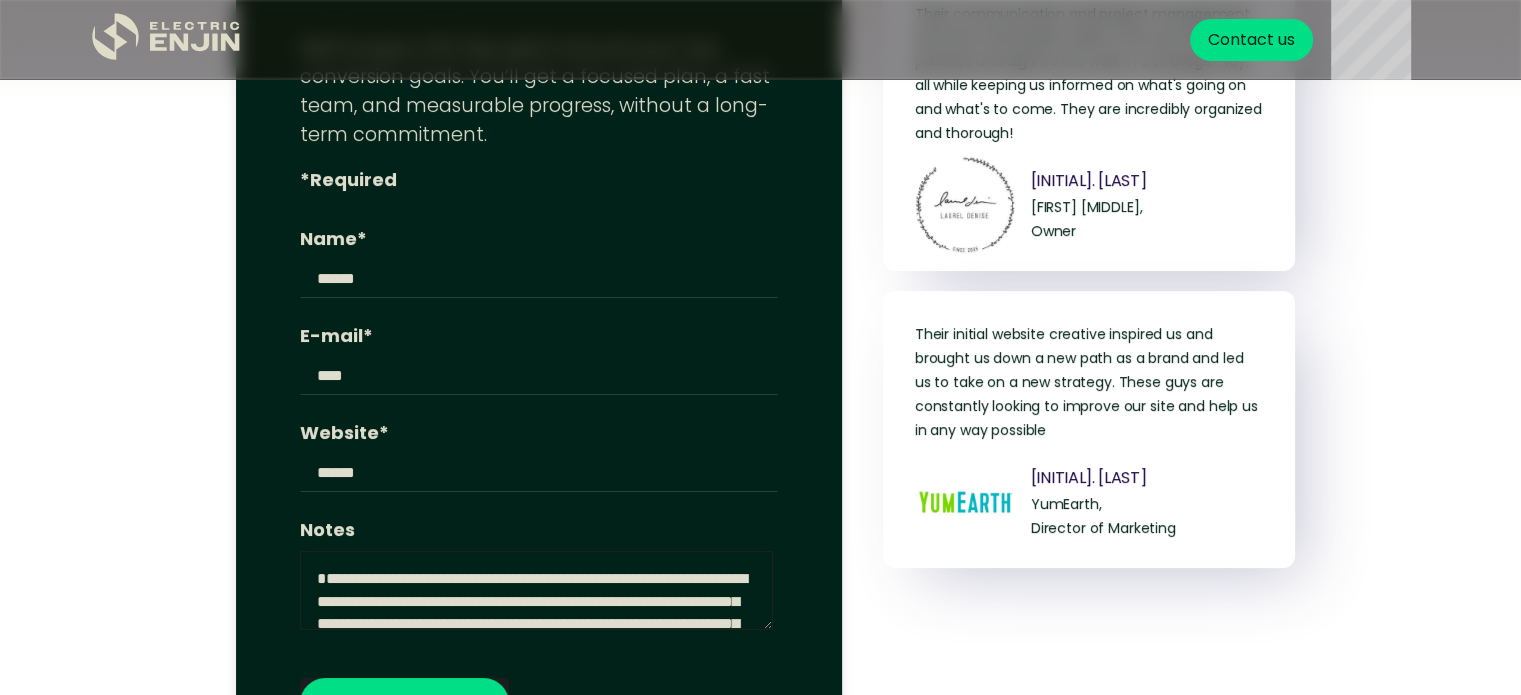 click on "**********" at bounding box center (539, 373) 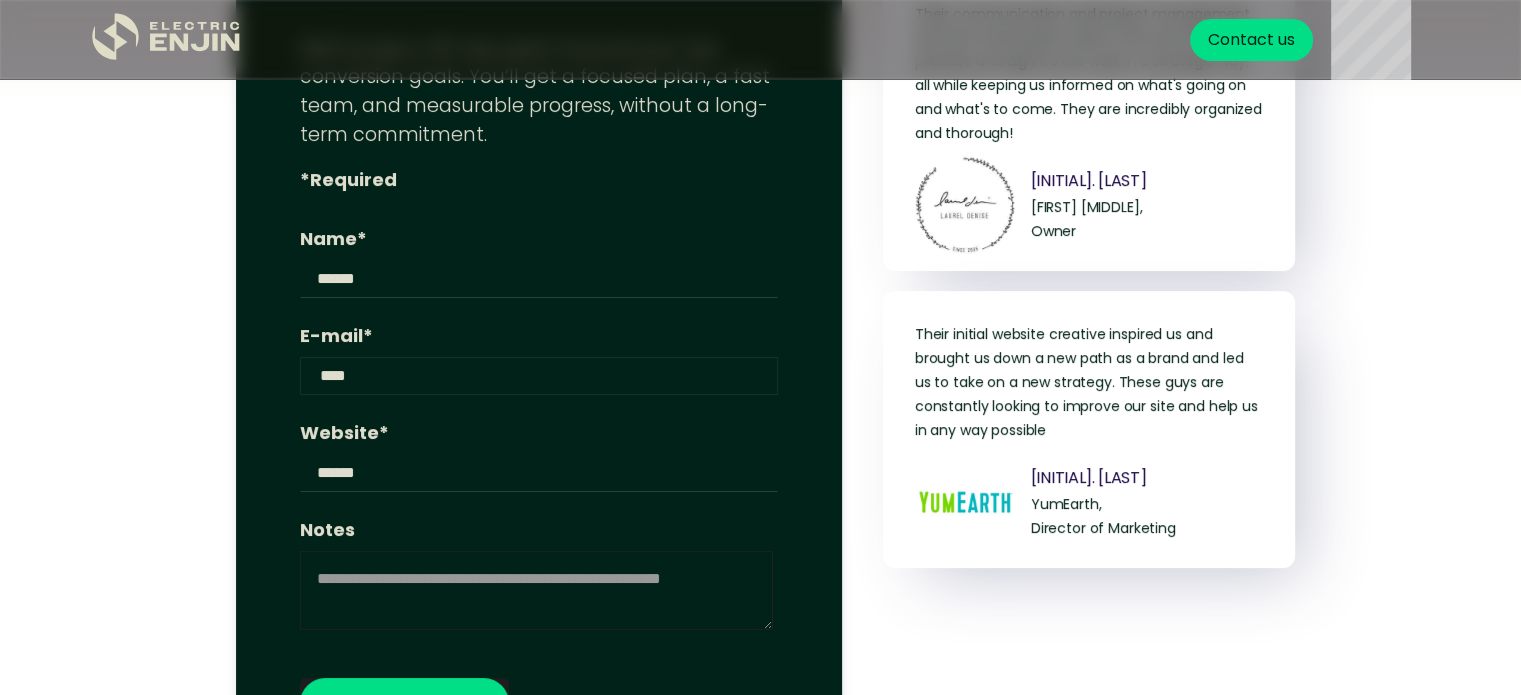 type 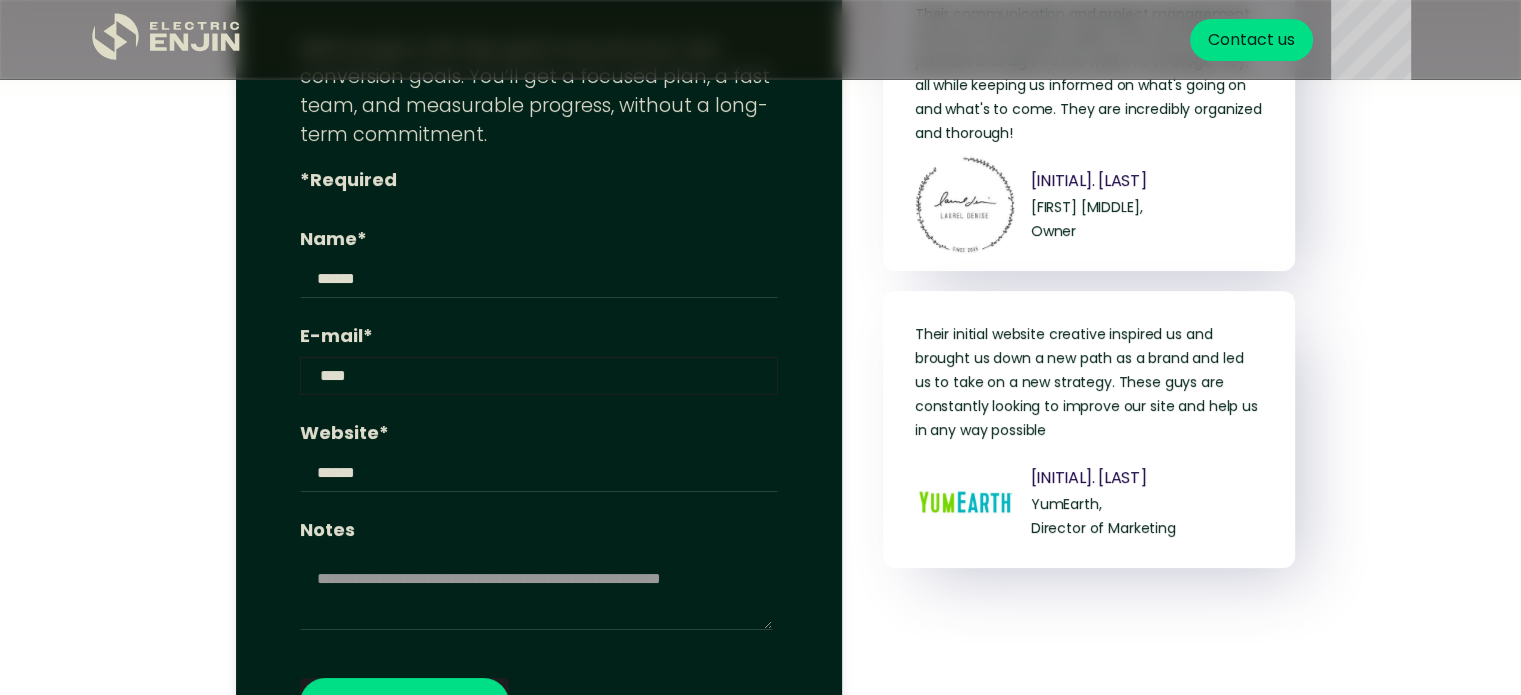 click on "****" at bounding box center (539, 376) 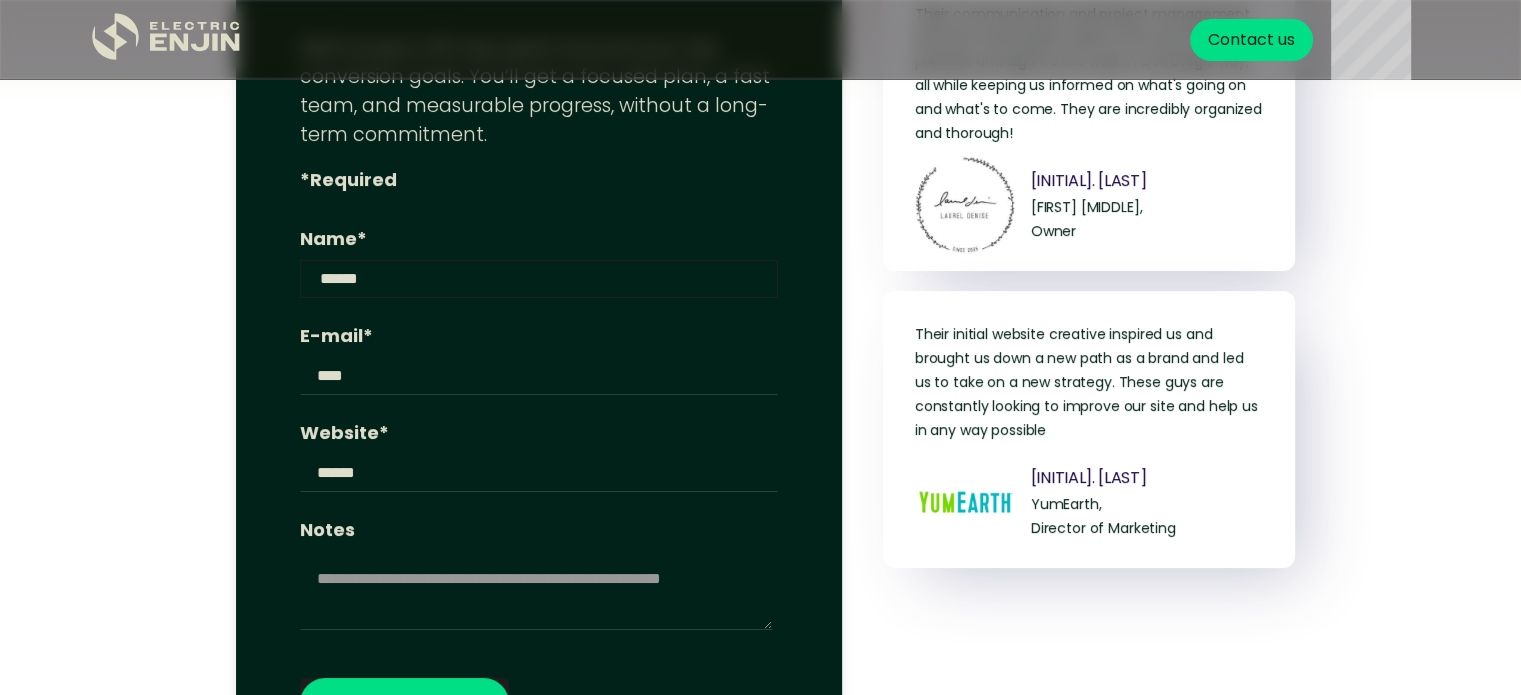 click on "******" at bounding box center (539, 279) 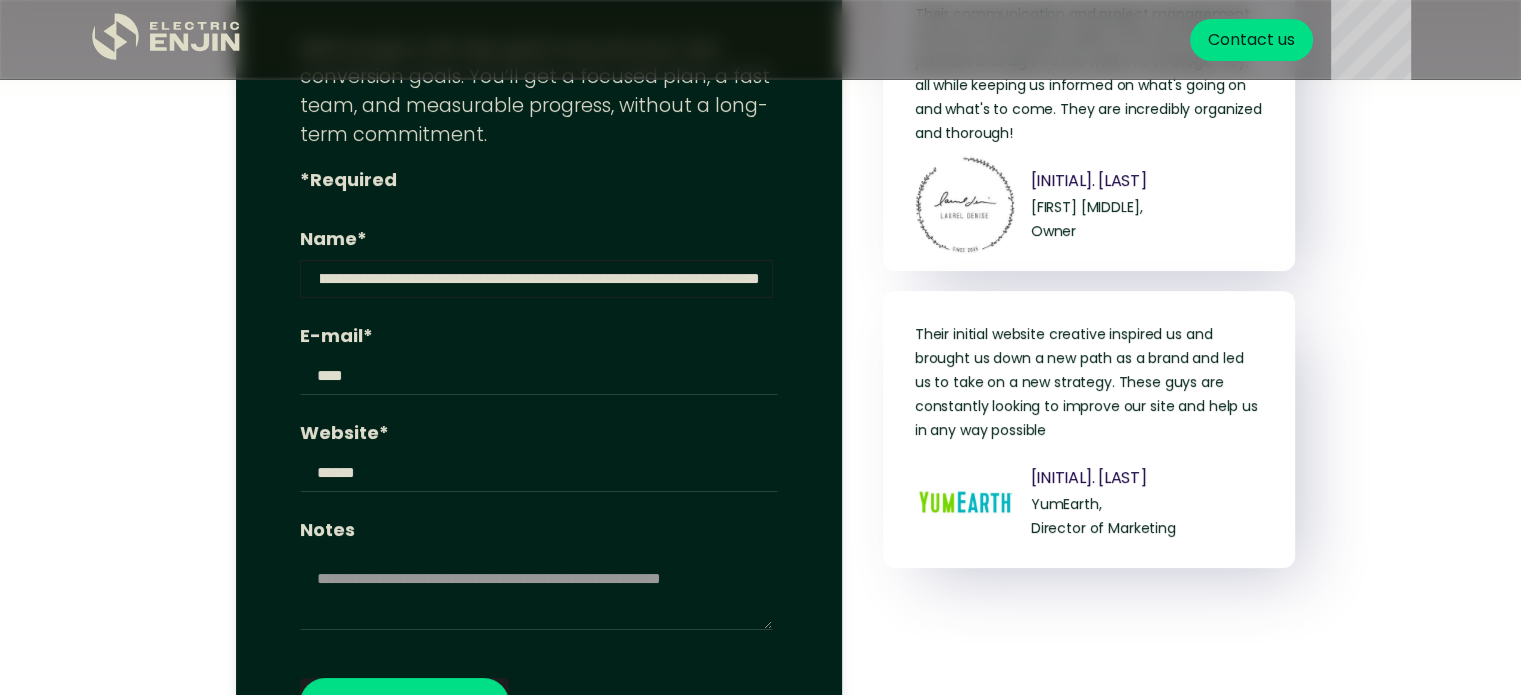 scroll, scrollTop: 0, scrollLeft: 1785, axis: horizontal 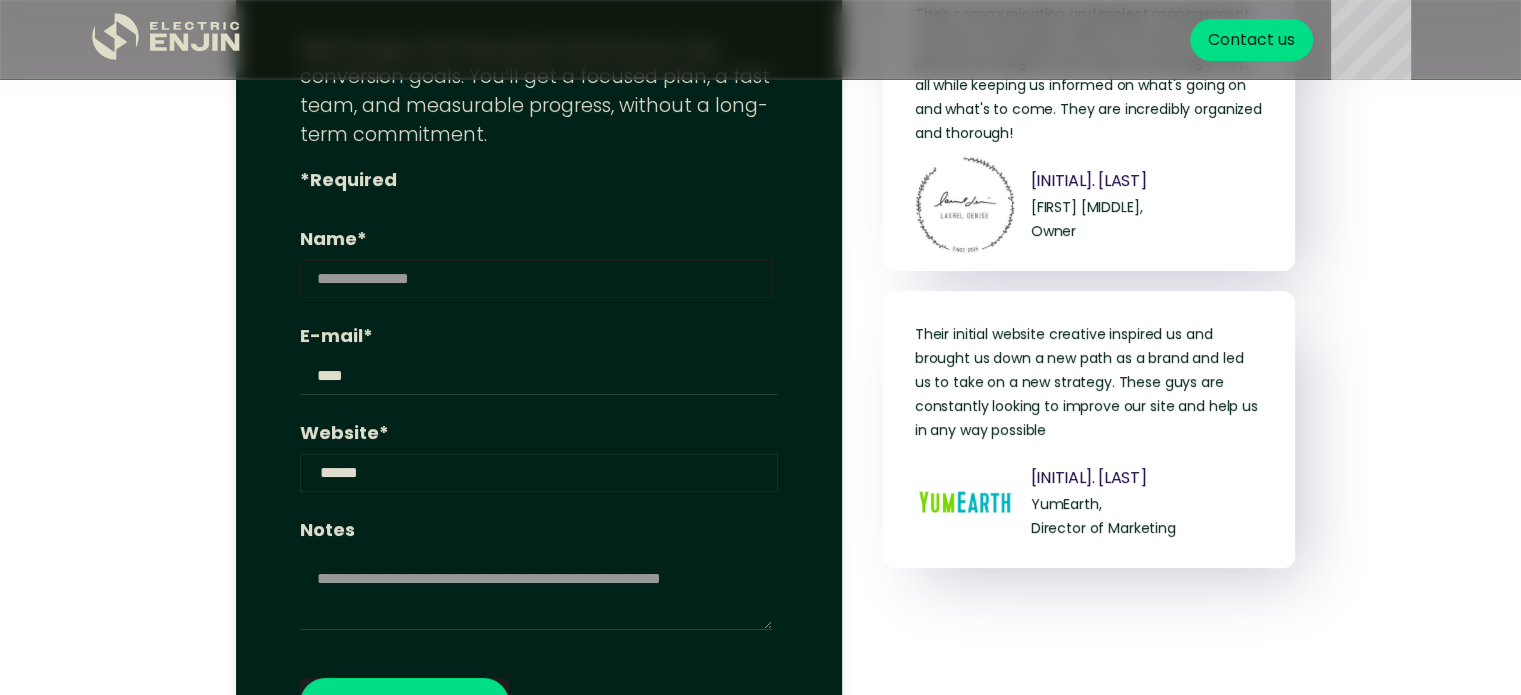 type 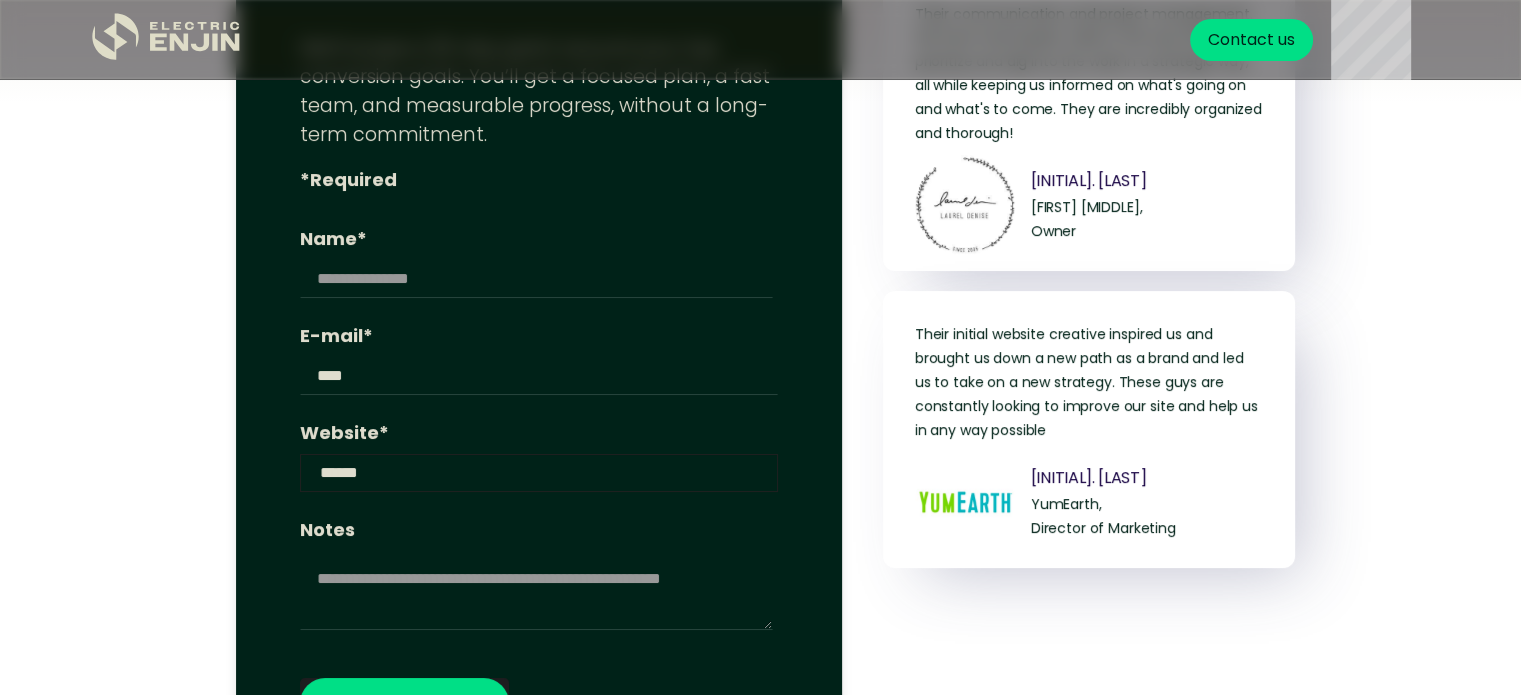 click on "******" at bounding box center [539, 473] 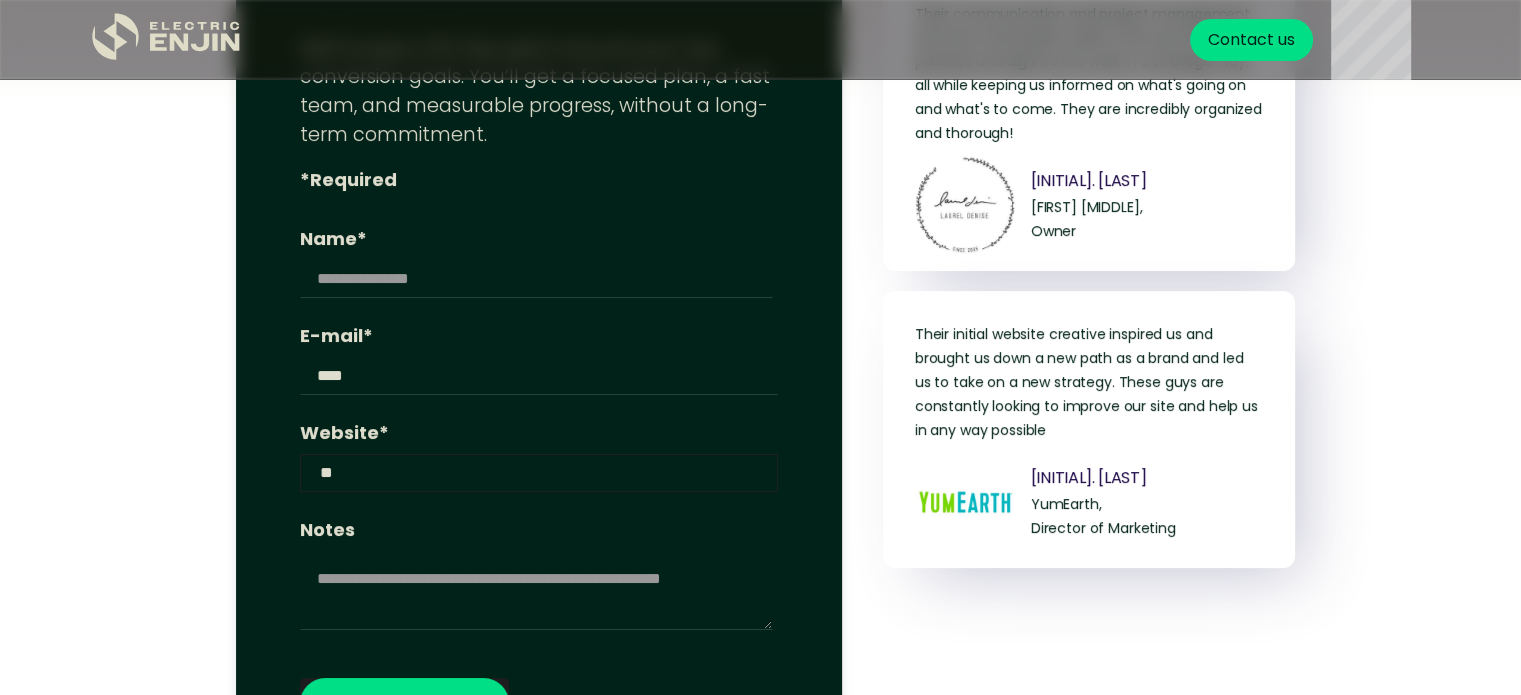 type on "*" 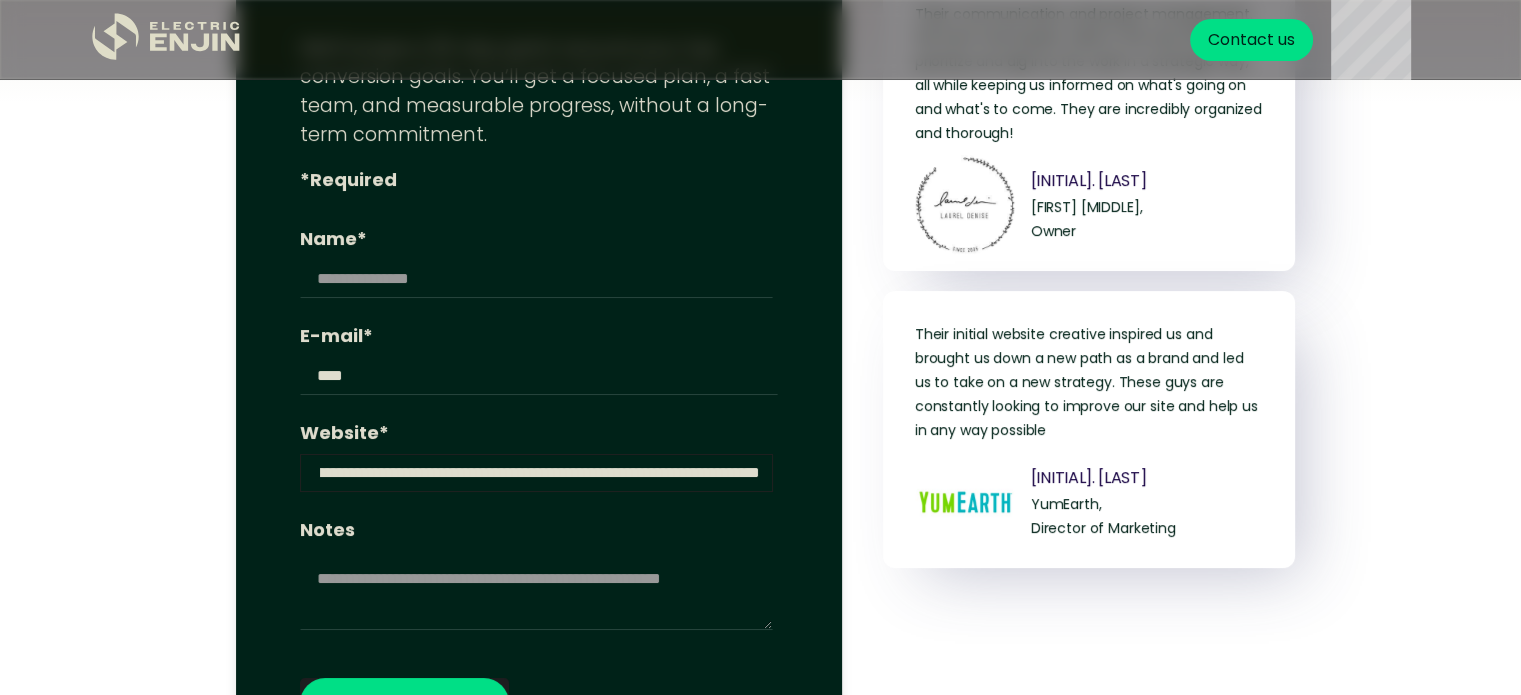 scroll, scrollTop: 0, scrollLeft: 1565, axis: horizontal 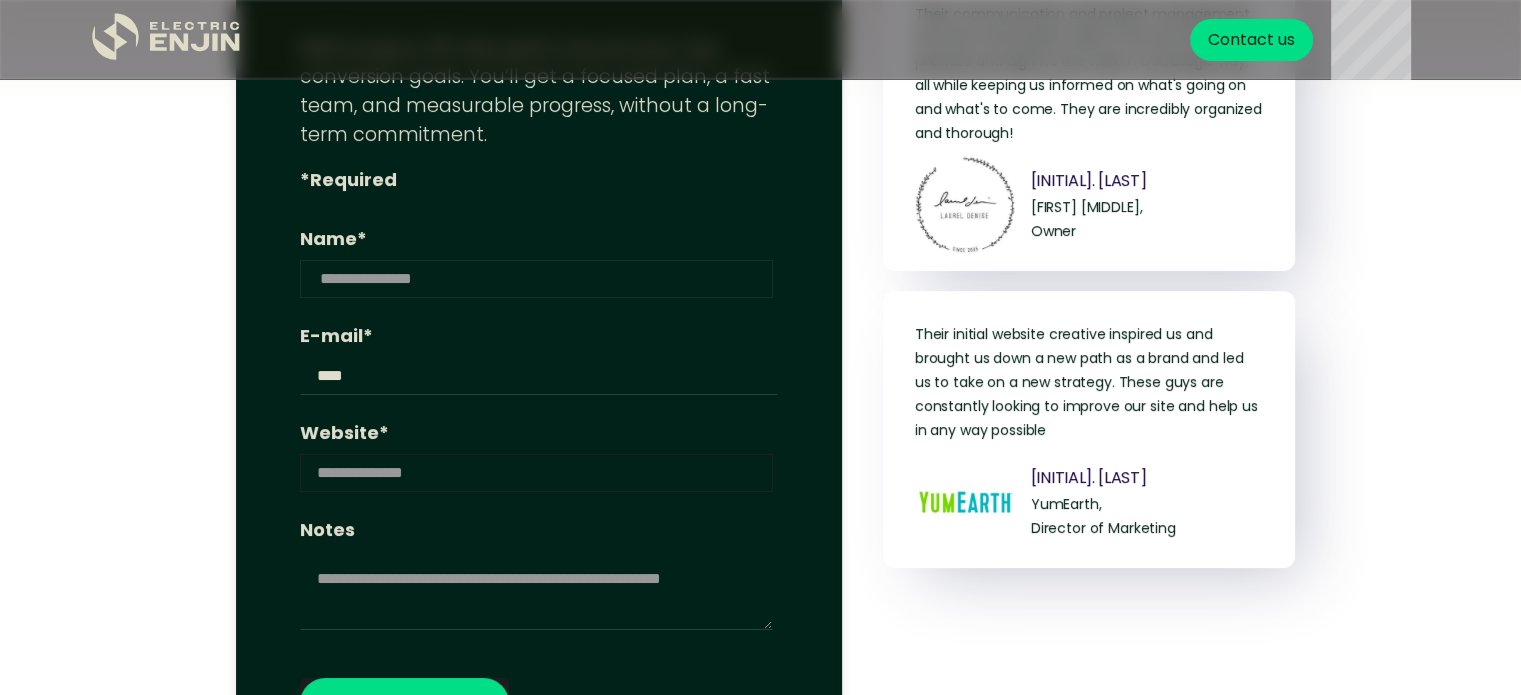 type 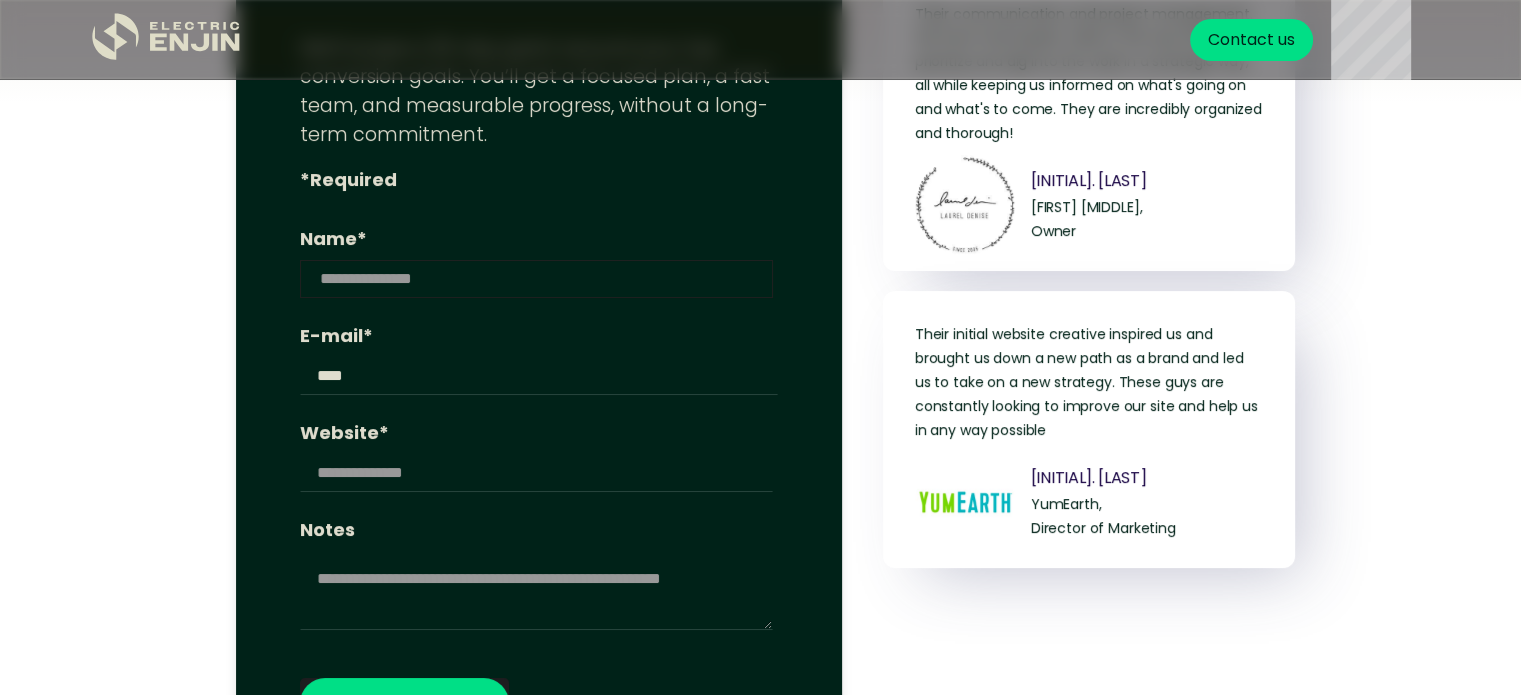 click on "Name*" at bounding box center [537, 279] 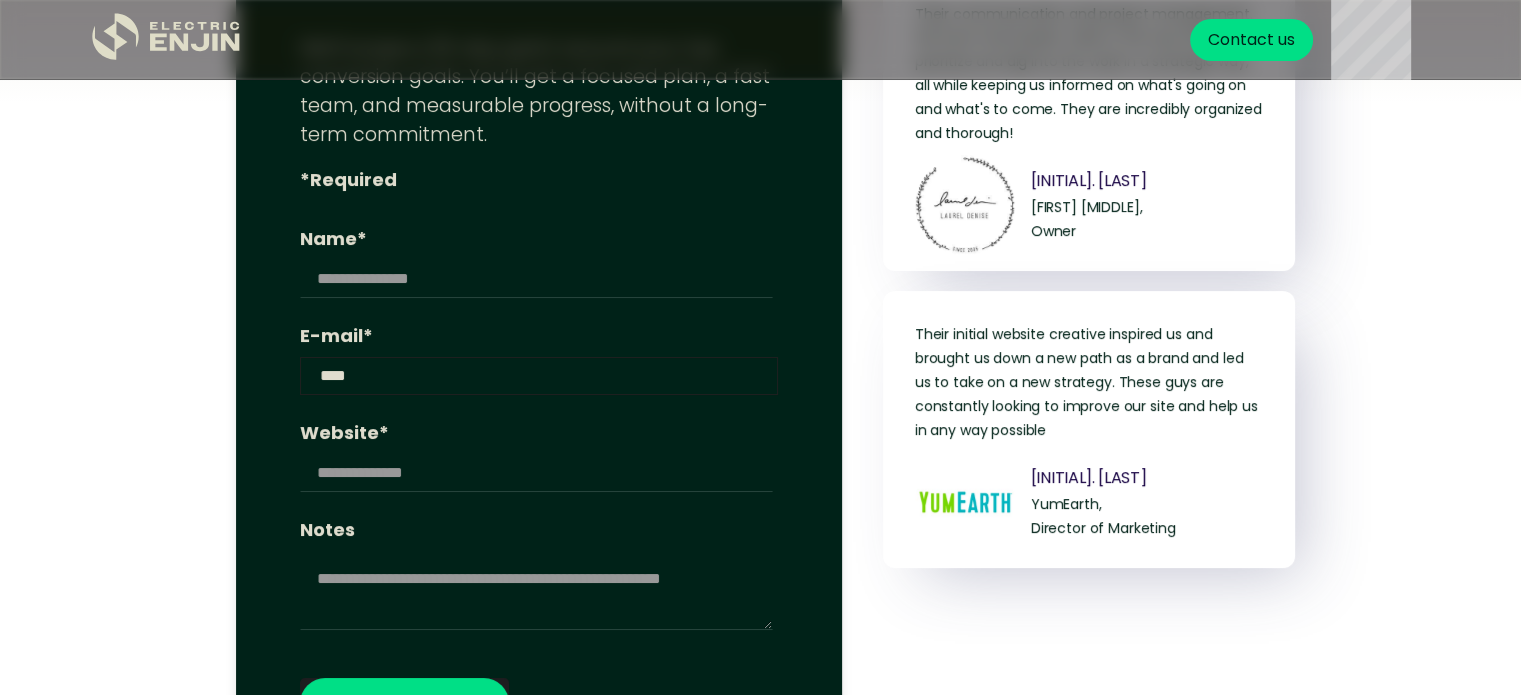 click on "****" at bounding box center (539, 376) 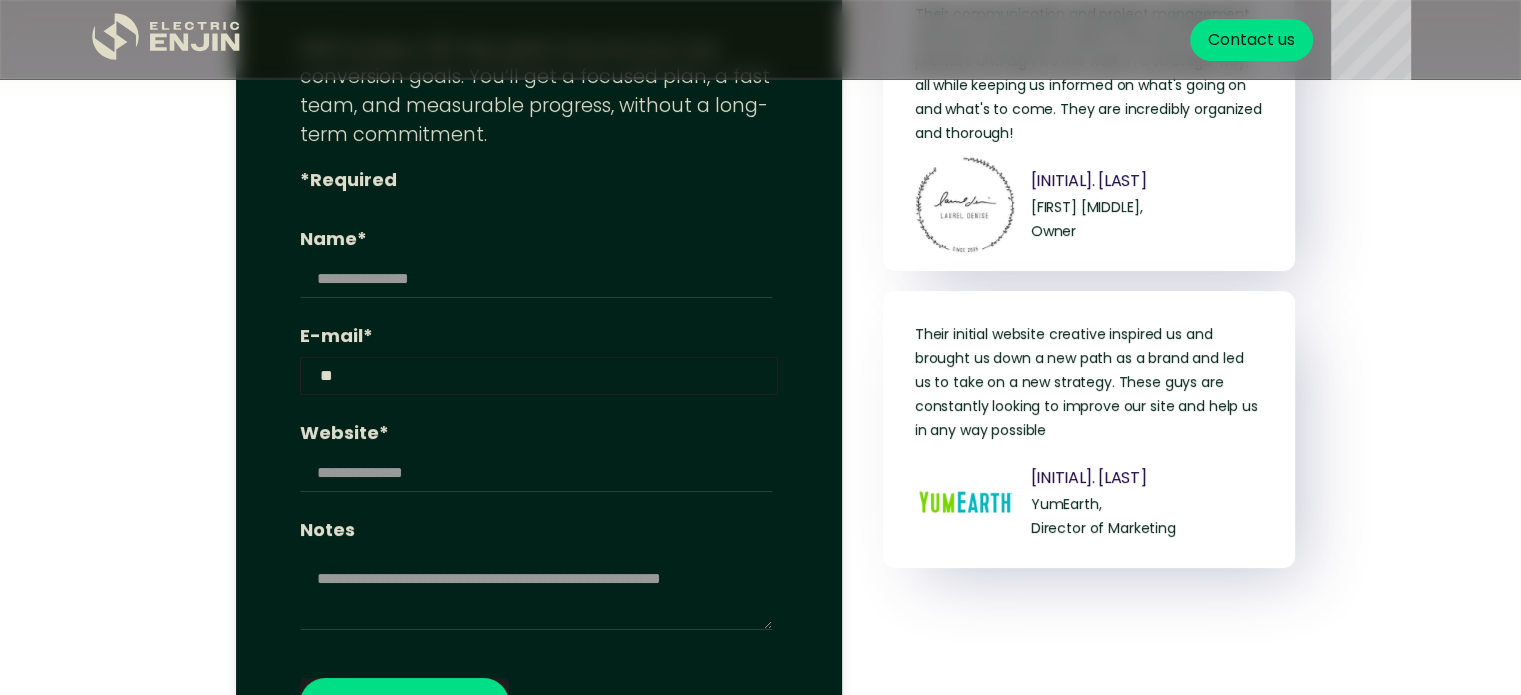 type on "*" 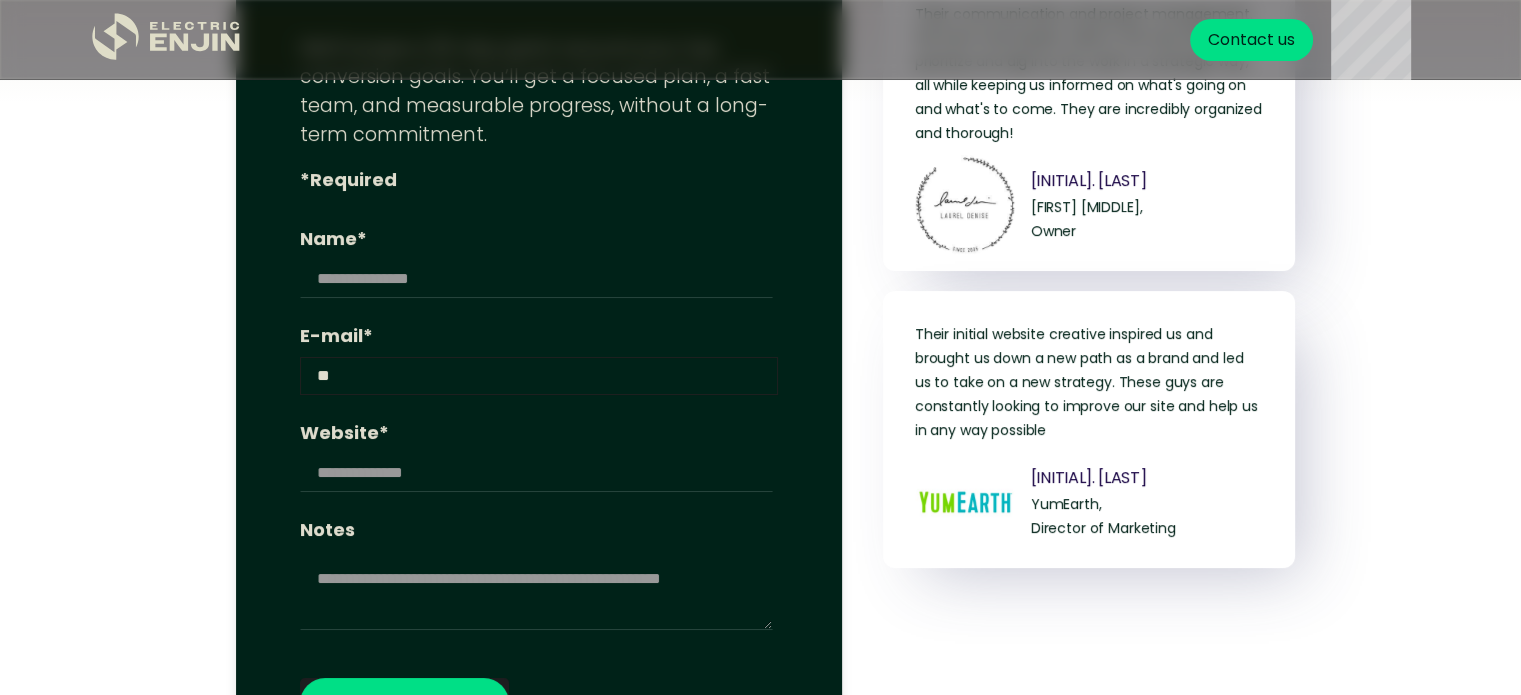 type on "**********" 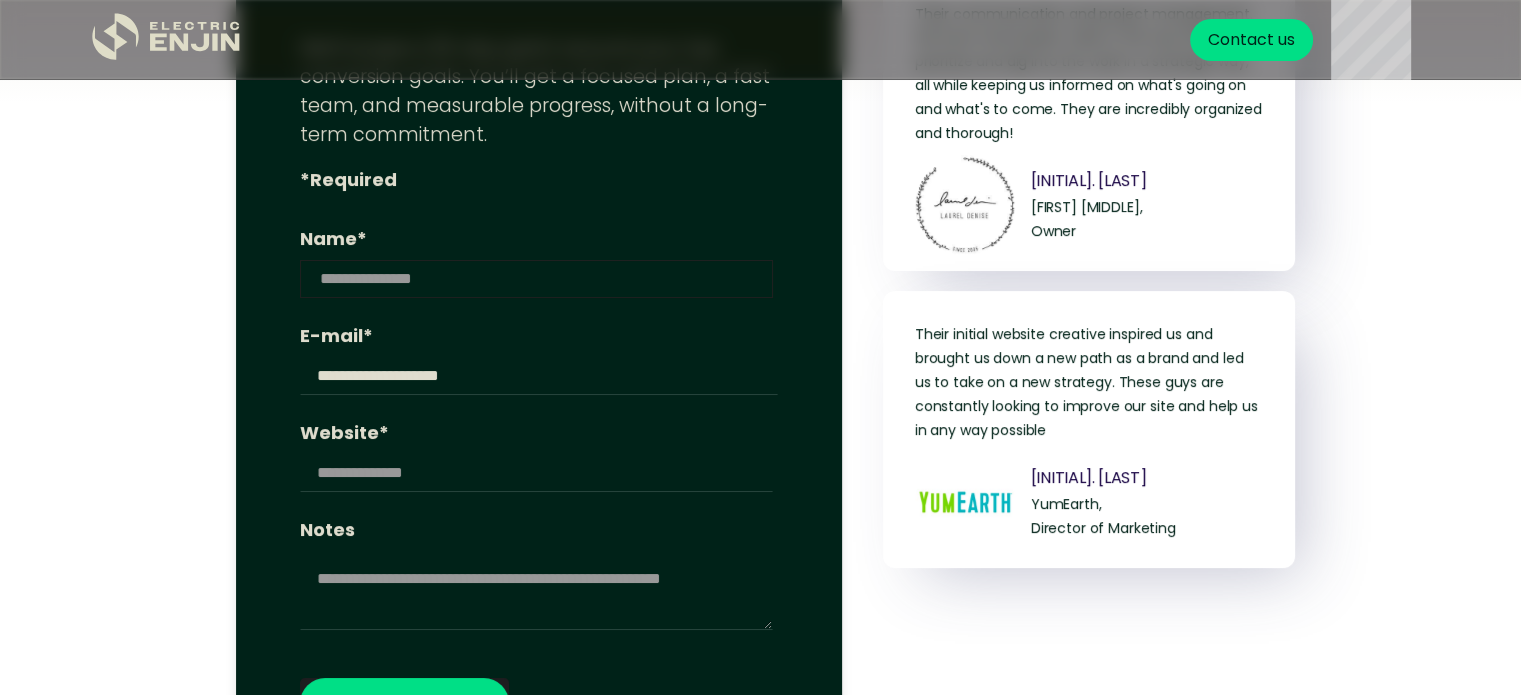 click on "Name*" at bounding box center (537, 279) 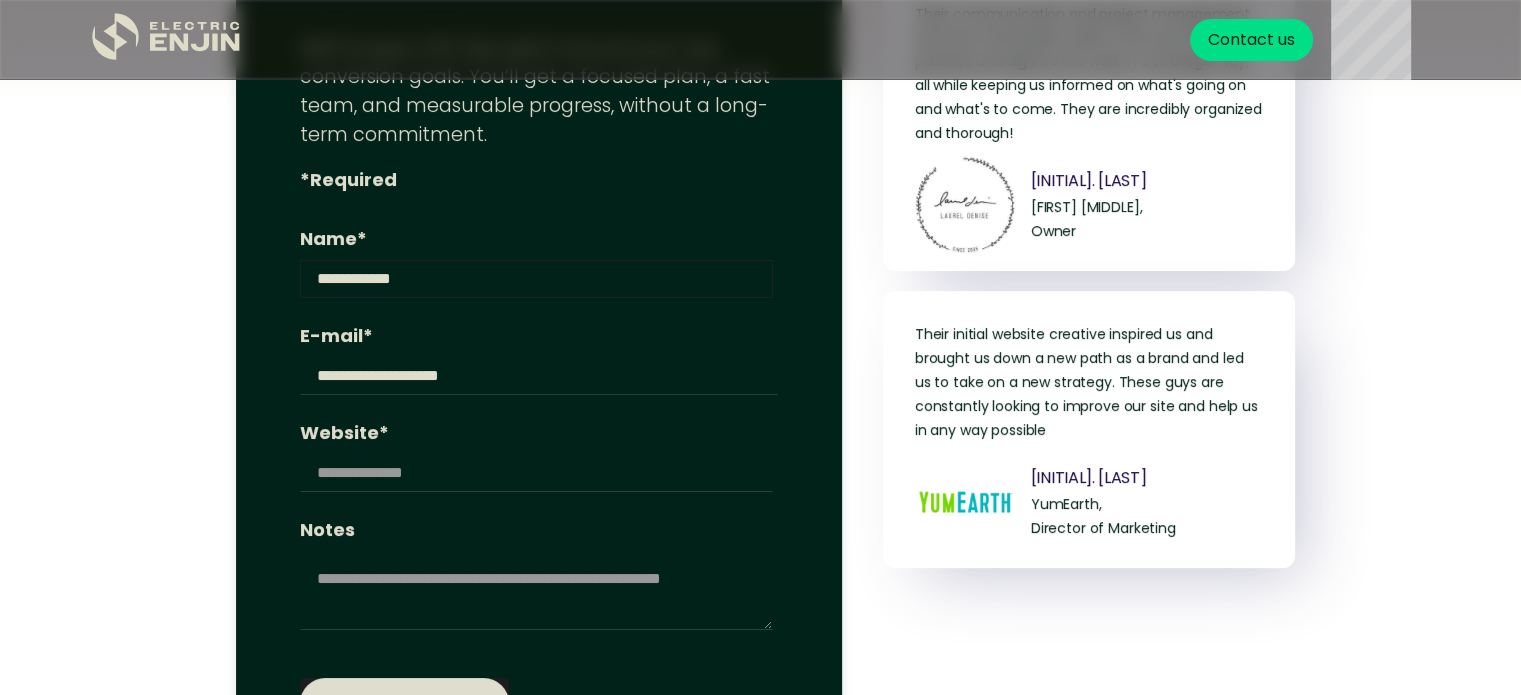 type on "**********" 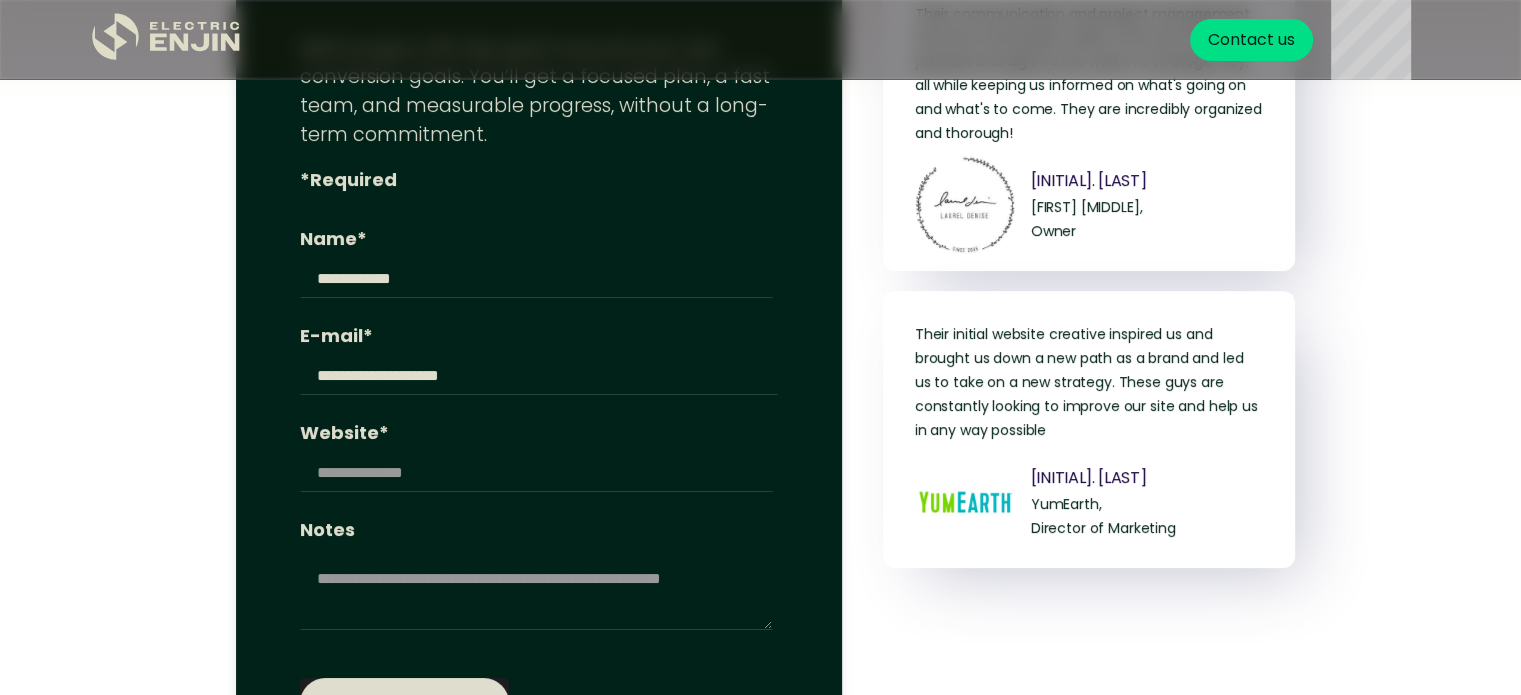 click on "******" at bounding box center [404, 703] 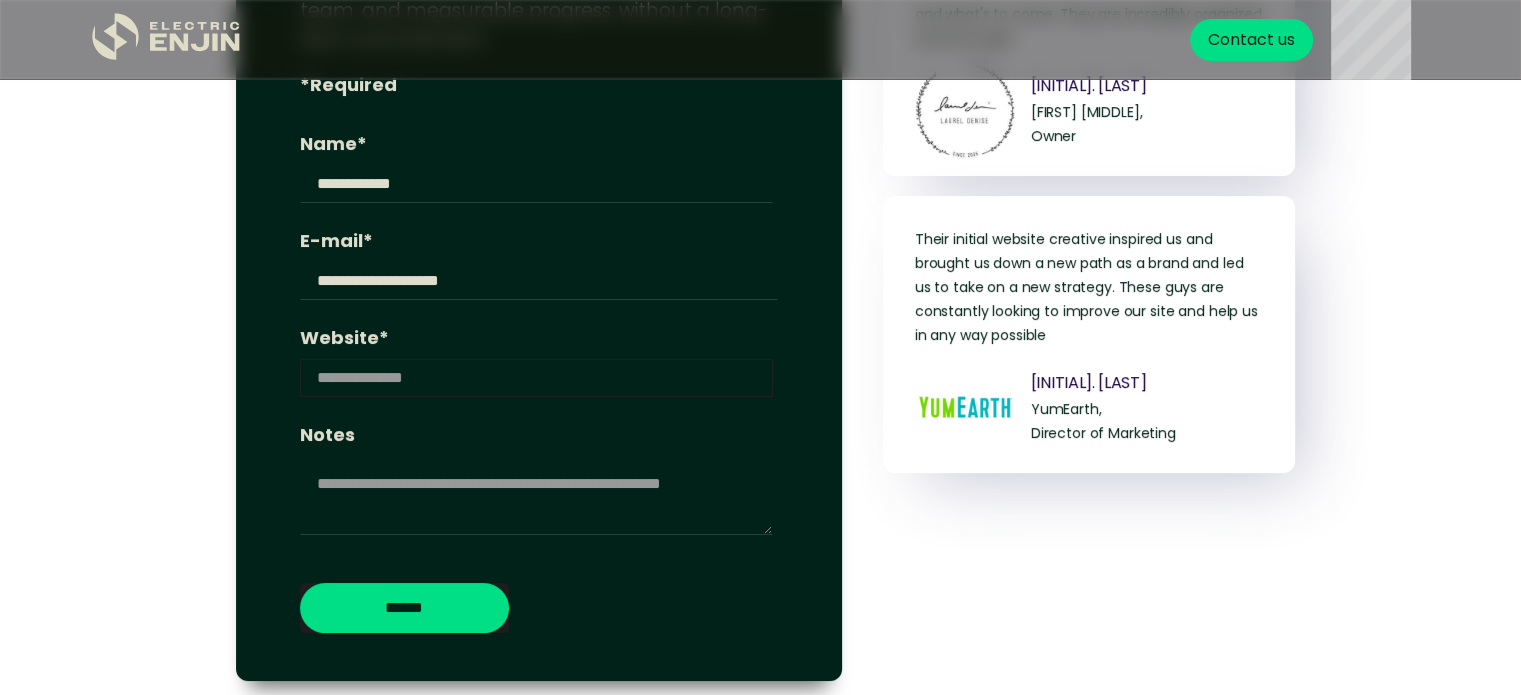 scroll, scrollTop: 8097, scrollLeft: 0, axis: vertical 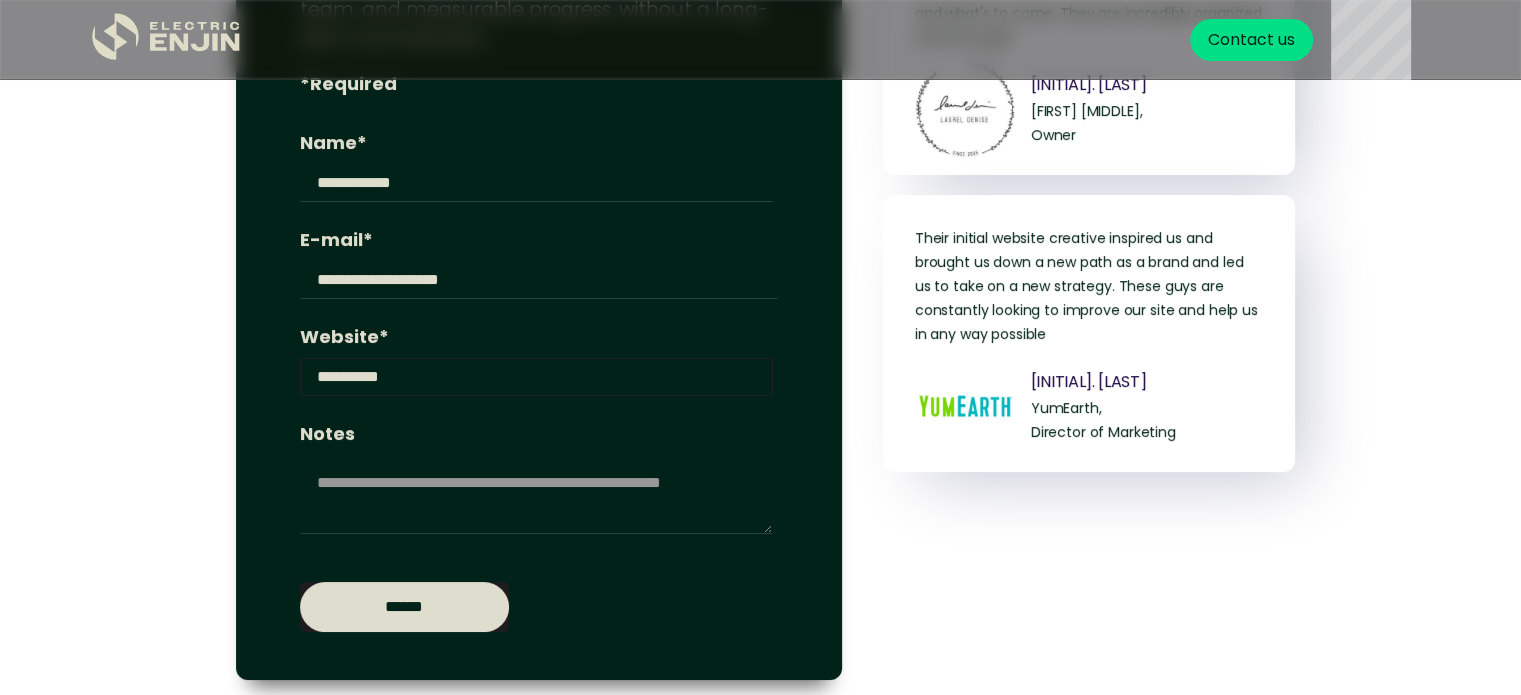 type on "**********" 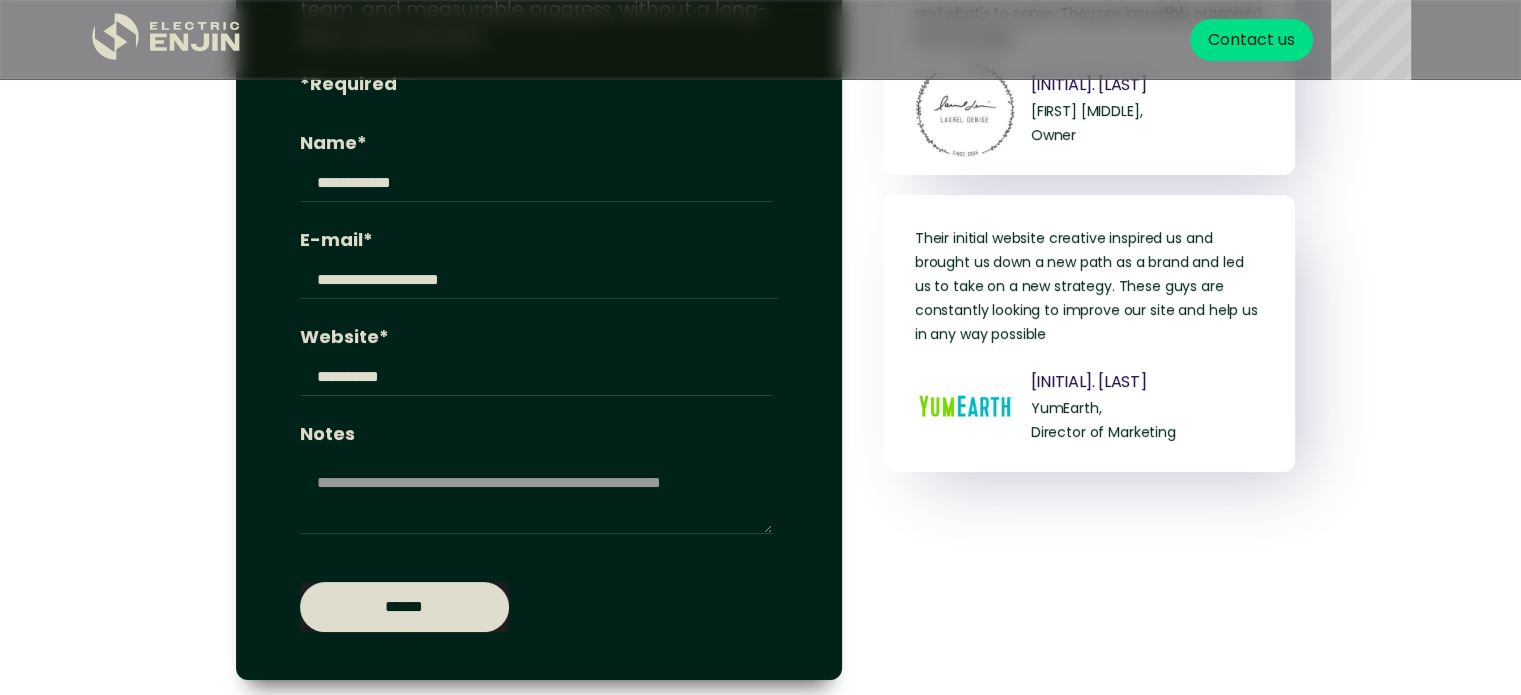 click on "******" at bounding box center [404, 607] 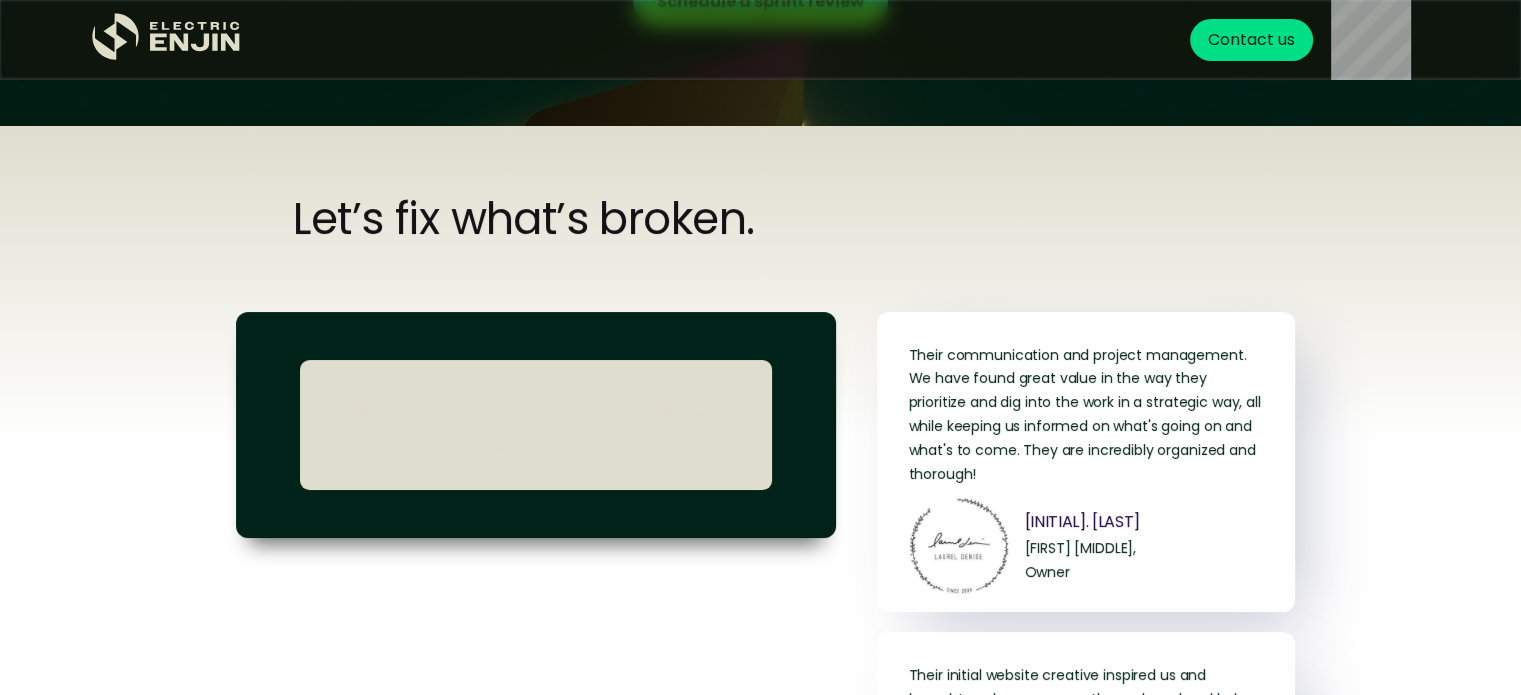scroll, scrollTop: 7654, scrollLeft: 0, axis: vertical 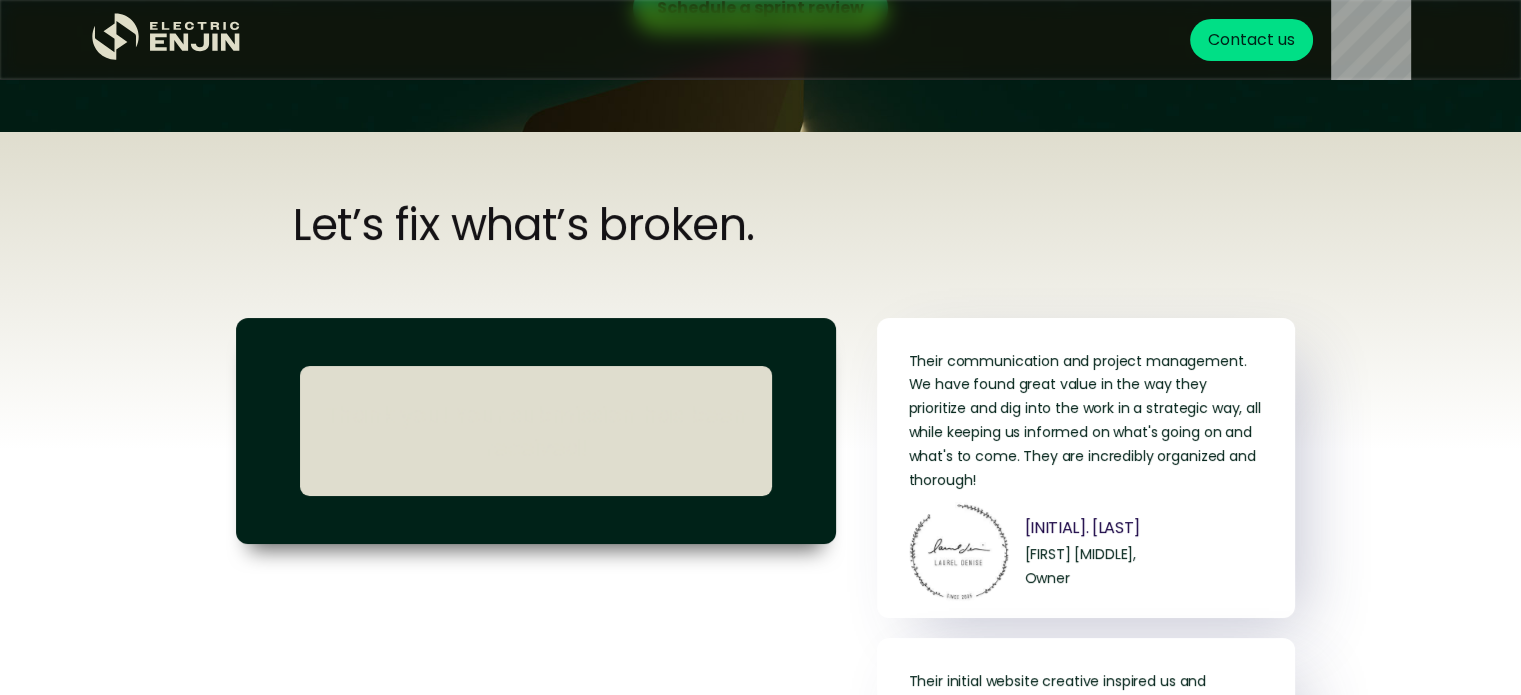 click on "Contact us" at bounding box center [1250, 40] 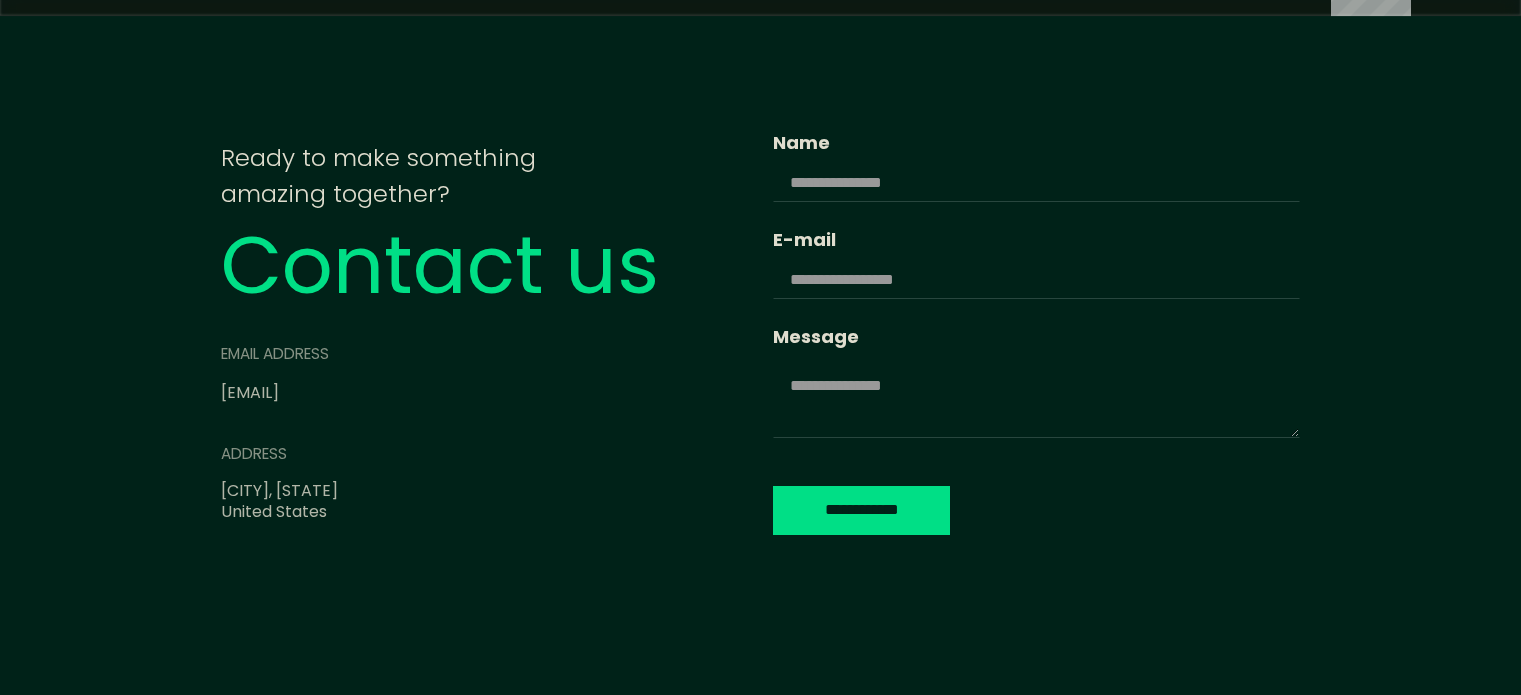 scroll, scrollTop: 0, scrollLeft: 0, axis: both 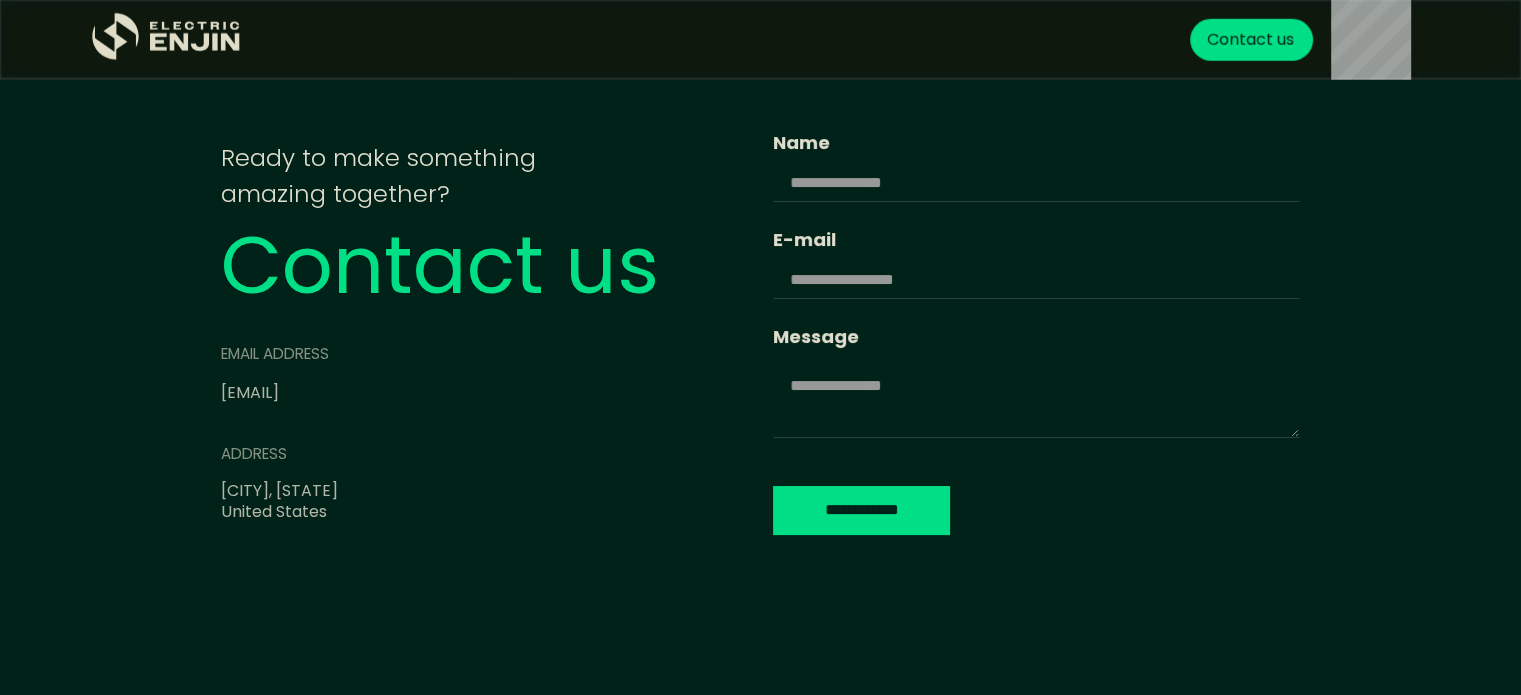 click on "**********" at bounding box center [760, 348] 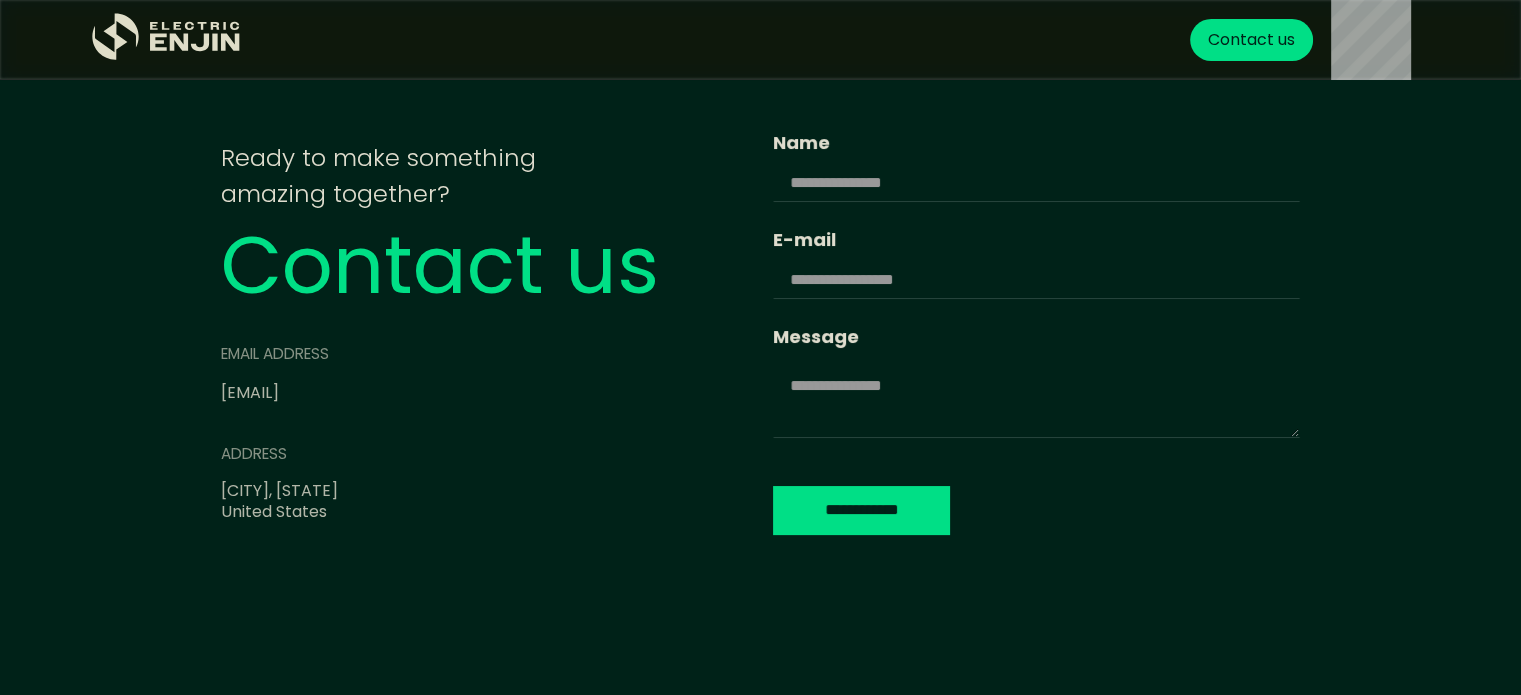click on "**********" at bounding box center [760, 348] 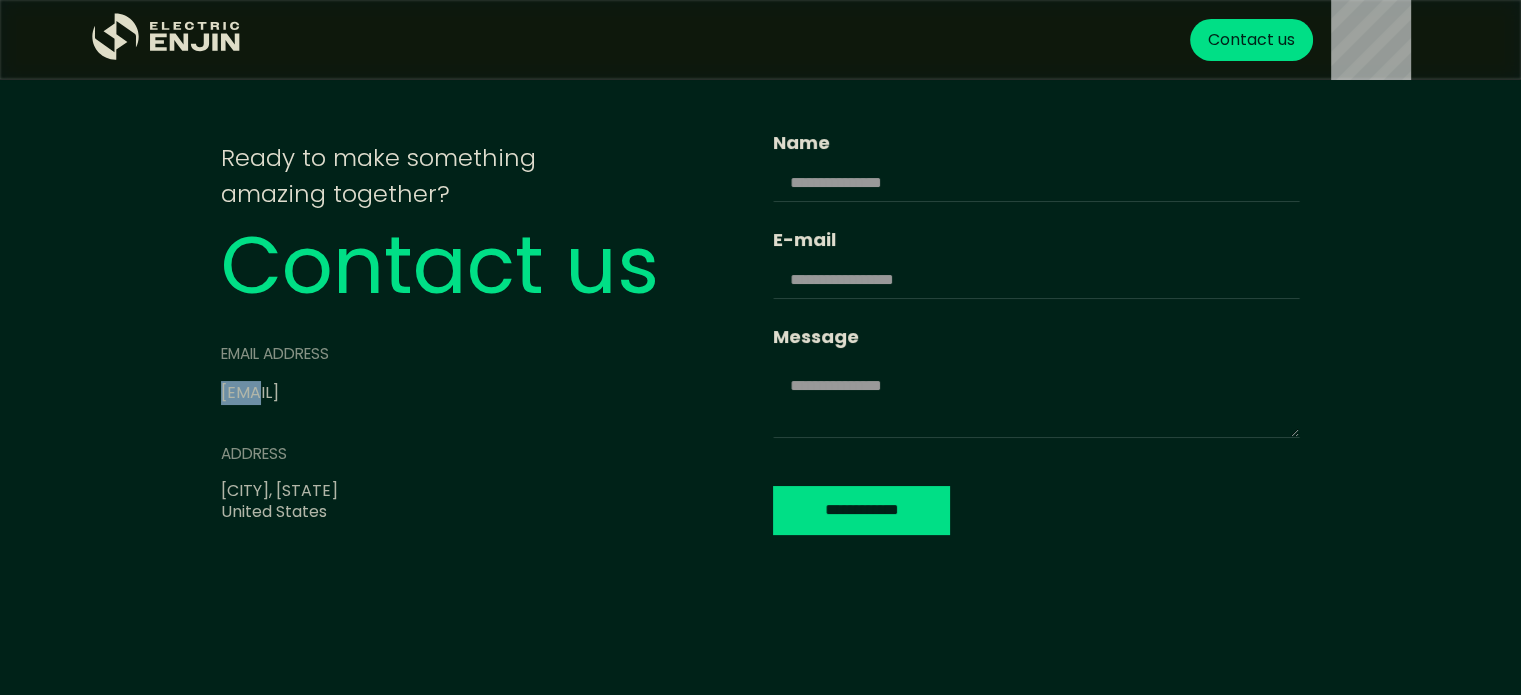 click on "**********" at bounding box center (760, 348) 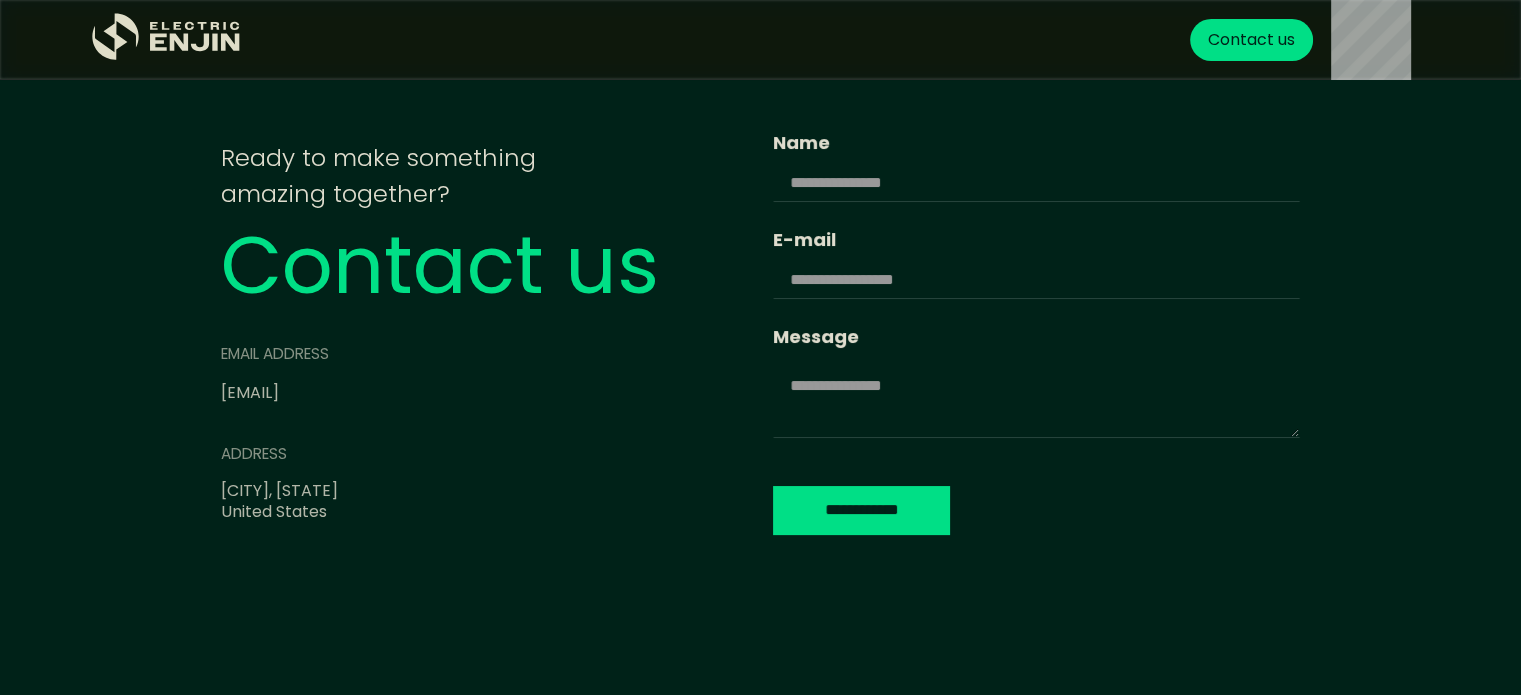 click on "**********" at bounding box center [760, 348] 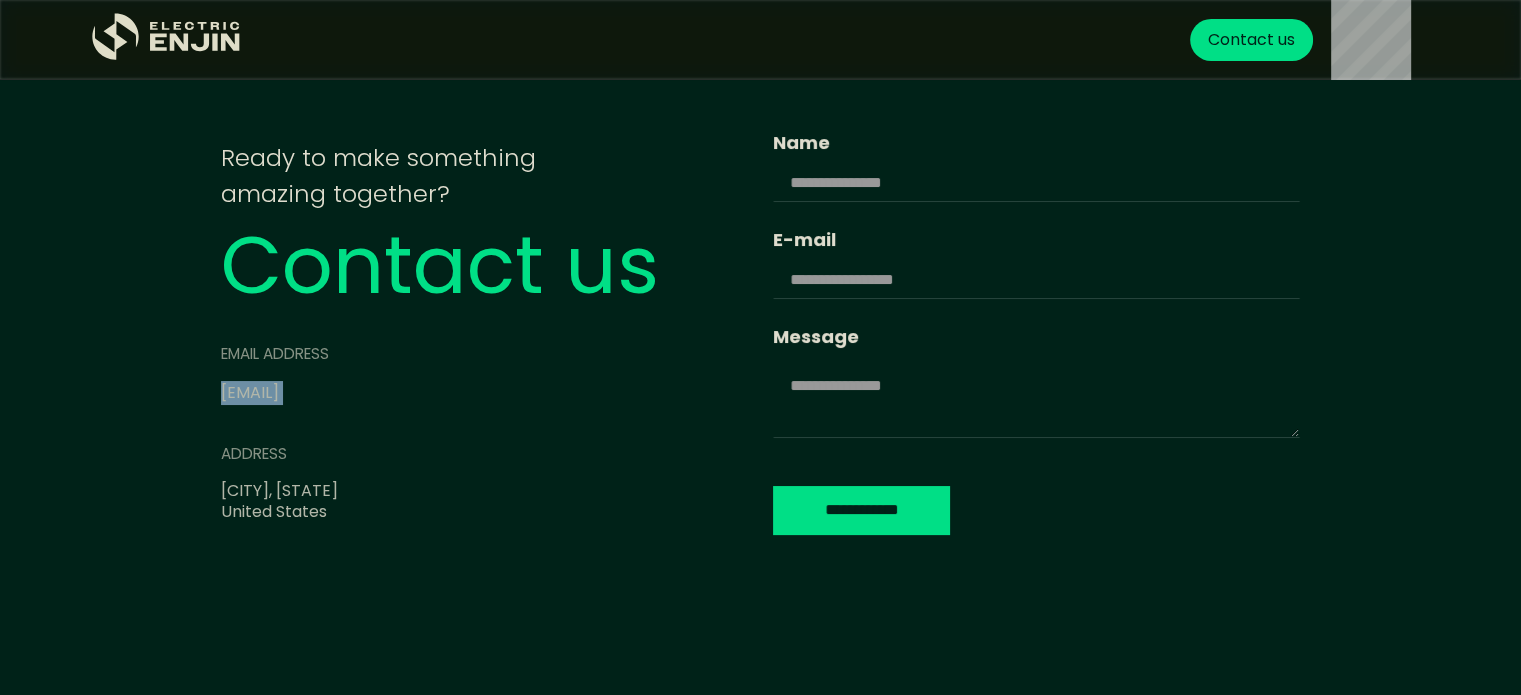 click on "**********" at bounding box center [760, 348] 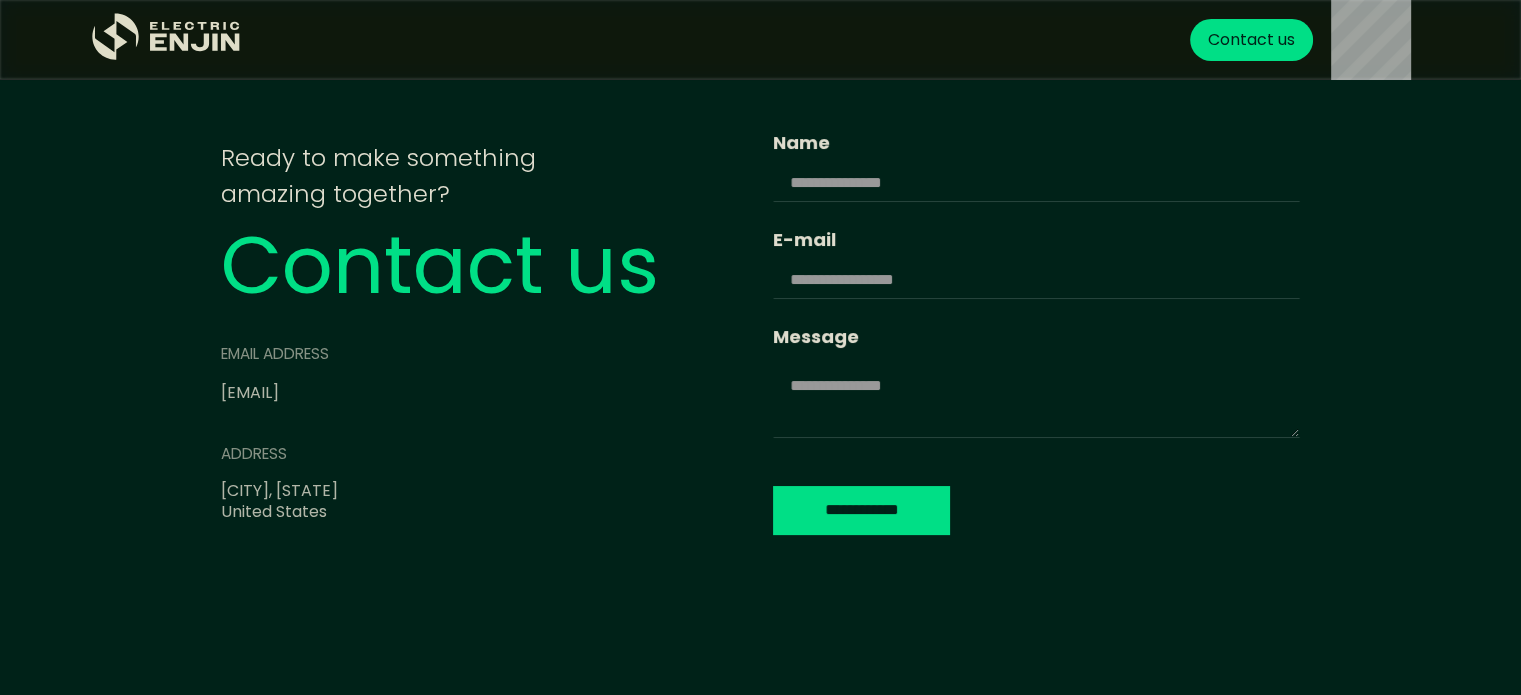 click on "**********" at bounding box center [760, 348] 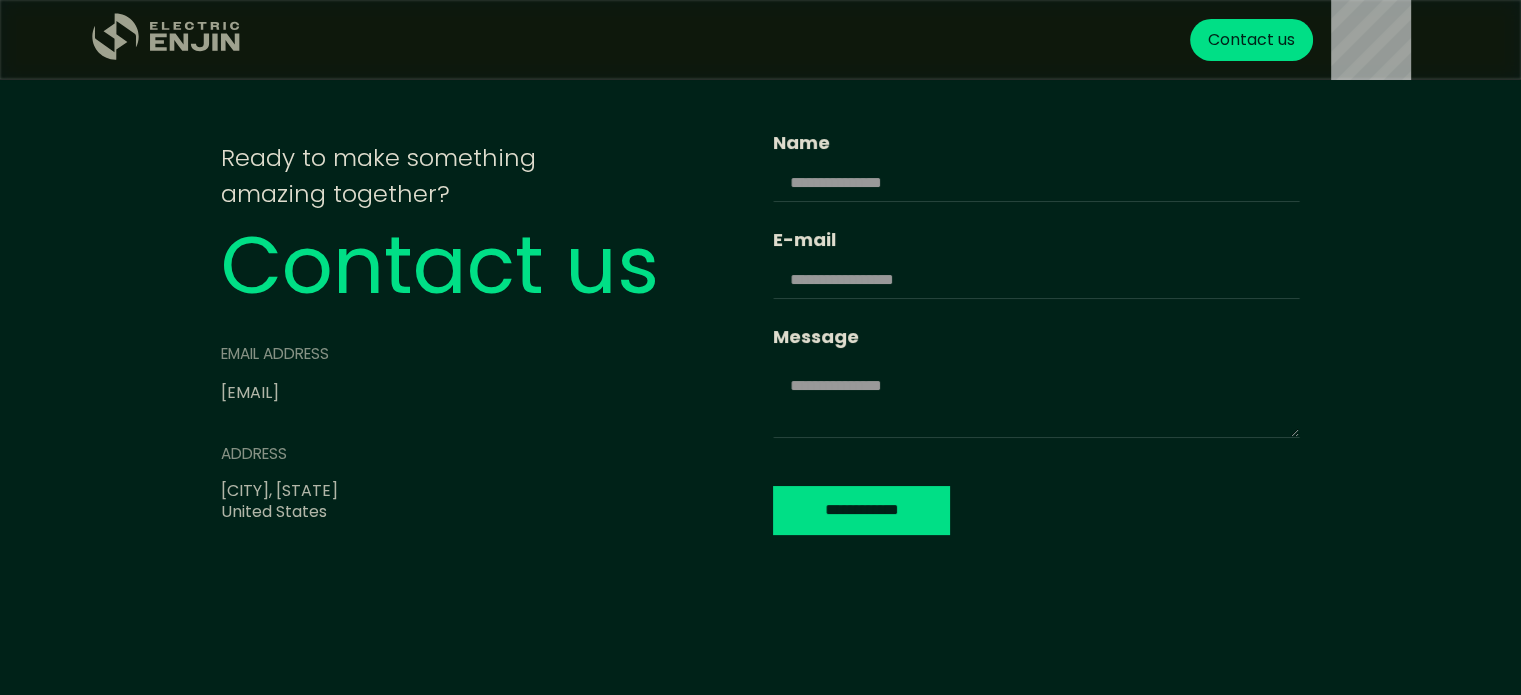 click on ".st0{fill:#dfddc8;}" 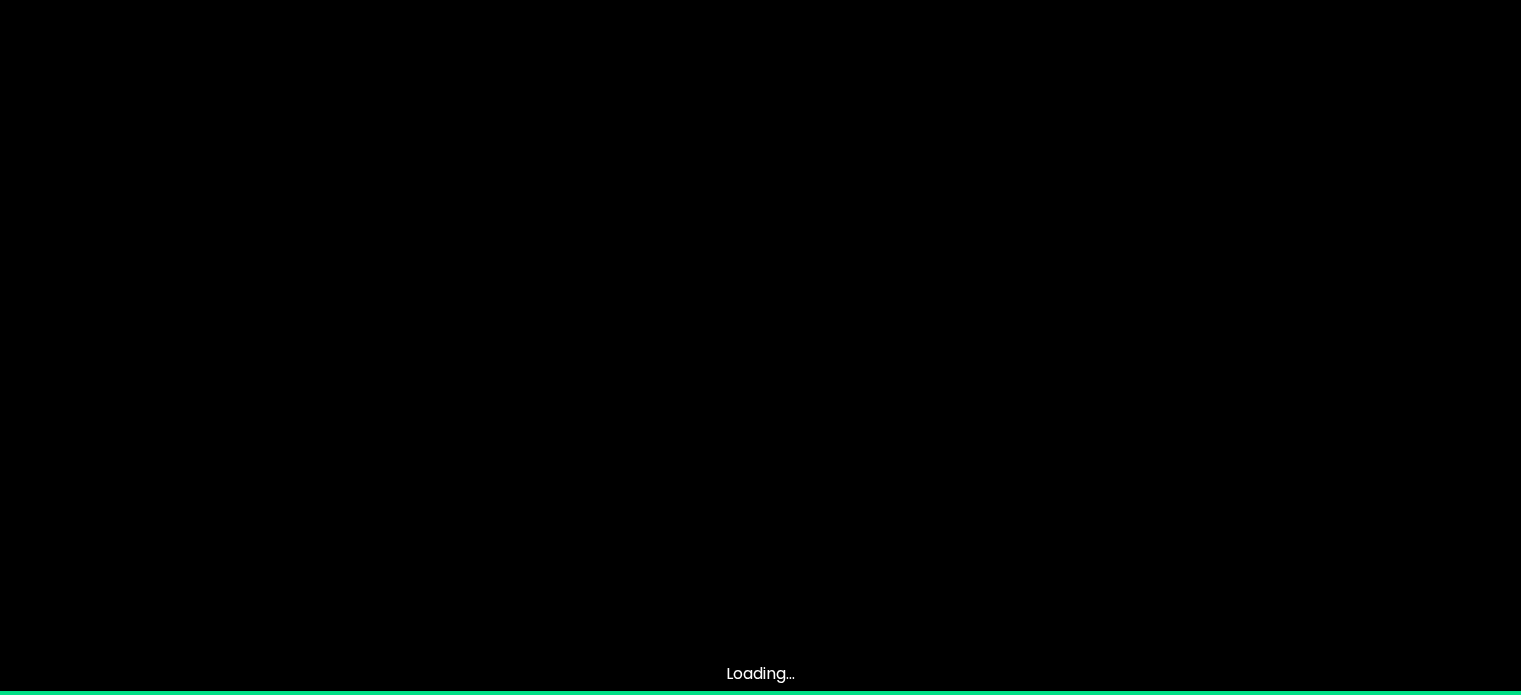 scroll, scrollTop: 0, scrollLeft: 0, axis: both 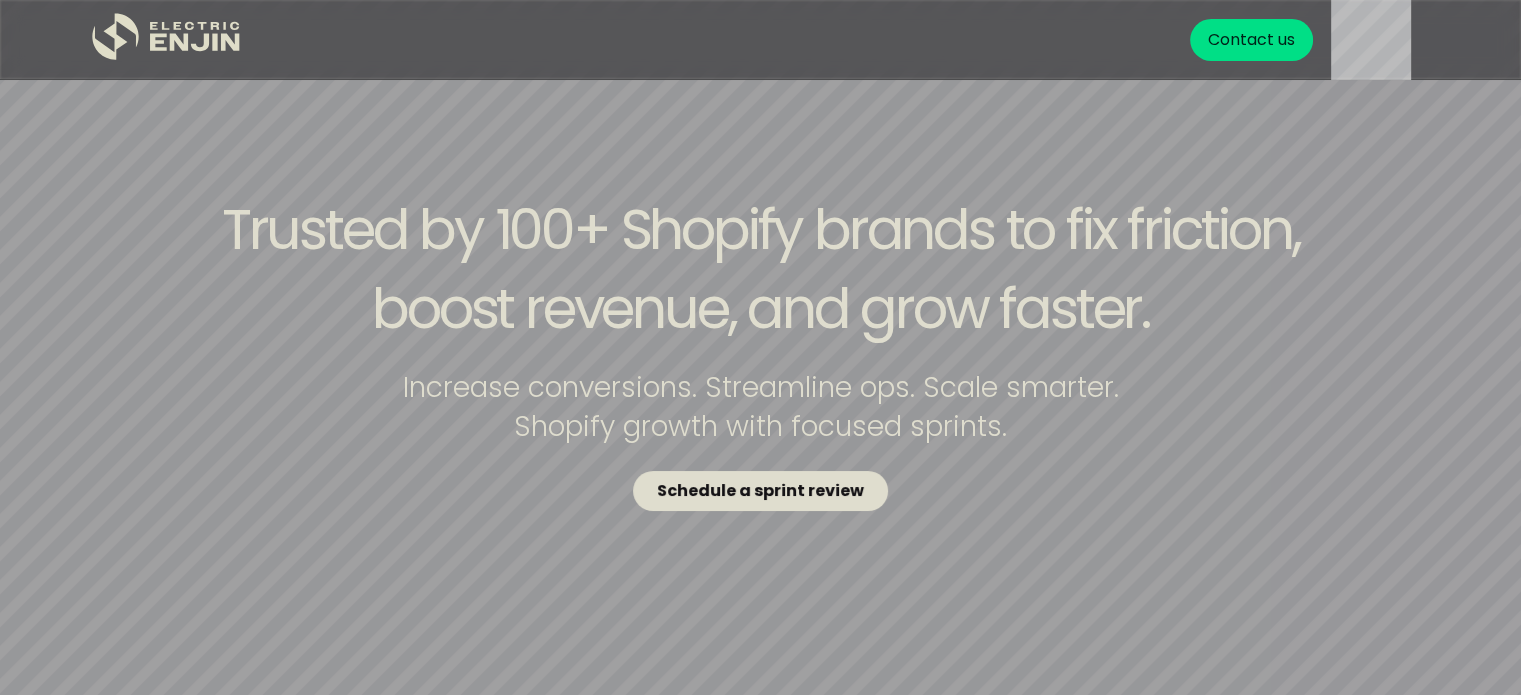 click on "Schedule a sprint review" at bounding box center (760, 490) 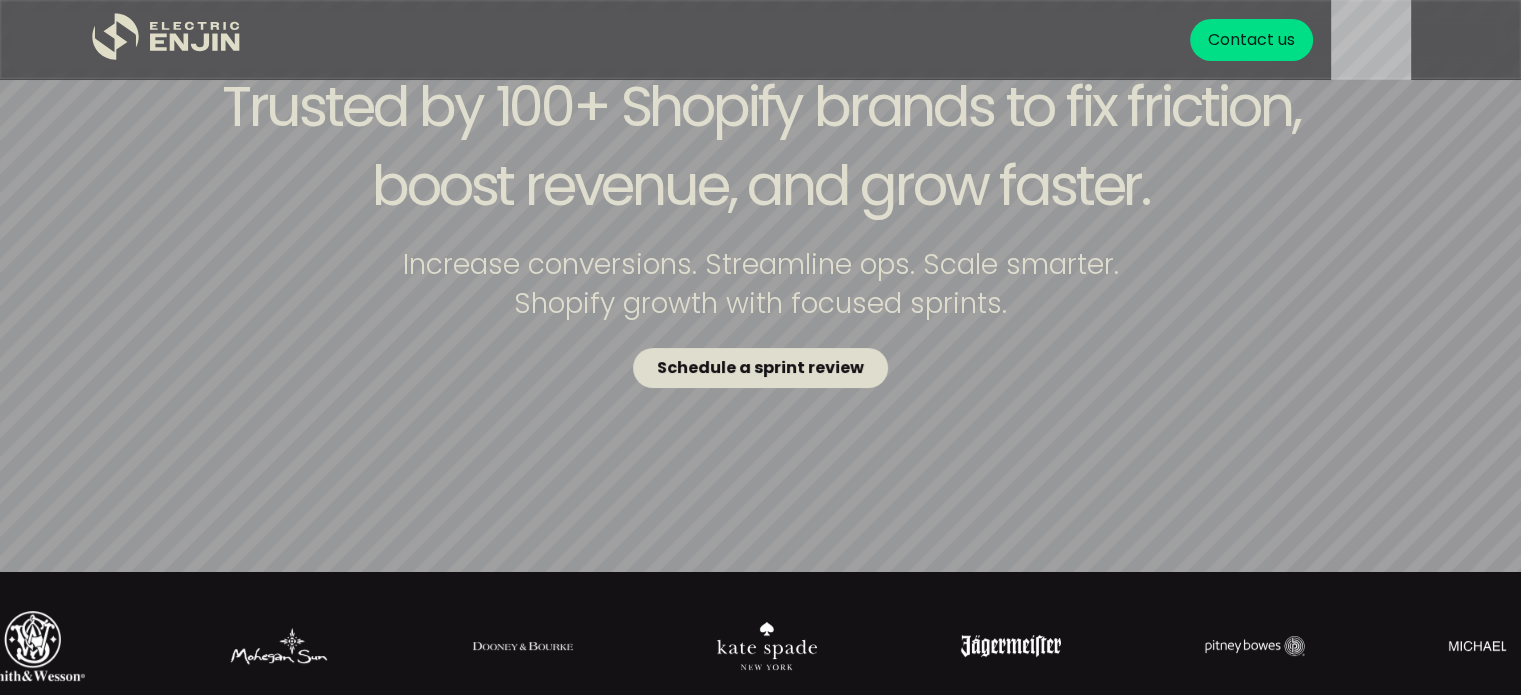 scroll, scrollTop: 0, scrollLeft: 0, axis: both 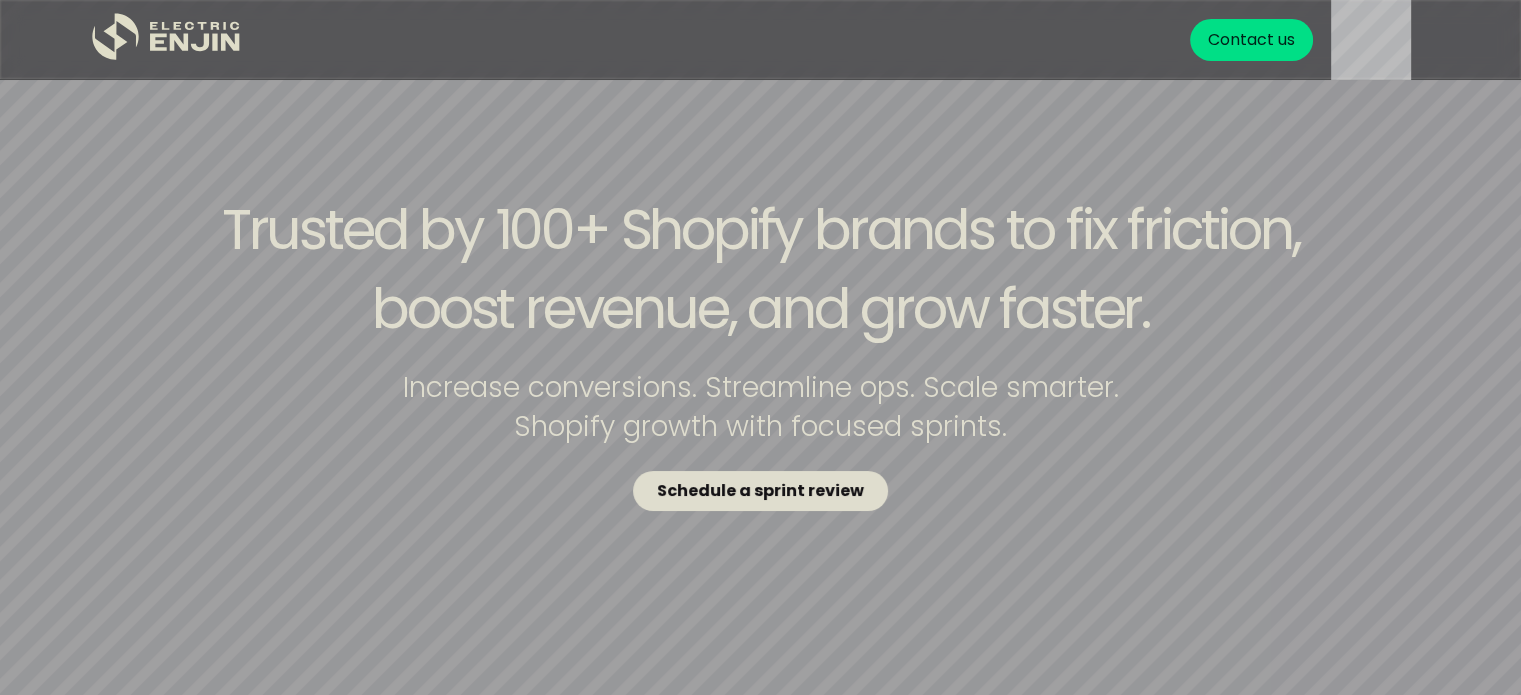 click on "Schedule a sprint review" at bounding box center [760, 491] 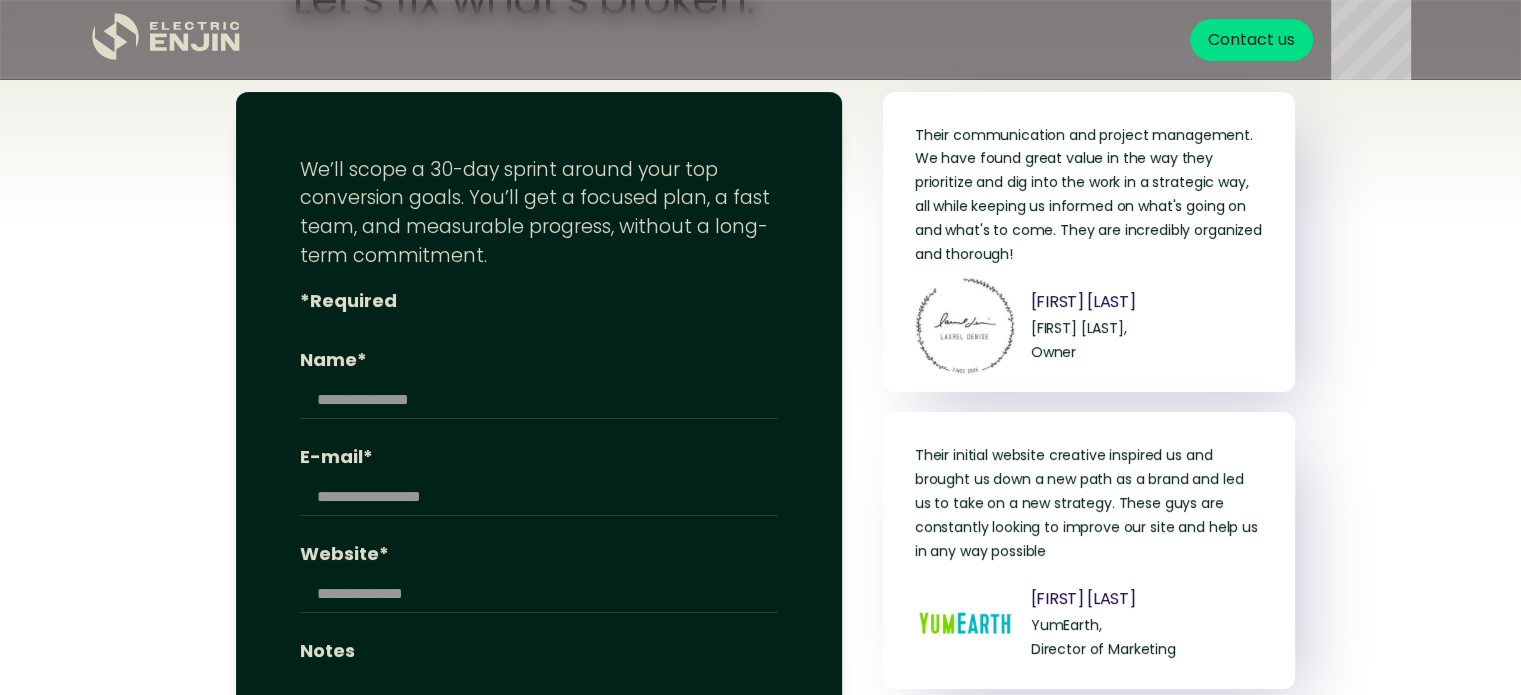 scroll, scrollTop: 7891, scrollLeft: 0, axis: vertical 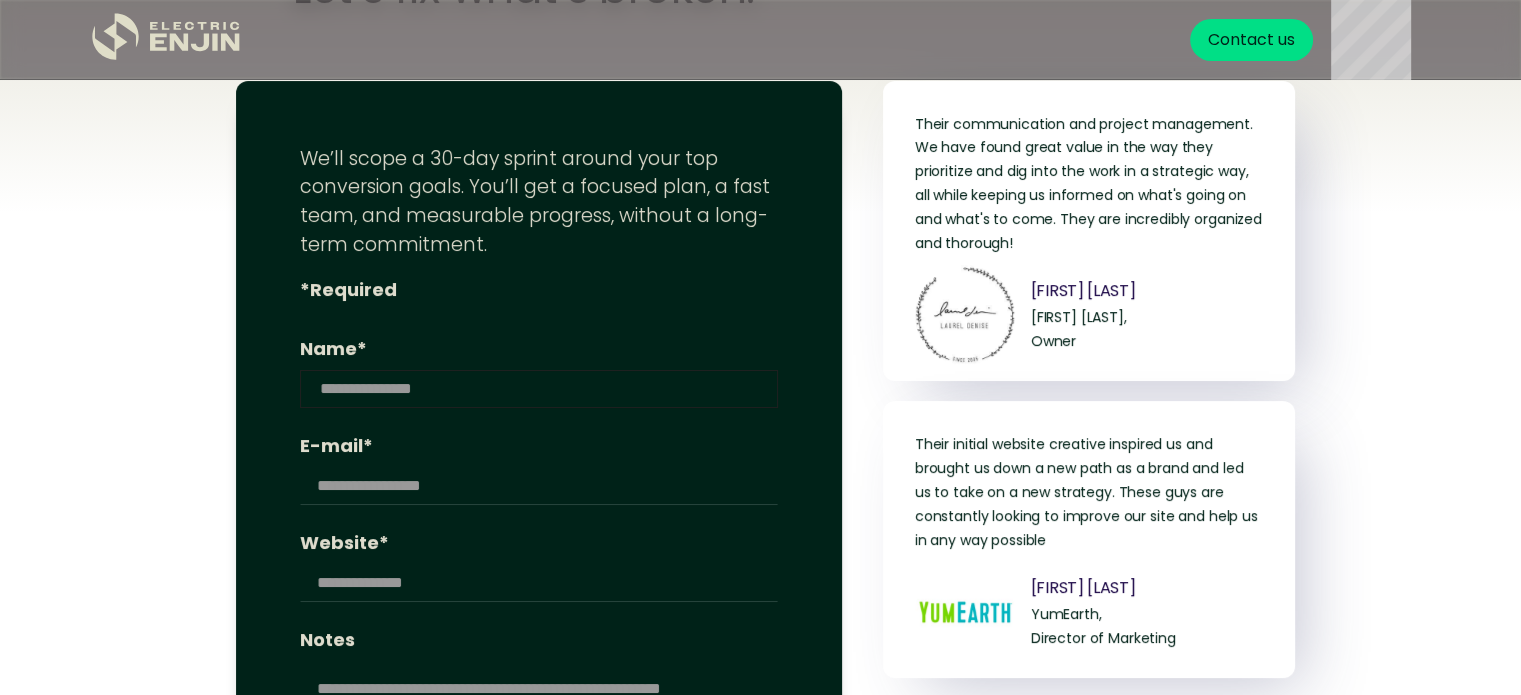 click on "Name*" at bounding box center [539, 389] 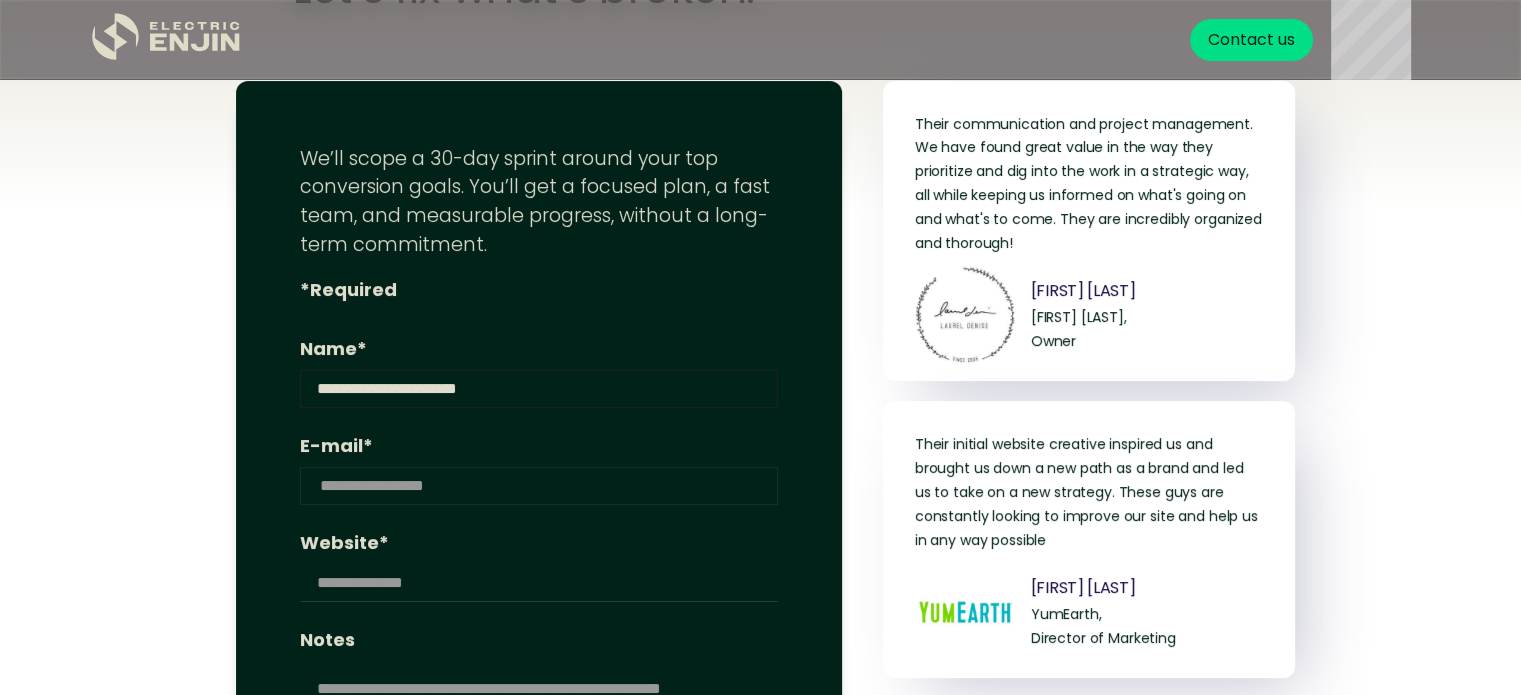 type on "**********" 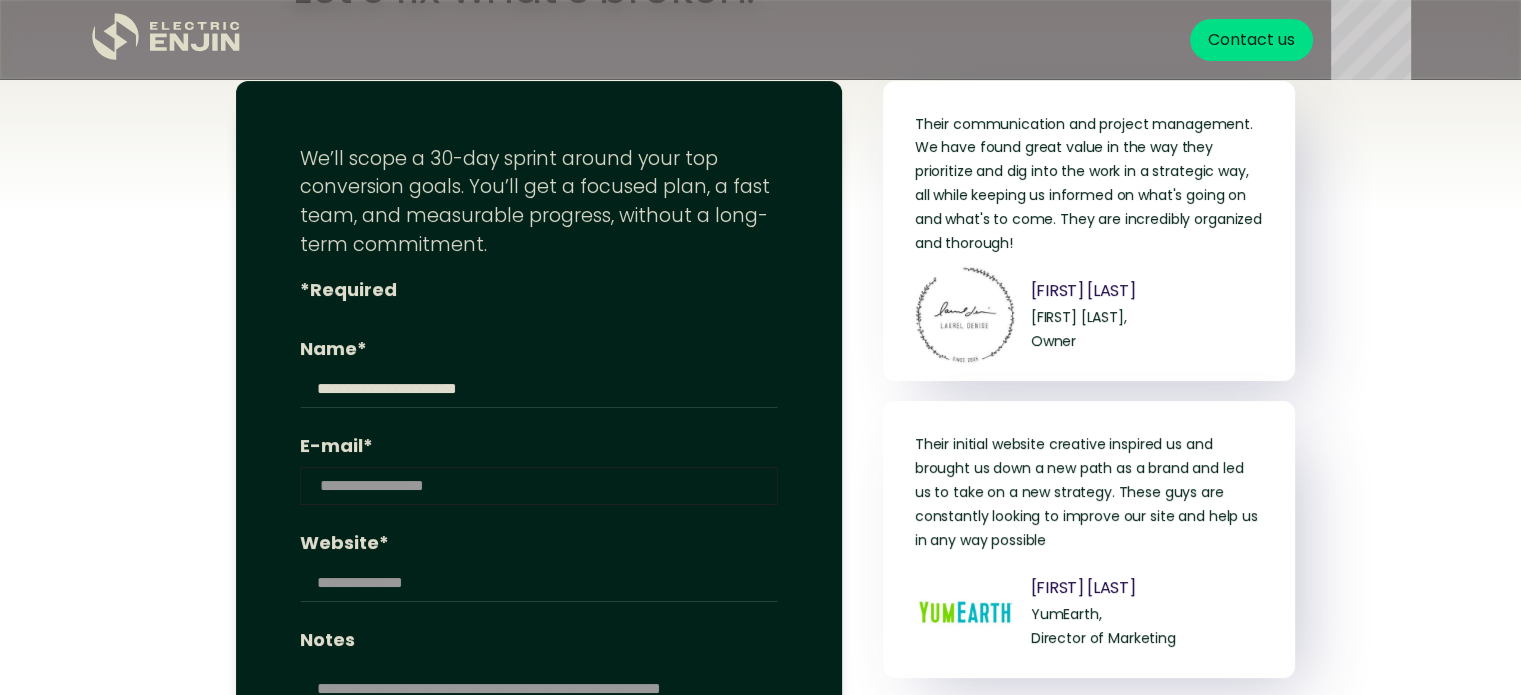 click on "E-mail*" at bounding box center [539, 486] 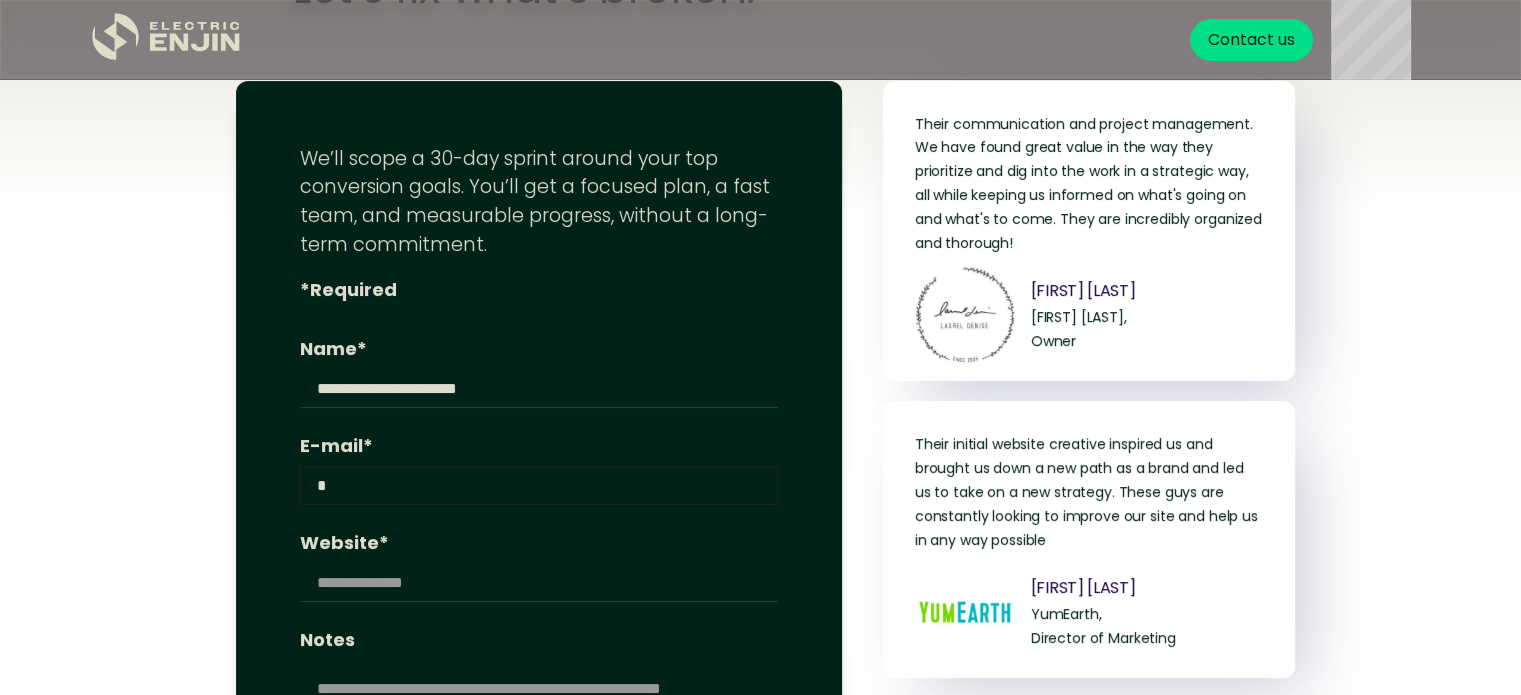 type on "**********" 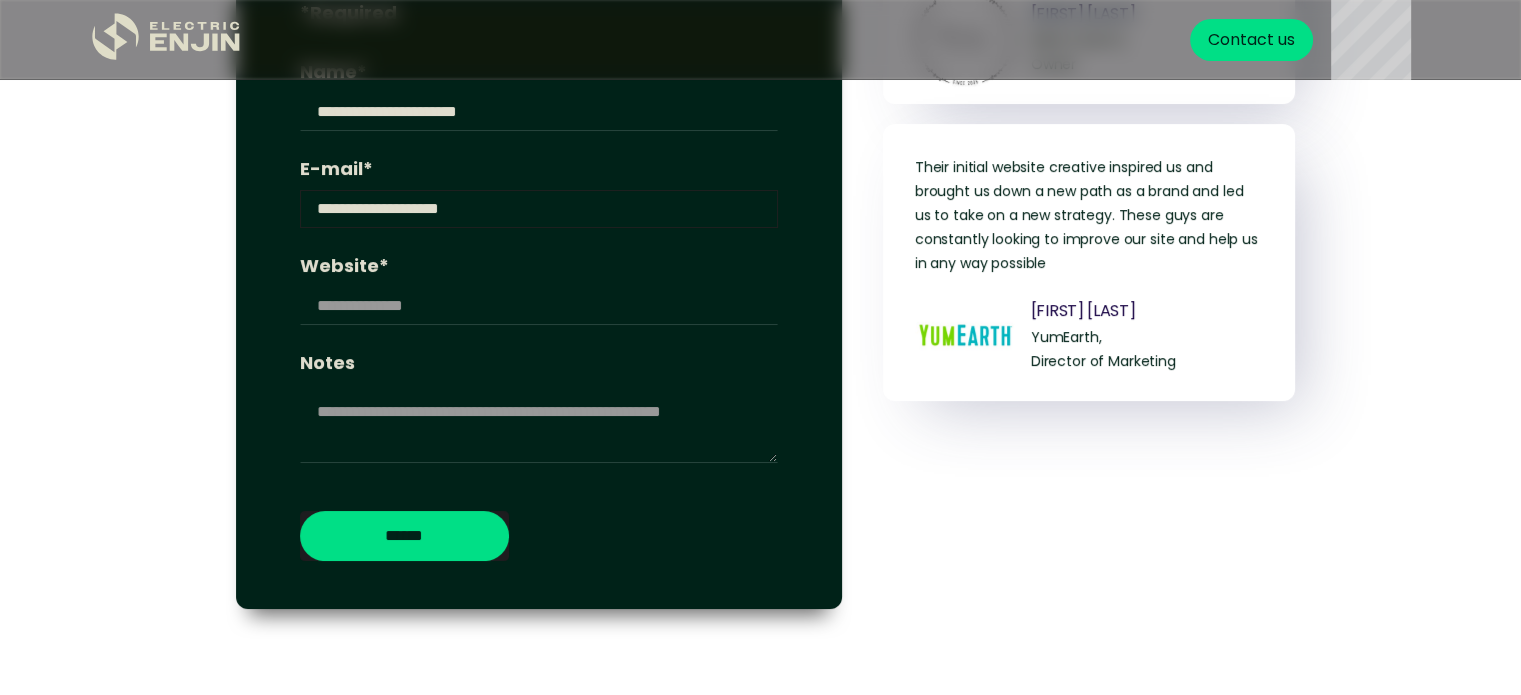 scroll, scrollTop: 8167, scrollLeft: 0, axis: vertical 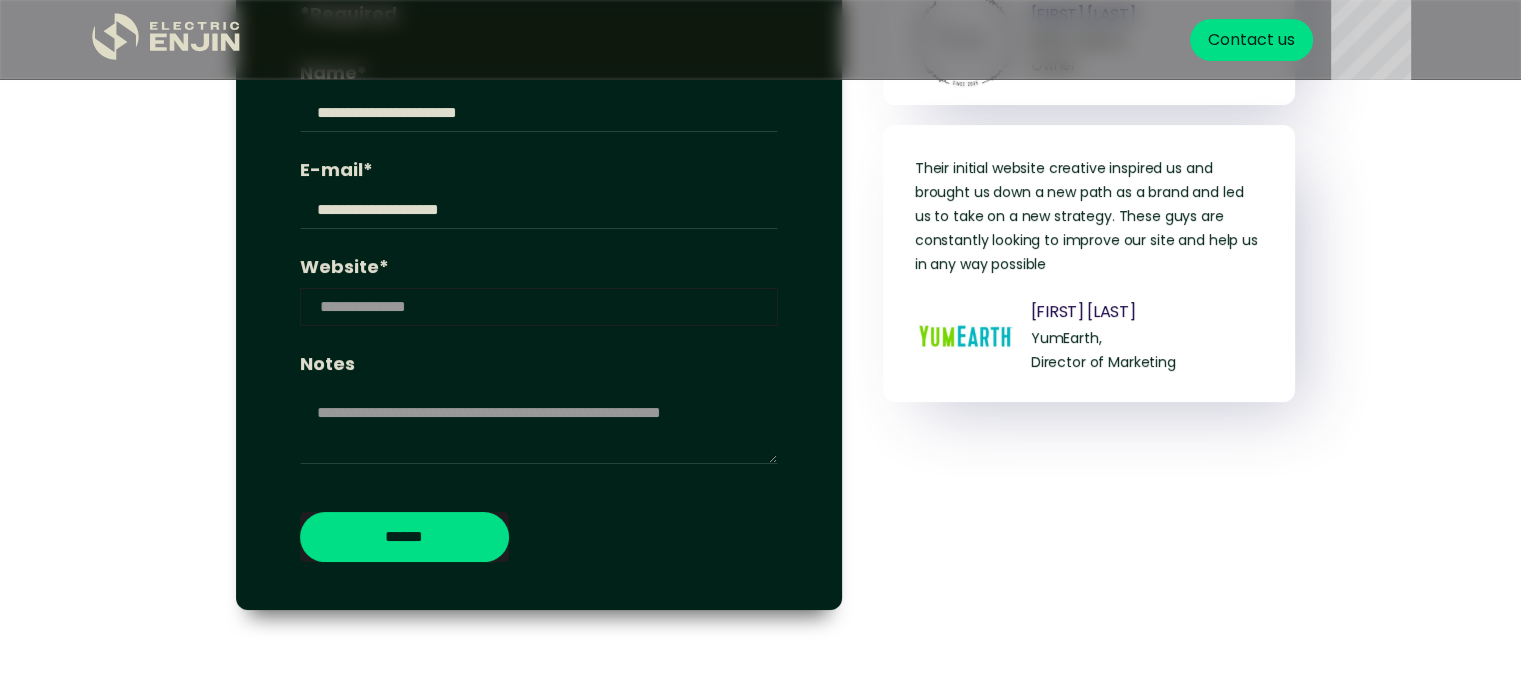 click on "Website*" at bounding box center (539, 307) 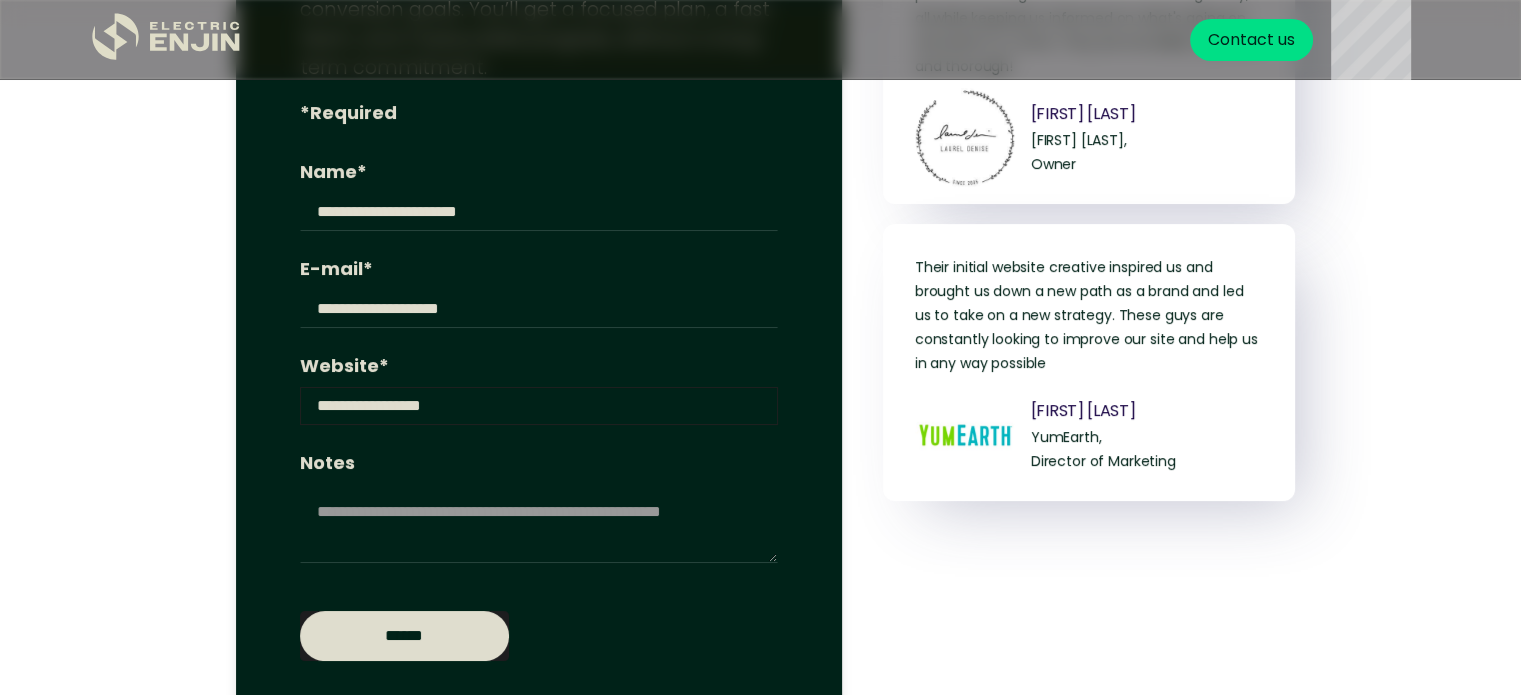scroll, scrollTop: 8068, scrollLeft: 0, axis: vertical 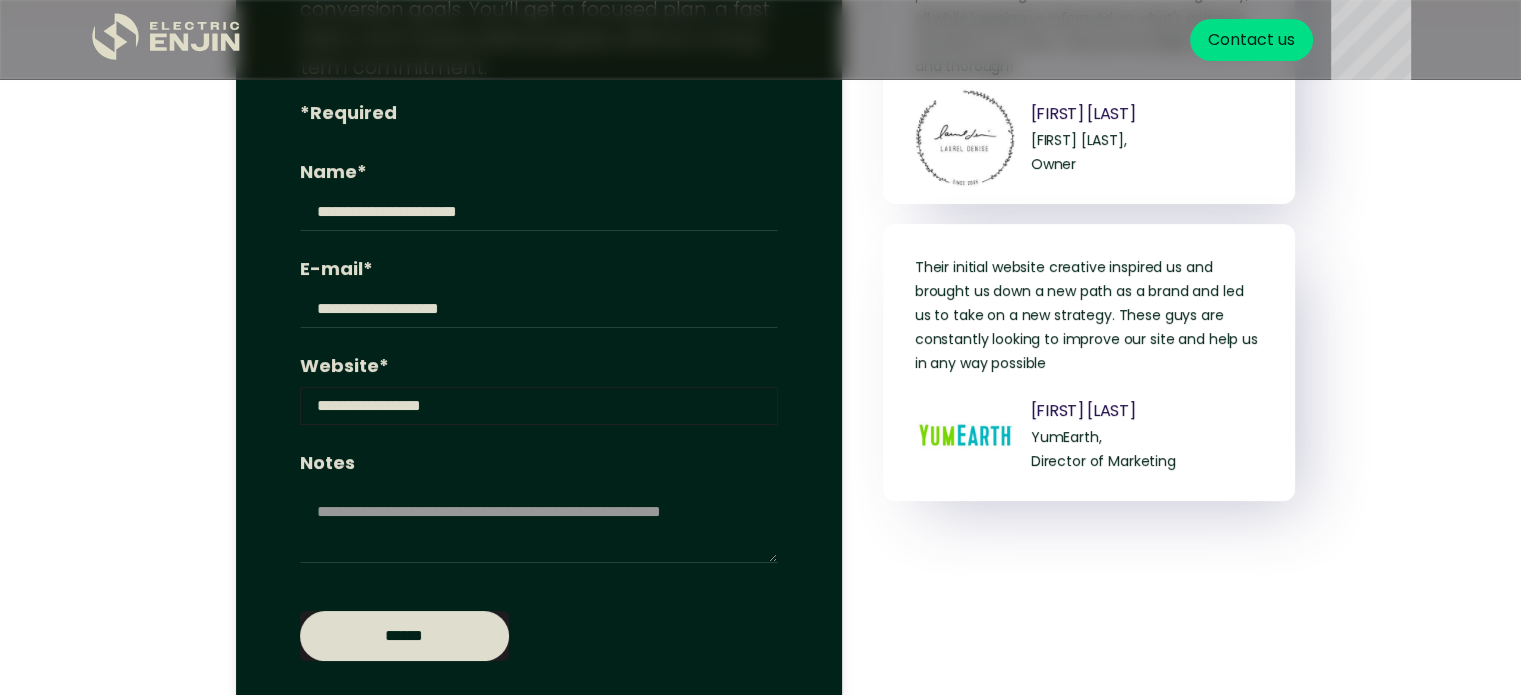 type on "**********" 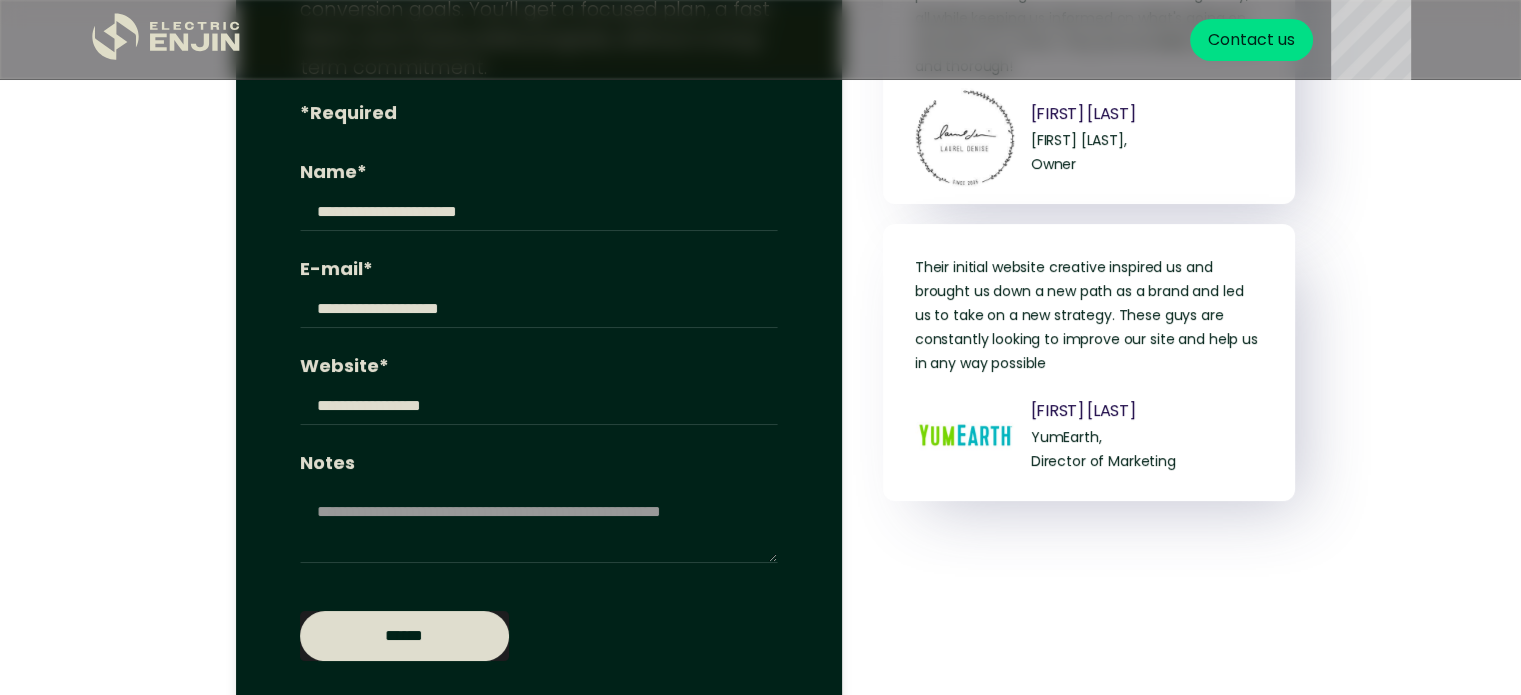 click on "******" at bounding box center (404, 636) 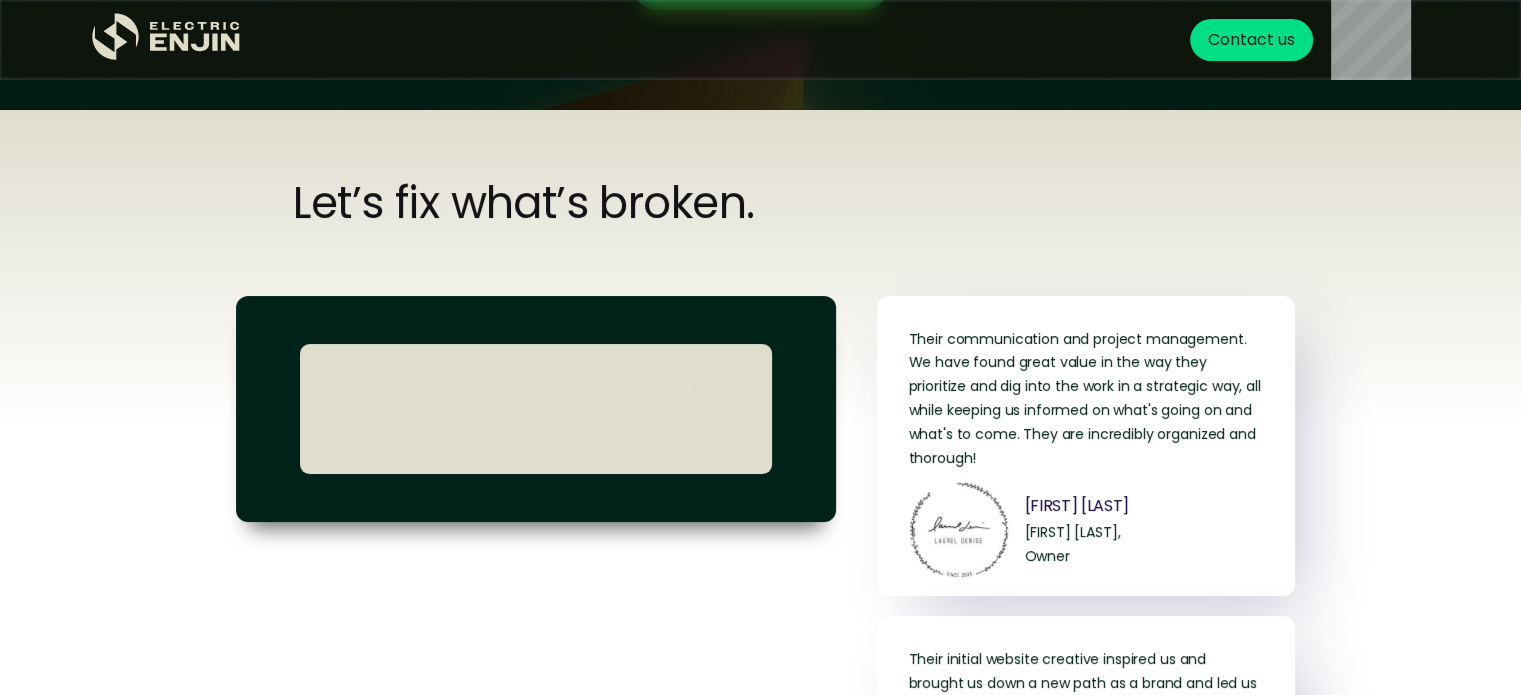 scroll, scrollTop: 7675, scrollLeft: 0, axis: vertical 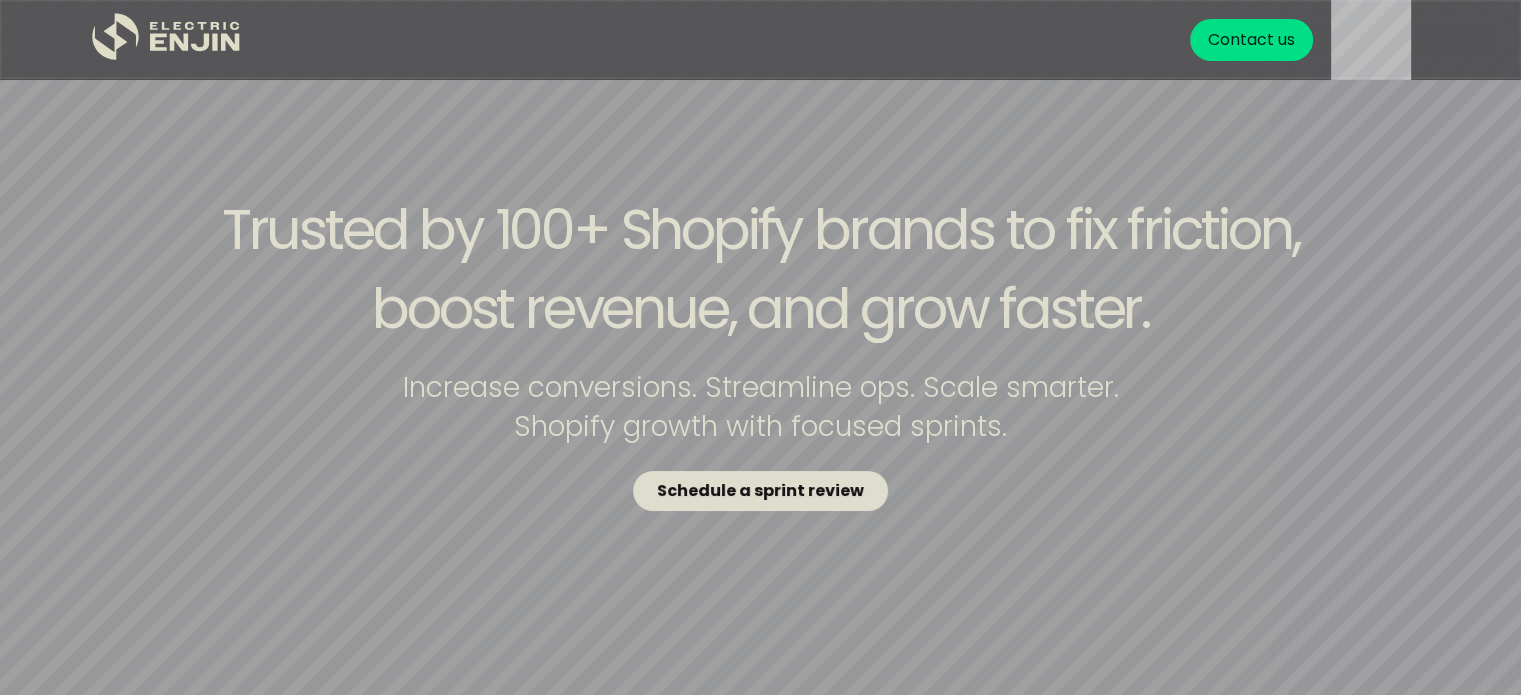 click on "Schedule a sprint review" at bounding box center (760, 490) 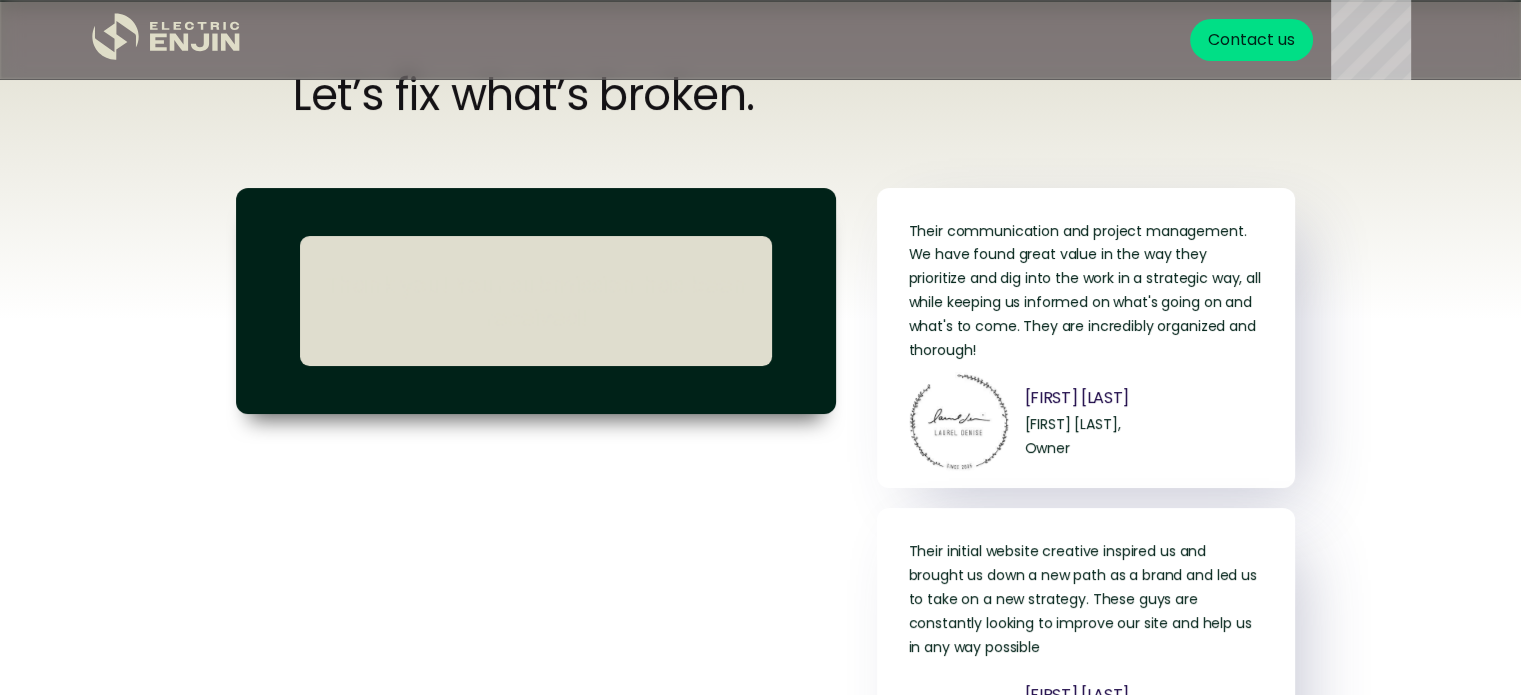 scroll, scrollTop: 7784, scrollLeft: 0, axis: vertical 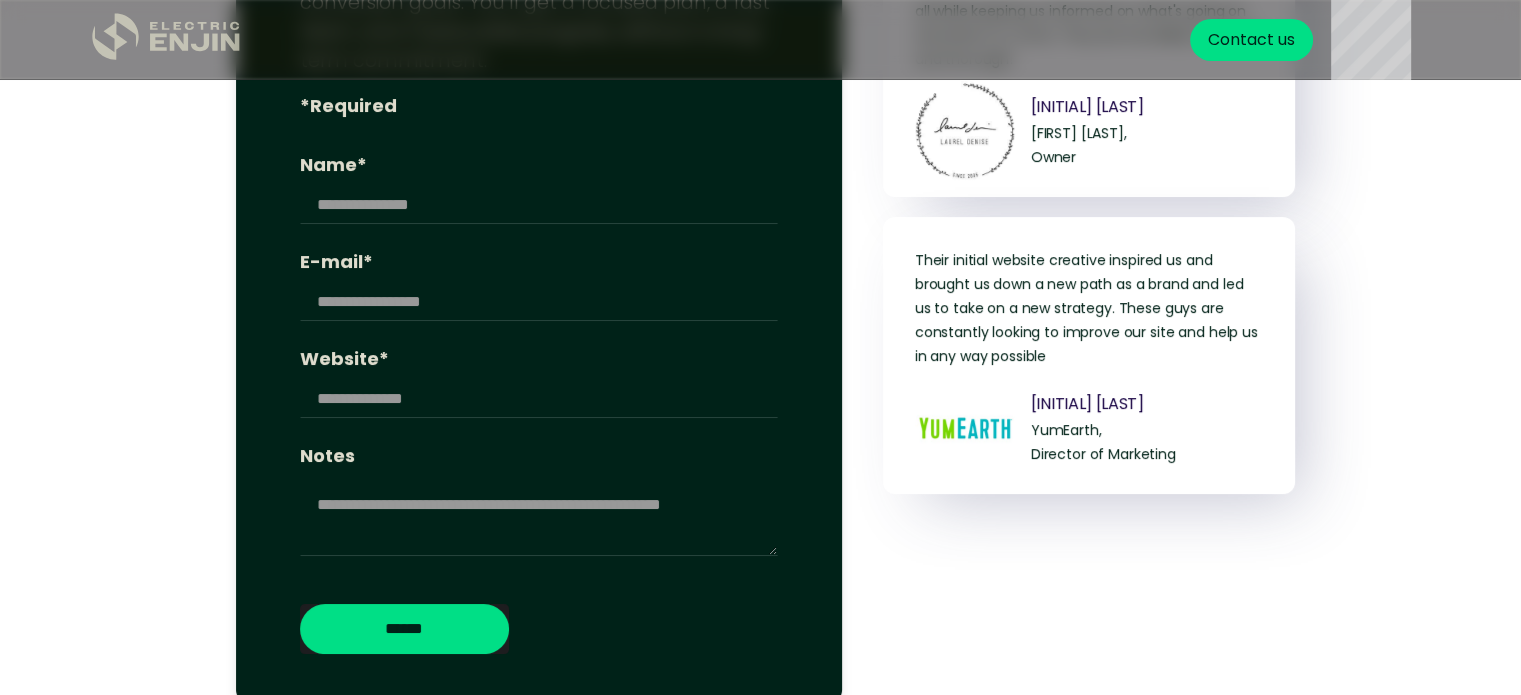 click 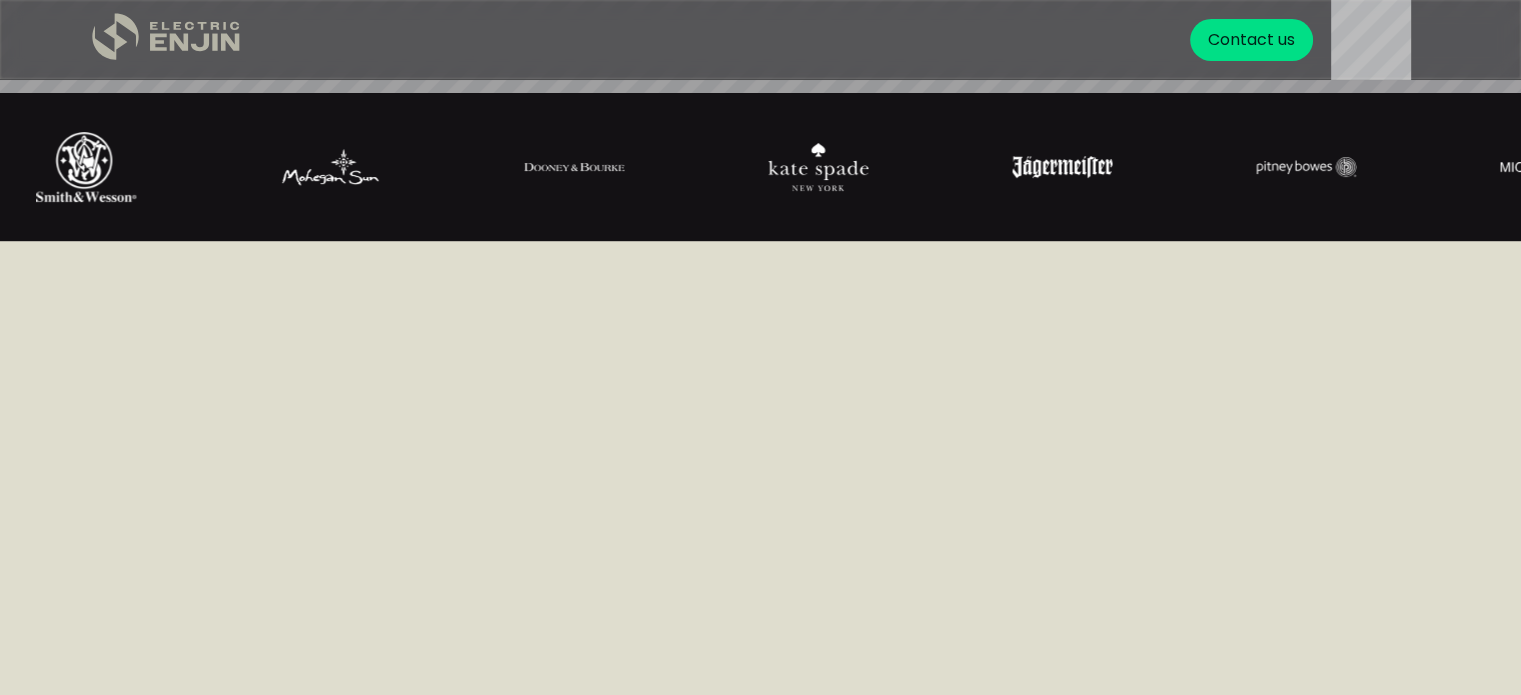 scroll, scrollTop: 600, scrollLeft: 0, axis: vertical 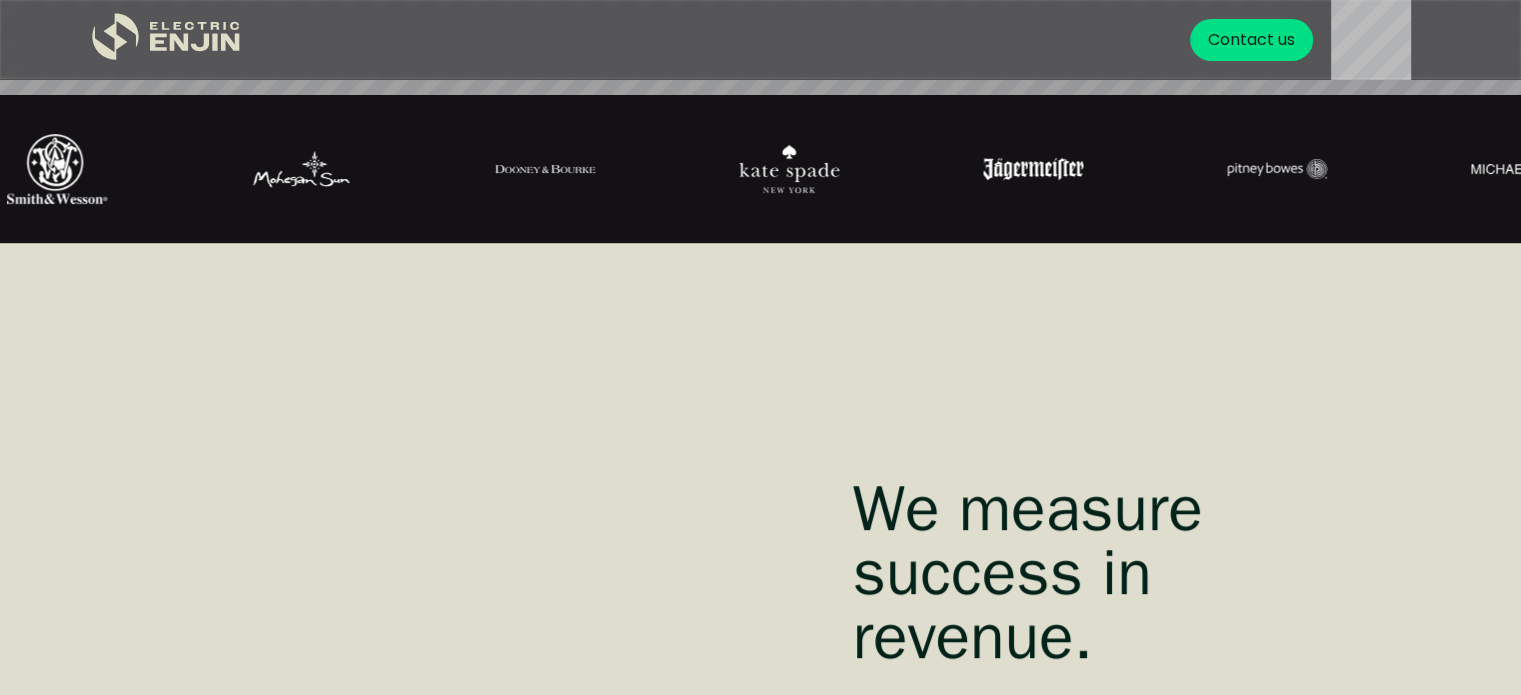click at bounding box center [301, 168] 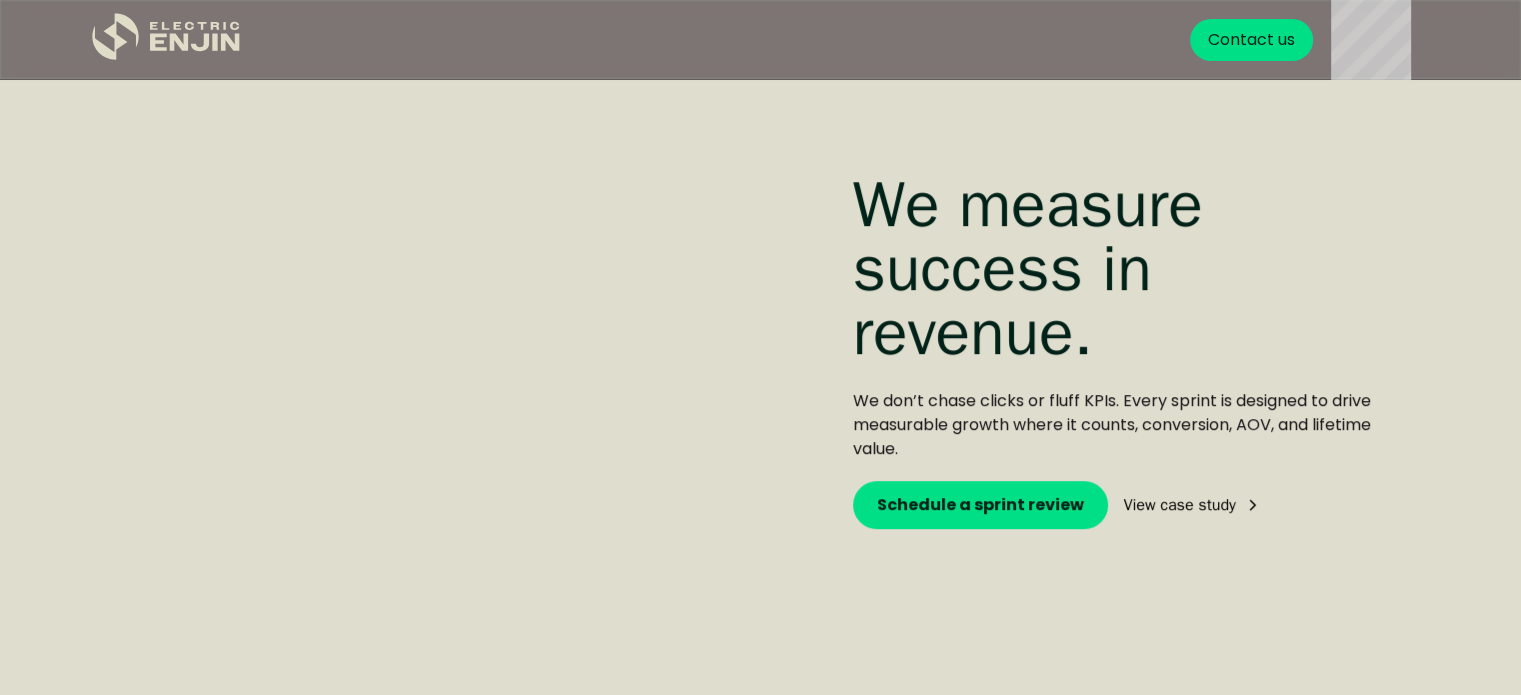 scroll, scrollTop: 947, scrollLeft: 0, axis: vertical 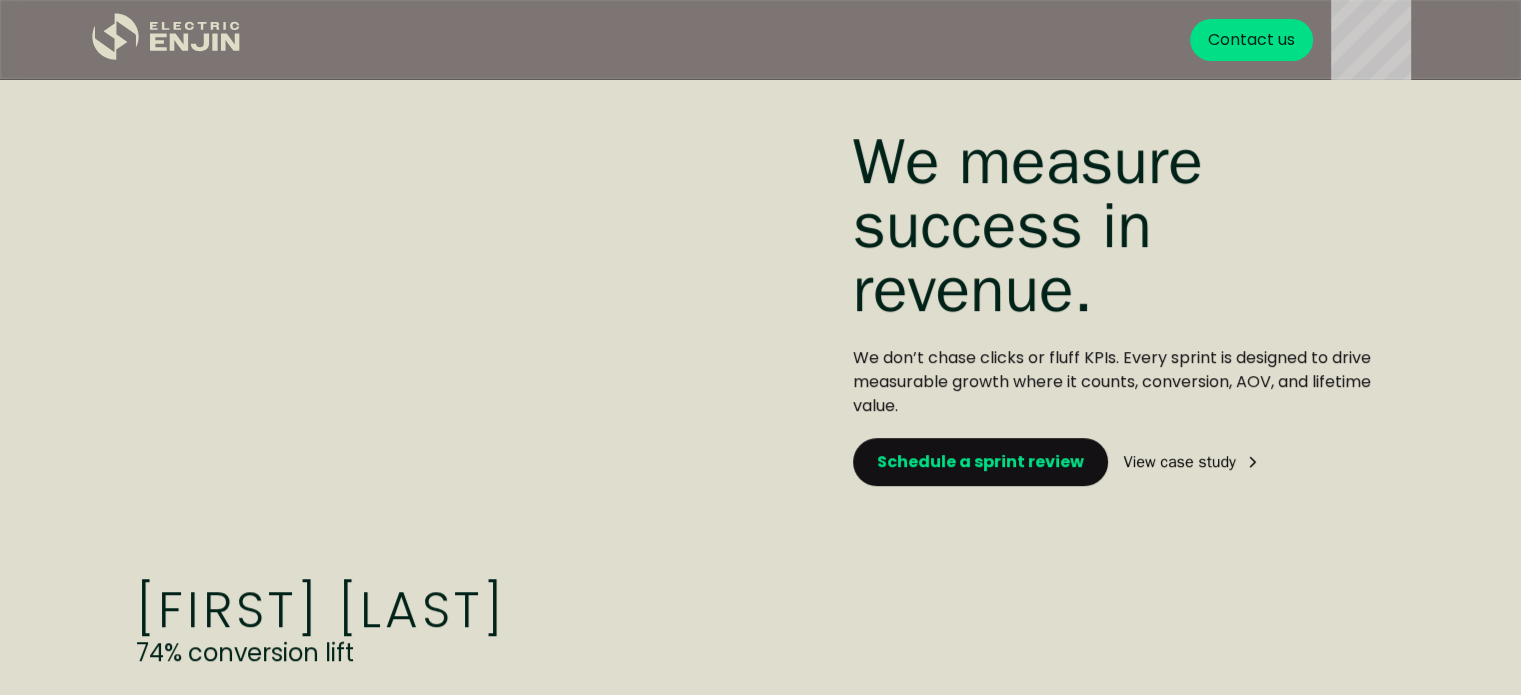 click on "Schedule a sprint review" at bounding box center [980, 461] 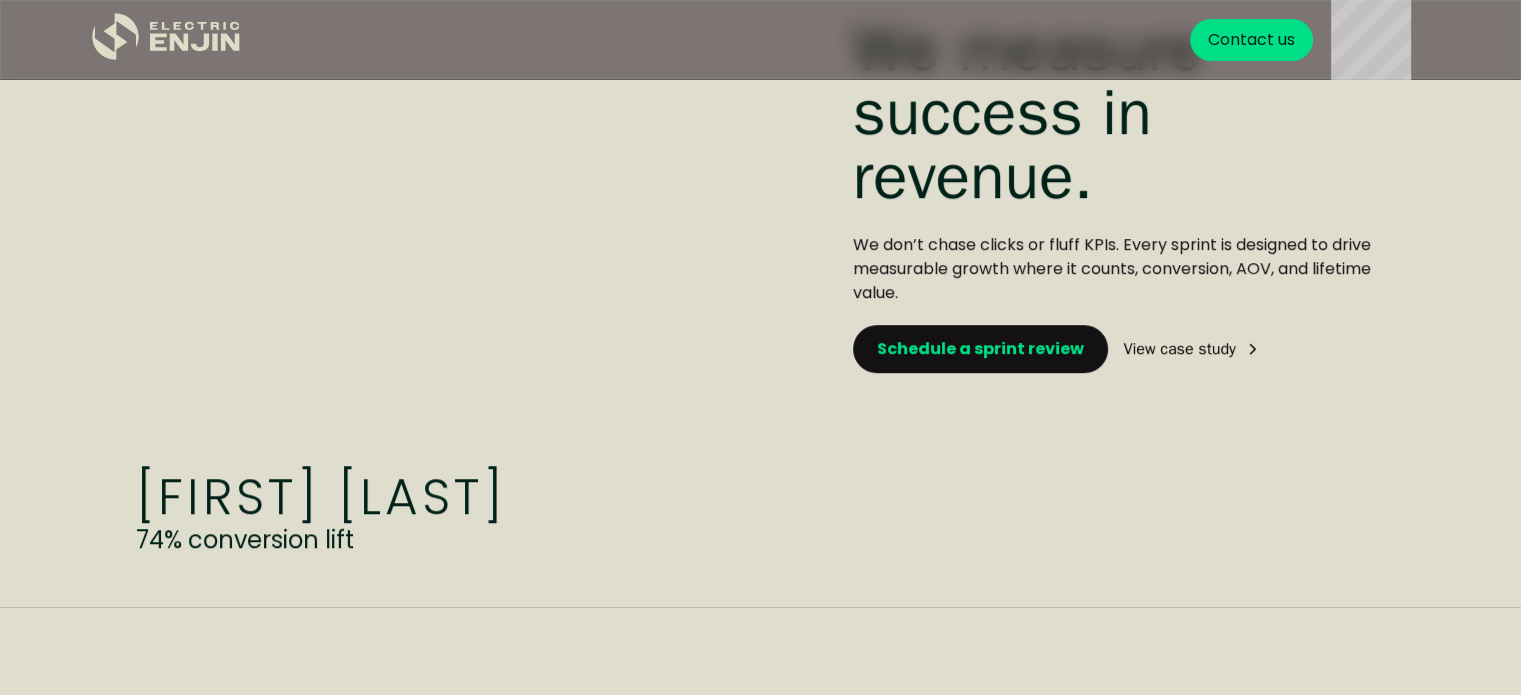 scroll, scrollTop: 1084, scrollLeft: 0, axis: vertical 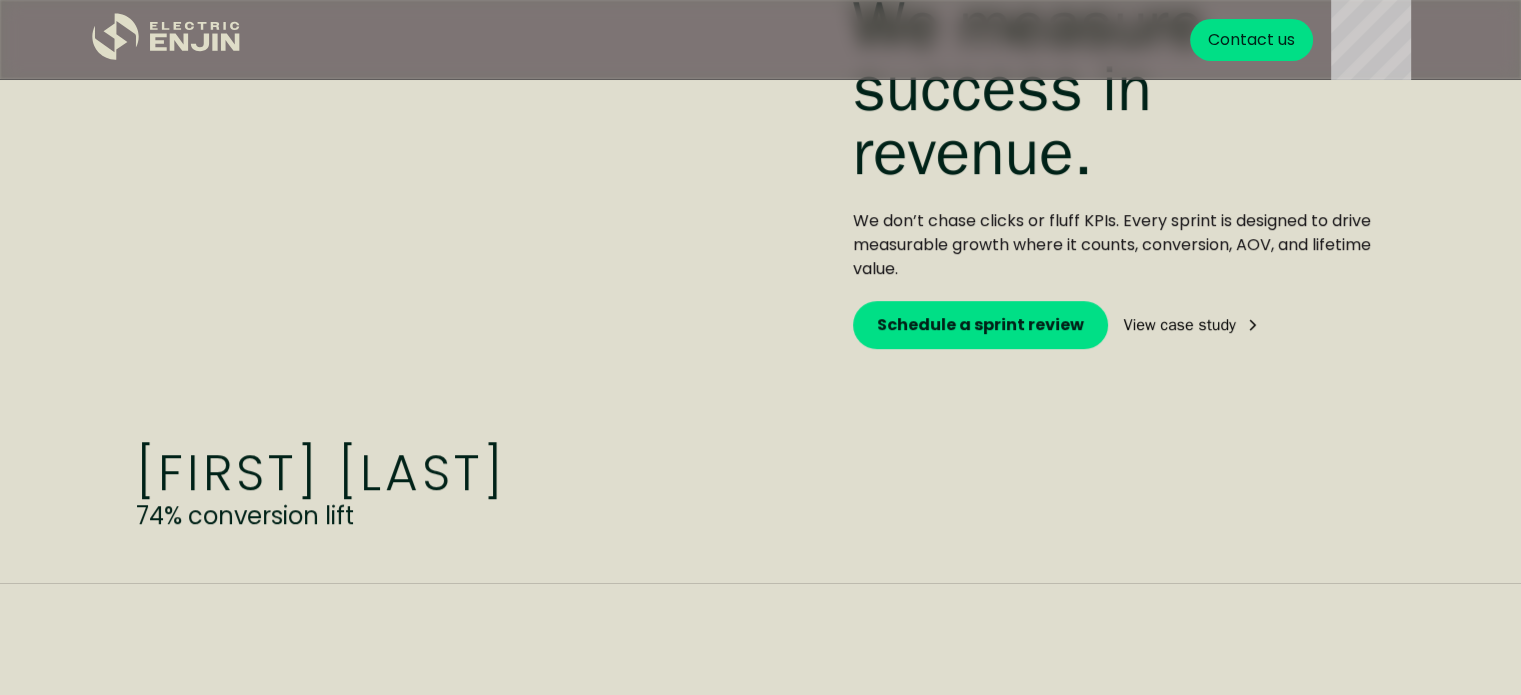 click on "View case study" at bounding box center (1180, 325) 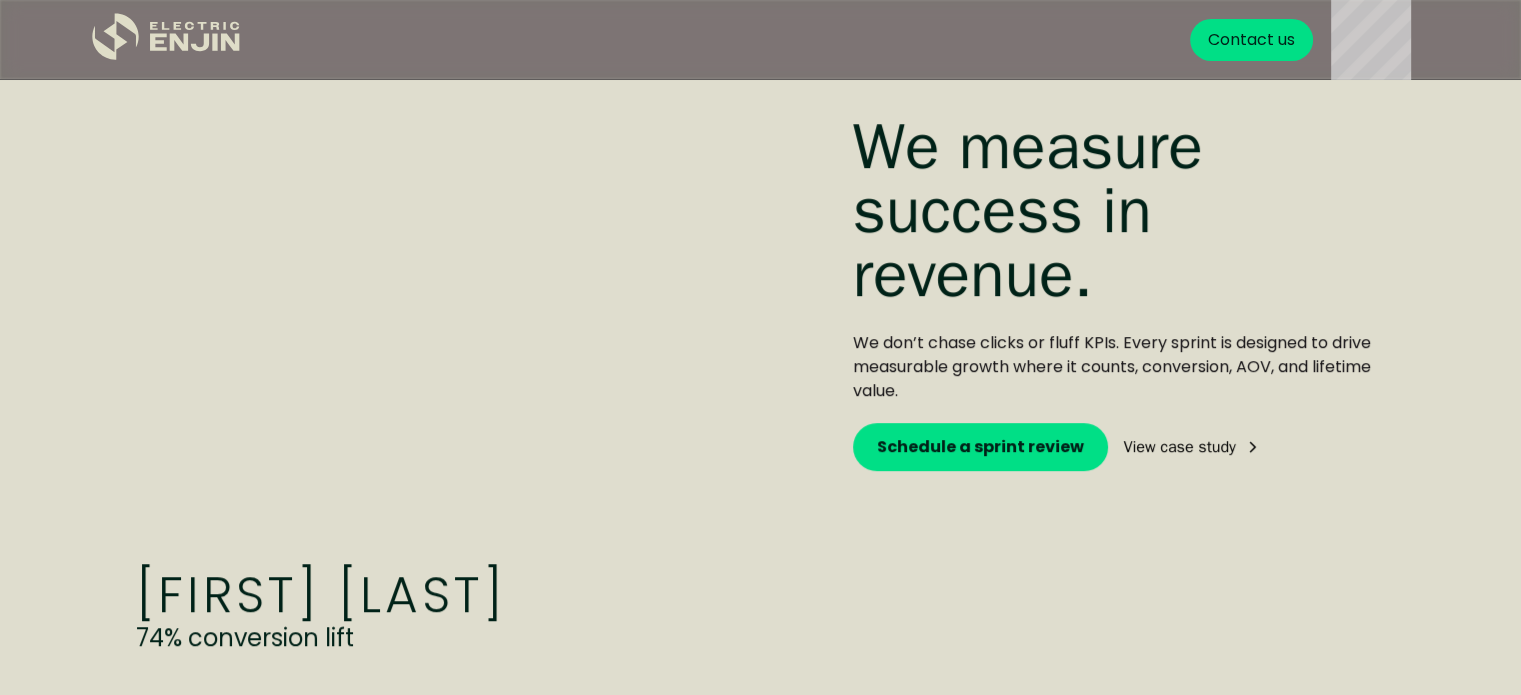 scroll, scrollTop: 960, scrollLeft: 0, axis: vertical 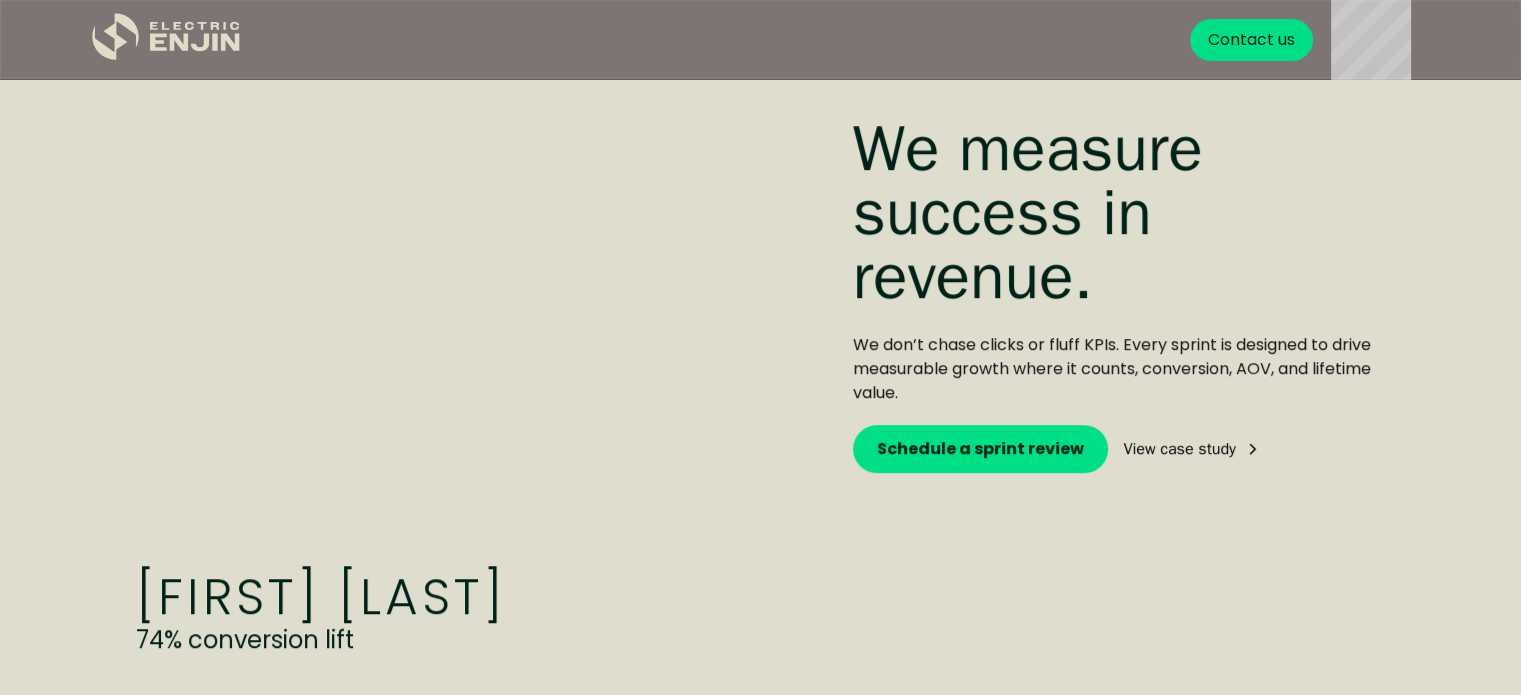 click on "View case study" at bounding box center [1180, 449] 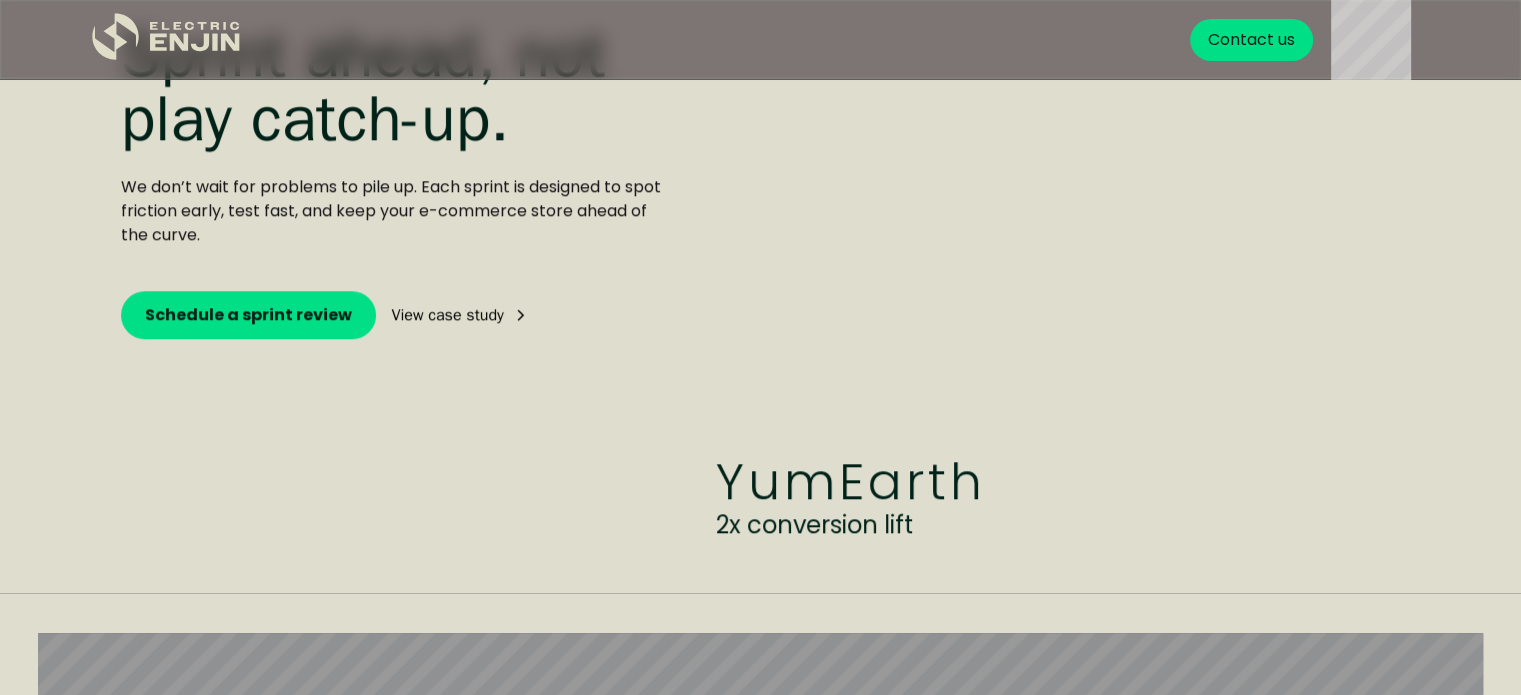 scroll, scrollTop: 1942, scrollLeft: 0, axis: vertical 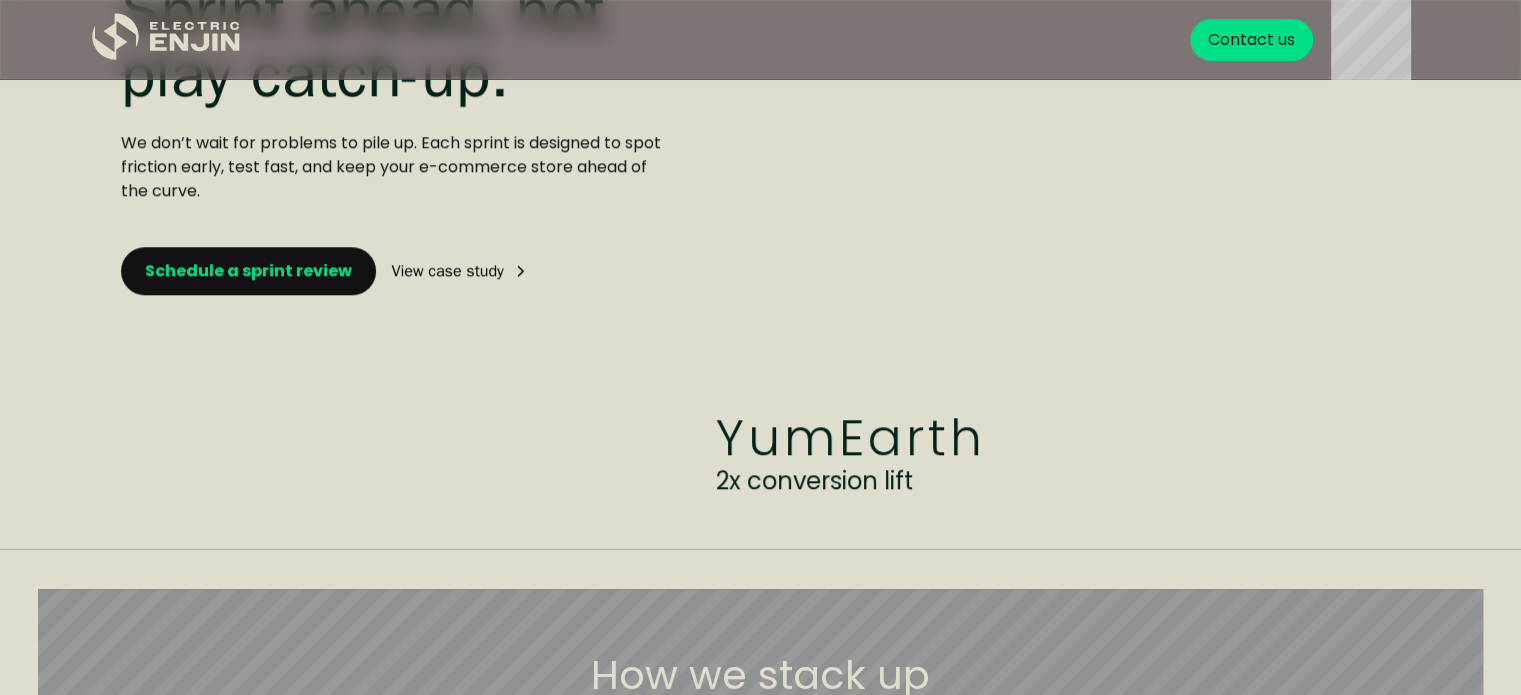 click on "Schedule a sprint review" at bounding box center [248, 271] 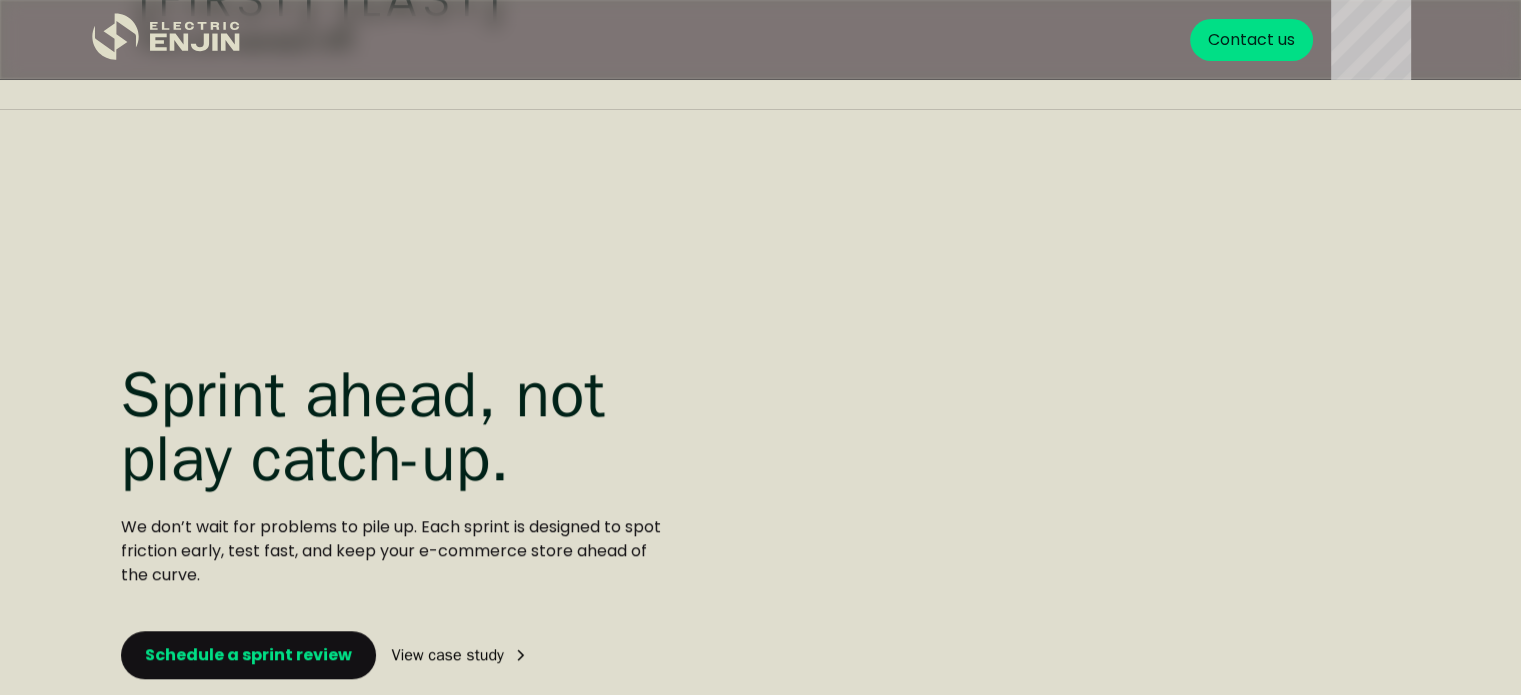 scroll, scrollTop: 1937, scrollLeft: 0, axis: vertical 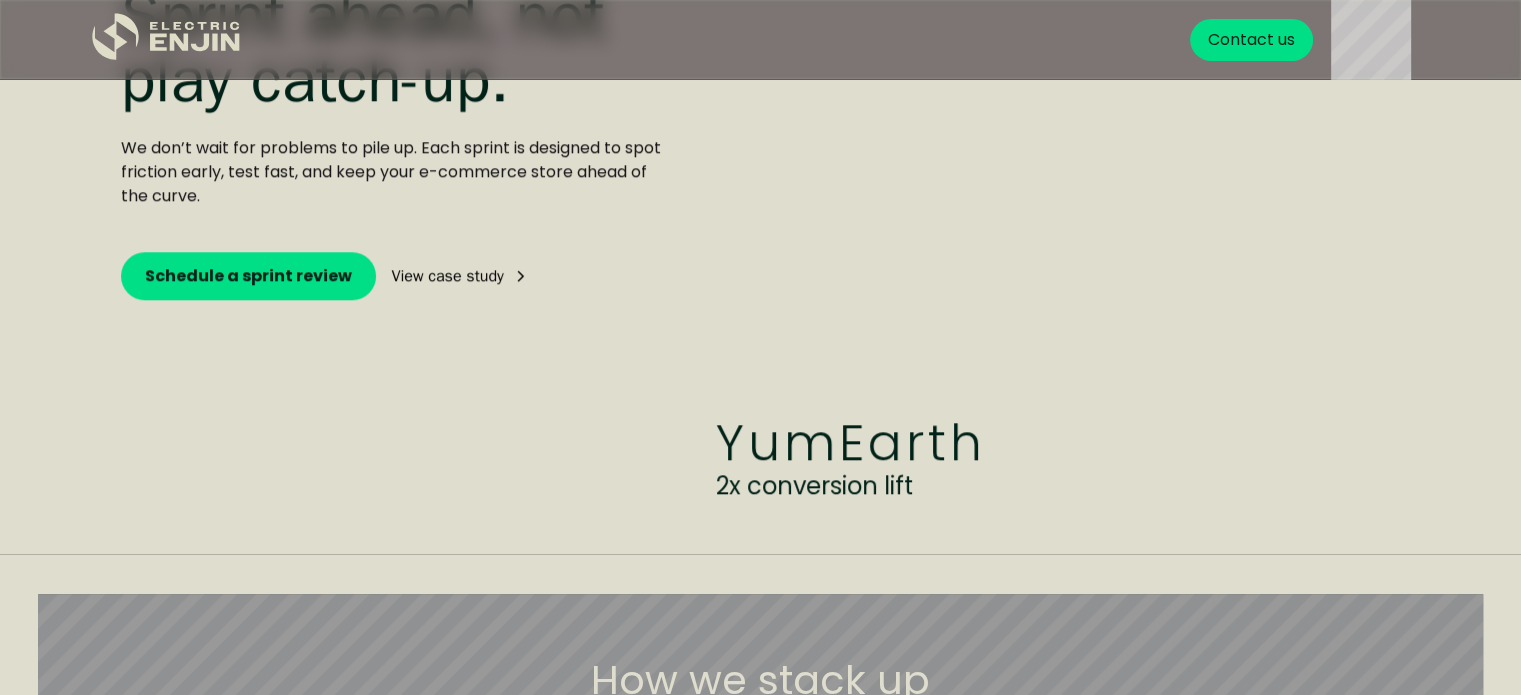 click on "View case study" at bounding box center [448, 276] 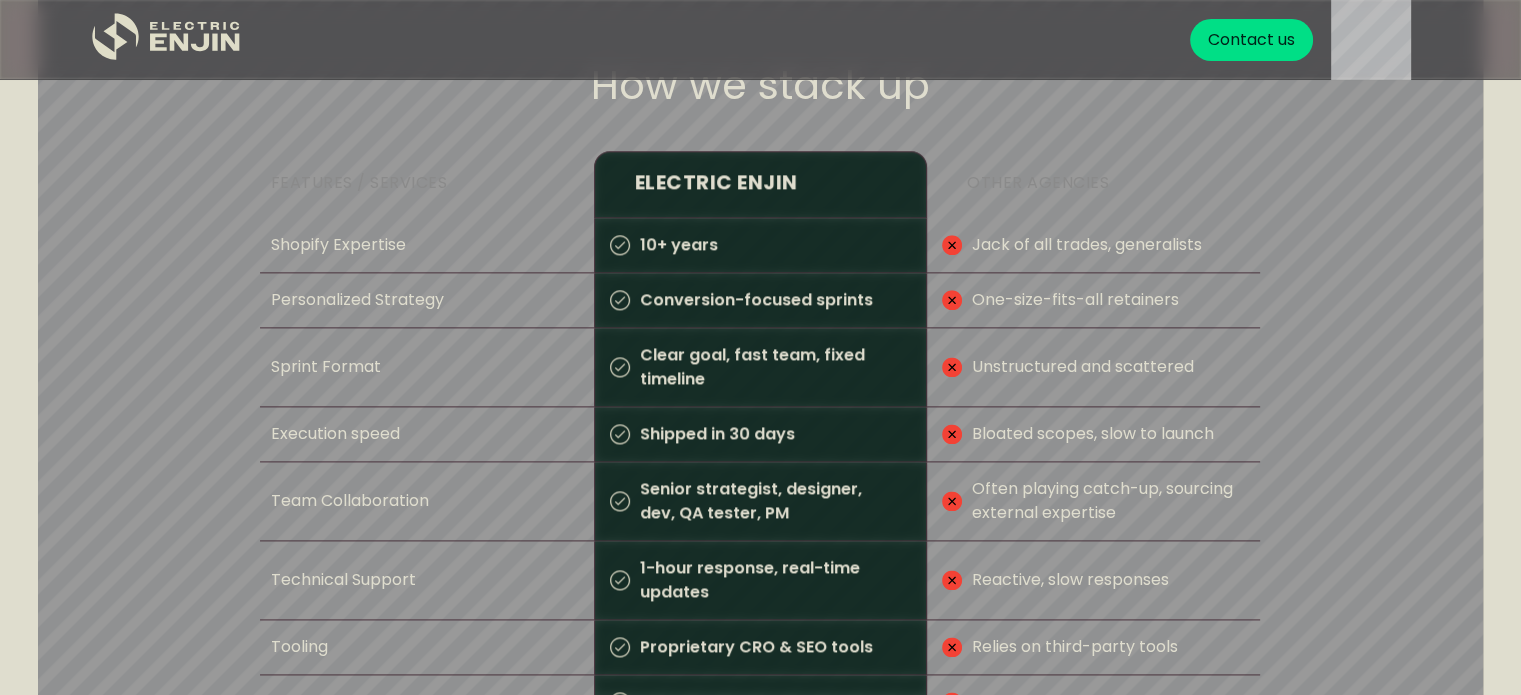 scroll, scrollTop: 2534, scrollLeft: 0, axis: vertical 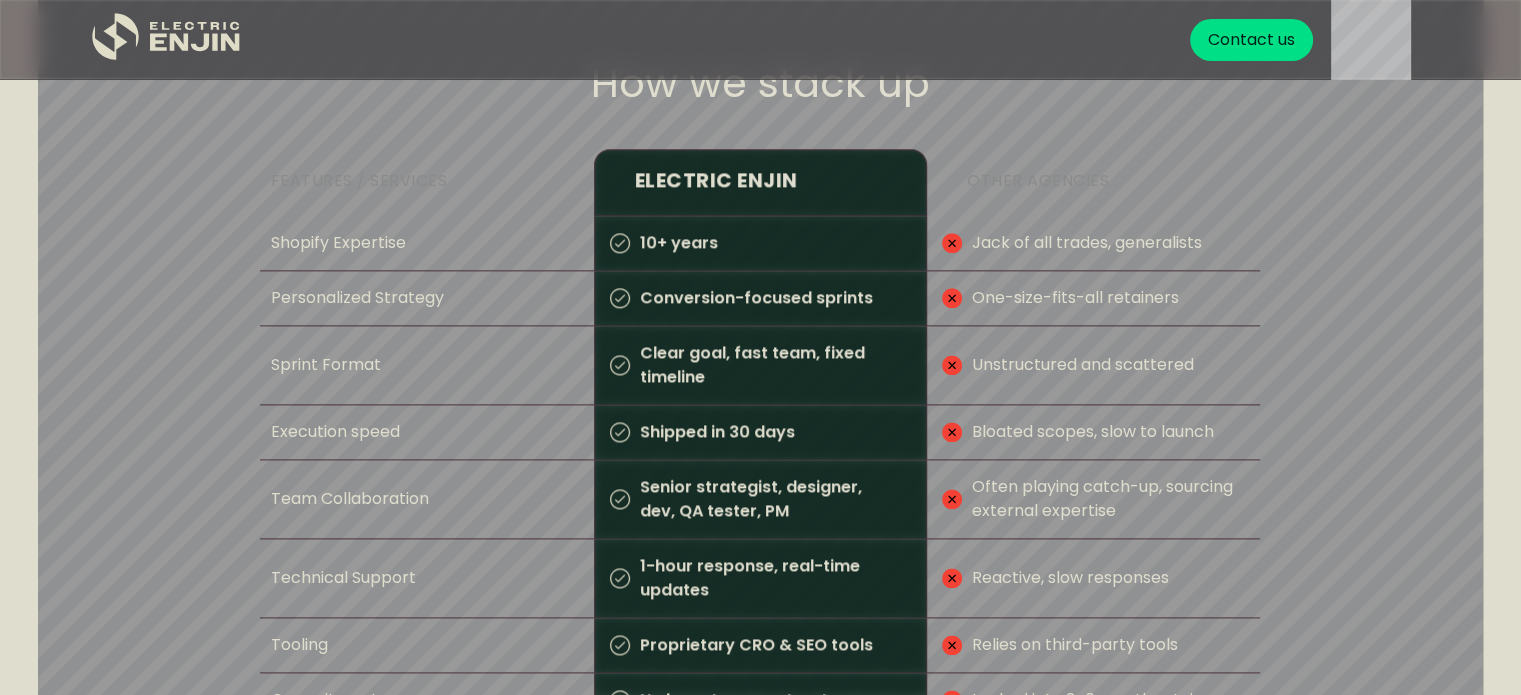 click on "Shopify Expertise" at bounding box center (332, 243) 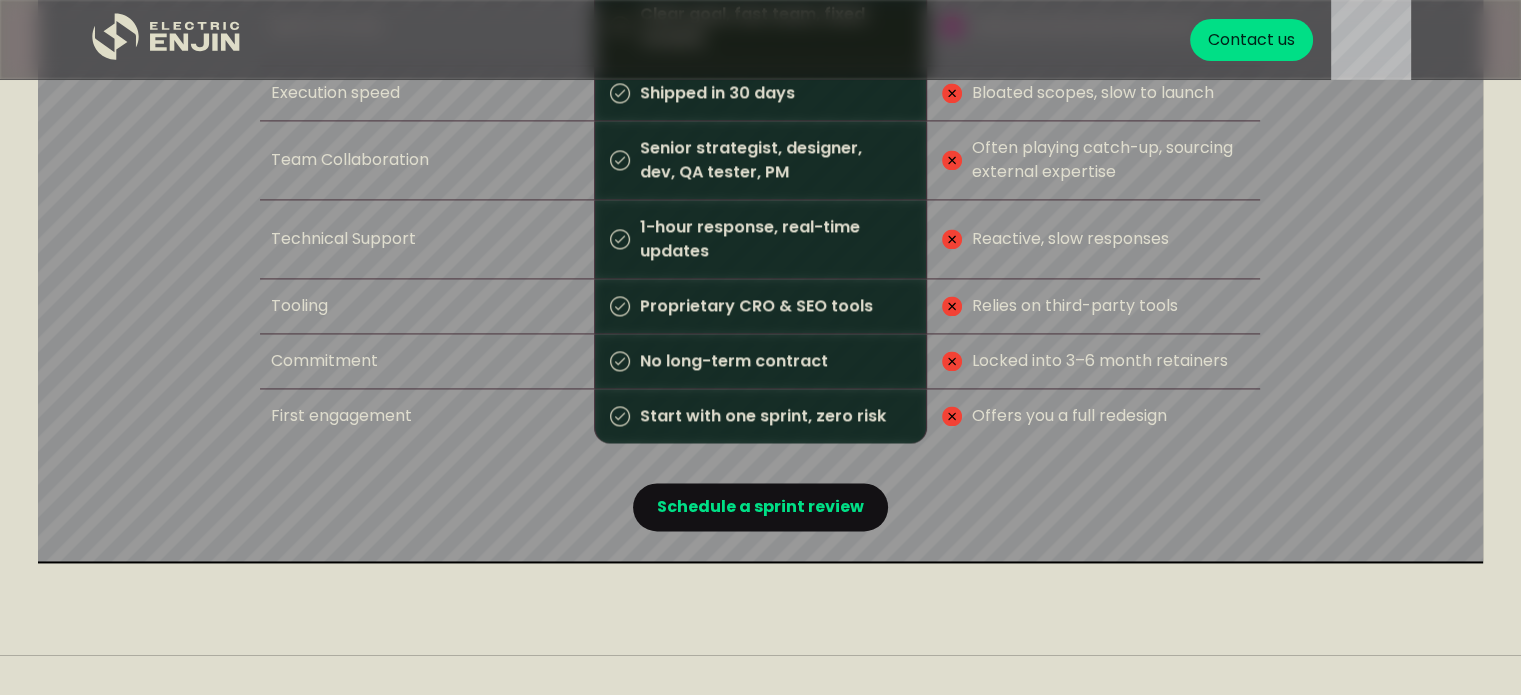 click on "Schedule a sprint review" at bounding box center [760, 507] 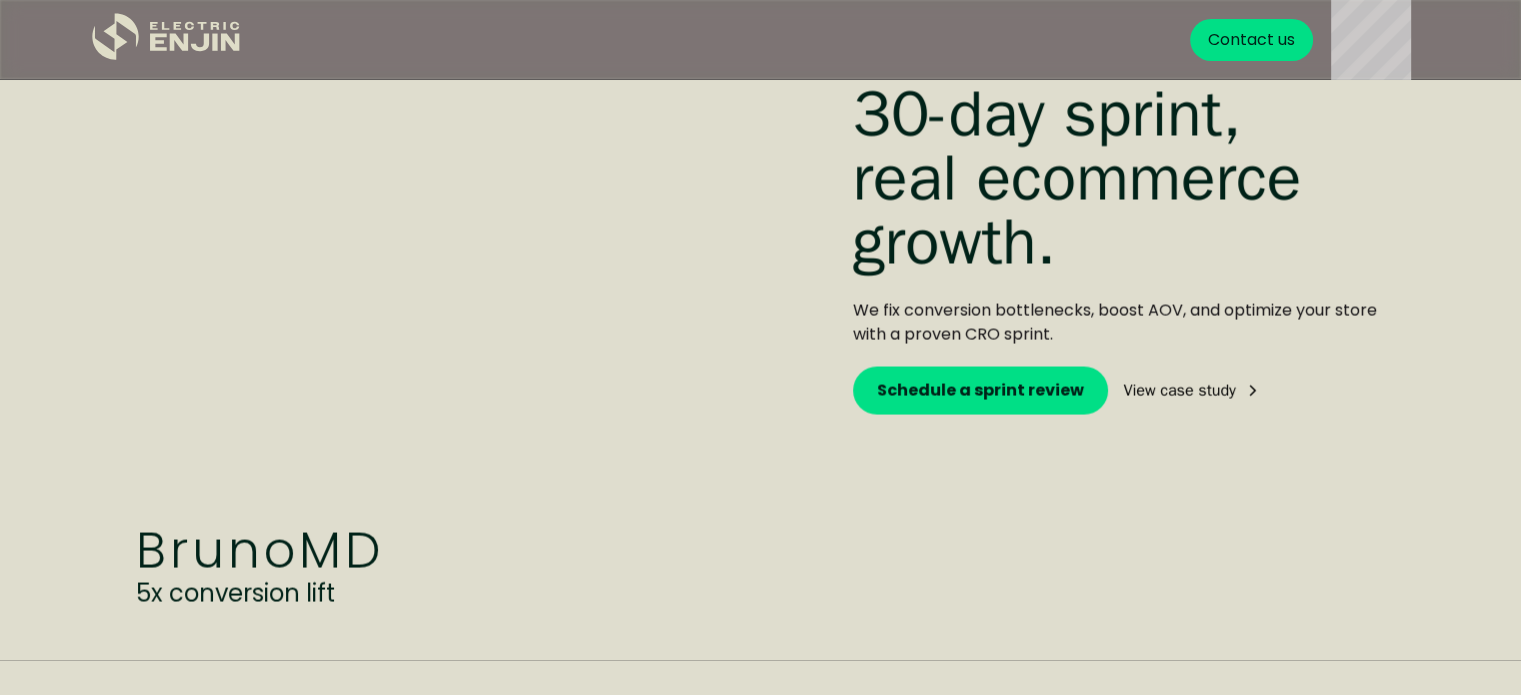scroll, scrollTop: 3692, scrollLeft: 0, axis: vertical 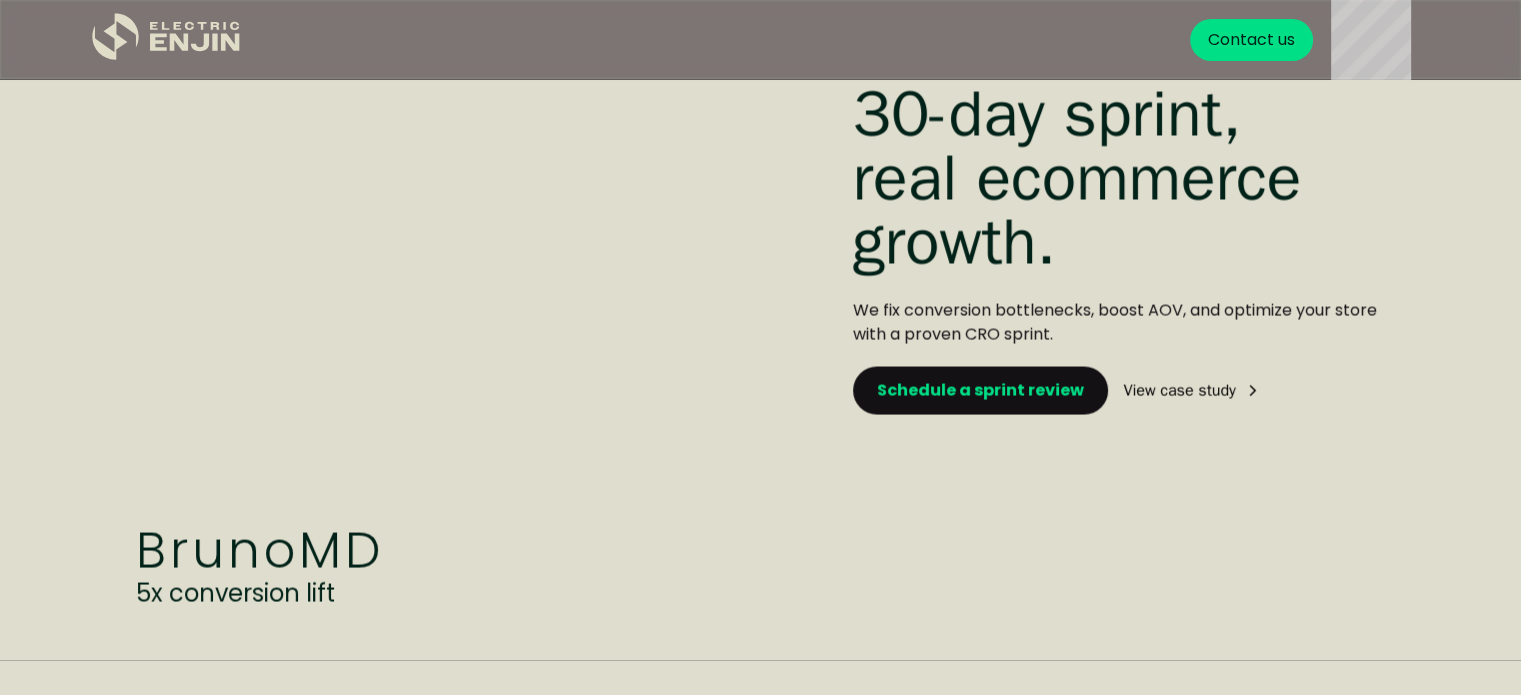 click on "Schedule a sprint review" at bounding box center [980, 390] 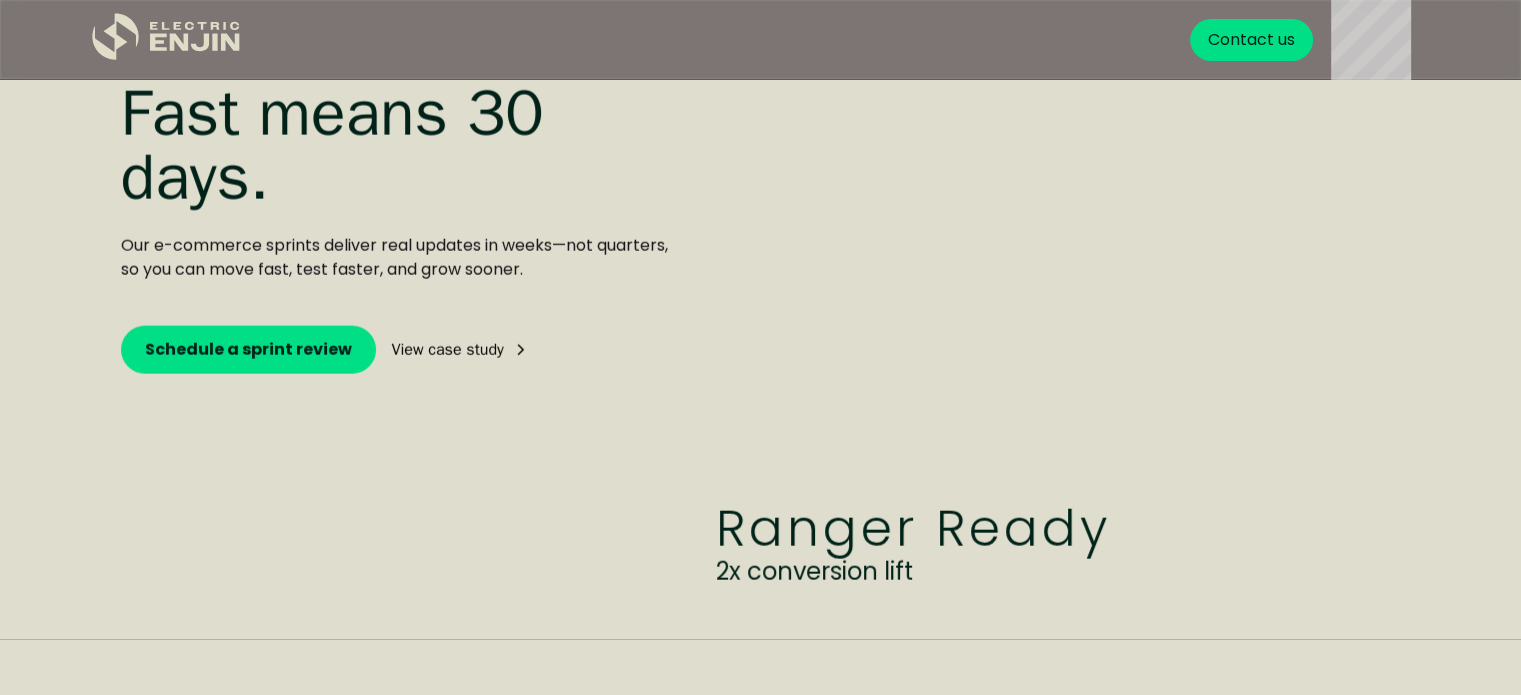 scroll, scrollTop: 4547, scrollLeft: 0, axis: vertical 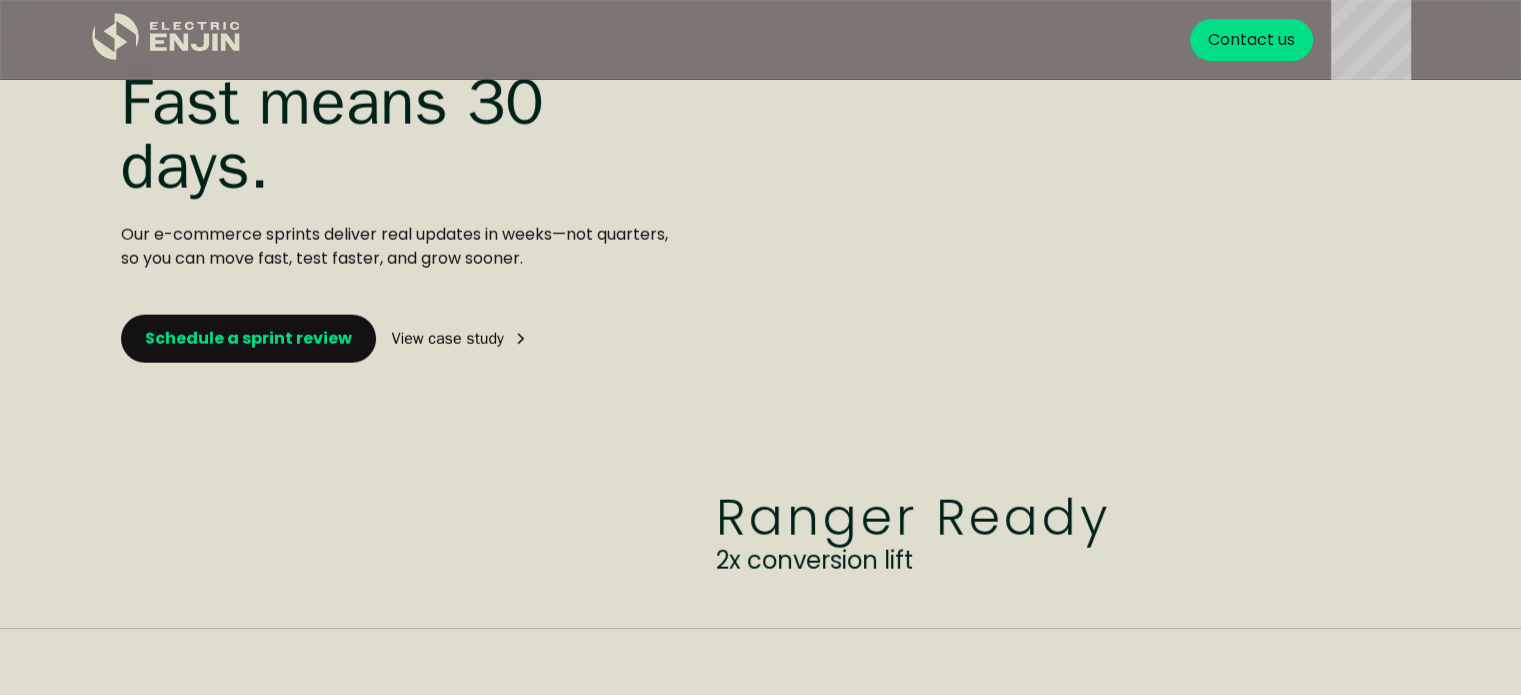 click on "Schedule a sprint review" at bounding box center [248, 338] 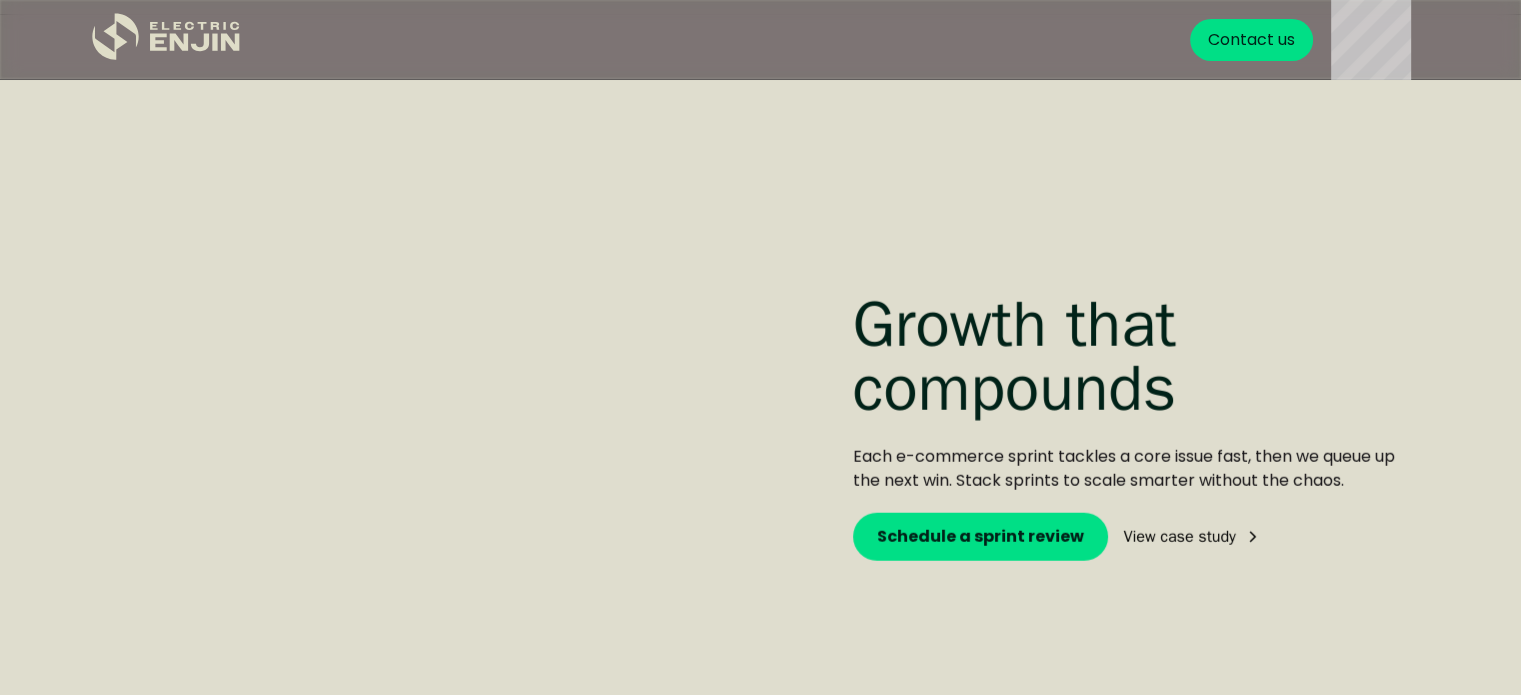 scroll, scrollTop: 5416, scrollLeft: 0, axis: vertical 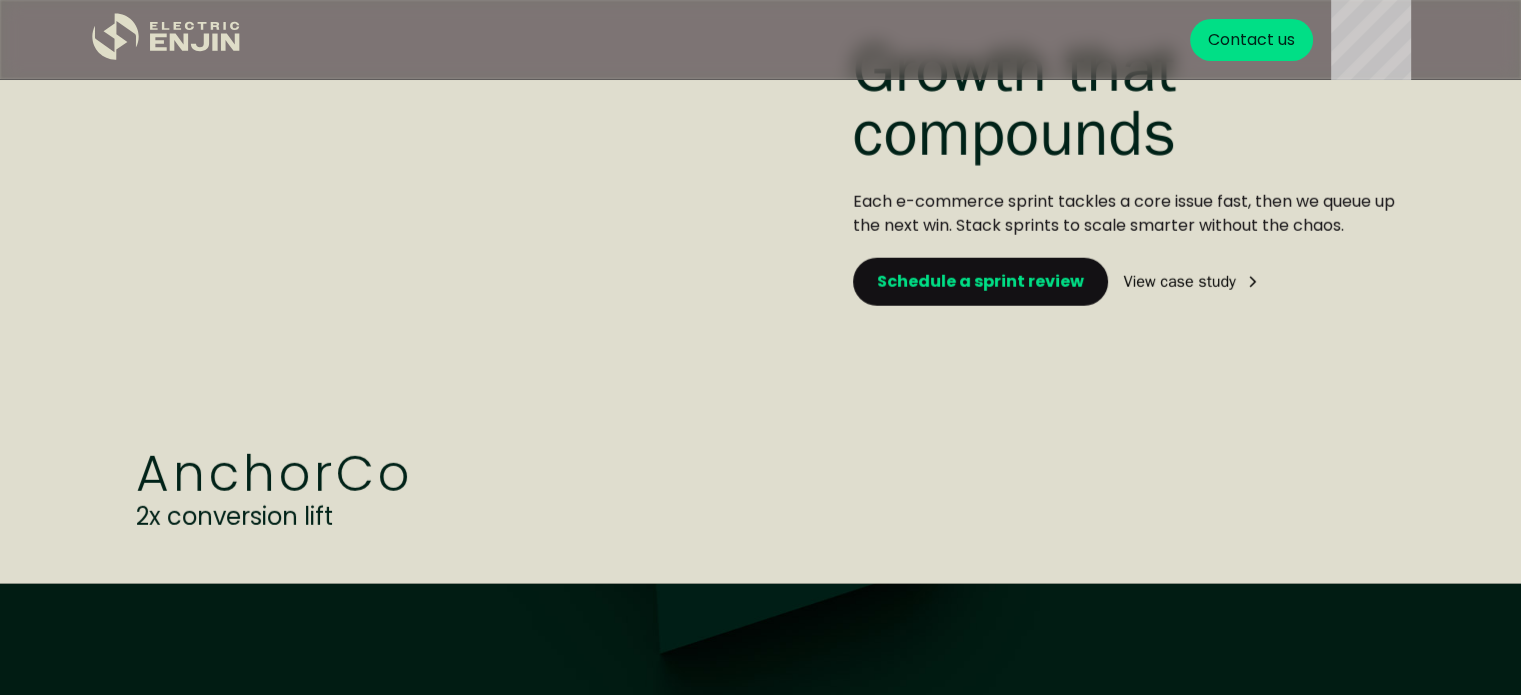click on "Schedule a sprint review" at bounding box center [980, 281] 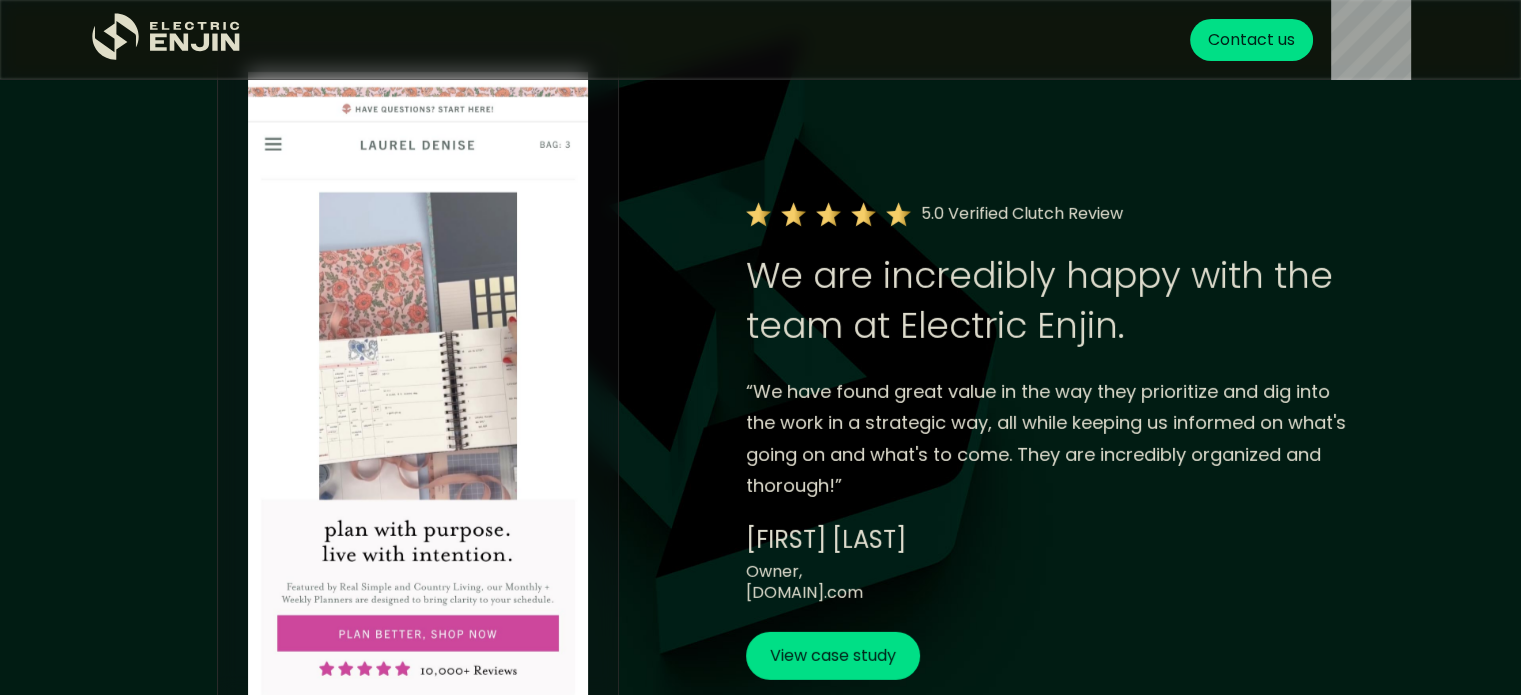 scroll, scrollTop: 6402, scrollLeft: 0, axis: vertical 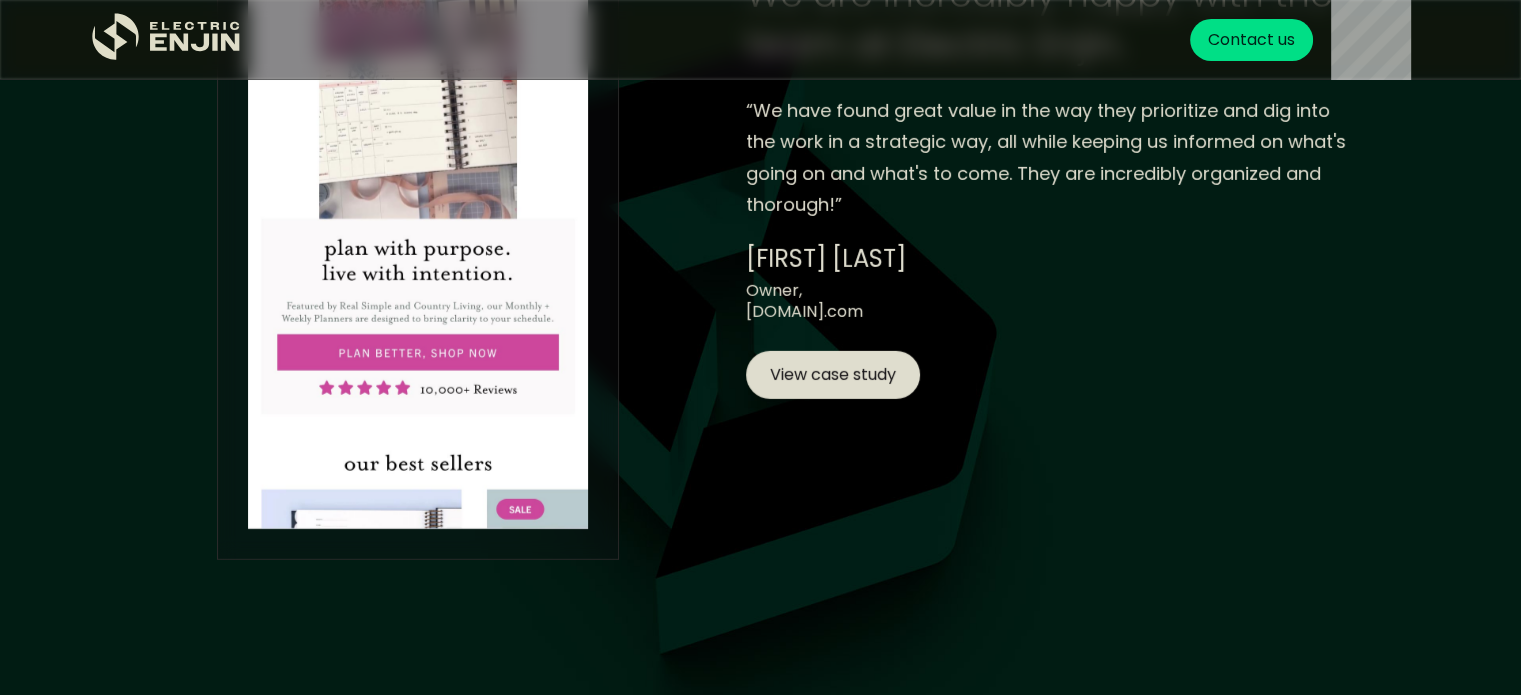 click on "View case study" at bounding box center (833, 375) 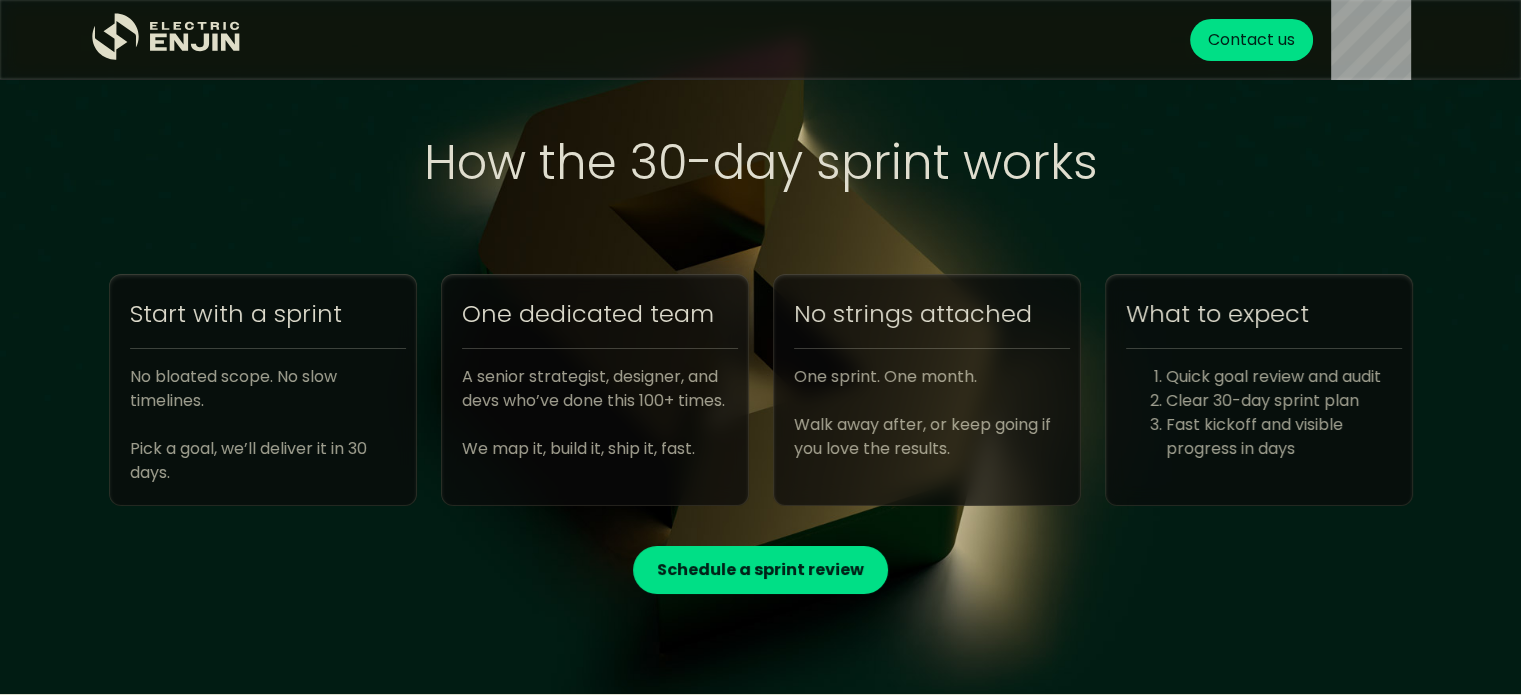 scroll, scrollTop: 7093, scrollLeft: 0, axis: vertical 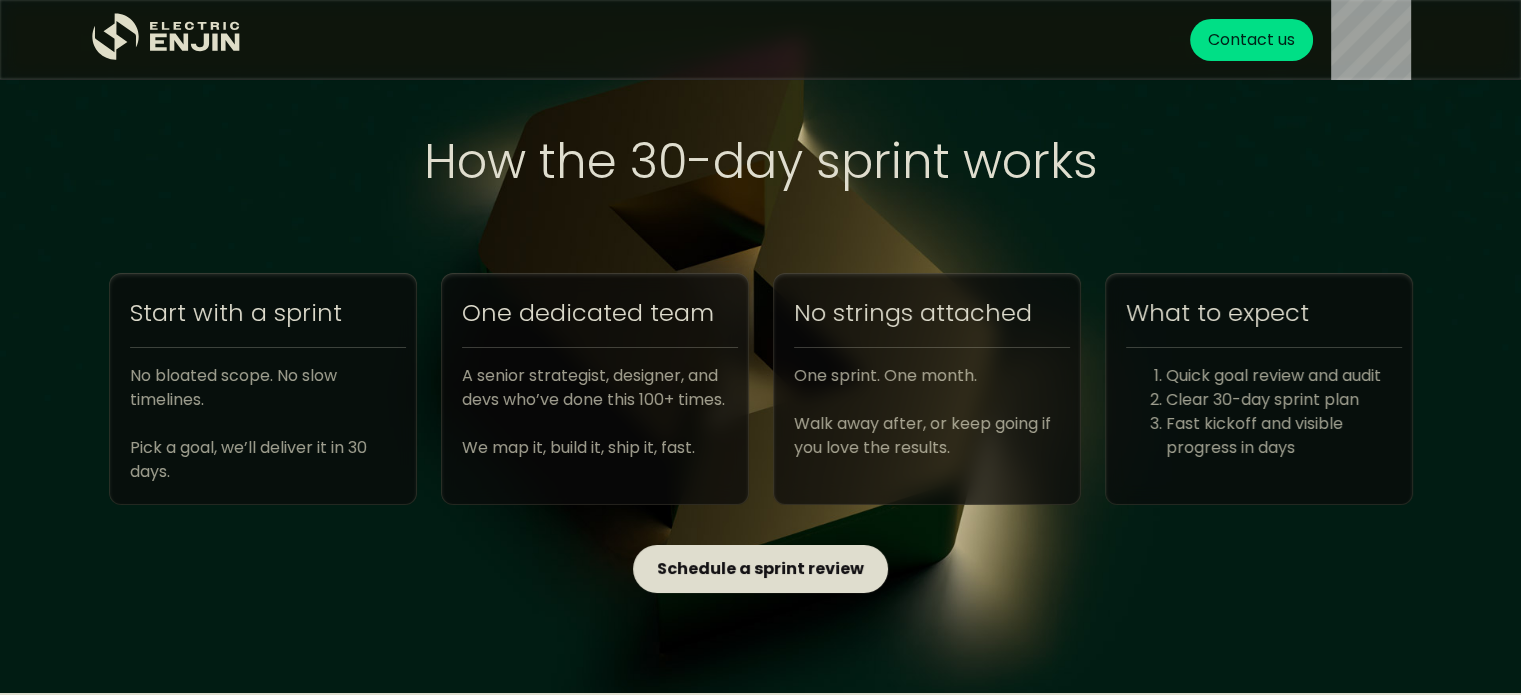 click on "Schedule a sprint review" at bounding box center [760, 568] 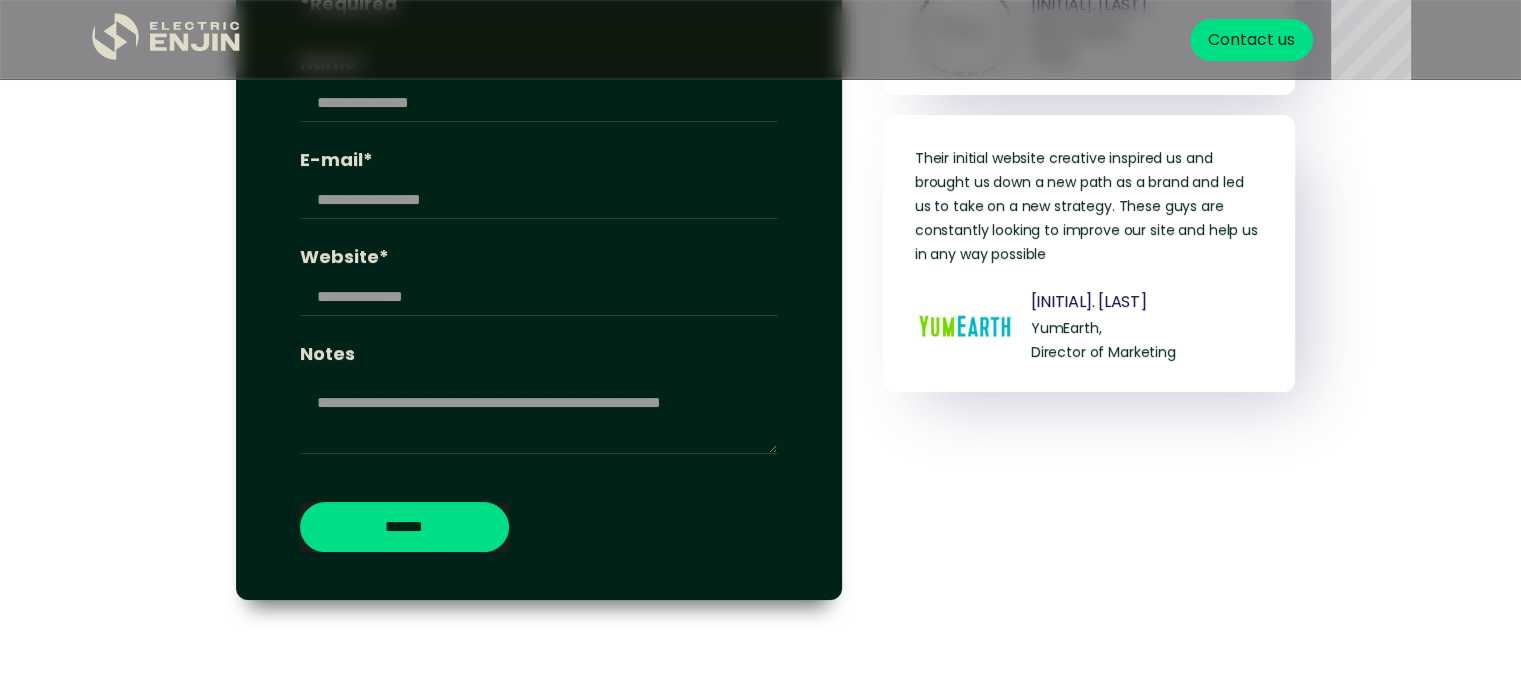 scroll, scrollTop: 8176, scrollLeft: 0, axis: vertical 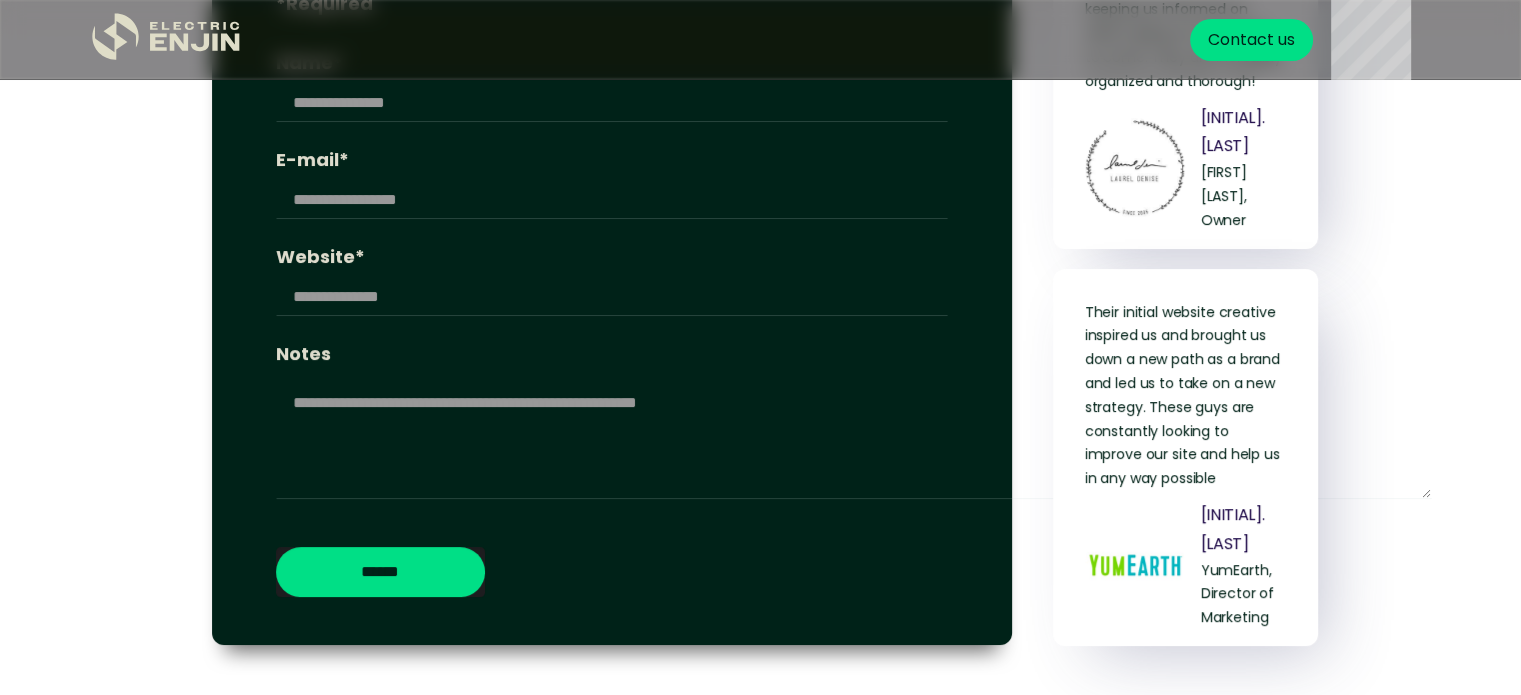 drag, startPoint x: 768, startPoint y: 451, endPoint x: 1450, endPoint y: 495, distance: 683.4179 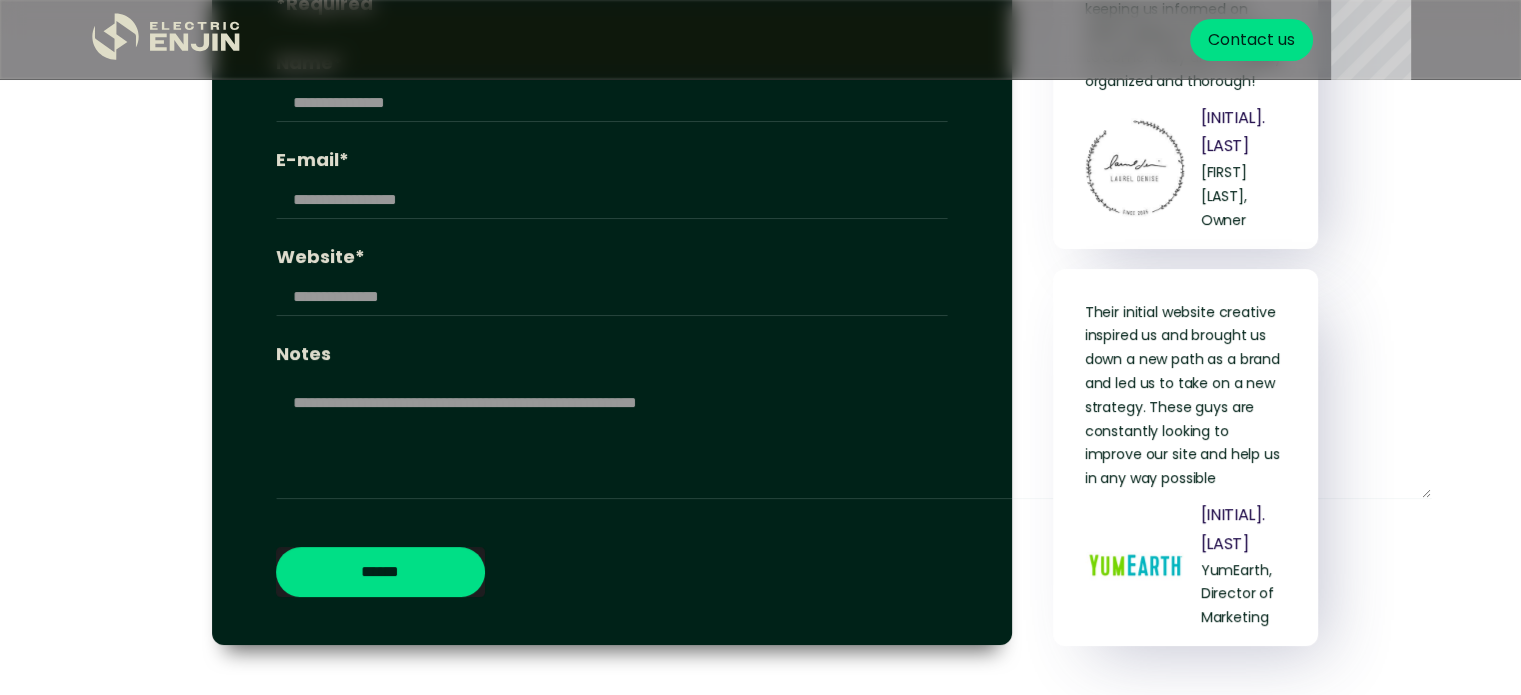 click on "**********" at bounding box center [760, 348] 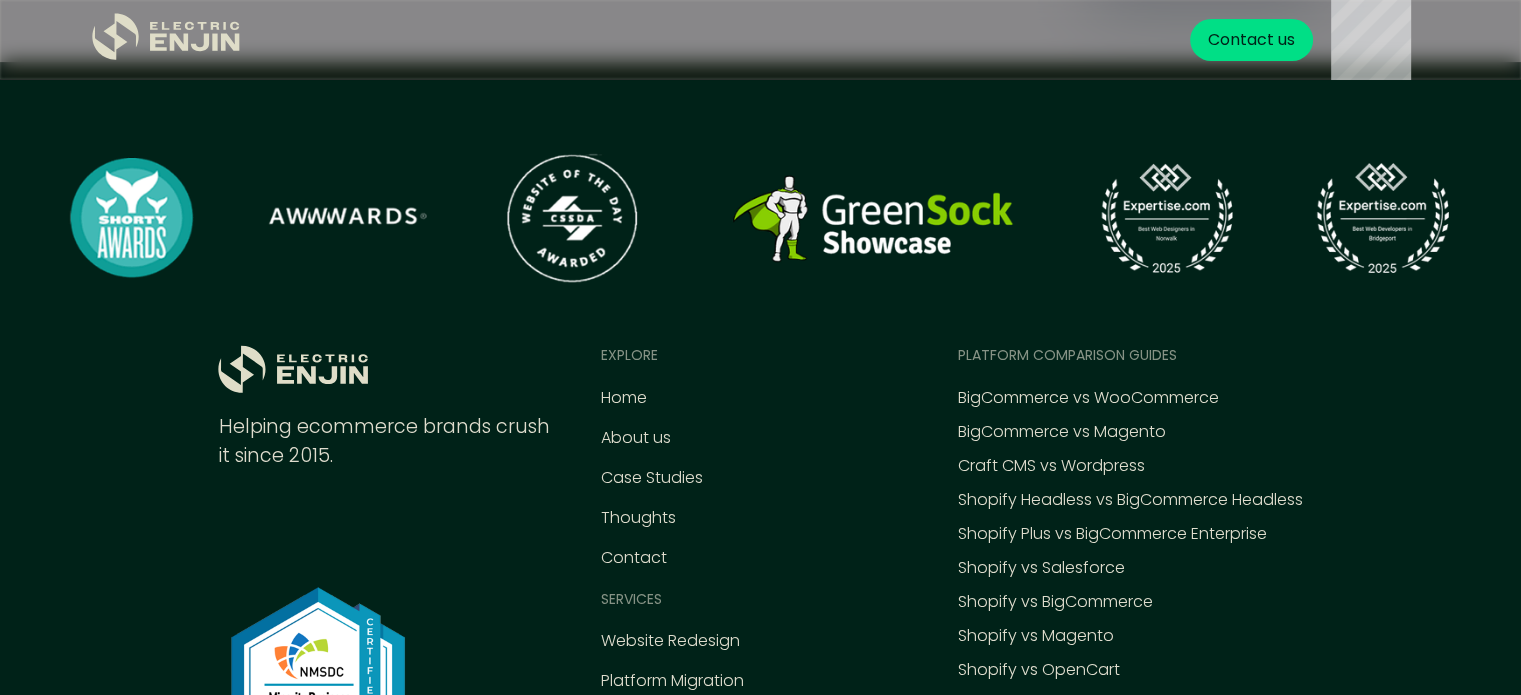 scroll, scrollTop: 9147, scrollLeft: 0, axis: vertical 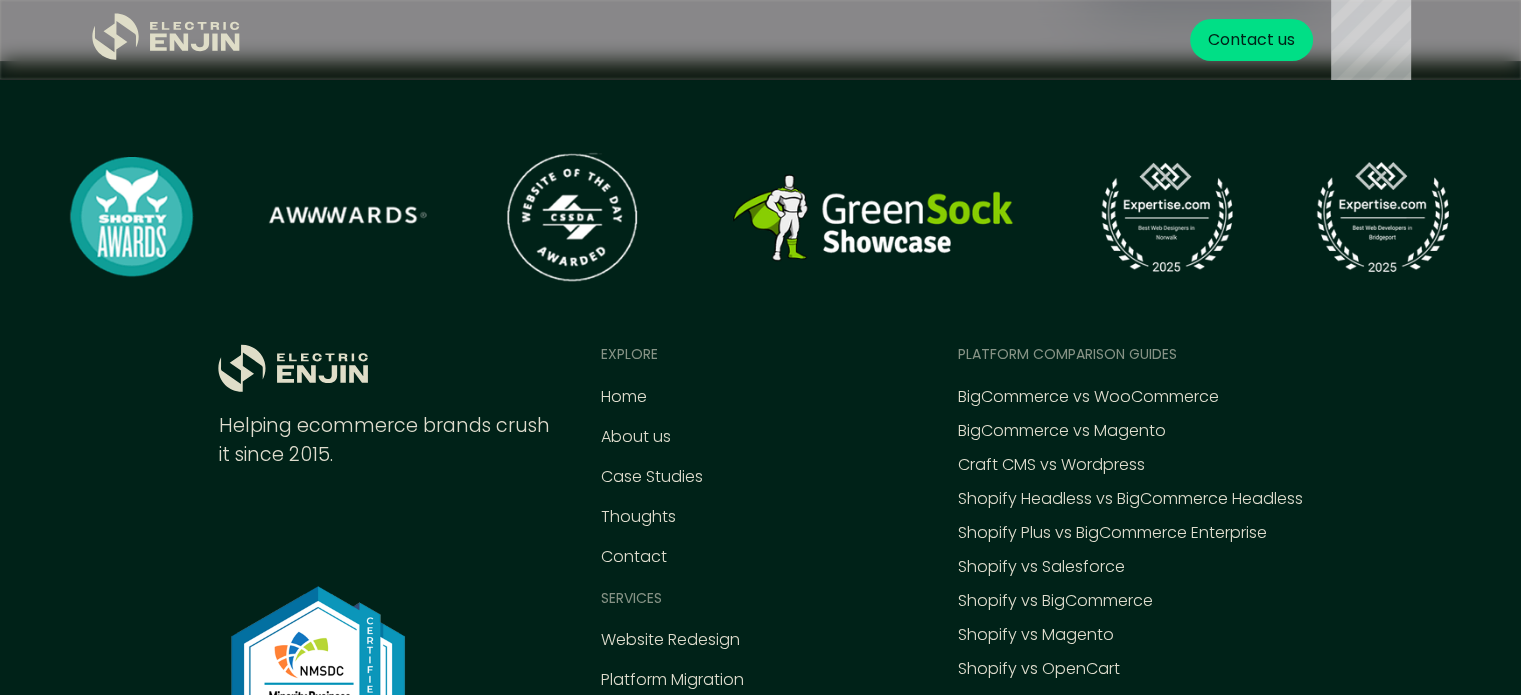 click on ".st0{fill:#dfddc8;}
Helping ecommerce brands crush it since 2015. EXPLORE Home About us Case Studies Thoughts Contact Services Website Redesign Platform Migration Conversion Rate Optimization Website Maintenance Digital Production Platform MIGRATION Guides Drupal to BigCommerce Drupal to Shopify Magento to BigCommerce Magento to Shopify WooCommerce to Shopify WooCommerce to BigCommerce Platform comparison Guides BigCommerce vs WooCommerce BigCommerce vs Magento Craft CMS vs Wordpress Shopify Headless vs BigCommerce Headless Shopify Plus vs BigCommerce Enterprise Shopify vs Salesforce Shopify vs BigCommerce Shopify vs Magento Shopify vs OpenCart Shopify Vs PrestaShop Shopify vs Squarespace  Shopify vs Wix Shopify vs WooCommerce Platform guides by industry Shopify vs BigCommerce BOPIS Shopfiy vs BigCommerce Fashion Shopify vs BigCommerce Health & Wellness Electric Enjin ©  2025  Privacy Policy" at bounding box center [760, 629] 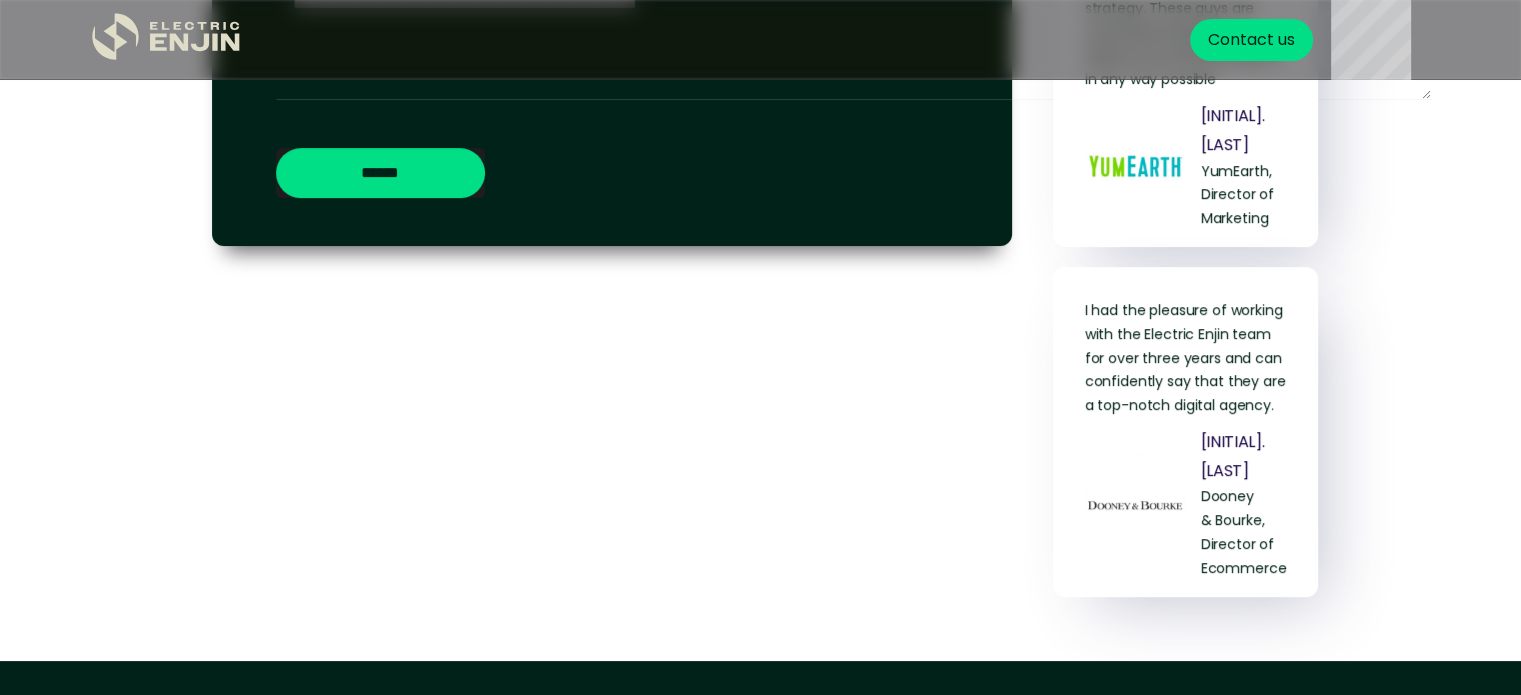 scroll, scrollTop: 8512, scrollLeft: 0, axis: vertical 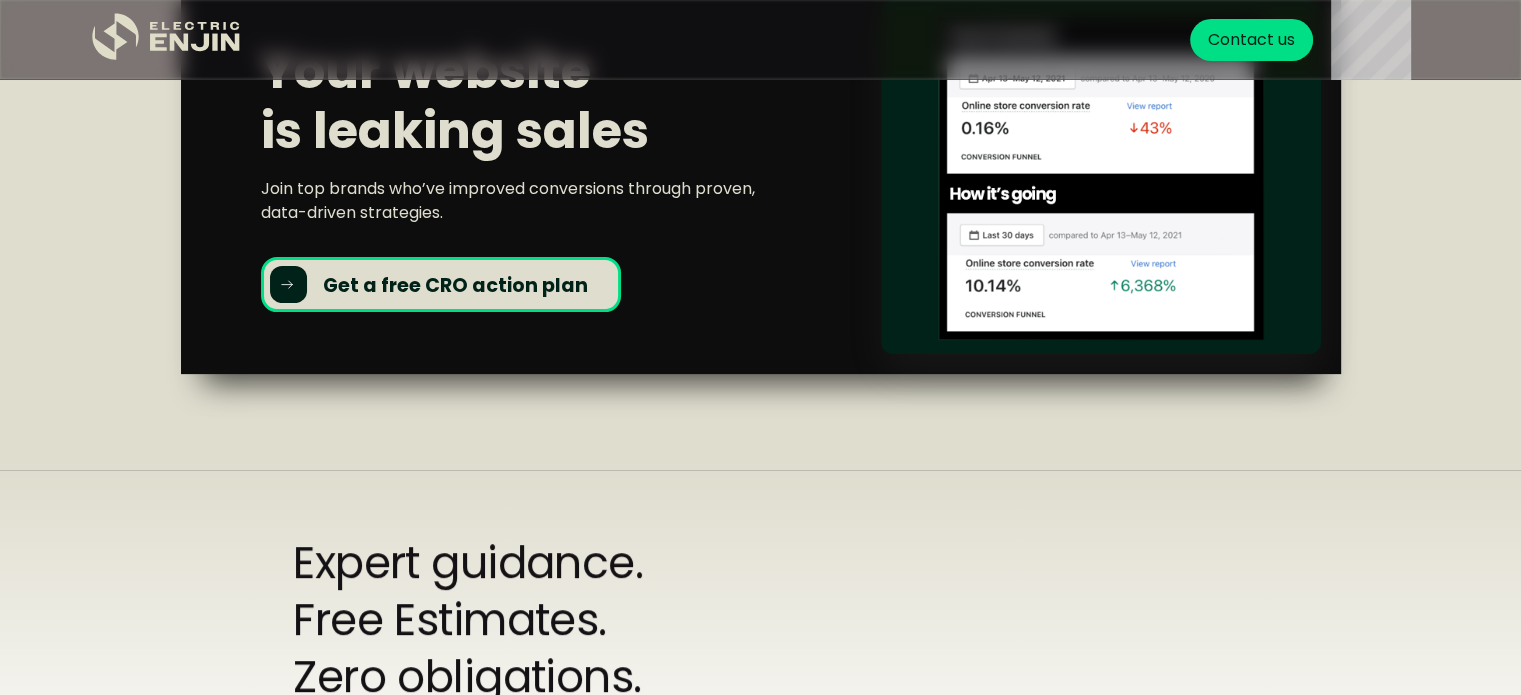 click on "Get a free CRO action plan" at bounding box center [455, 285] 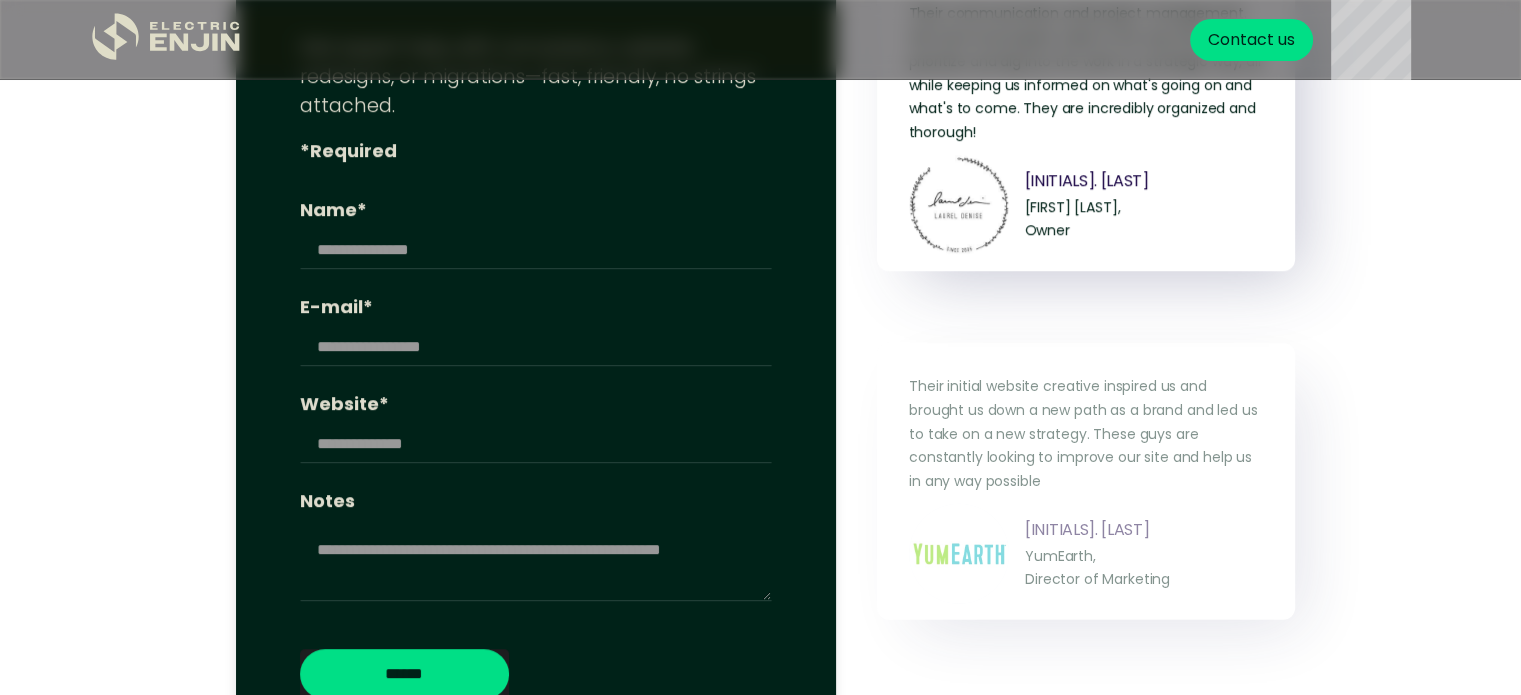 scroll, scrollTop: 8942, scrollLeft: 0, axis: vertical 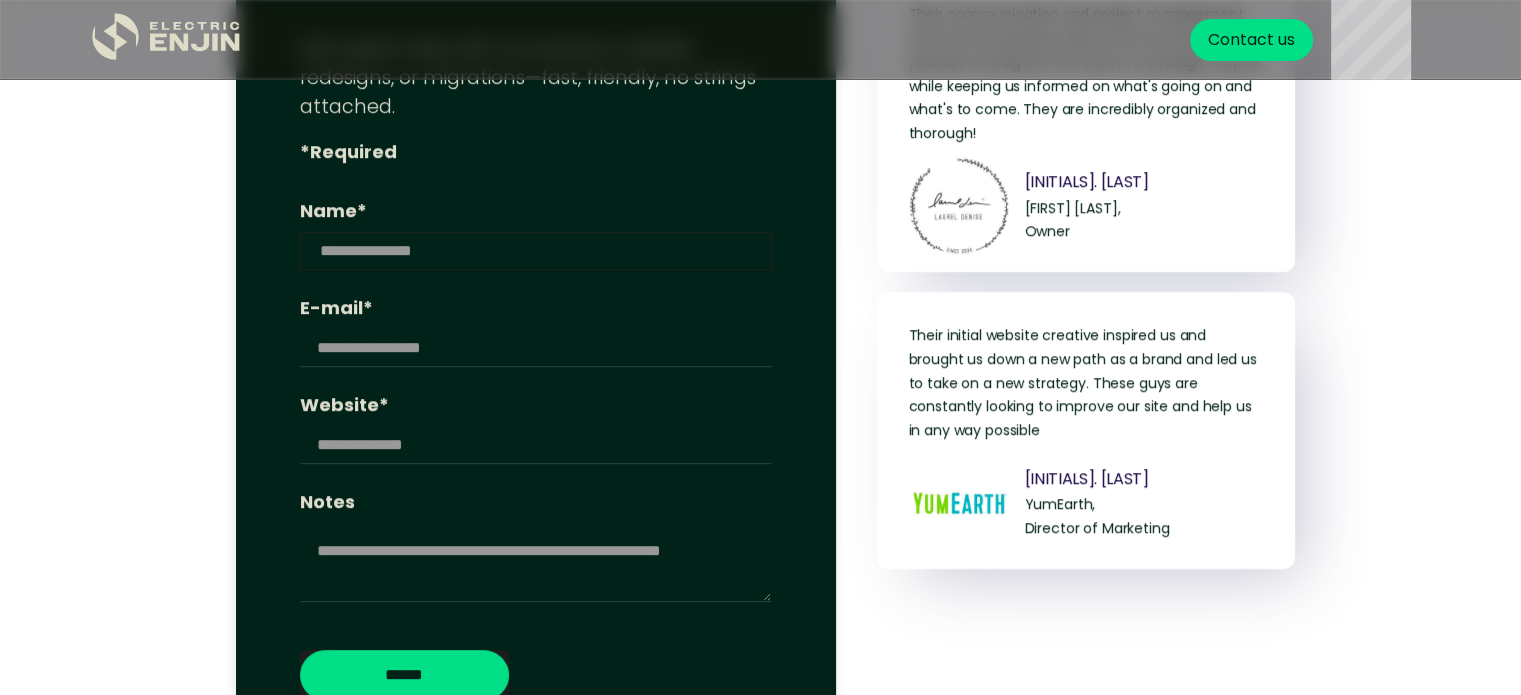click on "Name*" at bounding box center (536, 251) 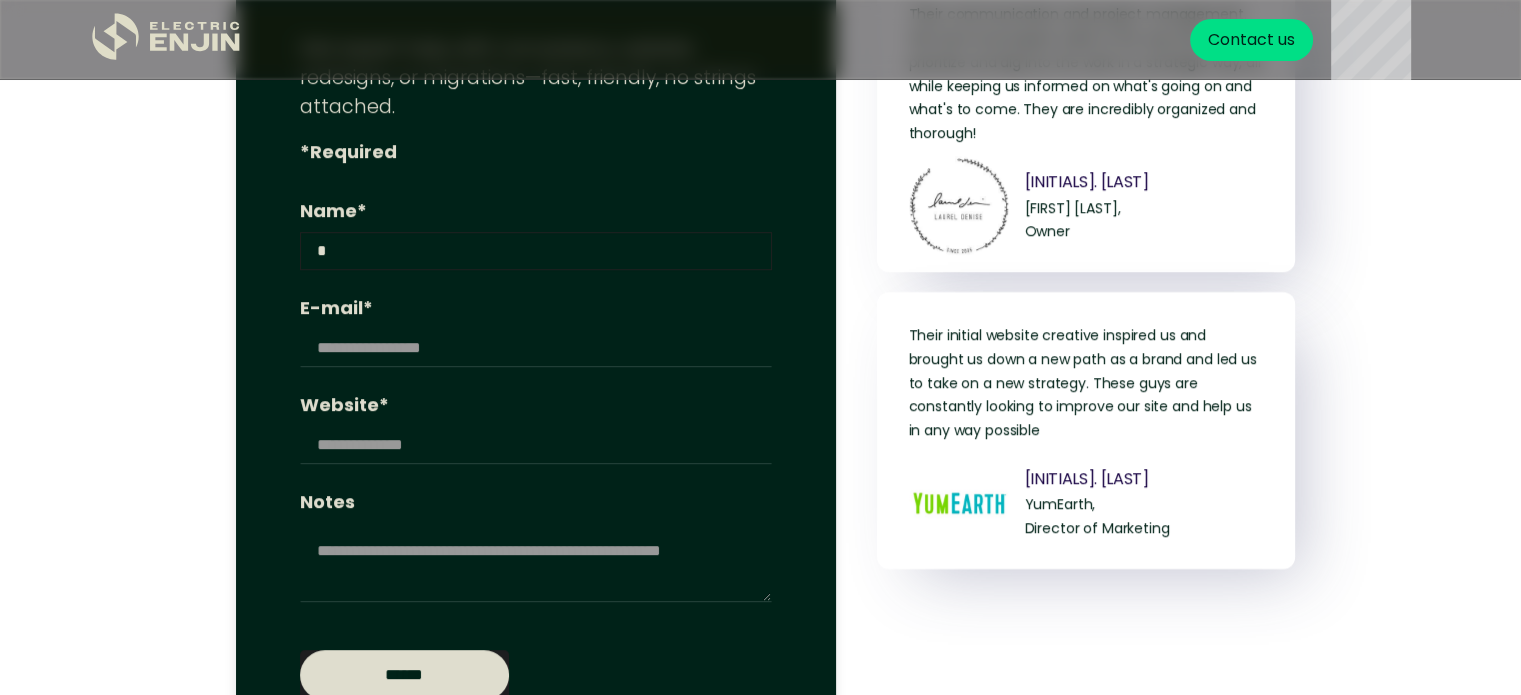 type 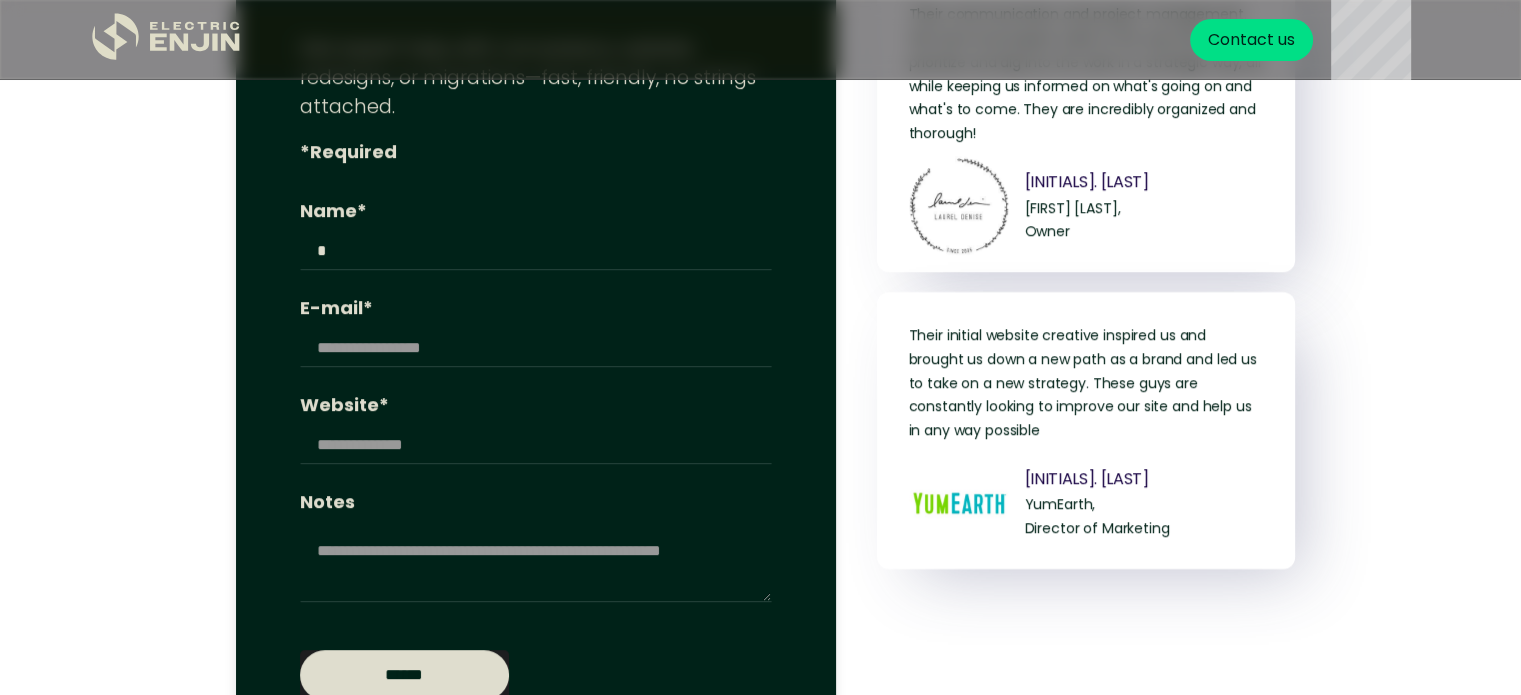 click on "******" at bounding box center (404, 675) 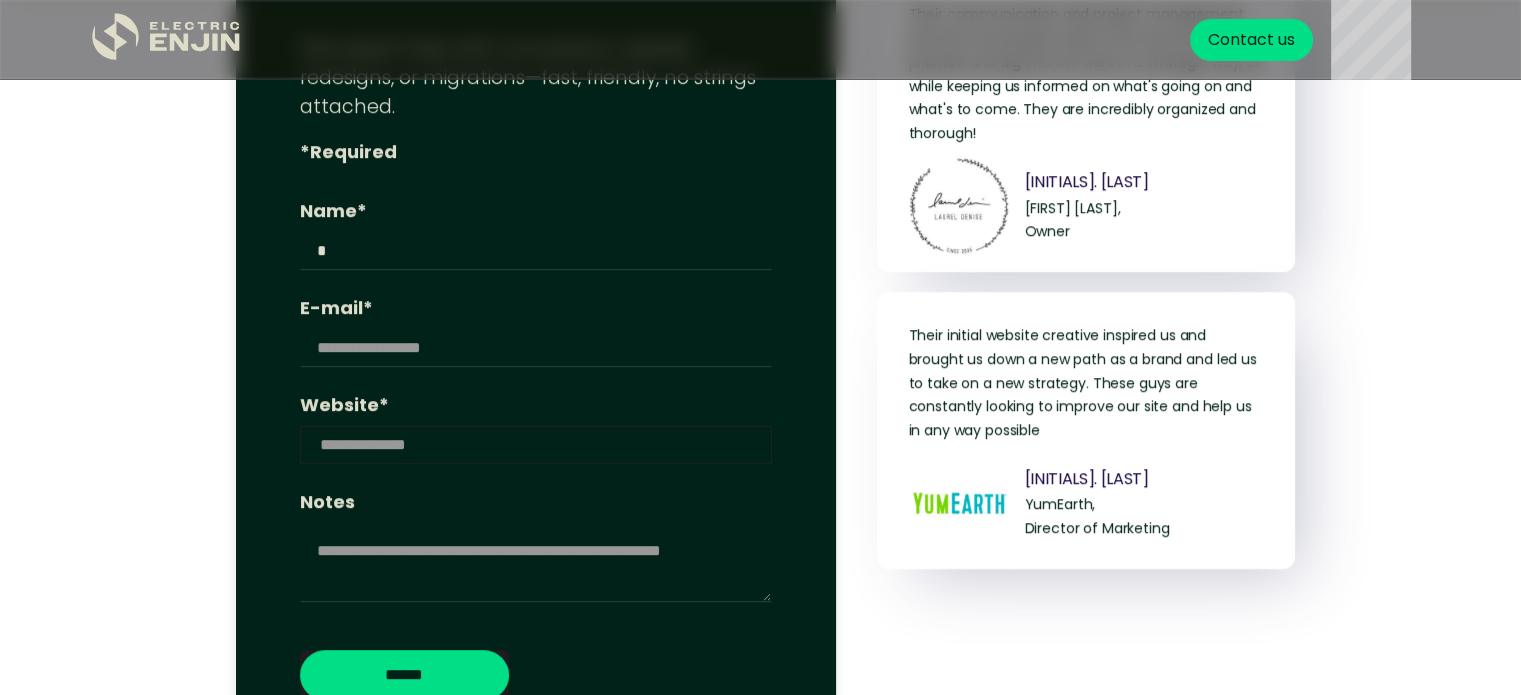 click on "Website*" at bounding box center (536, 445) 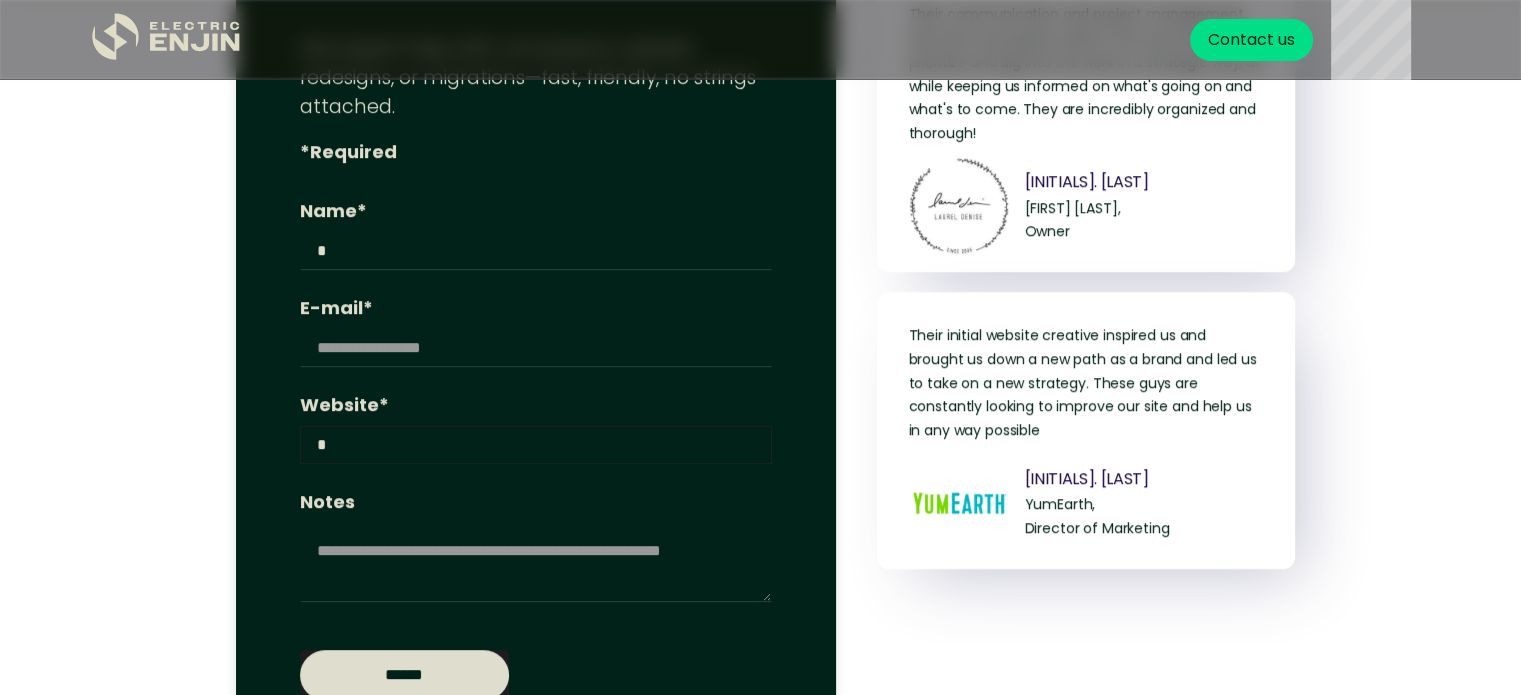 type 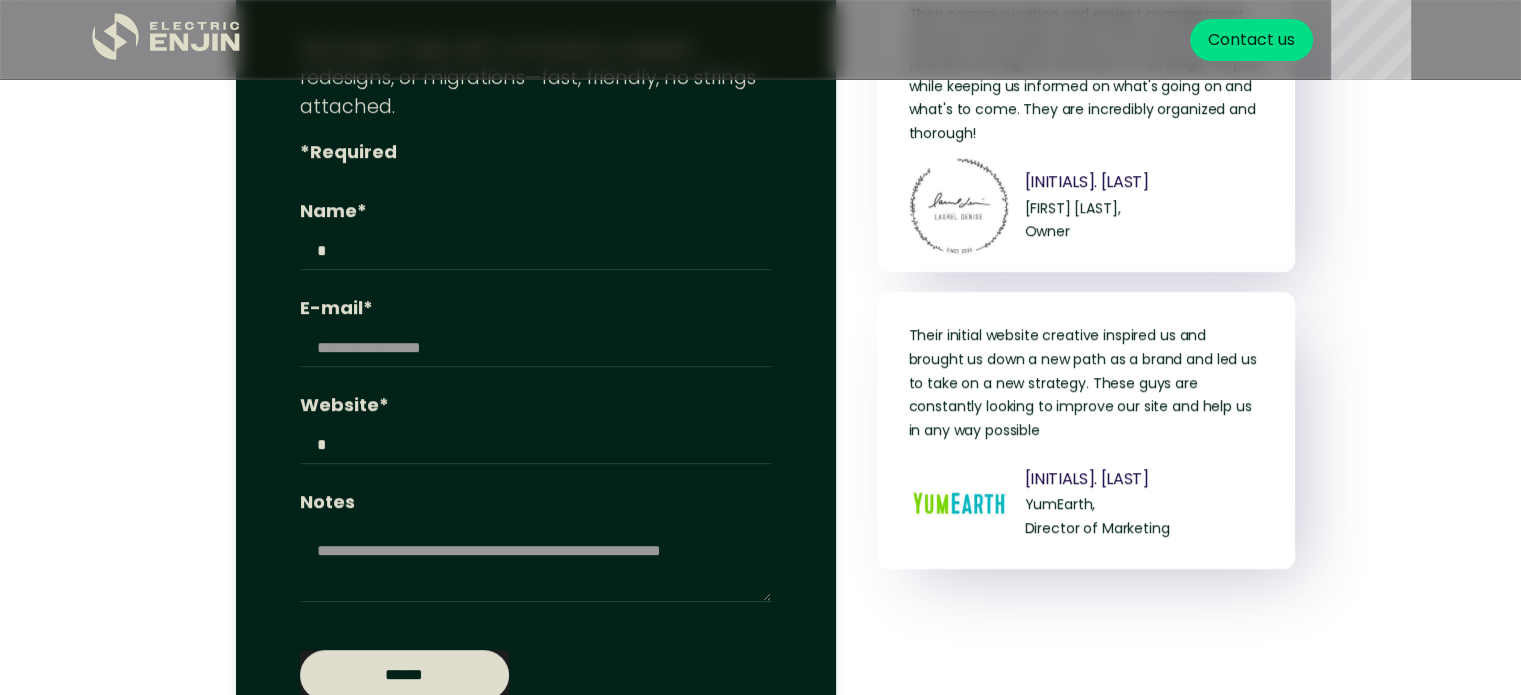 click on "******" at bounding box center (404, 675) 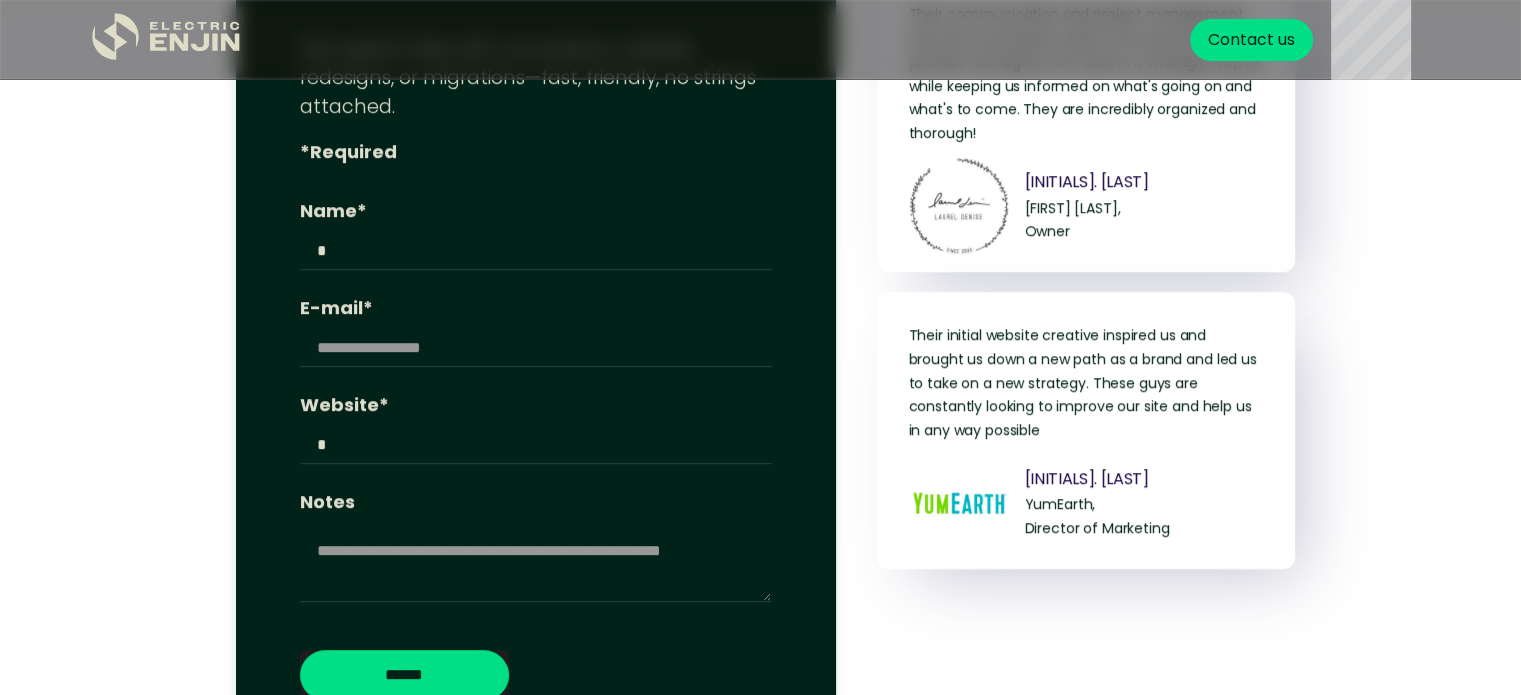 click on "**********" at bounding box center [536, 359] 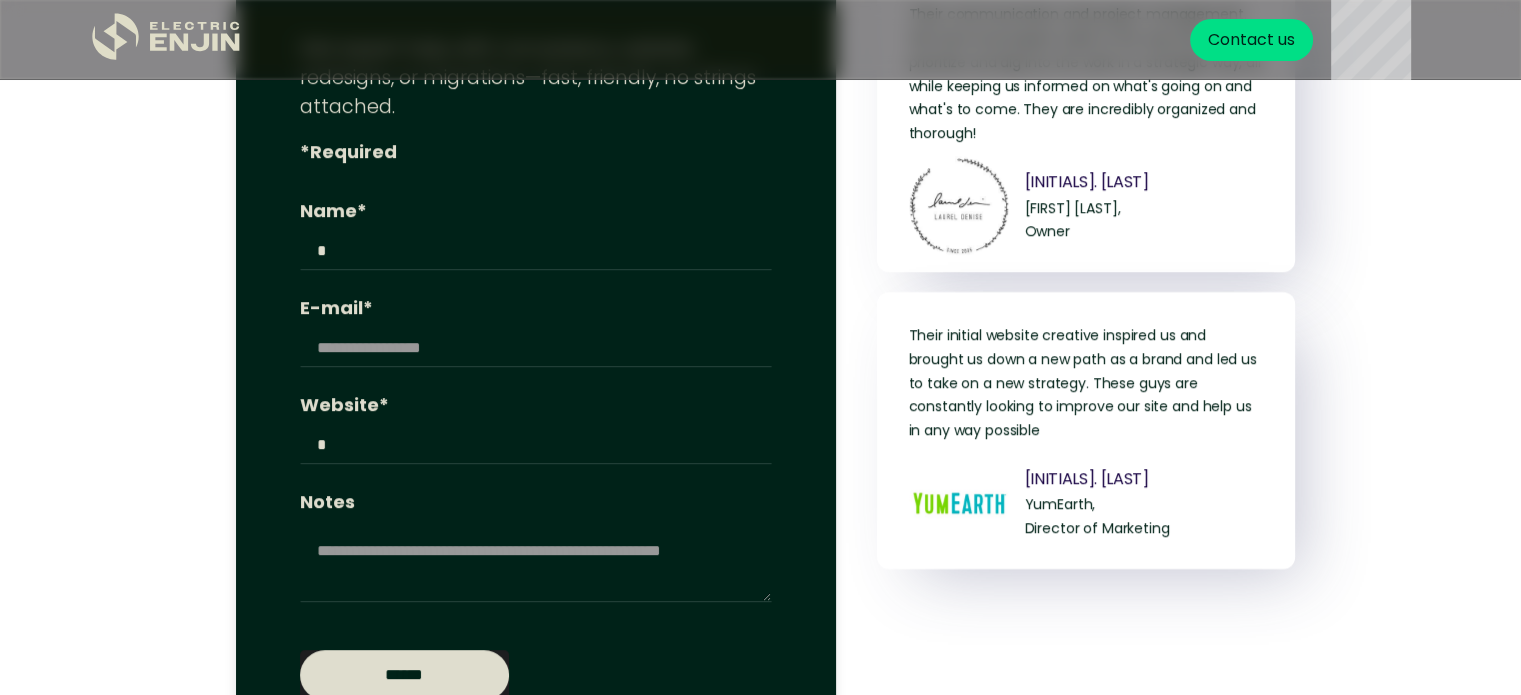 click on "******" at bounding box center [404, 675] 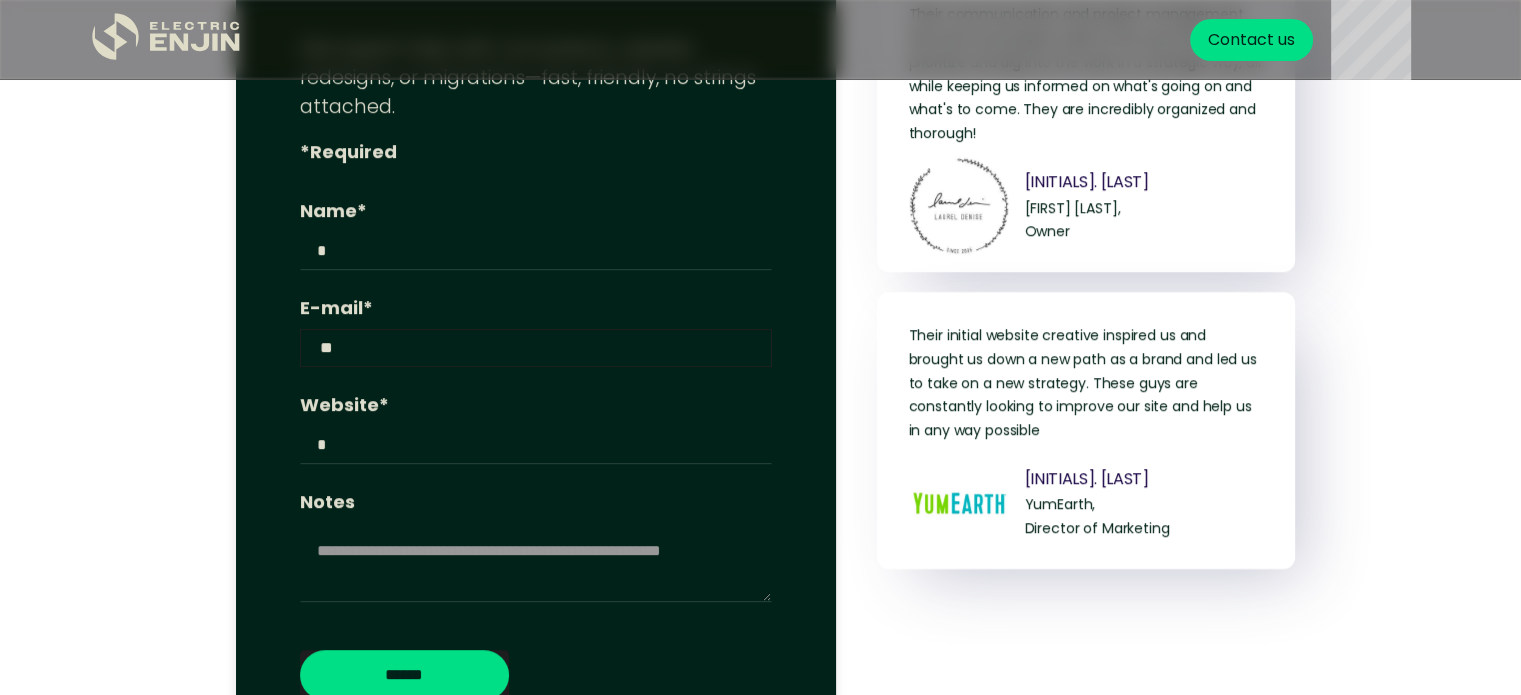 type on "**********" 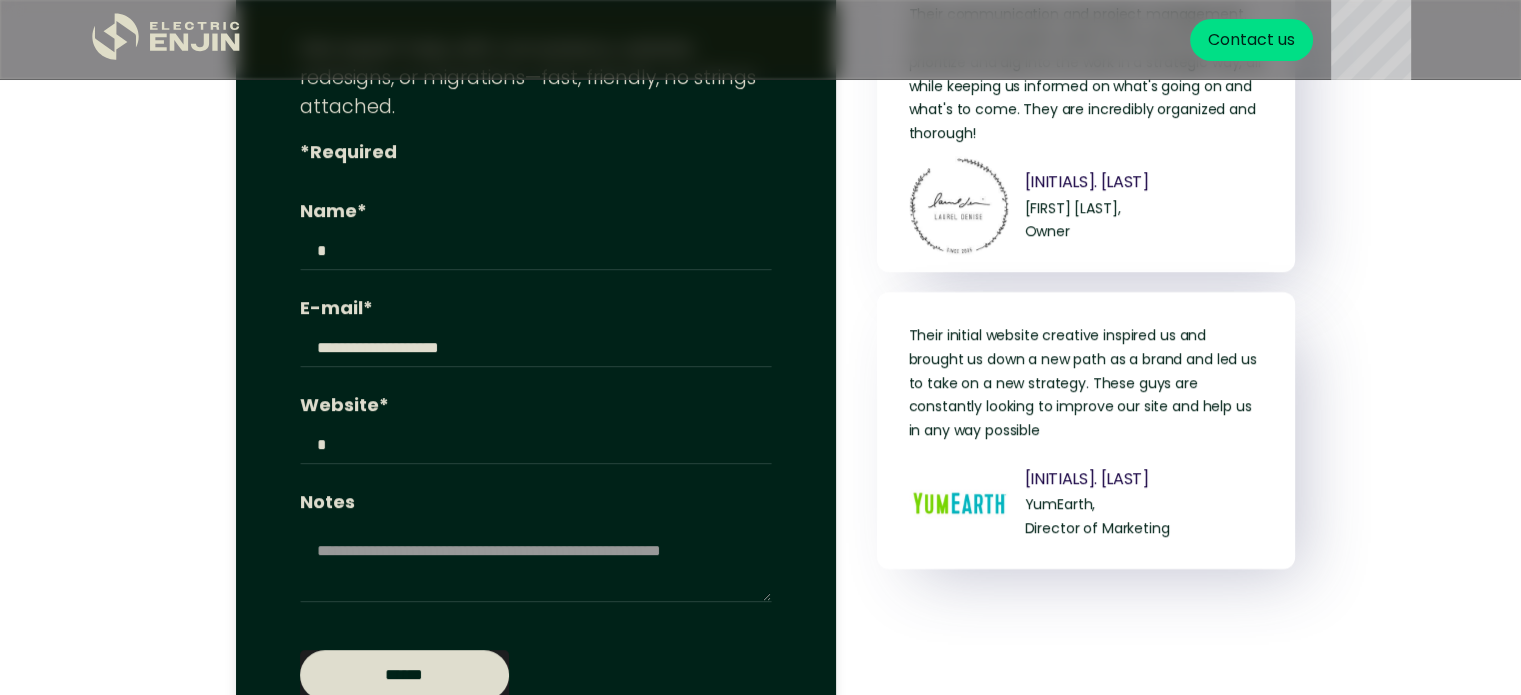 click on "******" at bounding box center [404, 675] 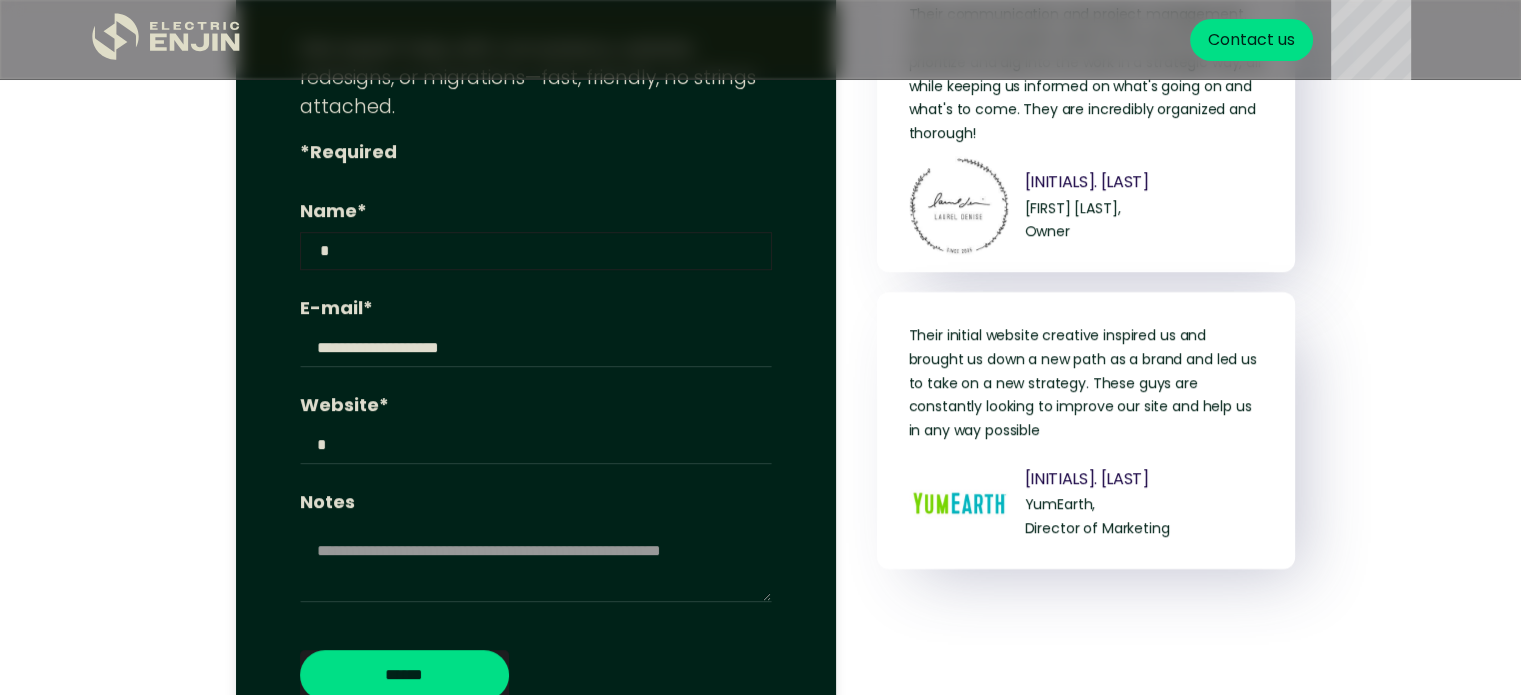 click on "Name*" at bounding box center (536, 251) 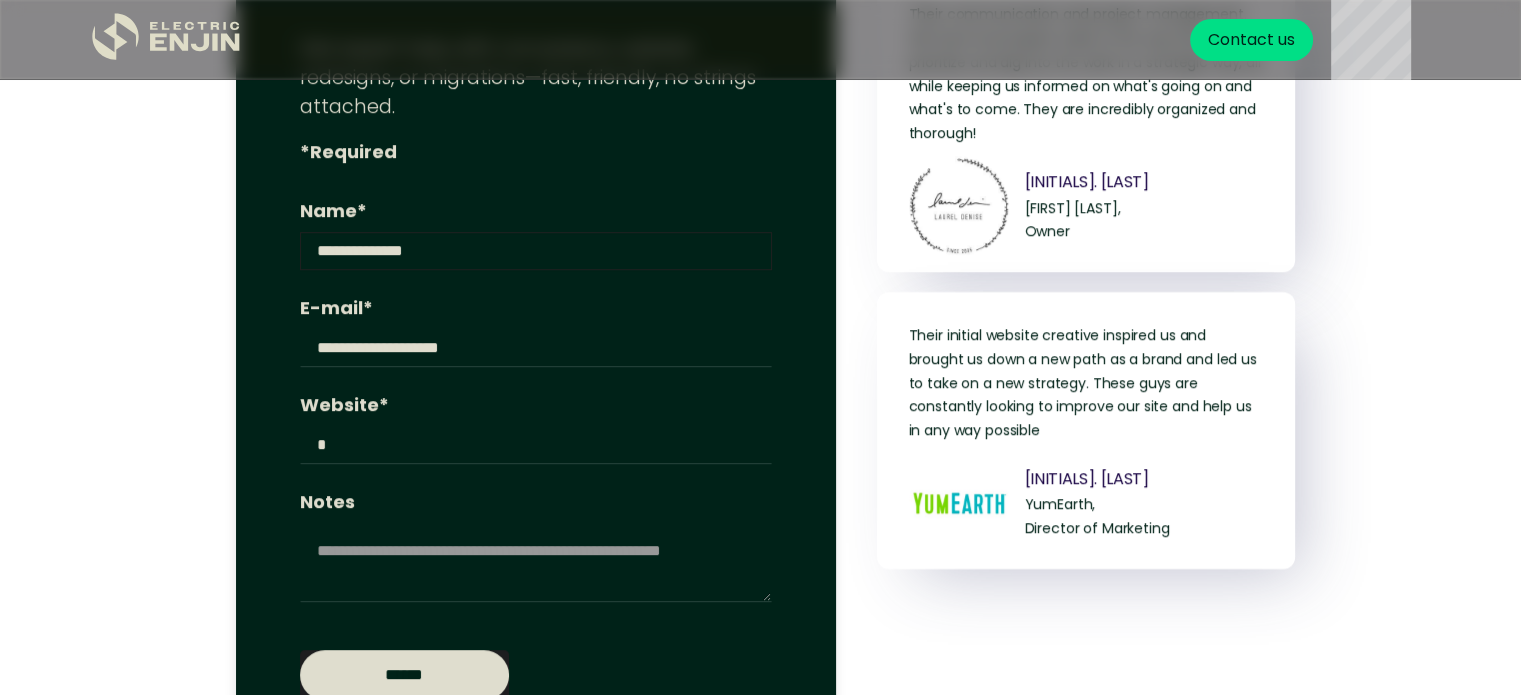 type 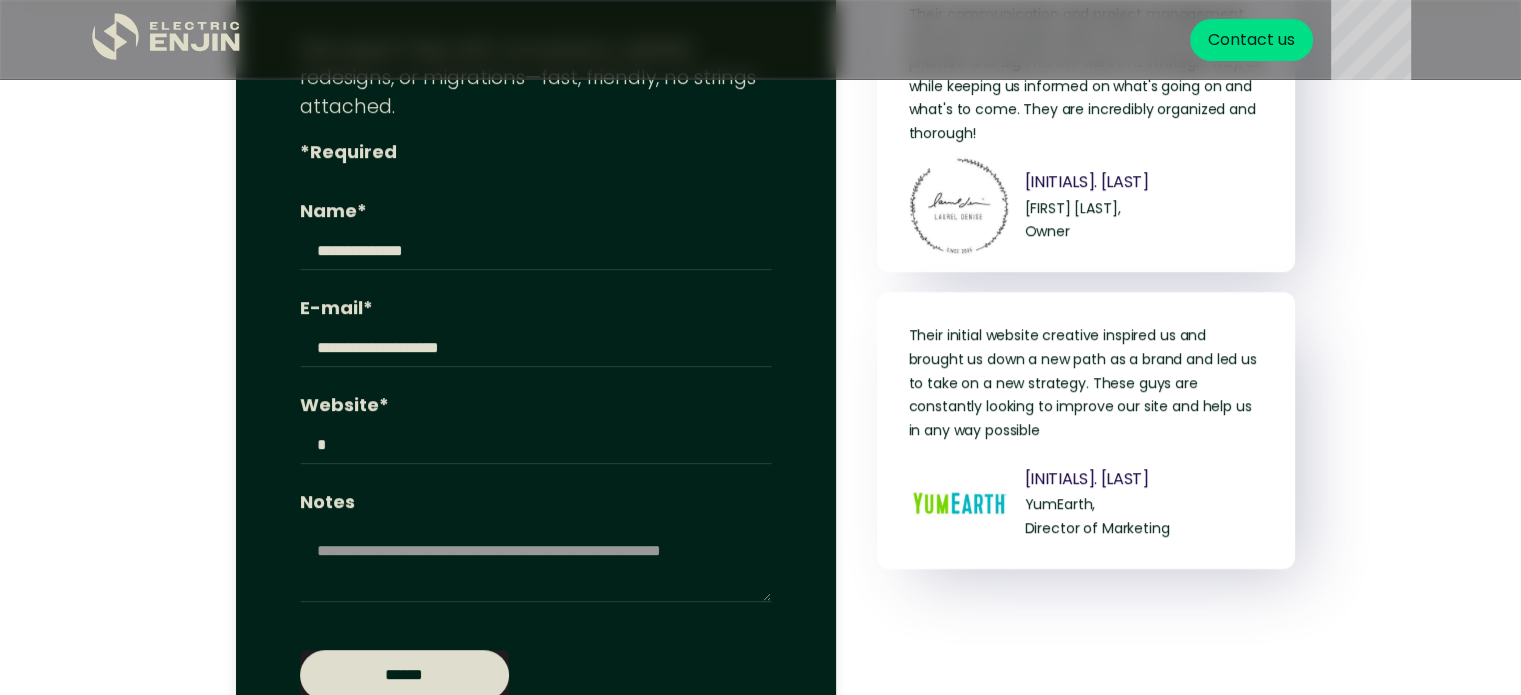 click on "******" at bounding box center (404, 675) 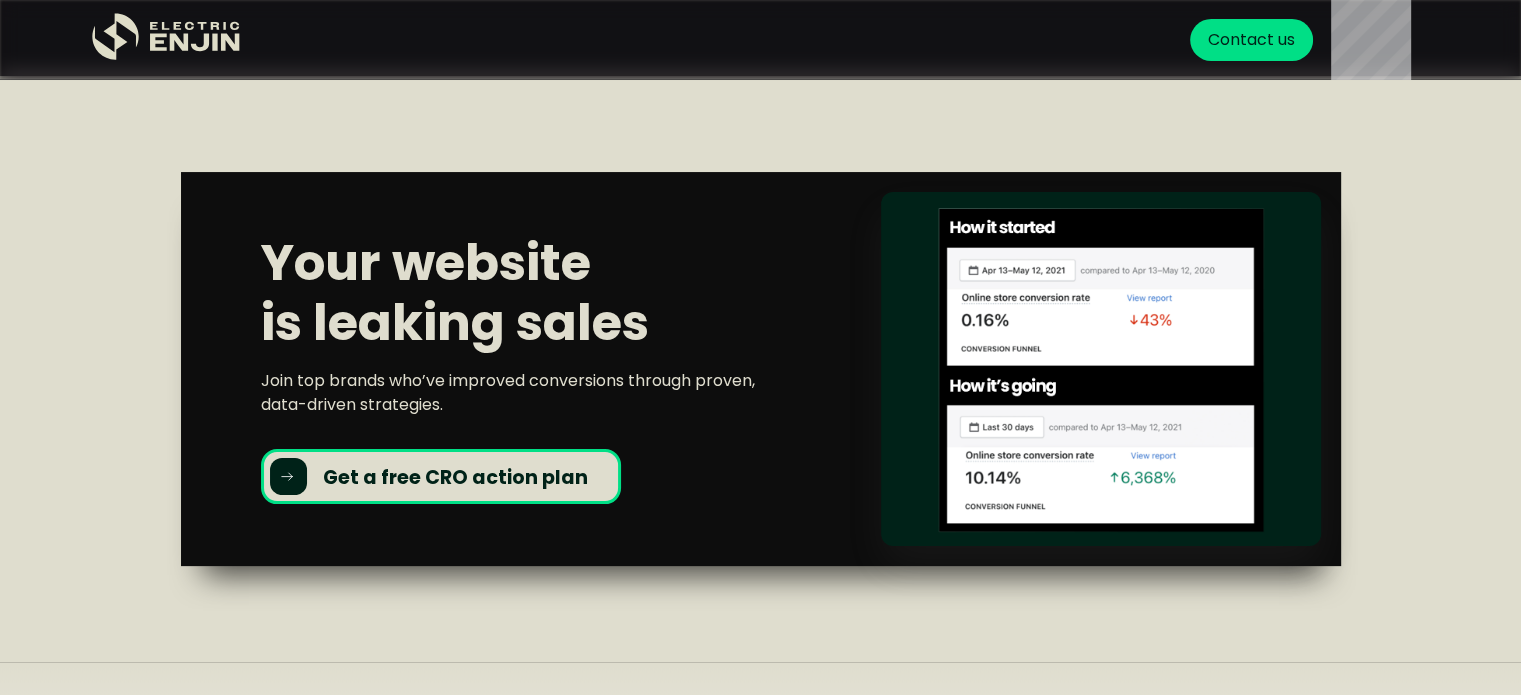 scroll, scrollTop: 7959, scrollLeft: 0, axis: vertical 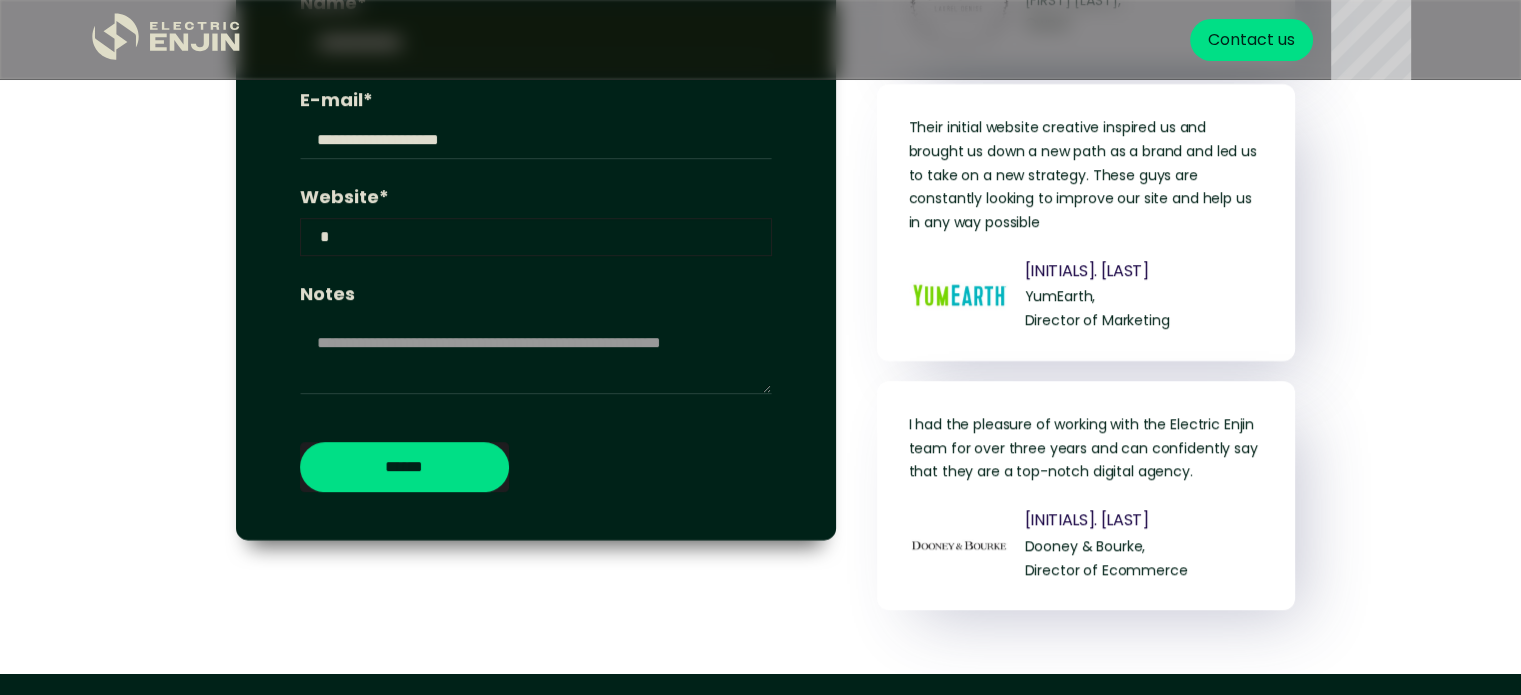 click on "Website*" at bounding box center [536, 237] 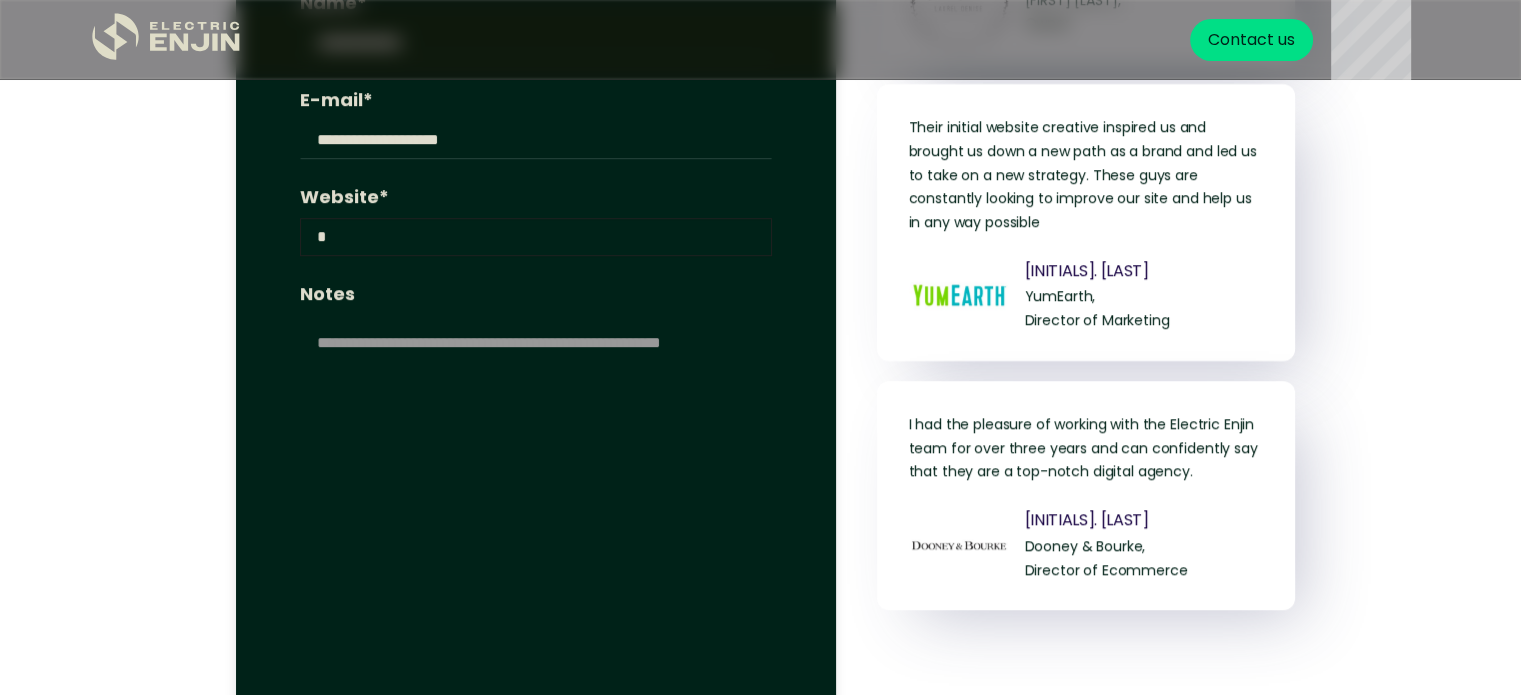 drag, startPoint x: 763, startPoint y: 359, endPoint x: 728, endPoint y: 742, distance: 384.5959 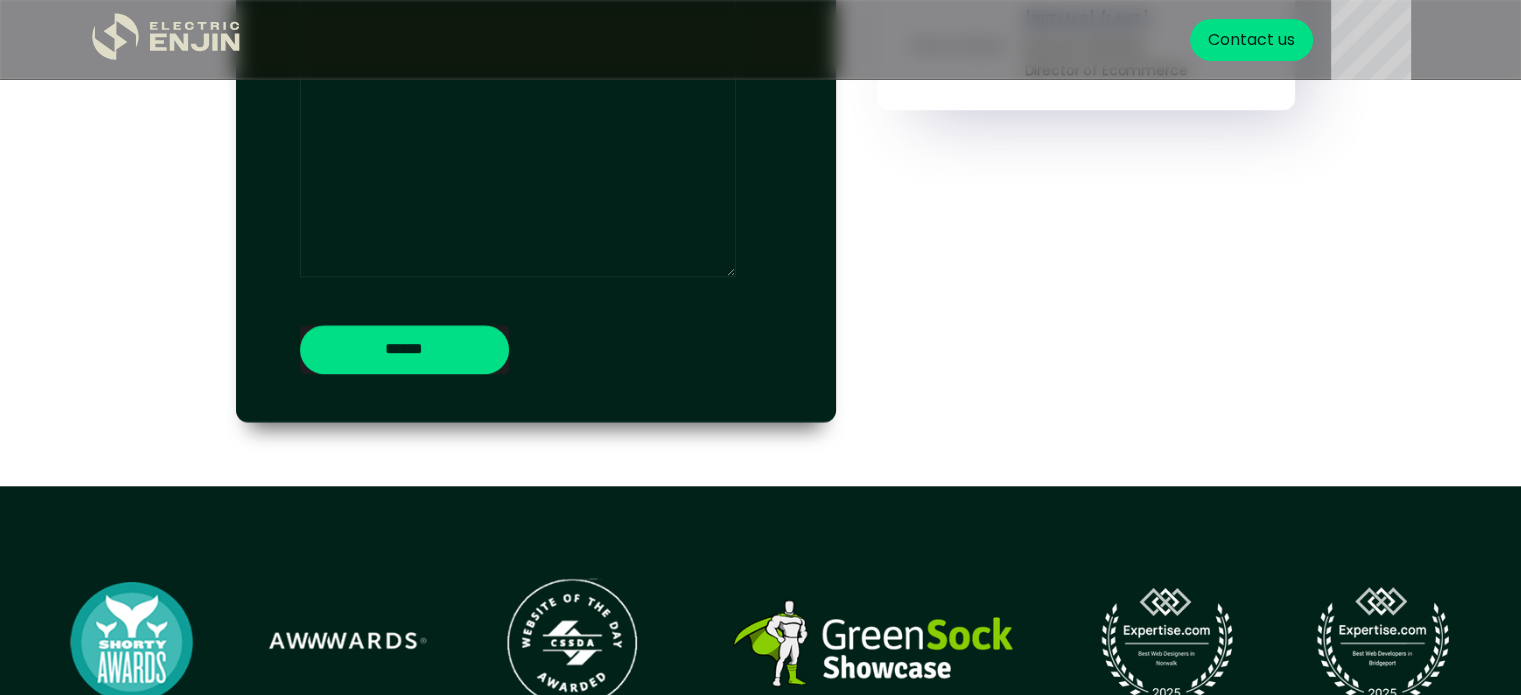 scroll, scrollTop: 9648, scrollLeft: 0, axis: vertical 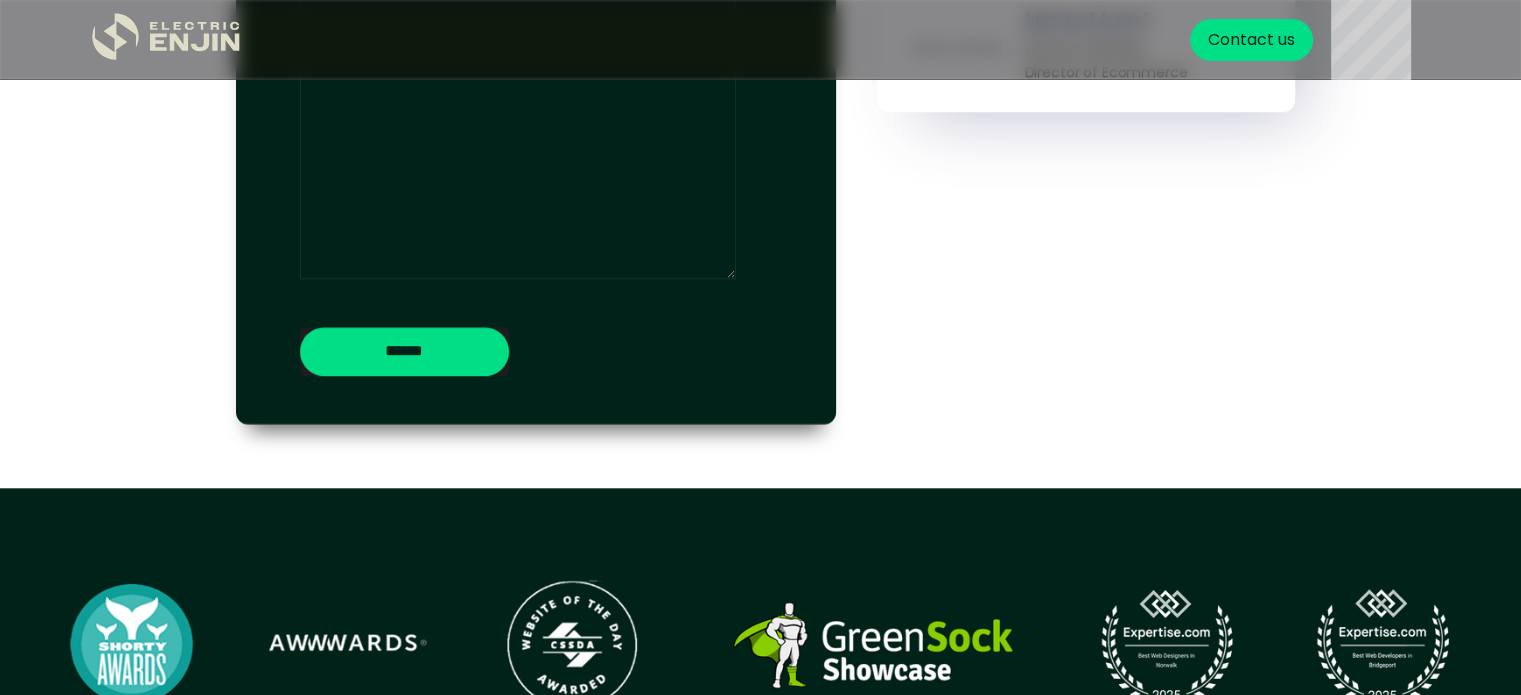click on "Notes" at bounding box center [518, 48] 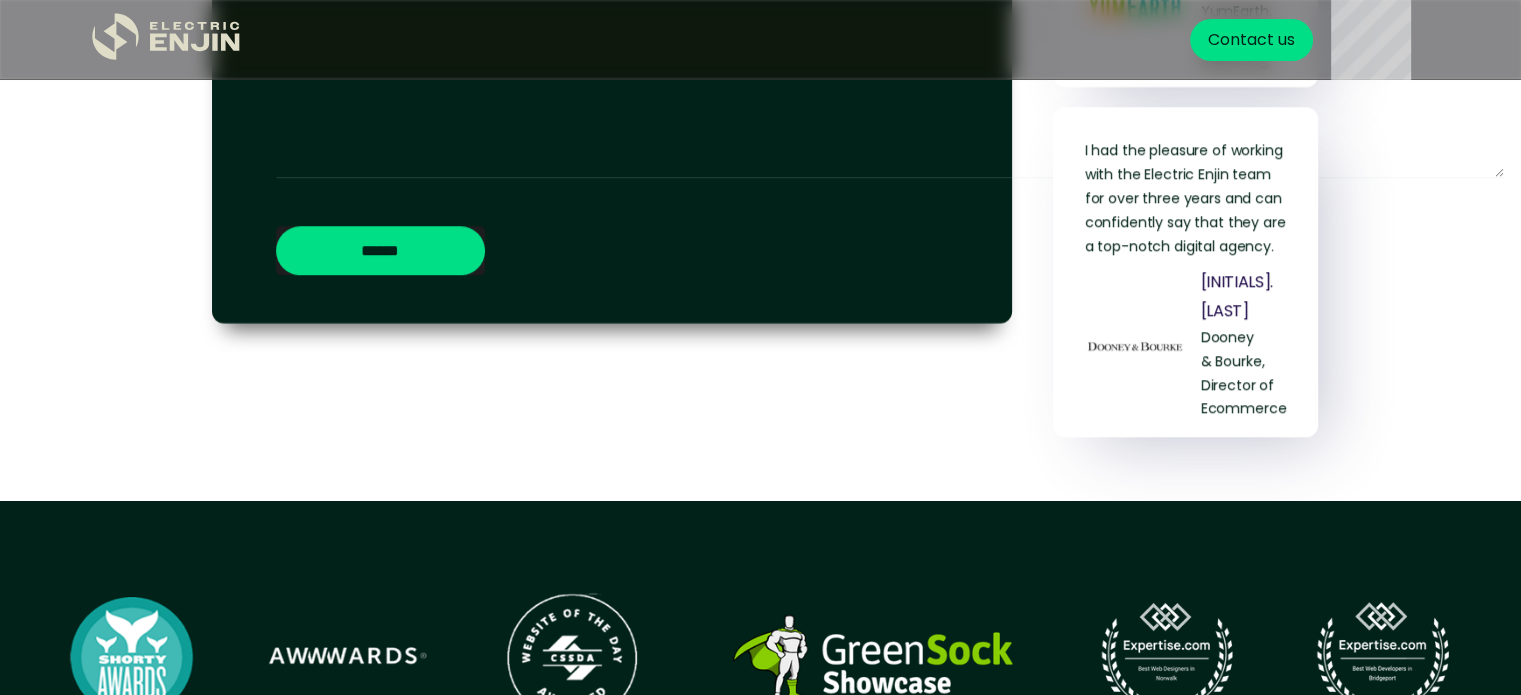 drag, startPoint x: 728, startPoint y: 245, endPoint x: 1522, endPoint y: 174, distance: 797.1681 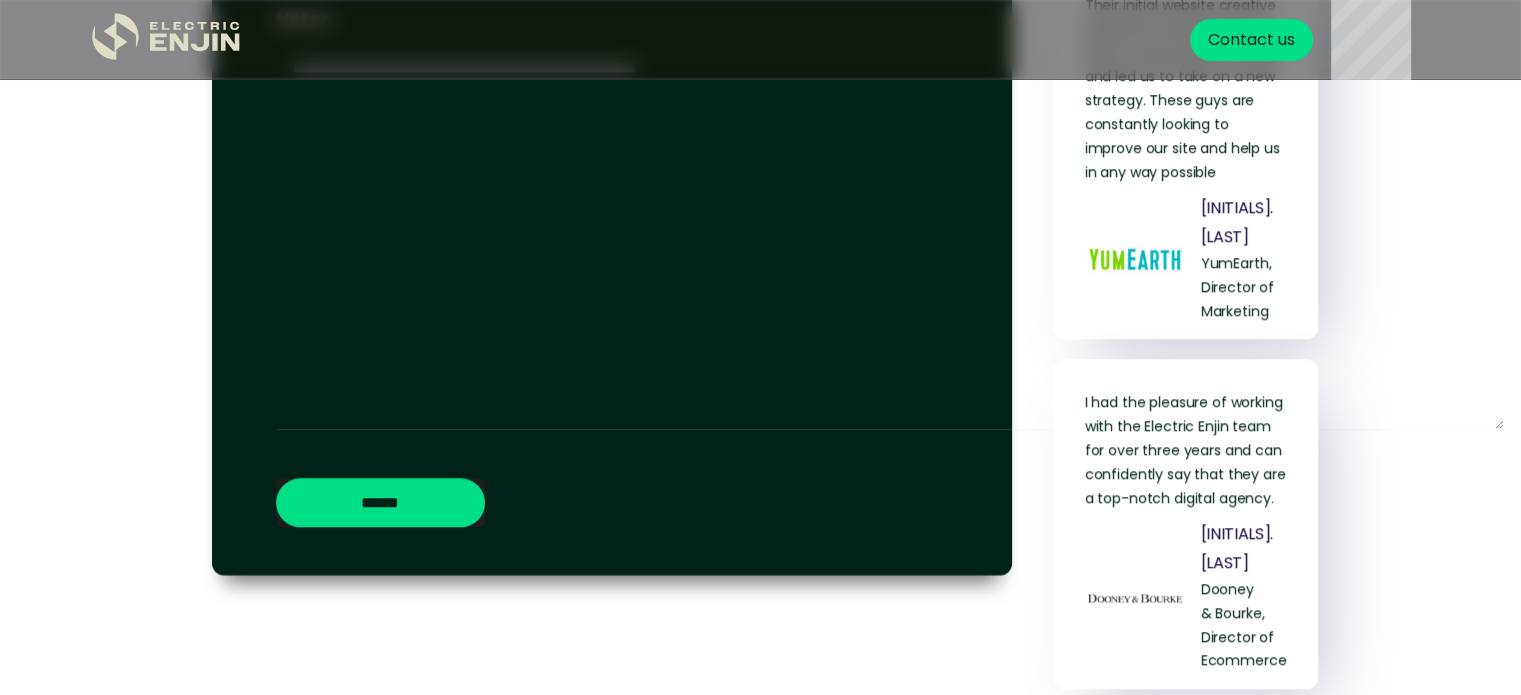 scroll, scrollTop: 9418, scrollLeft: 0, axis: vertical 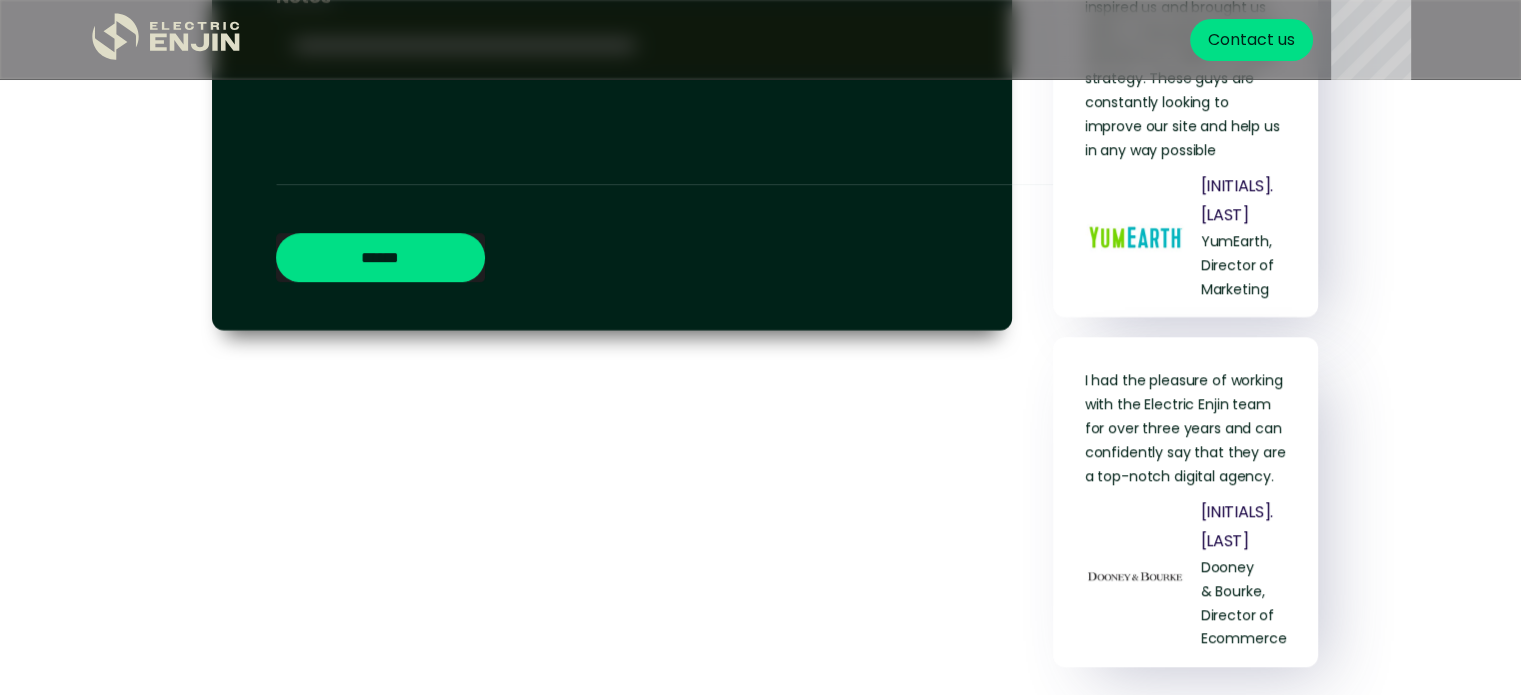 drag, startPoint x: 1496, startPoint y: 375, endPoint x: 1052, endPoint y: 152, distance: 496.8551 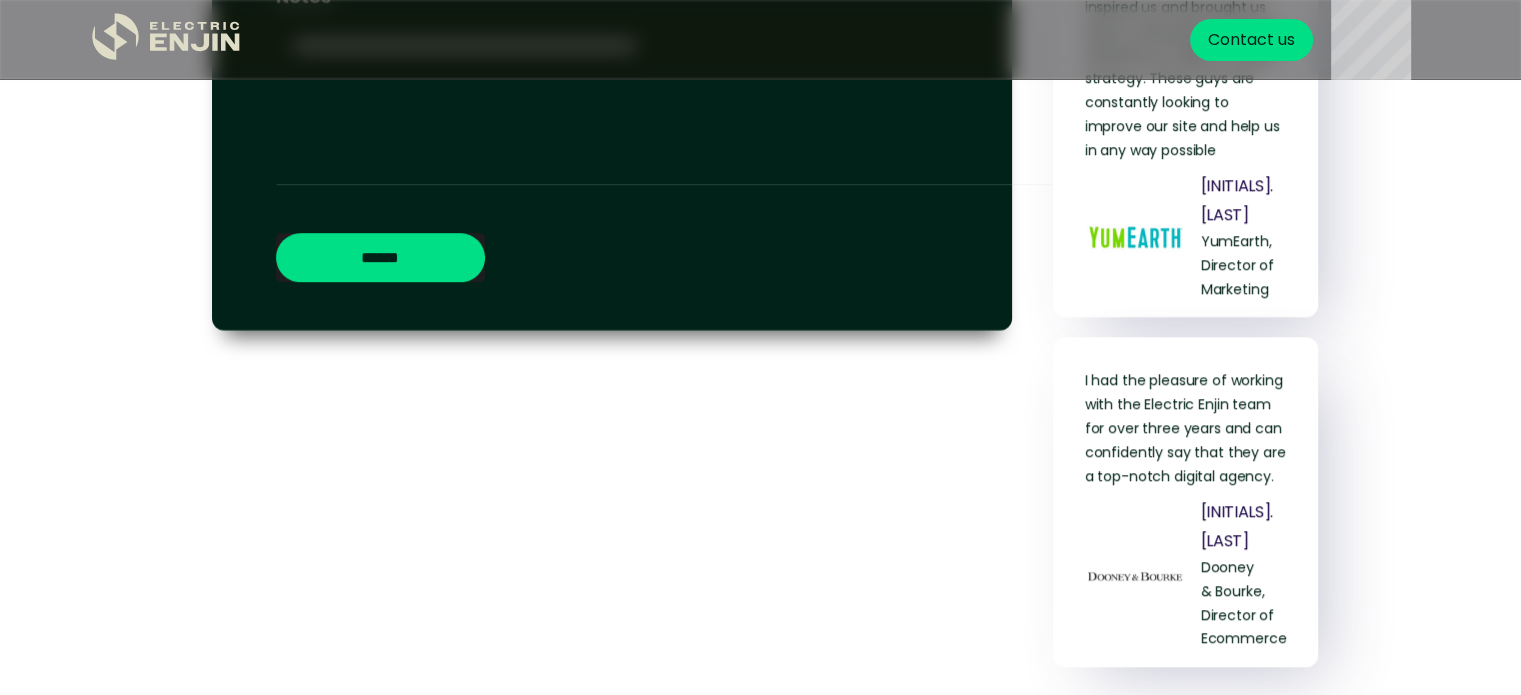 click on "**********" at bounding box center (761, 81) 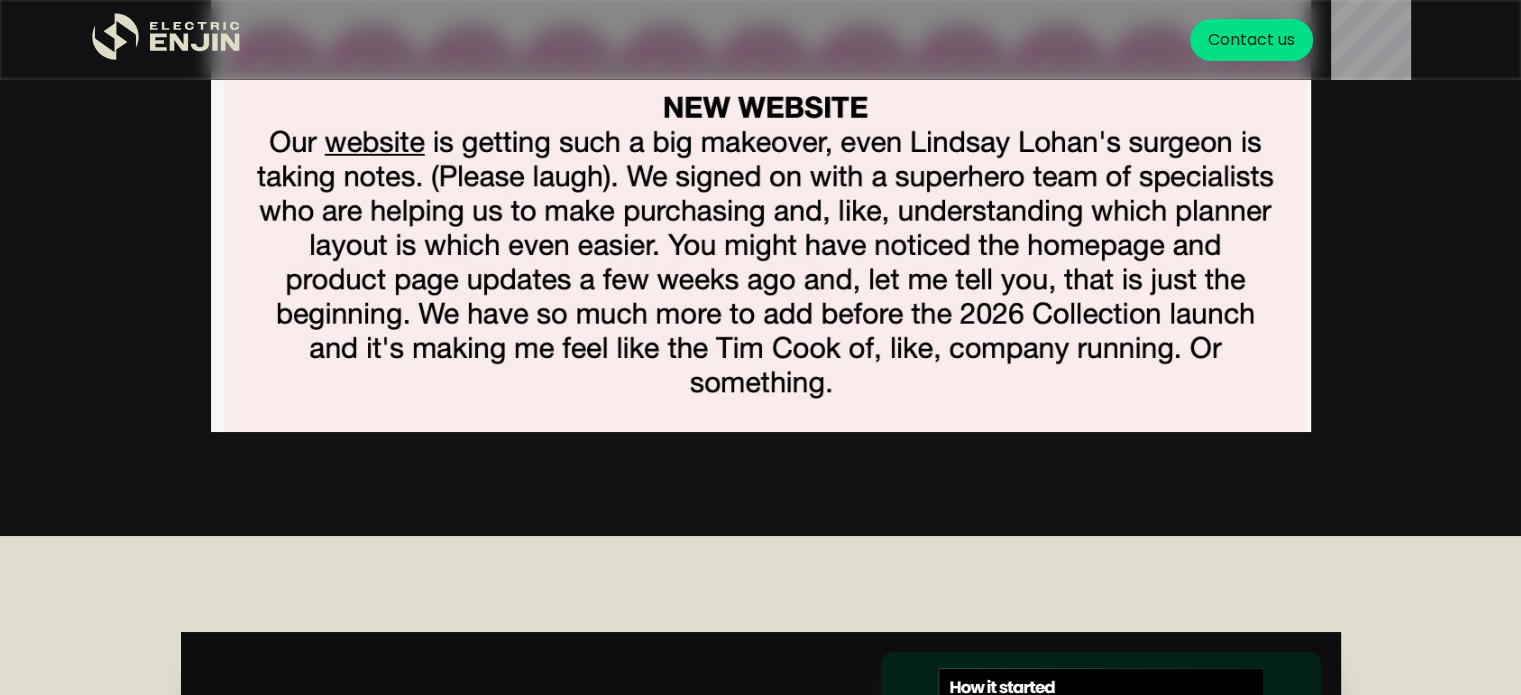 scroll, scrollTop: 7494, scrollLeft: 0, axis: vertical 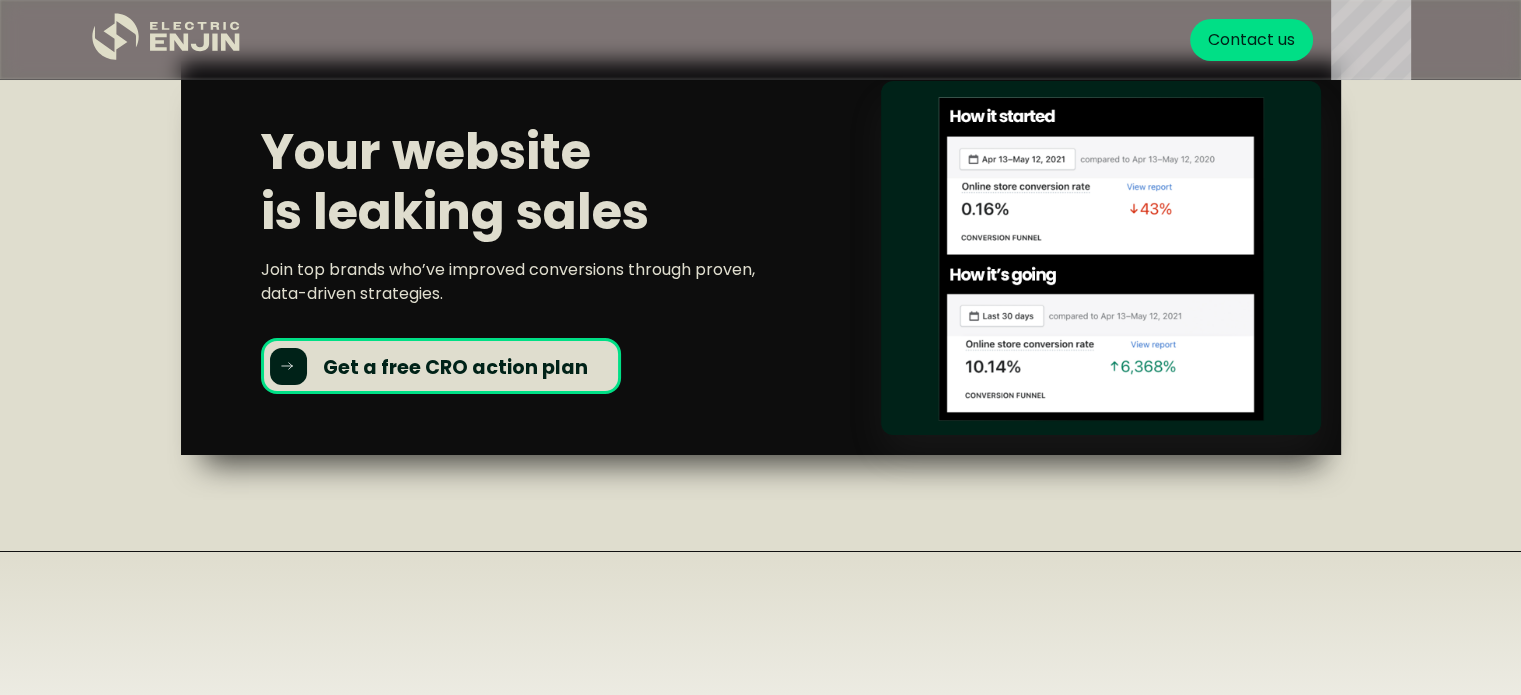 click on "Get a free CRO action plan" at bounding box center (455, 367) 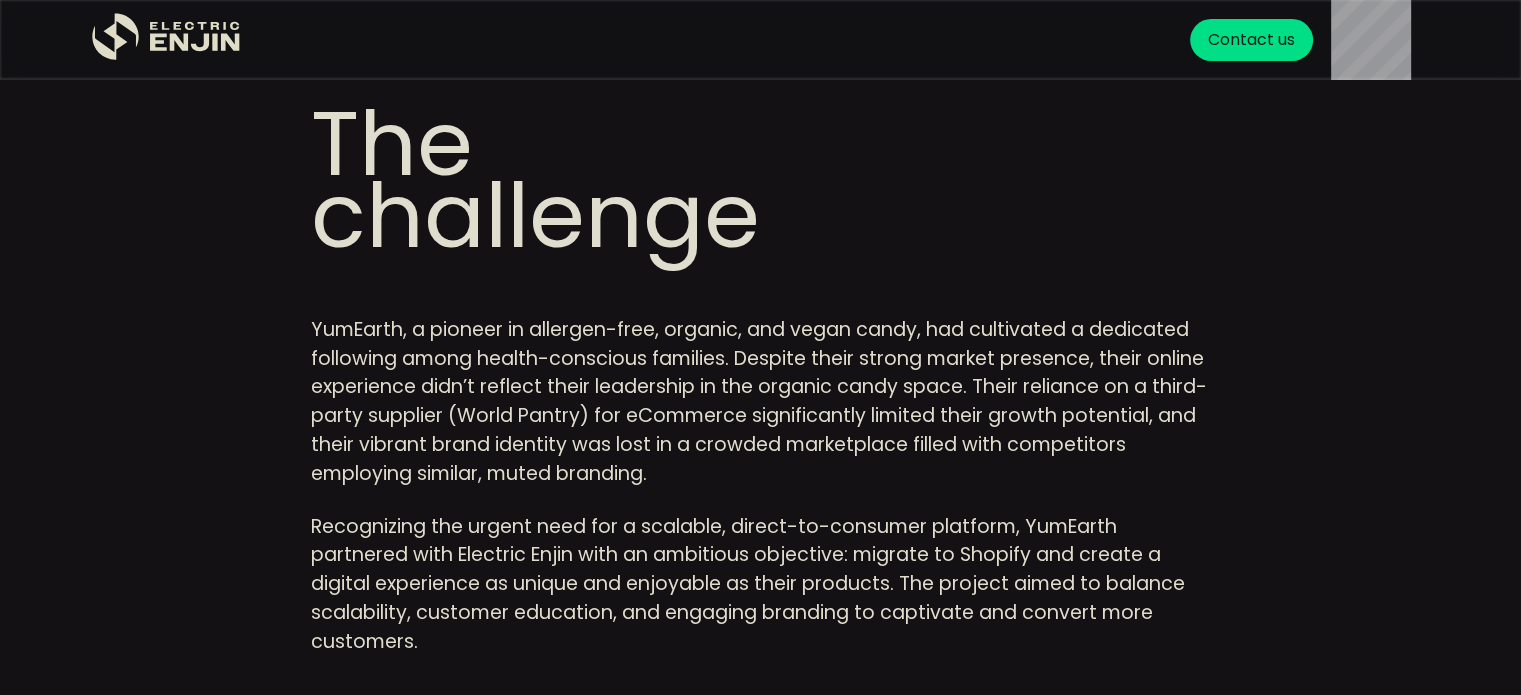 scroll, scrollTop: 688, scrollLeft: 0, axis: vertical 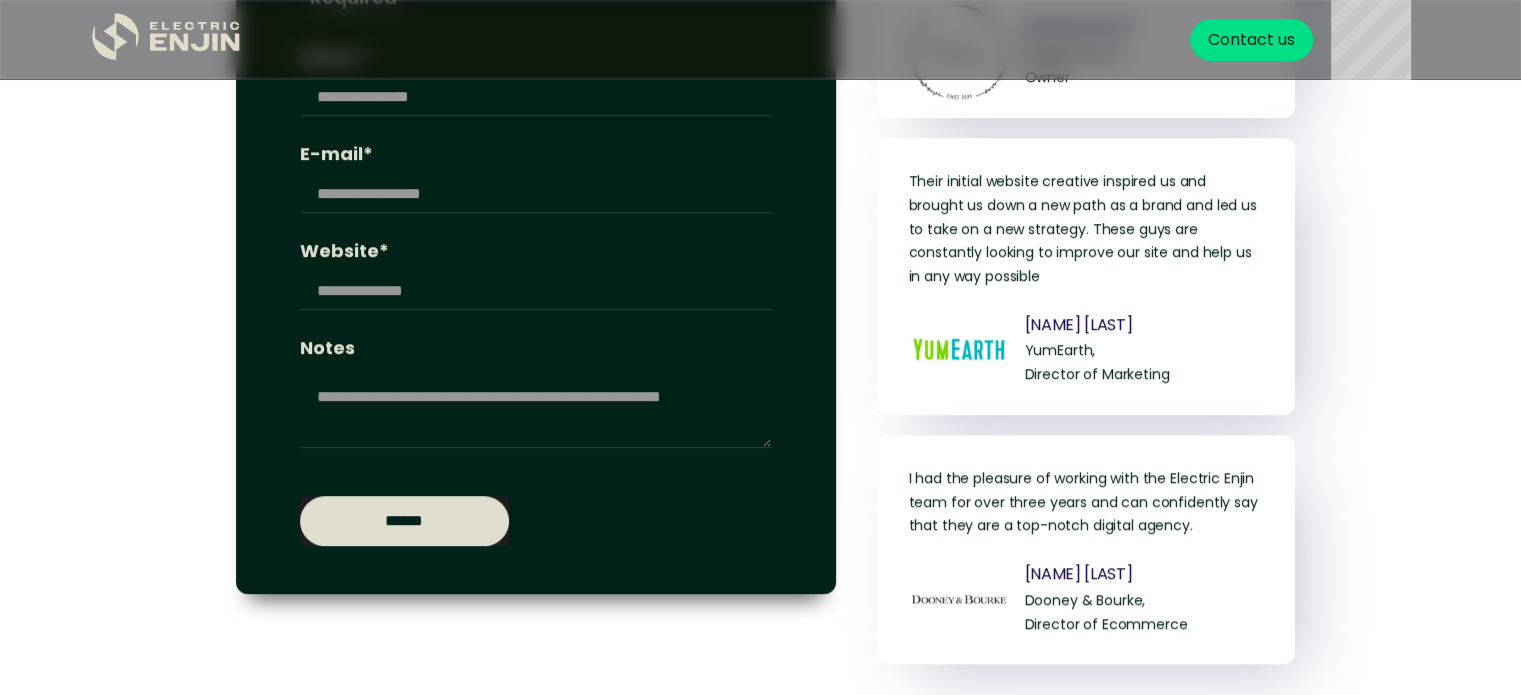click on "******" at bounding box center [404, 521] 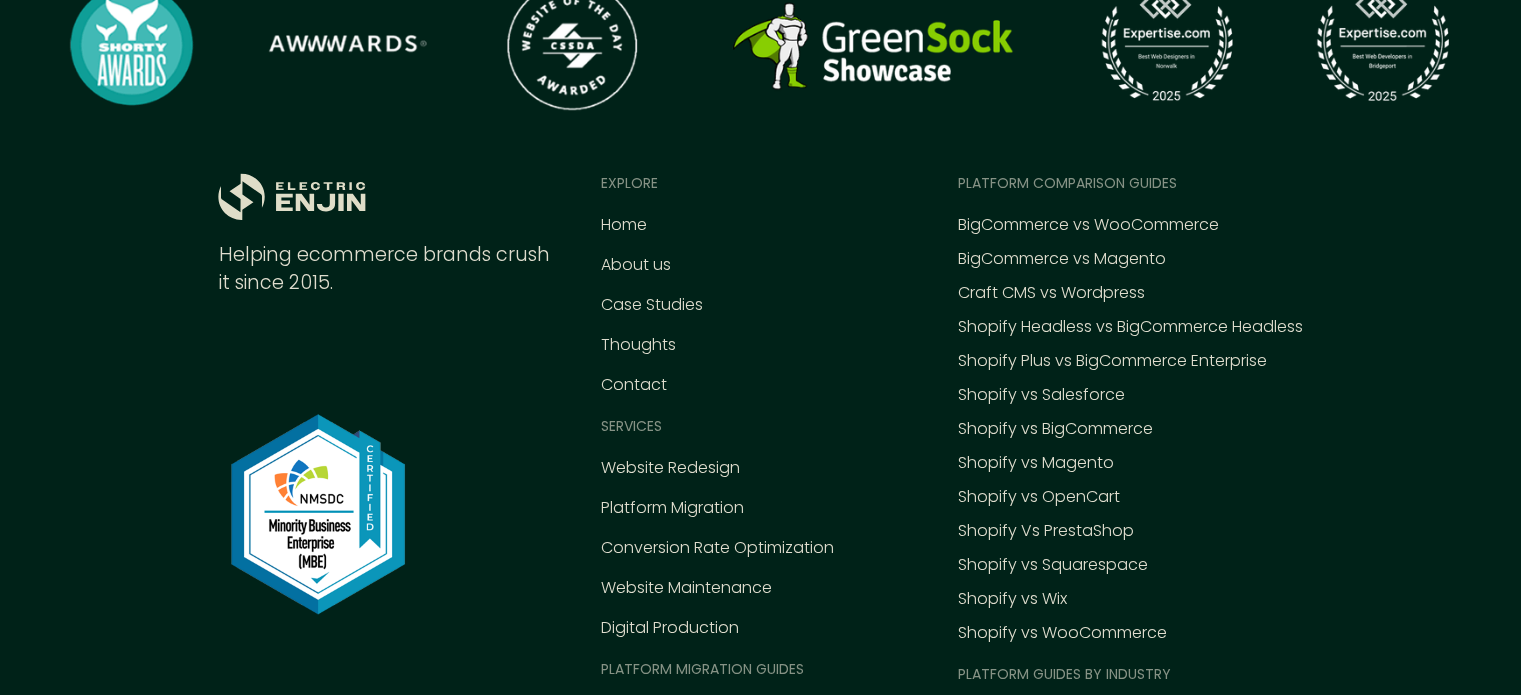 scroll, scrollTop: 8996, scrollLeft: 0, axis: vertical 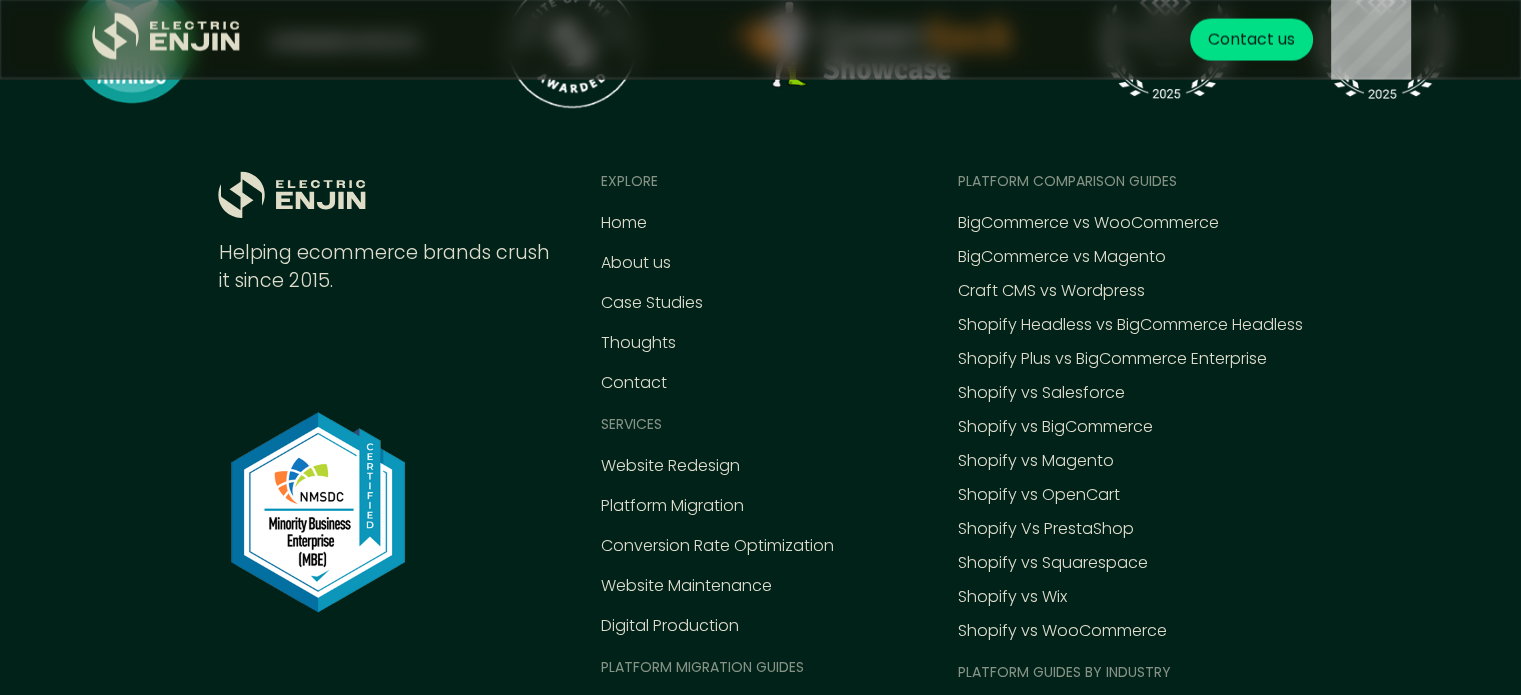 click on ".st0{fill:#dfddc8;}
Helping ecommerce brands crush it since 2015. EXPLORE Home About us Case Studies Thoughts Contact Services Website Redesign Platform Migration Conversion Rate Optimization Website Maintenance Digital Production Platform MIGRATION Guides Drupal to BigCommerce Drupal to Shopify Magento to BigCommerce Magento to Shopify WooCommerce to Shopify WooCommerce to BigCommerce Platform comparison Guides BigCommerce vs WooCommerce BigCommerce vs Magento Craft CMS vs Wordpress Shopify Headless vs BigCommerce Headless Shopify Plus vs BigCommerce Enterprise Shopify vs Salesforce Shopify vs BigCommerce Shopify vs Magento Shopify vs OpenCart Shopify Vs PrestaShop Shopify vs Squarespace  Shopify vs Wix Shopify vs WooCommerce Platform guides by industry Shopify vs BigCommerce BOPIS Shopfiy vs BigCommerce Fashion Shopify vs BigCommerce Health & Wellness Electric Enjin ©  2025  Privacy Policy" at bounding box center [760, 455] 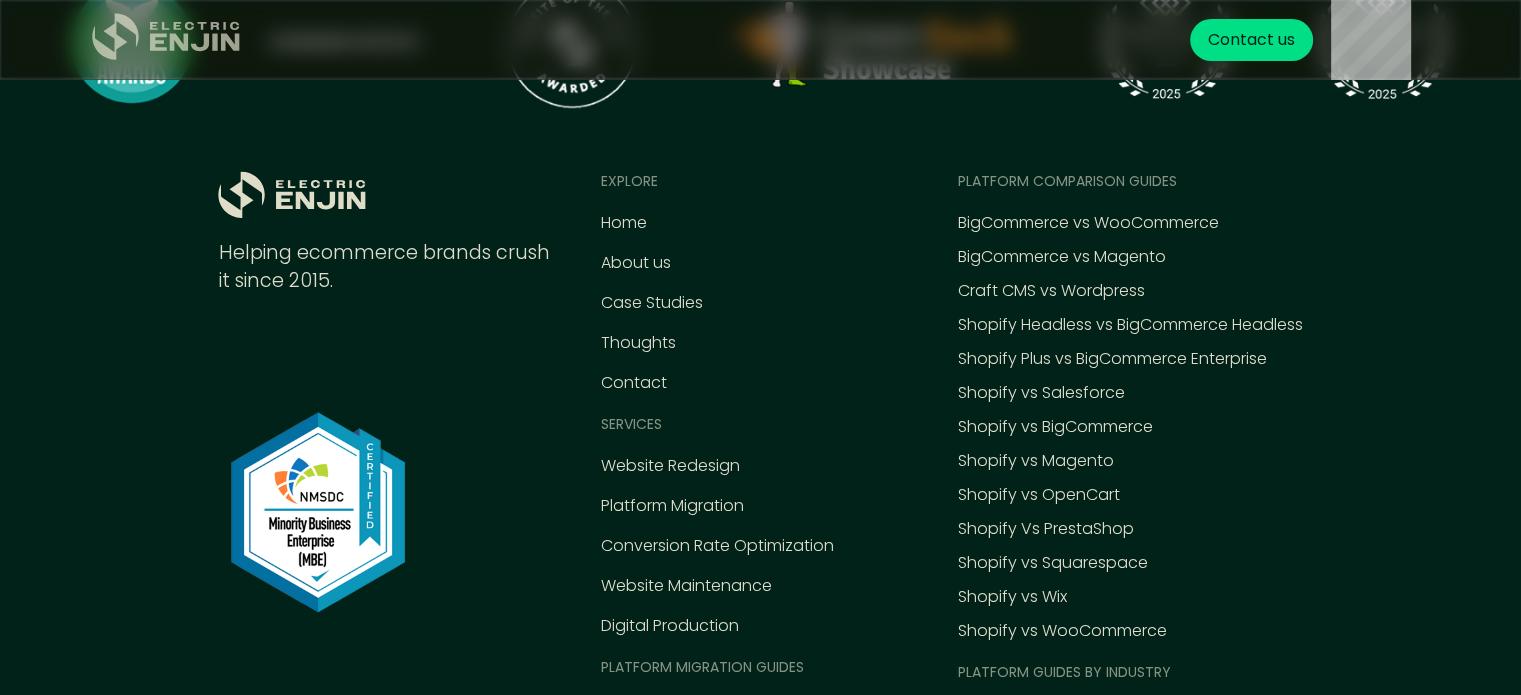 click on ".st0{fill:#dfddc8;}" 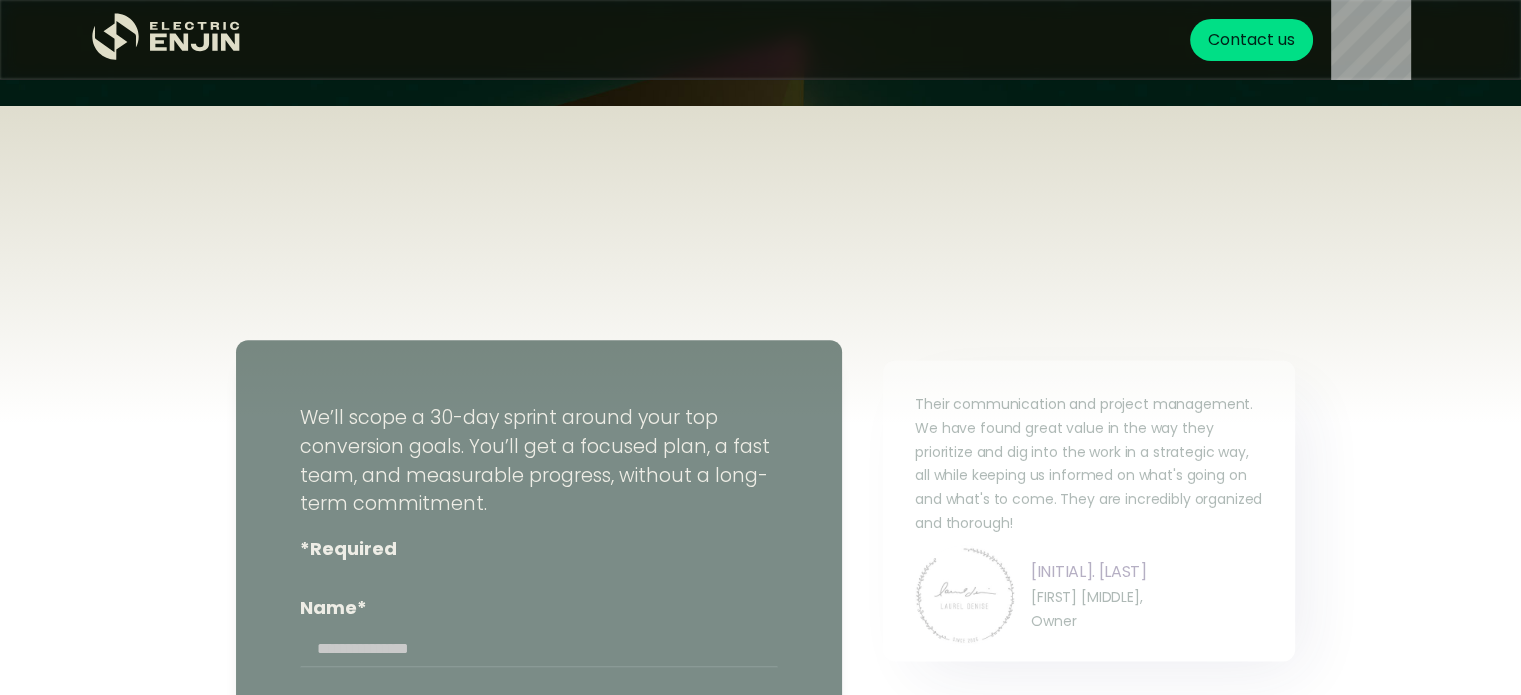 scroll, scrollTop: 9288, scrollLeft: 0, axis: vertical 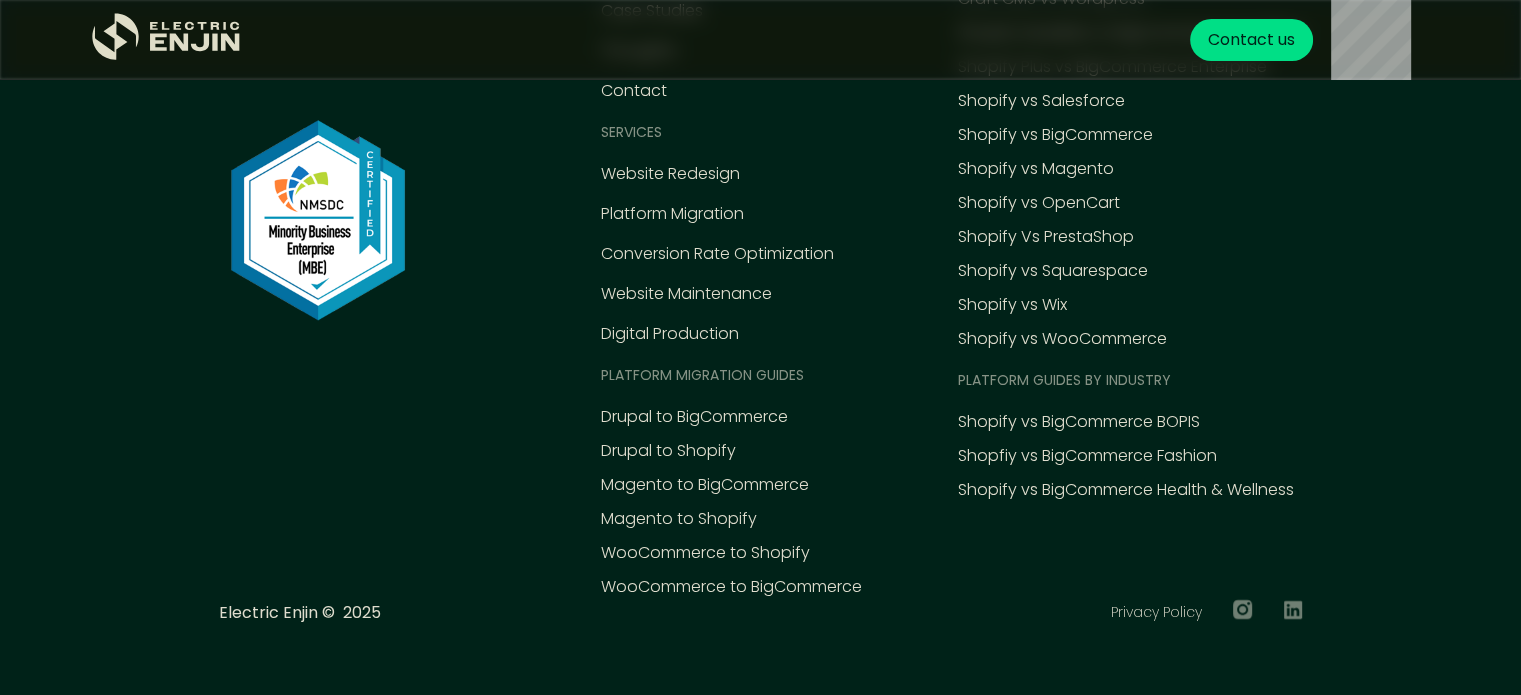 click on ".st0{fill:#dfddc8;}
Helping ecommerce brands crush it since 2015. EXPLORE Home About us Case Studies Thoughts Contact Services Website Redesign Platform Migration Conversion Rate Optimization Website Maintenance Digital Production Platform MIGRATION Guides Drupal to BigCommerce Drupal to Shopify Magento to BigCommerce Magento to Shopify WooCommerce to Shopify WooCommerce to BigCommerce Platform comparison Guides BigCommerce vs WooCommerce BigCommerce vs Magento Craft CMS vs Wordpress Shopify Headless vs BigCommerce Headless Shopify Plus vs BigCommerce Enterprise Shopify vs Salesforce Shopify vs BigCommerce Shopify vs Magento Shopify vs OpenCart Shopify Vs PrestaShop Shopify vs Squarespace  Shopify vs Wix Shopify vs WooCommerce Platform guides by industry Shopify vs BigCommerce BOPIS Shopfiy vs BigCommerce Fashion Shopify vs BigCommerce Health & Wellness Electric Enjin ©  2025  Privacy Policy" at bounding box center (760, 163) 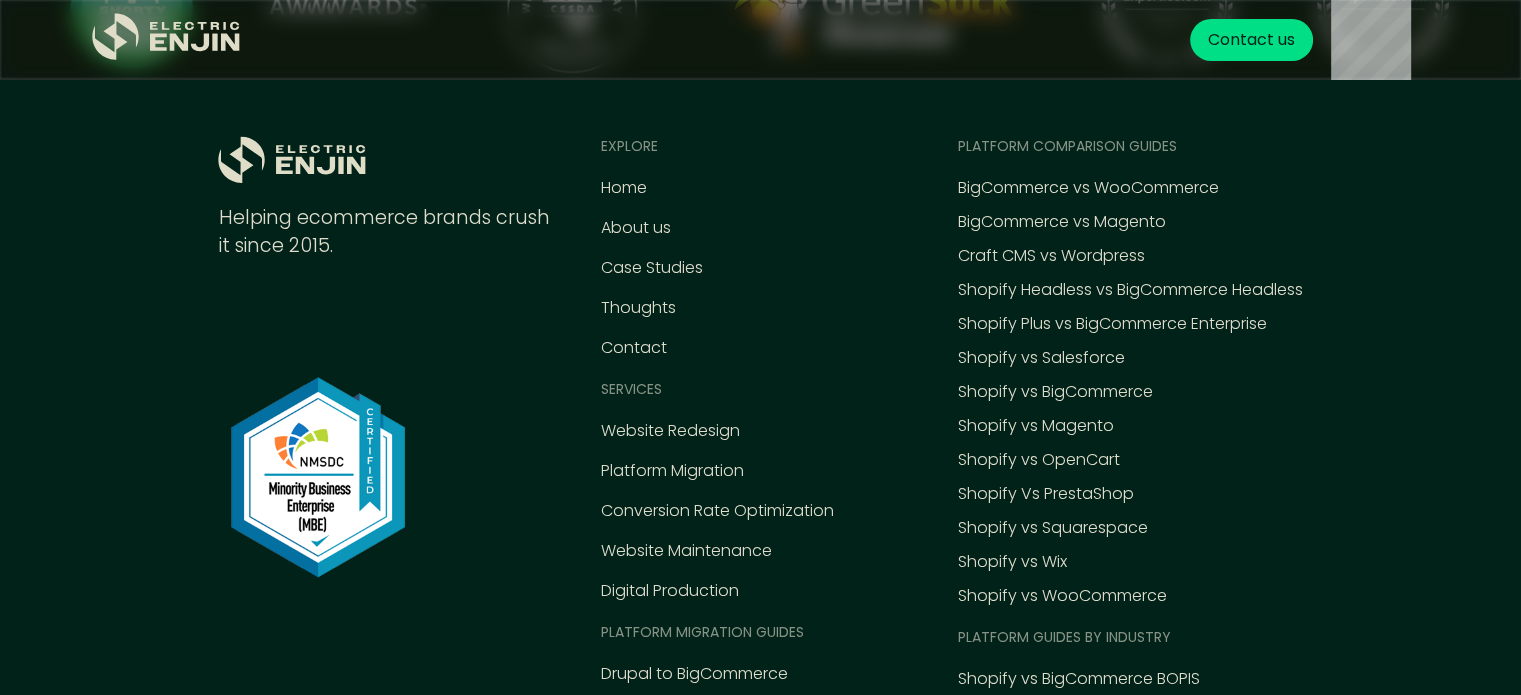 scroll, scrollTop: 9032, scrollLeft: 0, axis: vertical 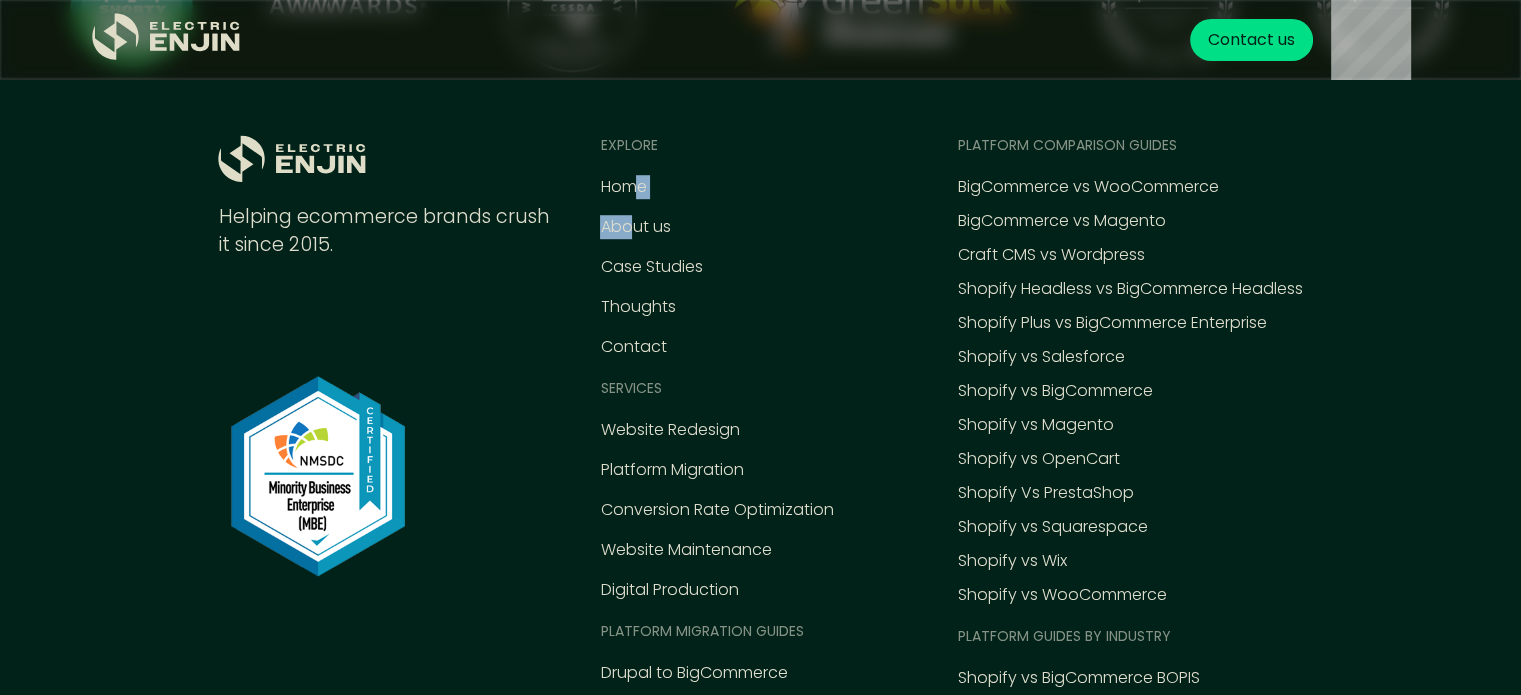 drag, startPoint x: 628, startPoint y: 176, endPoint x: 624, endPoint y: 228, distance: 52.153618 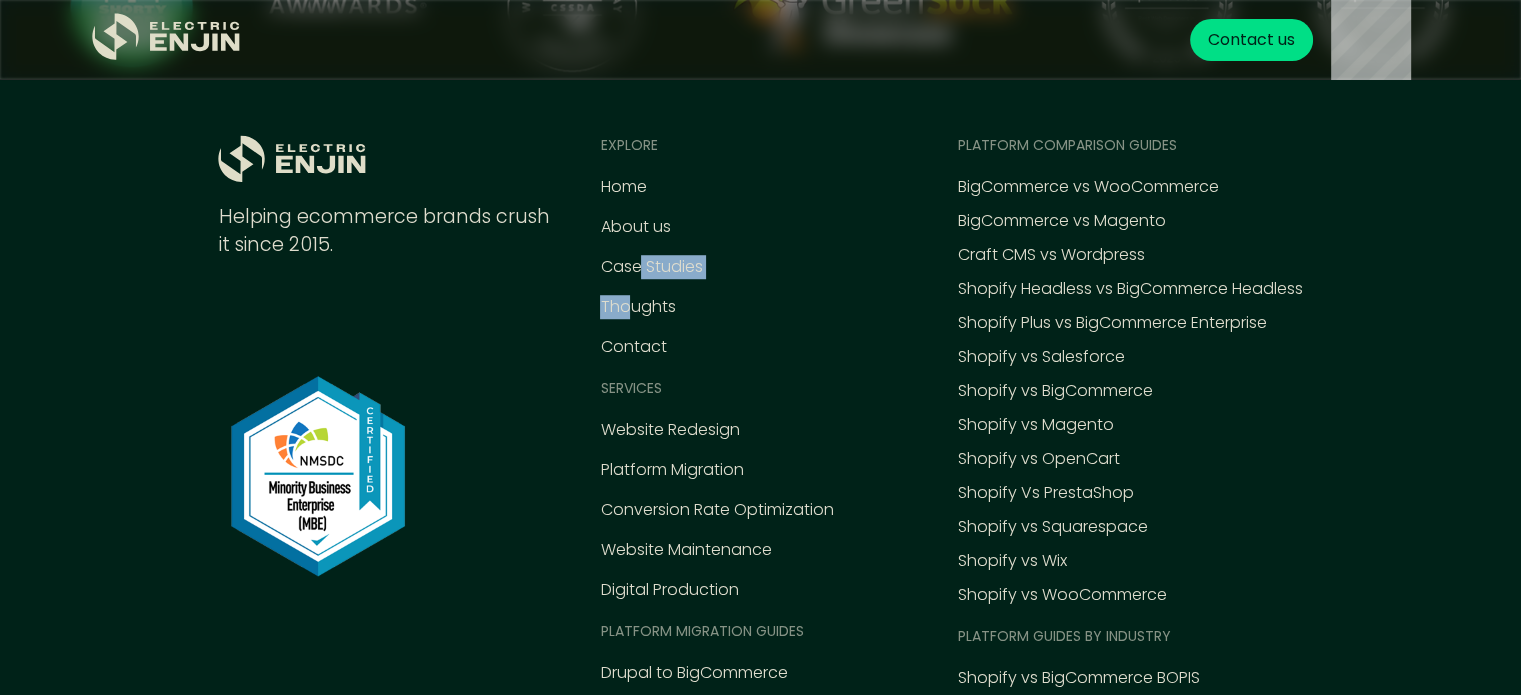 drag, startPoint x: 634, startPoint y: 268, endPoint x: 623, endPoint y: 313, distance: 46.32494 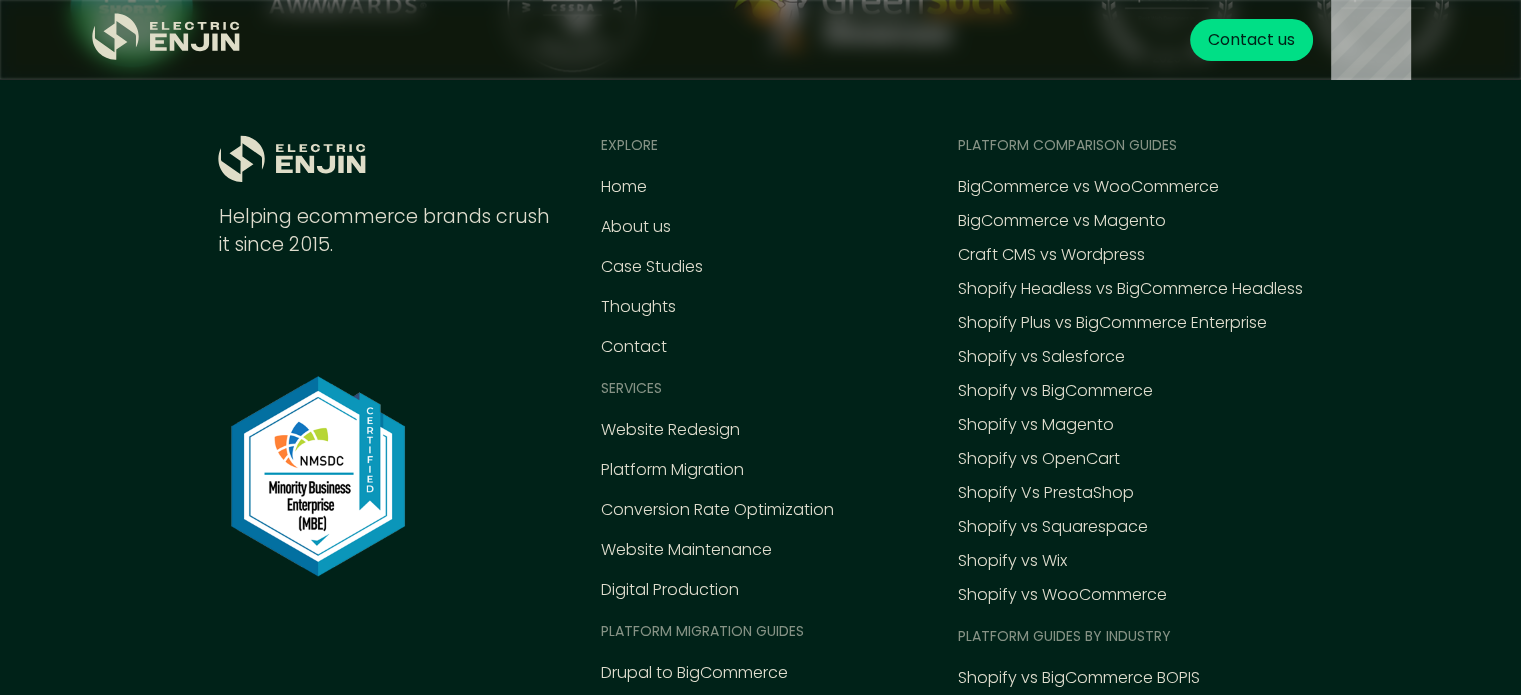 scroll, scrollTop: 9208, scrollLeft: 0, axis: vertical 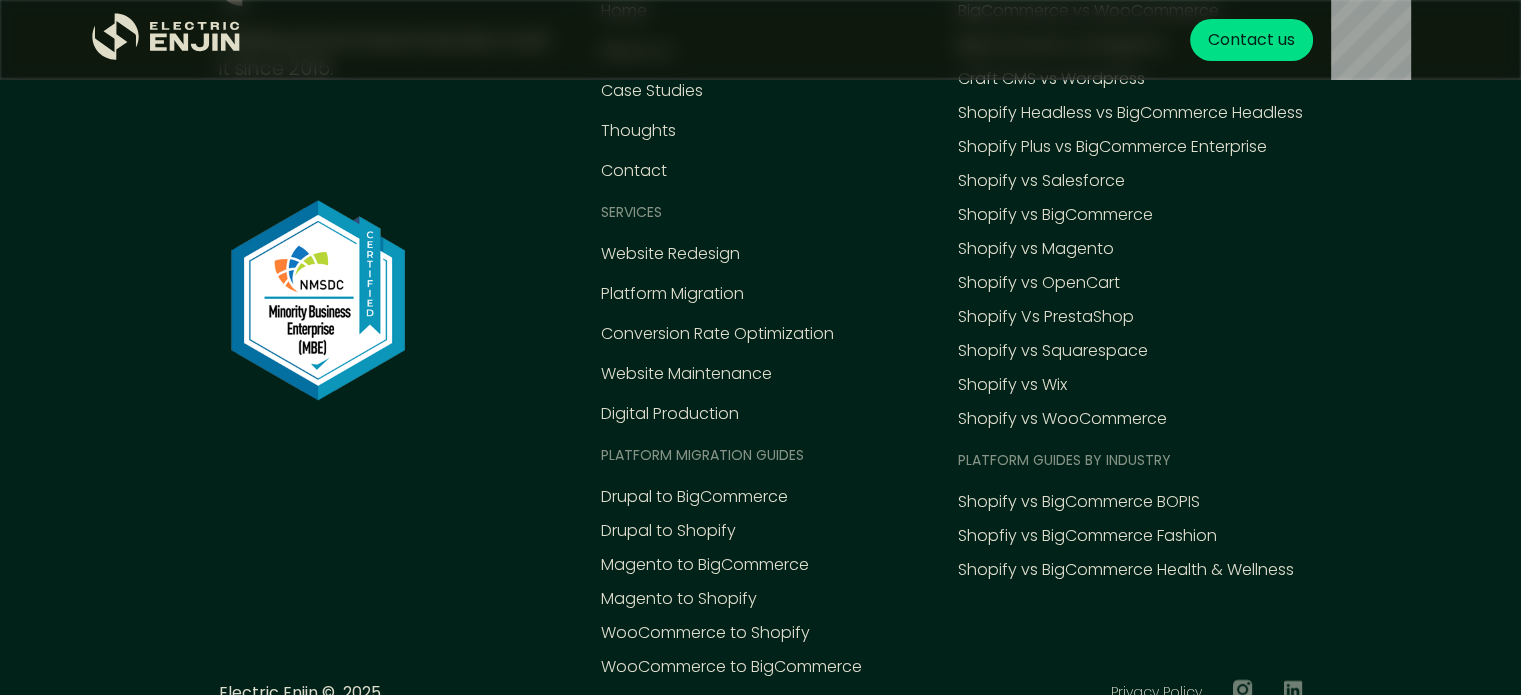 click on ".st0{fill:#dfddc8;}
Helping ecommerce brands crush it since 2015. EXPLORE Home About us Case Studies Thoughts Contact Services Website Redesign Platform Migration Conversion Rate Optimization Website Maintenance Digital Production Platform MIGRATION Guides Drupal to BigCommerce Drupal to Shopify Magento to BigCommerce Magento to Shopify WooCommerce to Shopify WooCommerce to BigCommerce Platform comparison Guides BigCommerce vs WooCommerce BigCommerce vs Magento Craft CMS vs Wordpress Shopify Headless vs BigCommerce Headless Shopify Plus vs BigCommerce Enterprise Shopify vs Salesforce Shopify vs BigCommerce Shopify vs Magento Shopify vs OpenCart Shopify Vs PrestaShop Shopify vs Squarespace  Shopify vs Wix Shopify vs WooCommerce Platform guides by industry Shopify vs BigCommerce BOPIS Shopfiy vs BigCommerce Fashion Shopify vs BigCommerce Health & Wellness Electric Enjin ©  2025  Privacy Policy" at bounding box center (760, 243) 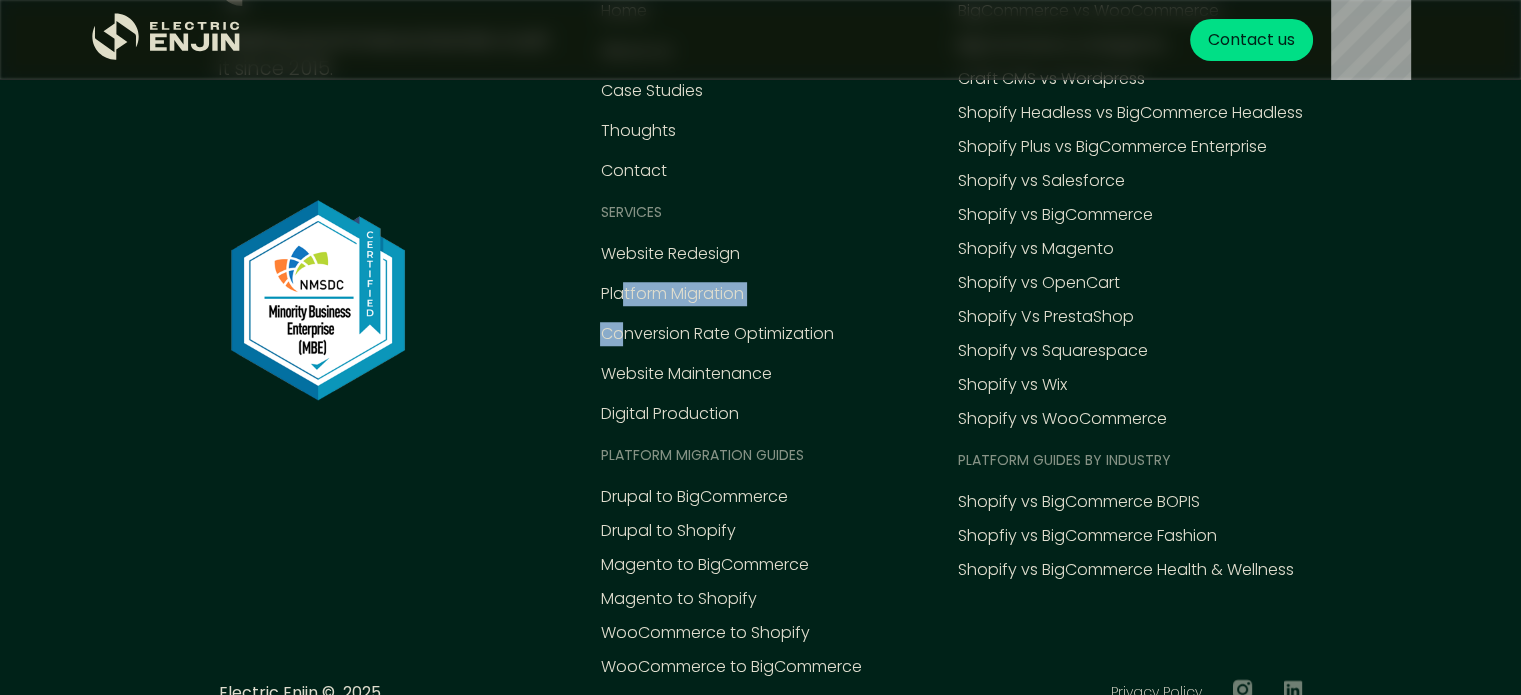 drag, startPoint x: 619, startPoint y: 295, endPoint x: 615, endPoint y: 319, distance: 24.33105 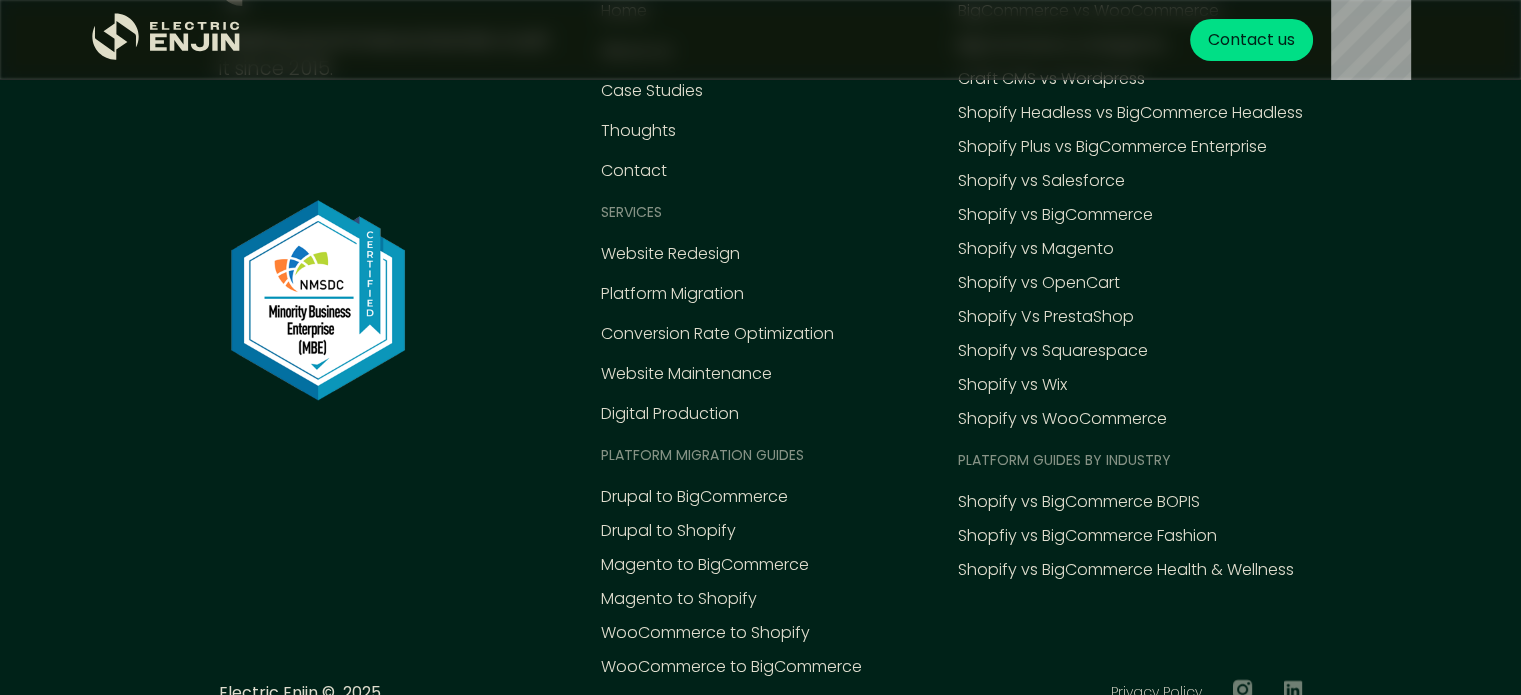 click on ".st0{fill:#dfddc8;}
Helping ecommerce brands crush it since 2015. EXPLORE Home About us Case Studies Thoughts Contact Services Website Redesign Platform Migration Conversion Rate Optimization Website Maintenance Digital Production Platform MIGRATION Guides Drupal to BigCommerce Drupal to Shopify Magento to BigCommerce Magento to Shopify WooCommerce to Shopify WooCommerce to BigCommerce Platform comparison Guides BigCommerce vs WooCommerce BigCommerce vs Magento Craft CMS vs Wordpress Shopify Headless vs BigCommerce Headless Shopify Plus vs BigCommerce Enterprise Shopify vs Salesforce Shopify vs BigCommerce Shopify vs Magento Shopify vs OpenCart Shopify Vs PrestaShop Shopify vs Squarespace  Shopify vs Wix Shopify vs WooCommerce Platform guides by industry Shopify vs BigCommerce BOPIS Shopfiy vs BigCommerce Fashion Shopify vs BigCommerce Health & Wellness Electric Enjin ©  2025  Privacy Policy" at bounding box center (760, 243) 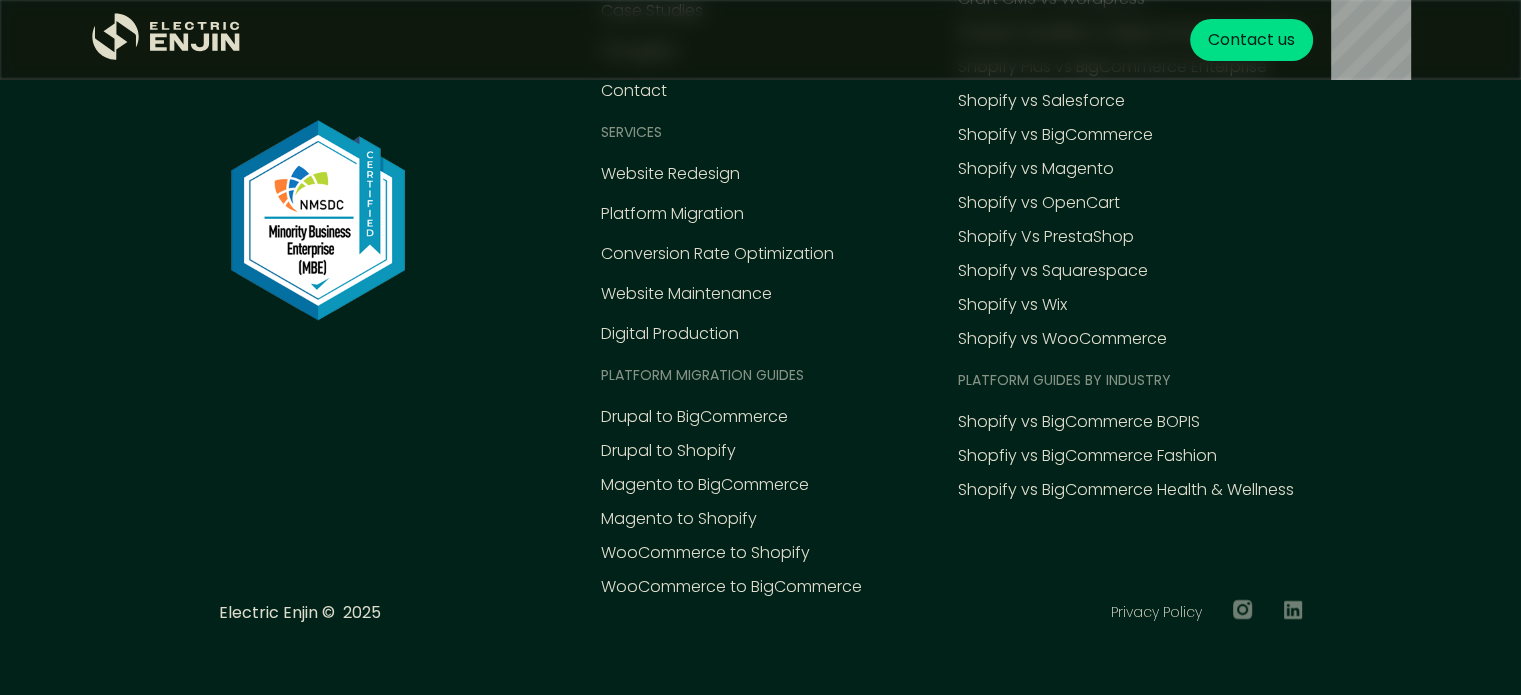click on ".st0{fill:#dfddc8;}
Helping ecommerce brands crush it since 2015. EXPLORE Home About us Case Studies Thoughts Contact Services Website Redesign Platform Migration Conversion Rate Optimization Website Maintenance Digital Production Platform MIGRATION Guides Drupal to BigCommerce Drupal to Shopify Magento to BigCommerce Magento to Shopify WooCommerce to Shopify WooCommerce to BigCommerce Platform comparison Guides BigCommerce vs WooCommerce BigCommerce vs Magento Craft CMS vs Wordpress Shopify Headless vs BigCommerce Headless Shopify Plus vs BigCommerce Enterprise Shopify vs Salesforce Shopify vs BigCommerce Shopify vs Magento Shopify vs OpenCart Shopify Vs PrestaShop Shopify vs Squarespace  Shopify vs Wix Shopify vs WooCommerce Platform guides by industry Shopify vs BigCommerce BOPIS Shopfiy vs BigCommerce Fashion Shopify vs BigCommerce Health & Wellness Electric Enjin ©  2025  Privacy Policy" at bounding box center (760, 163) 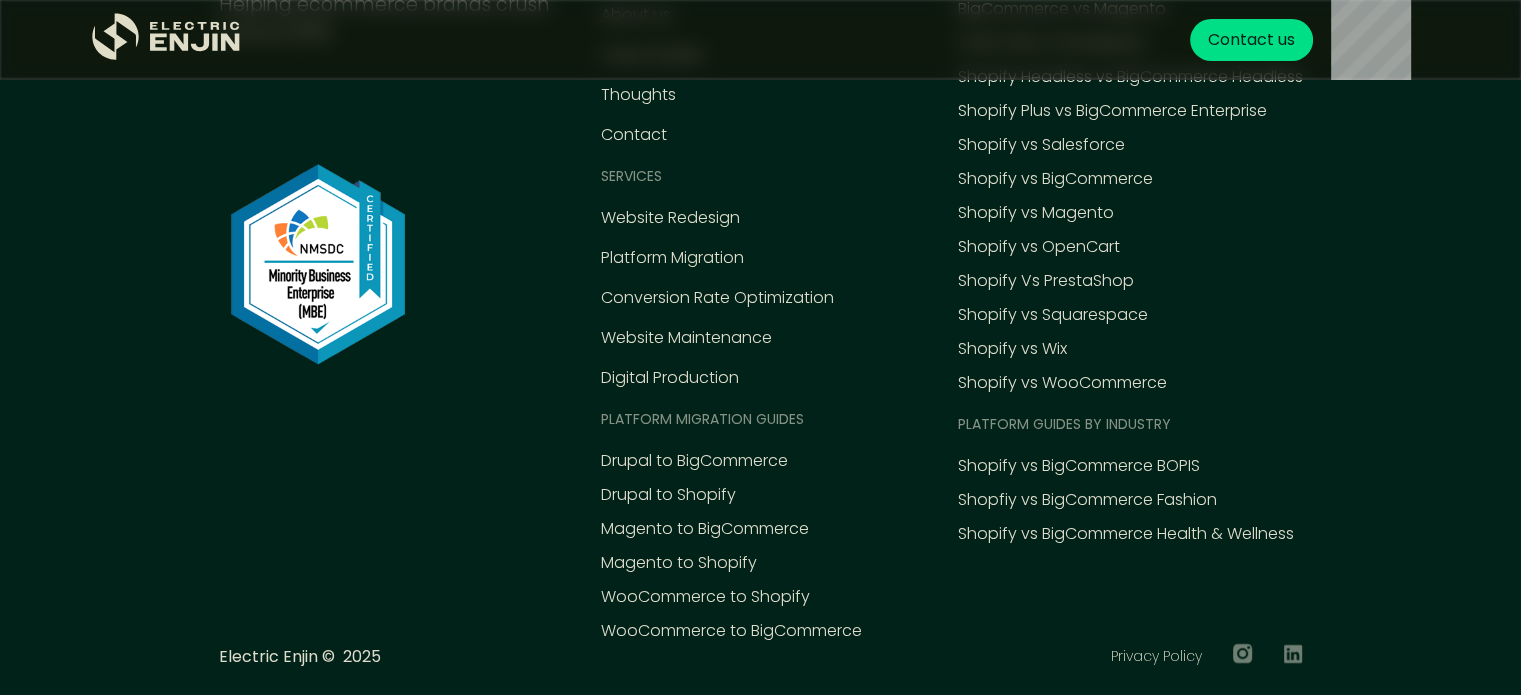scroll, scrollTop: 9244, scrollLeft: 0, axis: vertical 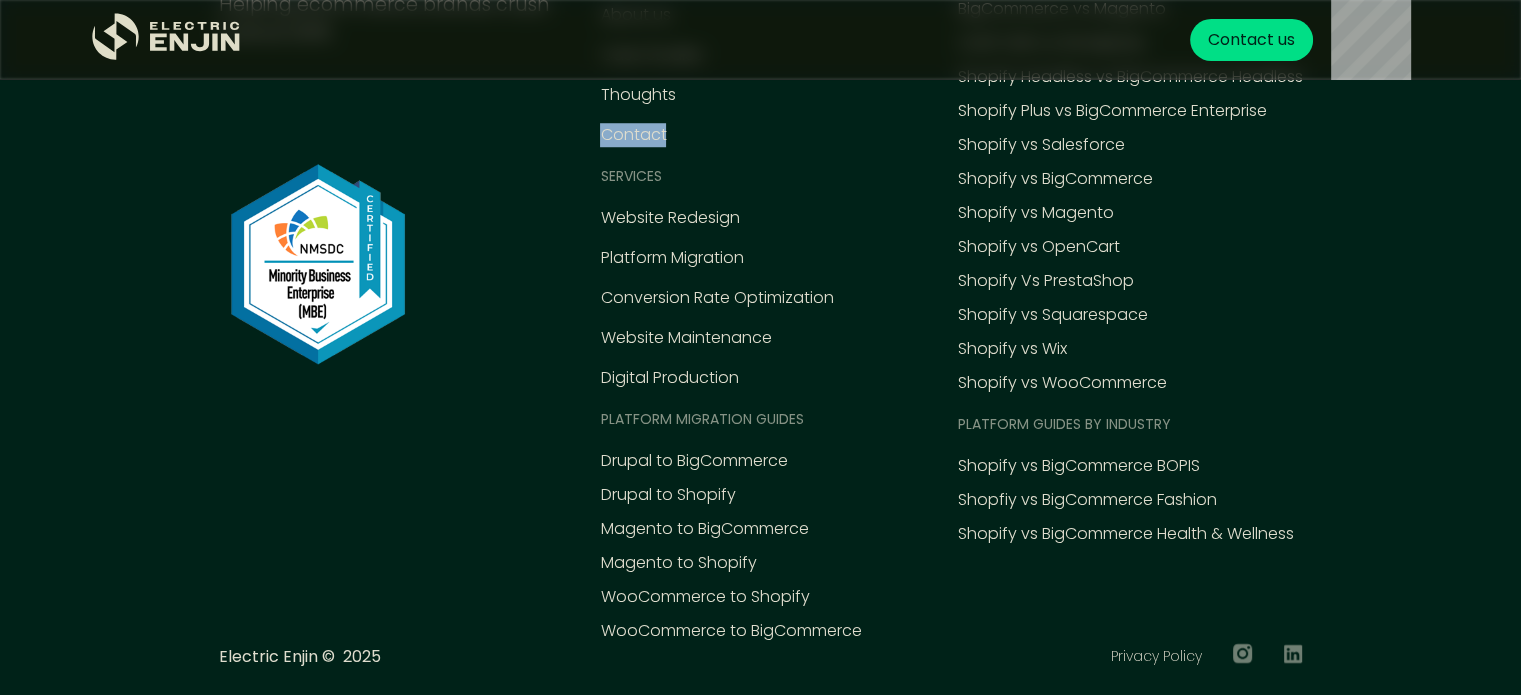click on ".st0{fill:#dfddc8;}
Helping ecommerce brands crush it since 2015. EXPLORE Home About us Case Studies Thoughts Contact Services Website Redesign Platform Migration Conversion Rate Optimization Website Maintenance Digital Production Platform MIGRATION Guides Drupal to BigCommerce Drupal to Shopify Magento to BigCommerce Magento to Shopify WooCommerce to Shopify WooCommerce to BigCommerce Platform comparison Guides BigCommerce vs WooCommerce BigCommerce vs Magento Craft CMS vs Wordpress Shopify Headless vs BigCommerce Headless Shopify Plus vs BigCommerce Enterprise Shopify vs Salesforce Shopify vs BigCommerce Shopify vs Magento Shopify vs OpenCart Shopify Vs PrestaShop Shopify vs Squarespace  Shopify vs Wix Shopify vs WooCommerce Platform guides by industry Shopify vs BigCommerce BOPIS Shopfiy vs BigCommerce Fashion Shopify vs BigCommerce Health & Wellness Electric Enjin ©  2025  Privacy Policy" at bounding box center [760, 207] 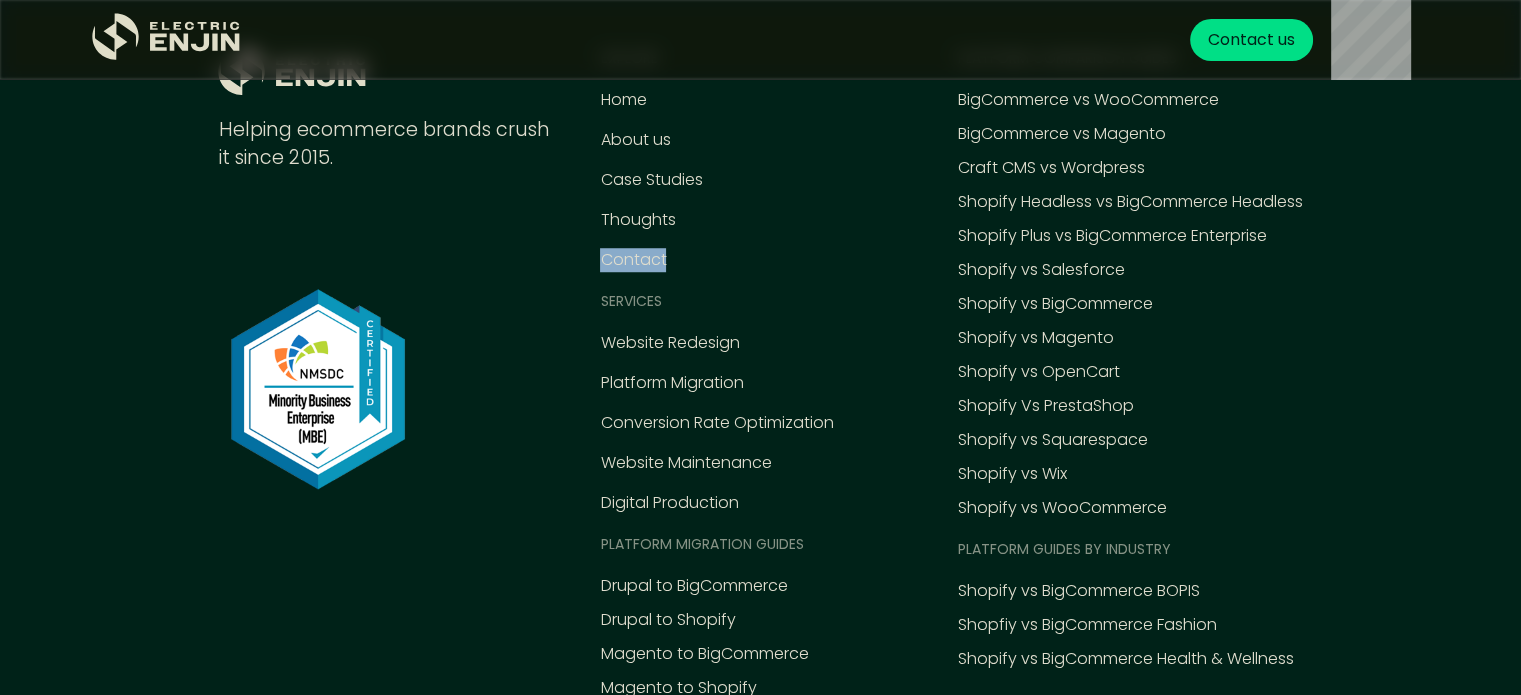 scroll, scrollTop: 9117, scrollLeft: 0, axis: vertical 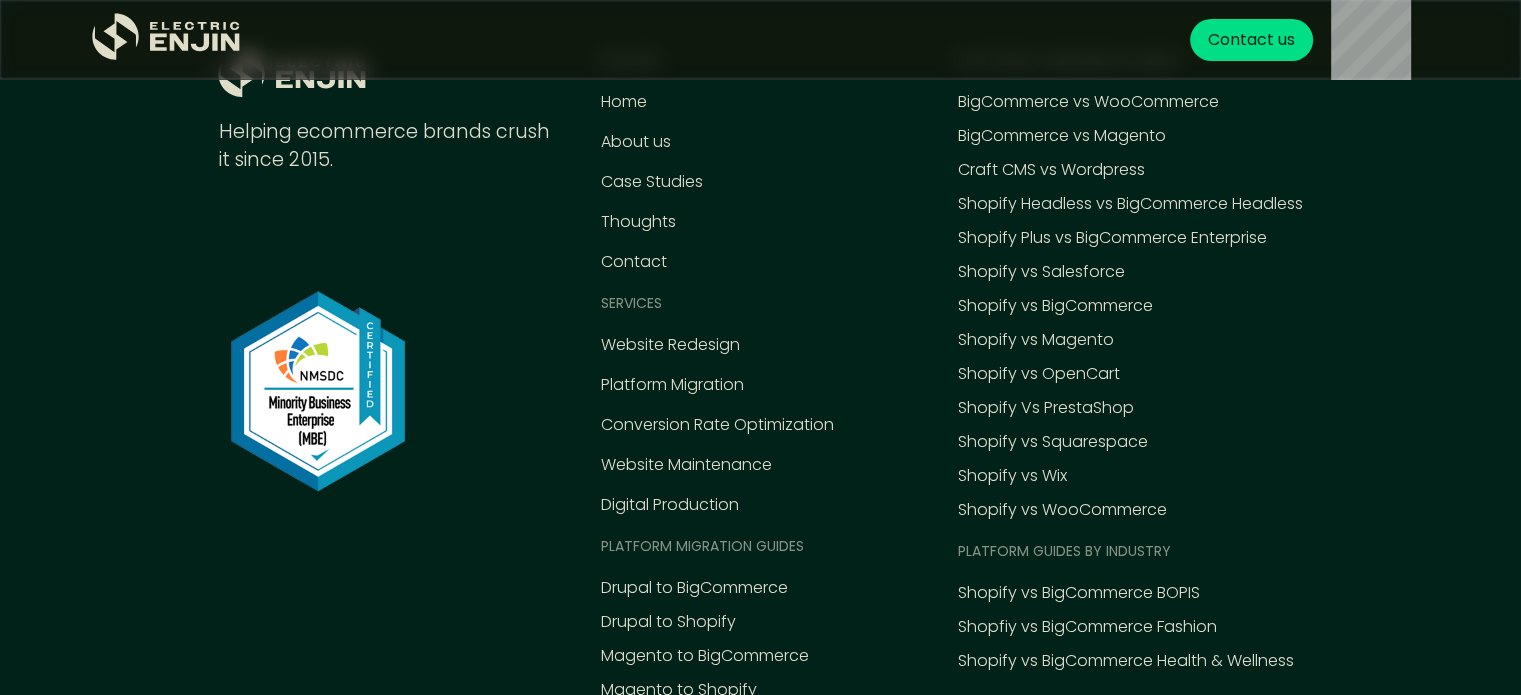 click on ".st0{fill:#dfddc8;}
Helping ecommerce brands crush it since 2015. EXPLORE Home About us Case Studies Thoughts Contact Services Website Redesign Platform Migration Conversion Rate Optimization Website Maintenance Digital Production Platform MIGRATION Guides Drupal to BigCommerce Drupal to Shopify Magento to BigCommerce Magento to Shopify WooCommerce to Shopify WooCommerce to BigCommerce Platform comparison Guides BigCommerce vs WooCommerce BigCommerce vs Magento Craft CMS vs Wordpress Shopify Headless vs BigCommerce Headless Shopify Plus vs BigCommerce Enterprise Shopify vs Salesforce Shopify vs BigCommerce Shopify vs Magento Shopify vs OpenCart Shopify Vs PrestaShop Shopify vs Squarespace  Shopify vs Wix Shopify vs WooCommerce Platform guides by industry Shopify vs BigCommerce BOPIS Shopfiy vs BigCommerce Fashion Shopify vs BigCommerce Health & Wellness Electric Enjin ©  2025  Privacy Policy" at bounding box center [760, 334] 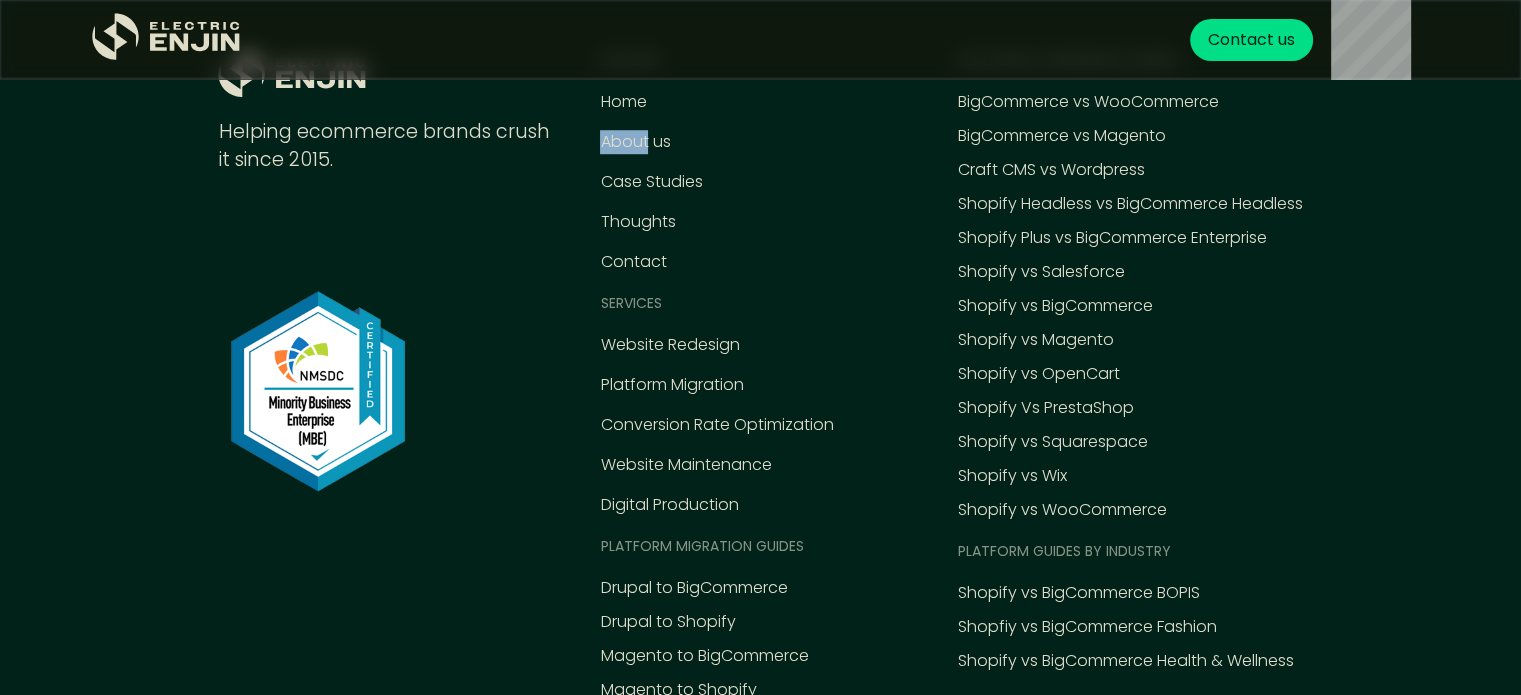 click on ".st0{fill:#dfddc8;}
Helping ecommerce brands crush it since 2015. EXPLORE Home About us Case Studies Thoughts Contact Services Website Redesign Platform Migration Conversion Rate Optimization Website Maintenance Digital Production Platform MIGRATION Guides Drupal to BigCommerce Drupal to Shopify Magento to BigCommerce Magento to Shopify WooCommerce to Shopify WooCommerce to BigCommerce Platform comparison Guides BigCommerce vs WooCommerce BigCommerce vs Magento Craft CMS vs Wordpress Shopify Headless vs BigCommerce Headless Shopify Plus vs BigCommerce Enterprise Shopify vs Salesforce Shopify vs BigCommerce Shopify vs Magento Shopify vs OpenCart Shopify Vs PrestaShop Shopify vs Squarespace  Shopify vs Wix Shopify vs WooCommerce Platform guides by industry Shopify vs BigCommerce BOPIS Shopfiy vs BigCommerce Fashion Shopify vs BigCommerce Health & Wellness Electric Enjin ©  2025  Privacy Policy" at bounding box center [760, 334] 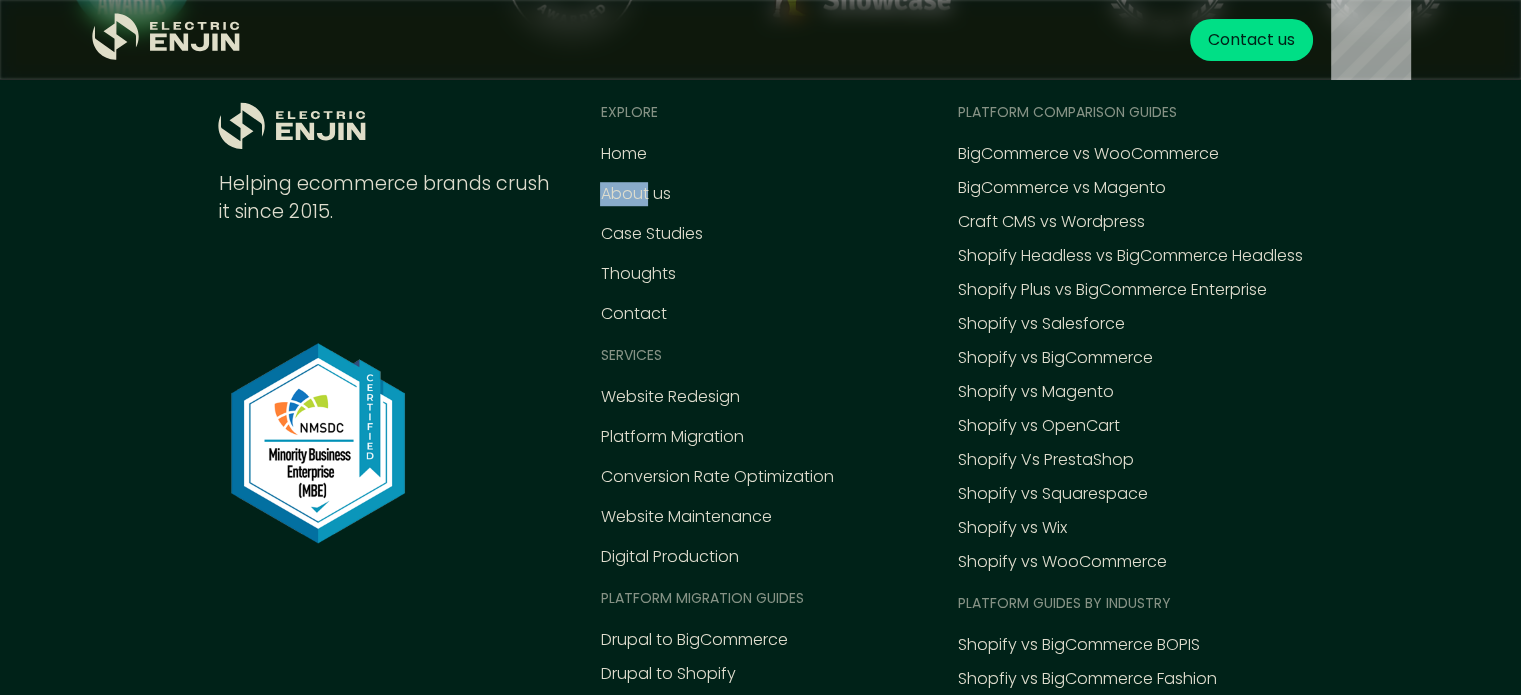 scroll, scrollTop: 9061, scrollLeft: 0, axis: vertical 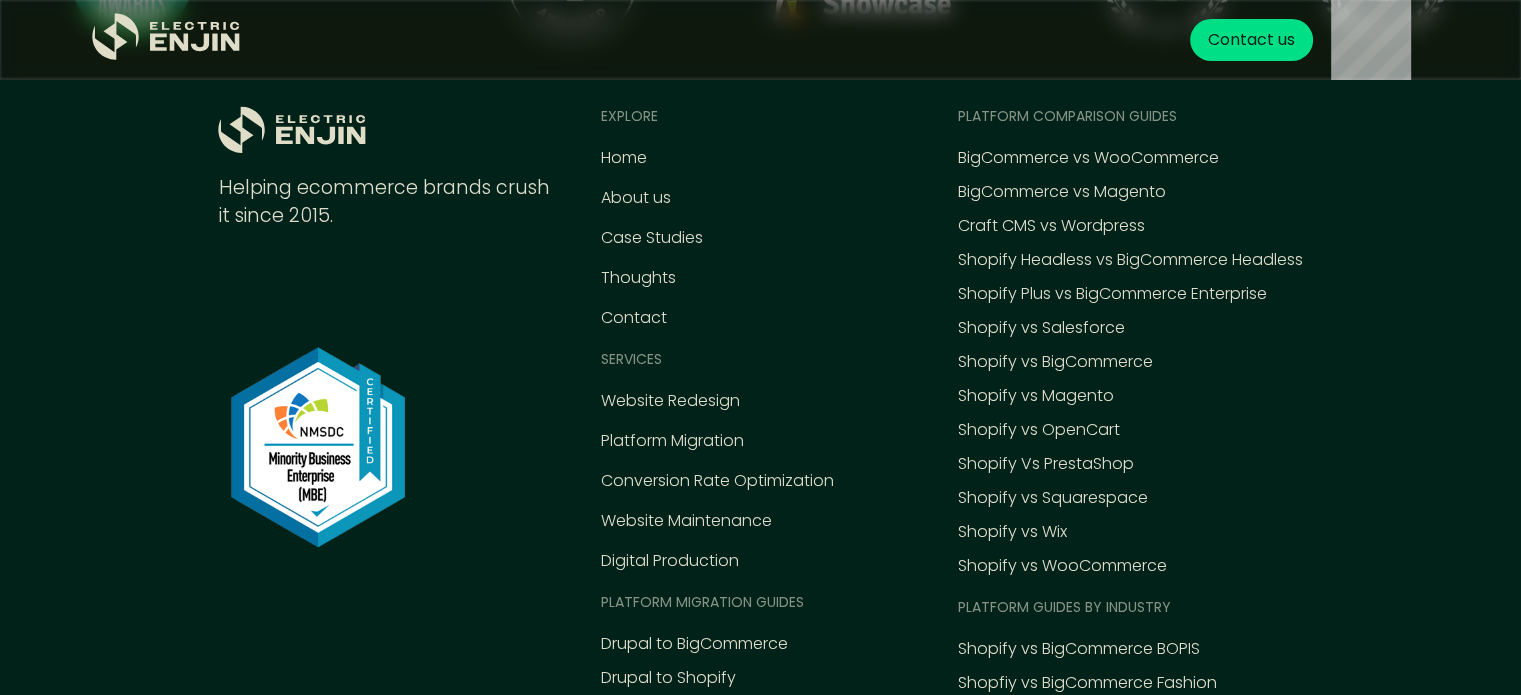 click on ".st0{fill:#dfddc8;}
Helping ecommerce brands crush it since 2015. EXPLORE Home About us Case Studies Thoughts Contact Services Website Redesign Platform Migration Conversion Rate Optimization Website Maintenance Digital Production Platform MIGRATION Guides Drupal to BigCommerce Drupal to Shopify Magento to BigCommerce Magento to Shopify WooCommerce to Shopify WooCommerce to BigCommerce Platform comparison Guides BigCommerce vs WooCommerce BigCommerce vs Magento Craft CMS vs Wordpress Shopify Headless vs BigCommerce Headless Shopify Plus vs BigCommerce Enterprise Shopify vs Salesforce Shopify vs BigCommerce Shopify vs Magento Shopify vs OpenCart Shopify Vs PrestaShop Shopify vs Squarespace  Shopify vs Wix Shopify vs WooCommerce Platform guides by industry Shopify vs BigCommerce BOPIS Shopfiy vs BigCommerce Fashion Shopify vs BigCommerce Health & Wellness Electric Enjin ©  2025  Privacy Policy" at bounding box center (760, 390) 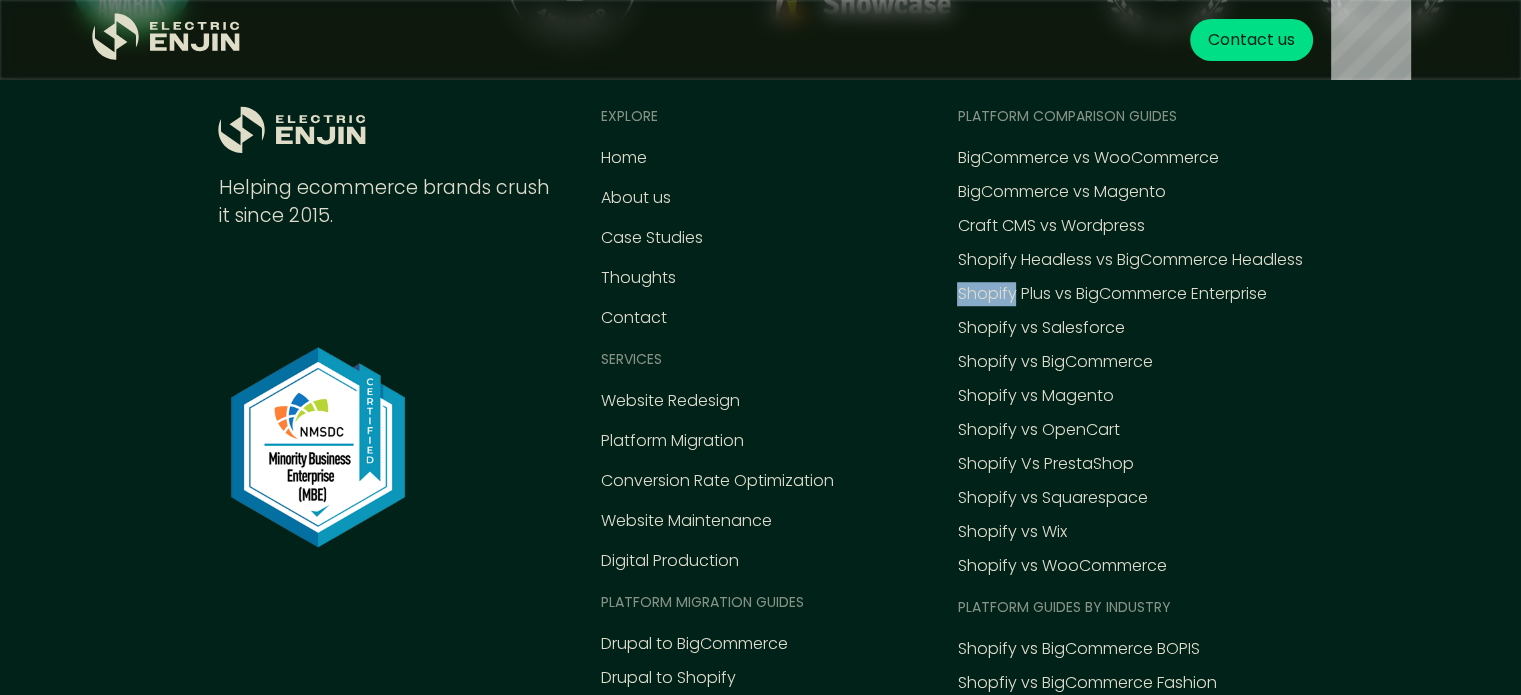 click on ".st0{fill:#dfddc8;}
Helping ecommerce brands crush it since 2015. EXPLORE Home About us Case Studies Thoughts Contact Services Website Redesign Platform Migration Conversion Rate Optimization Website Maintenance Digital Production Platform MIGRATION Guides Drupal to BigCommerce Drupal to Shopify Magento to BigCommerce Magento to Shopify WooCommerce to Shopify WooCommerce to BigCommerce Platform comparison Guides BigCommerce vs WooCommerce BigCommerce vs Magento Craft CMS vs Wordpress Shopify Headless vs BigCommerce Headless Shopify Plus vs BigCommerce Enterprise Shopify vs Salesforce Shopify vs BigCommerce Shopify vs Magento Shopify vs OpenCart Shopify Vs PrestaShop Shopify vs Squarespace  Shopify vs Wix Shopify vs WooCommerce Platform guides by industry Shopify vs BigCommerce BOPIS Shopfiy vs BigCommerce Fashion Shopify vs BigCommerce Health & Wellness Electric Enjin ©  2025  Privacy Policy" at bounding box center (760, 390) 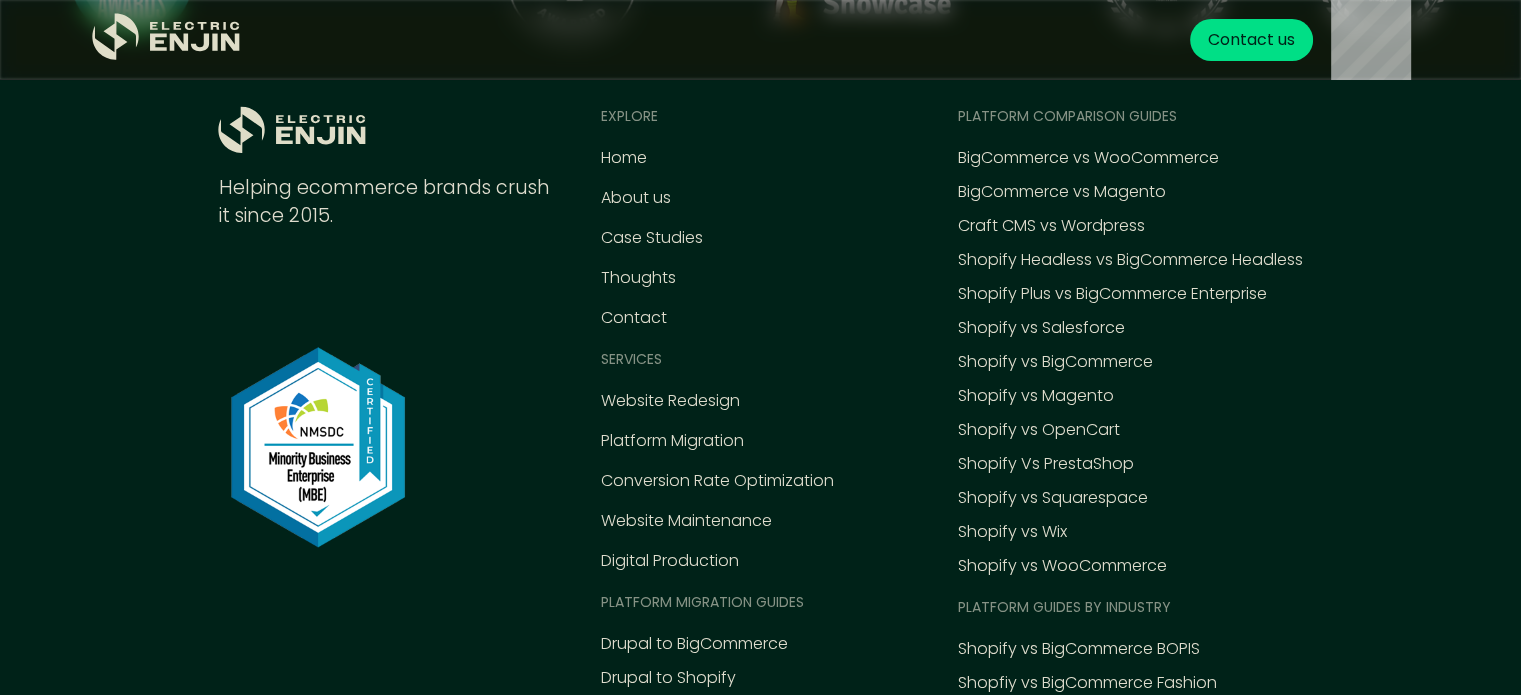click on ".st0{fill:#dfddc8;}
Helping ecommerce brands crush it since 2015. EXPLORE Home About us Case Studies Thoughts Contact Services Website Redesign Platform Migration Conversion Rate Optimization Website Maintenance Digital Production Platform MIGRATION Guides Drupal to BigCommerce Drupal to Shopify Magento to BigCommerce Magento to Shopify WooCommerce to Shopify WooCommerce to BigCommerce Platform comparison Guides BigCommerce vs WooCommerce BigCommerce vs Magento Craft CMS vs Wordpress Shopify Headless vs BigCommerce Headless Shopify Plus vs BigCommerce Enterprise Shopify vs Salesforce Shopify vs BigCommerce Shopify vs Magento Shopify vs OpenCart Shopify Vs PrestaShop Shopify vs Squarespace  Shopify vs Wix Shopify vs WooCommerce Platform guides by industry Shopify vs BigCommerce BOPIS Shopfiy vs BigCommerce Fashion Shopify vs BigCommerce Health & Wellness Electric Enjin ©  2025  Privacy Policy" at bounding box center [760, 390] 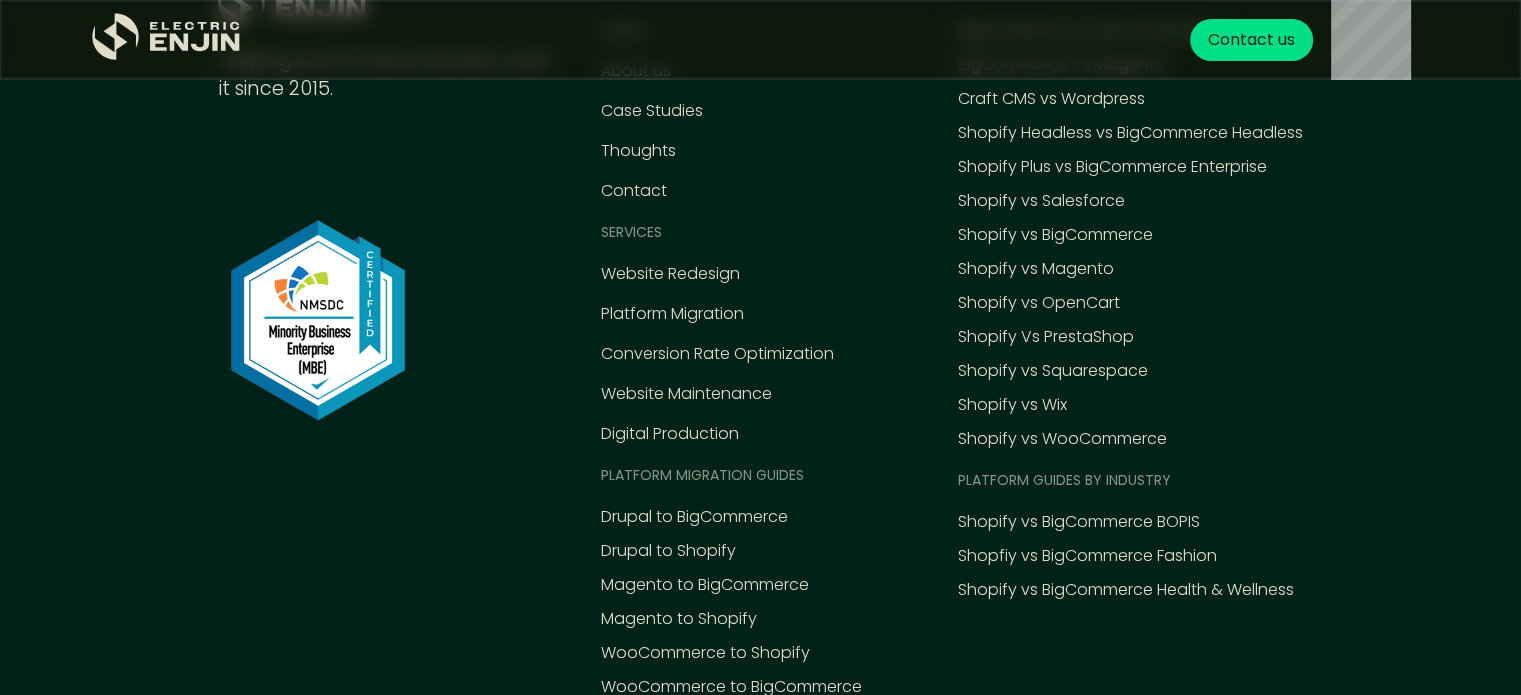 click on ".st0{fill:#dfddc8;}
Helping ecommerce brands crush it since 2015. EXPLORE Home About us Case Studies Thoughts Contact Services Website Redesign Platform Migration Conversion Rate Optimization Website Maintenance Digital Production Platform MIGRATION Guides Drupal to BigCommerce Drupal to Shopify Magento to BigCommerce Magento to Shopify WooCommerce to Shopify WooCommerce to BigCommerce Platform comparison Guides BigCommerce vs WooCommerce BigCommerce vs Magento Craft CMS vs Wordpress Shopify Headless vs BigCommerce Headless Shopify Plus vs BigCommerce Enterprise Shopify vs Salesforce Shopify vs BigCommerce Shopify vs Magento Shopify vs OpenCart Shopify Vs PrestaShop Shopify vs Squarespace  Shopify vs Wix Shopify vs WooCommerce Platform guides by industry Shopify vs BigCommerce BOPIS Shopfiy vs BigCommerce Fashion Shopify vs BigCommerce Health & Wellness Electric Enjin ©  2025  Privacy Policy" at bounding box center (760, 263) 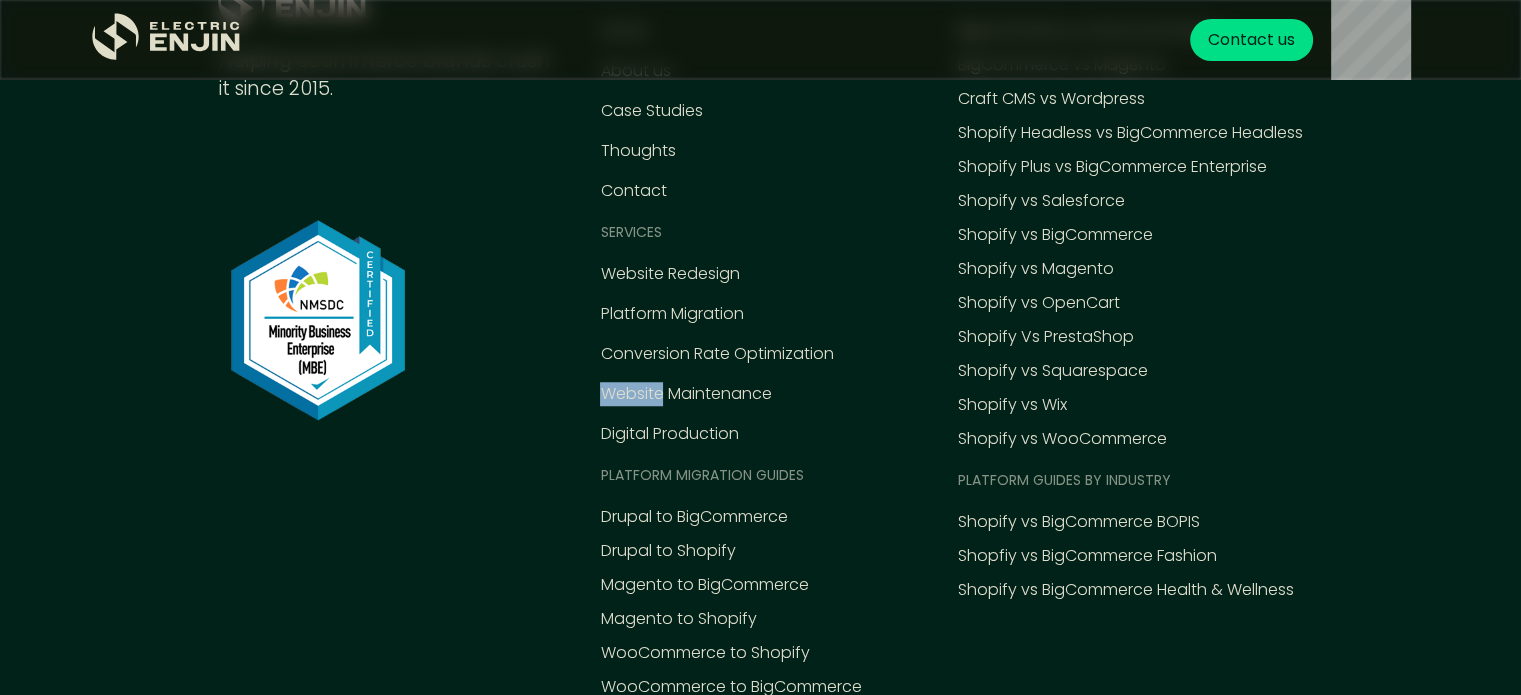 click on ".st0{fill:#dfddc8;}
Helping ecommerce brands crush it since 2015. EXPLORE Home About us Case Studies Thoughts Contact Services Website Redesign Platform Migration Conversion Rate Optimization Website Maintenance Digital Production Platform MIGRATION Guides Drupal to BigCommerce Drupal to Shopify Magento to BigCommerce Magento to Shopify WooCommerce to Shopify WooCommerce to BigCommerce Platform comparison Guides BigCommerce vs WooCommerce BigCommerce vs Magento Craft CMS vs Wordpress Shopify Headless vs BigCommerce Headless Shopify Plus vs BigCommerce Enterprise Shopify vs Salesforce Shopify vs BigCommerce Shopify vs Magento Shopify vs OpenCart Shopify Vs PrestaShop Shopify vs Squarespace  Shopify vs Wix Shopify vs WooCommerce Platform guides by industry Shopify vs BigCommerce BOPIS Shopfiy vs BigCommerce Fashion Shopify vs BigCommerce Health & Wellness Electric Enjin ©  2025  Privacy Policy" at bounding box center [760, 263] 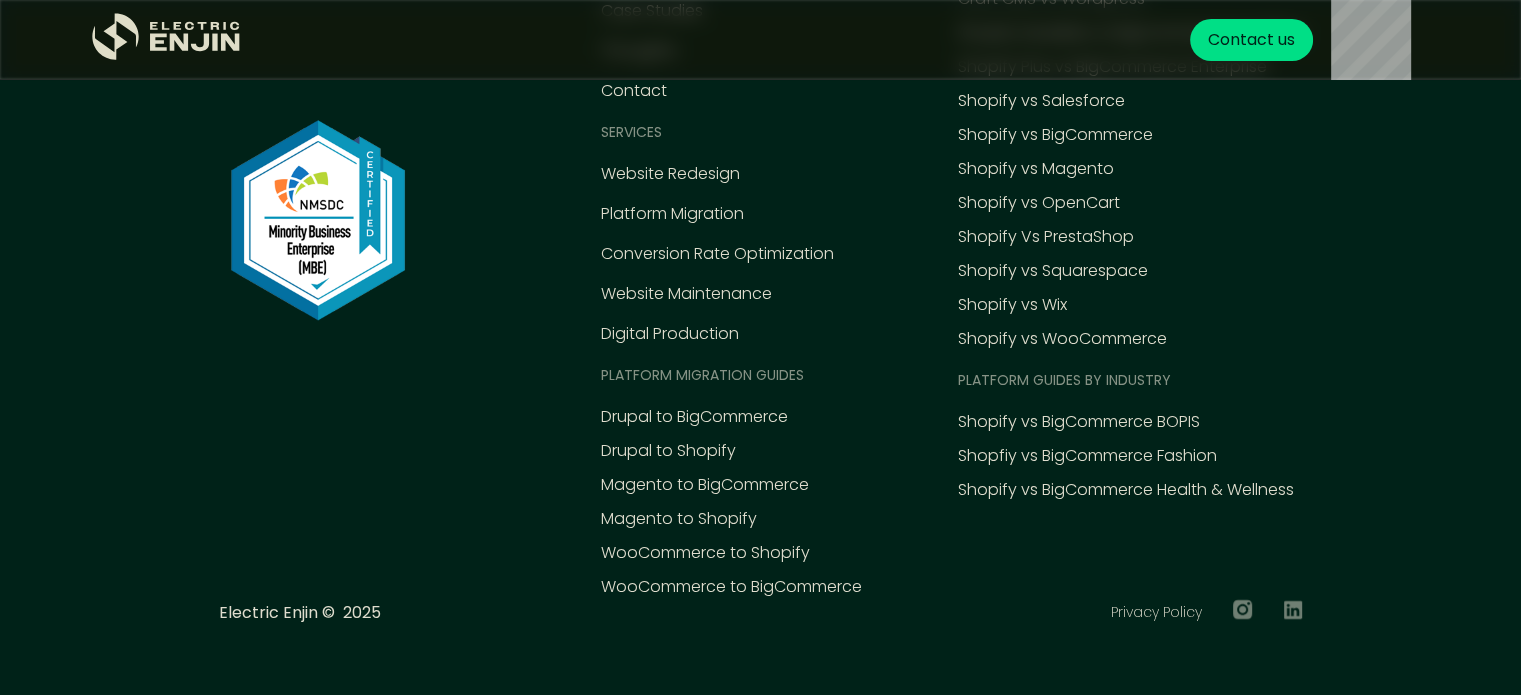 click on ".st0{fill:#dfddc8;}
Helping ecommerce brands crush it since 2015. EXPLORE Home About us Case Studies Thoughts Contact Services Website Redesign Platform Migration Conversion Rate Optimization Website Maintenance Digital Production Platform MIGRATION Guides Drupal to BigCommerce Drupal to Shopify Magento to BigCommerce Magento to Shopify WooCommerce to Shopify WooCommerce to BigCommerce Platform comparison Guides BigCommerce vs WooCommerce BigCommerce vs Magento Craft CMS vs Wordpress Shopify Headless vs BigCommerce Headless Shopify Plus vs BigCommerce Enterprise Shopify vs Salesforce Shopify vs BigCommerce Shopify vs Magento Shopify vs OpenCart Shopify Vs PrestaShop Shopify vs Squarespace  Shopify vs Wix Shopify vs WooCommerce Platform guides by industry Shopify vs BigCommerce BOPIS Shopfiy vs BigCommerce Fashion Shopify vs BigCommerce Health & Wellness Electric Enjin ©  2025  Privacy Policy" at bounding box center (760, 163) 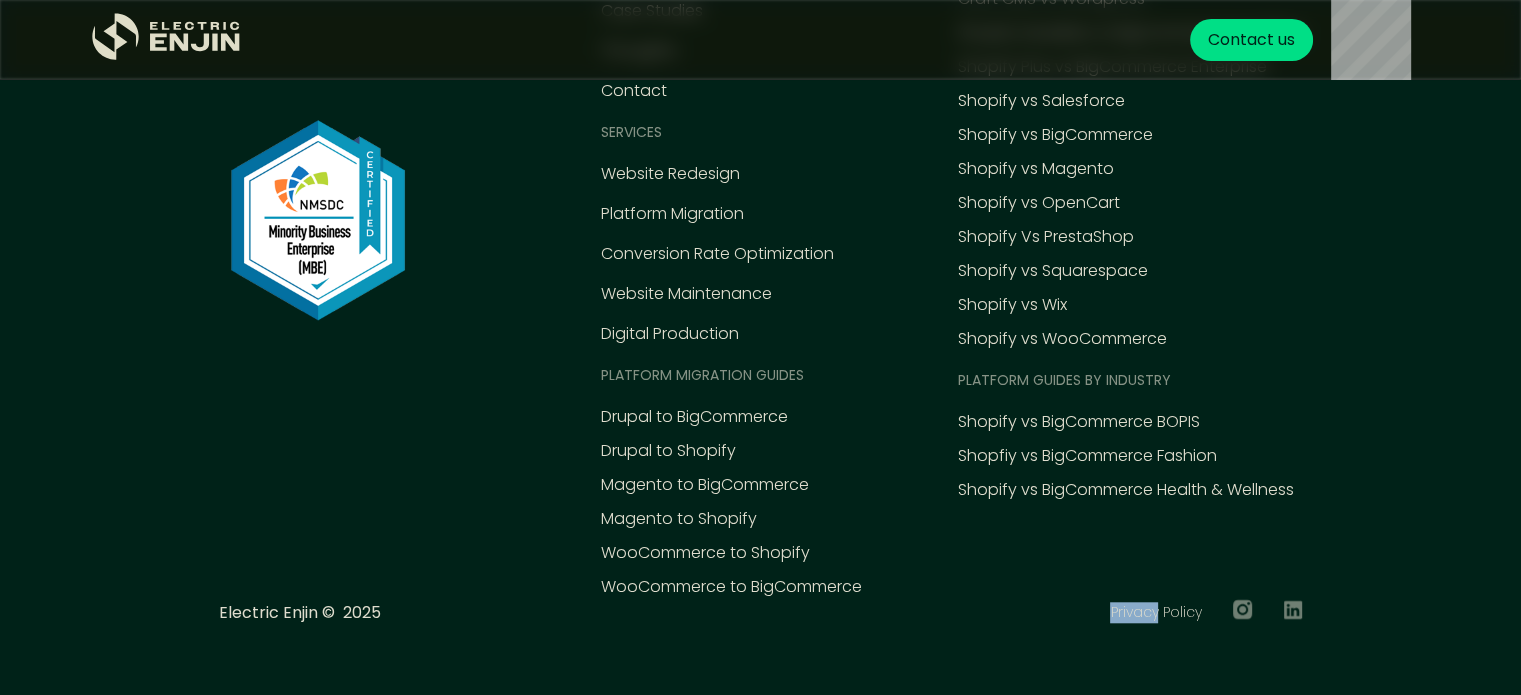 click on ".st0{fill:#dfddc8;}
Helping ecommerce brands crush it since 2015. EXPLORE Home About us Case Studies Thoughts Contact Services Website Redesign Platform Migration Conversion Rate Optimization Website Maintenance Digital Production Platform MIGRATION Guides Drupal to BigCommerce Drupal to Shopify Magento to BigCommerce Magento to Shopify WooCommerce to Shopify WooCommerce to BigCommerce Platform comparison Guides BigCommerce vs WooCommerce BigCommerce vs Magento Craft CMS vs Wordpress Shopify Headless vs BigCommerce Headless Shopify Plus vs BigCommerce Enterprise Shopify vs Salesforce Shopify vs BigCommerce Shopify vs Magento Shopify vs OpenCart Shopify Vs PrestaShop Shopify vs Squarespace  Shopify vs Wix Shopify vs WooCommerce Platform guides by industry Shopify vs BigCommerce BOPIS Shopfiy vs BigCommerce Fashion Shopify vs BigCommerce Health & Wellness Electric Enjin ©  2025  Privacy Policy" at bounding box center [760, 163] 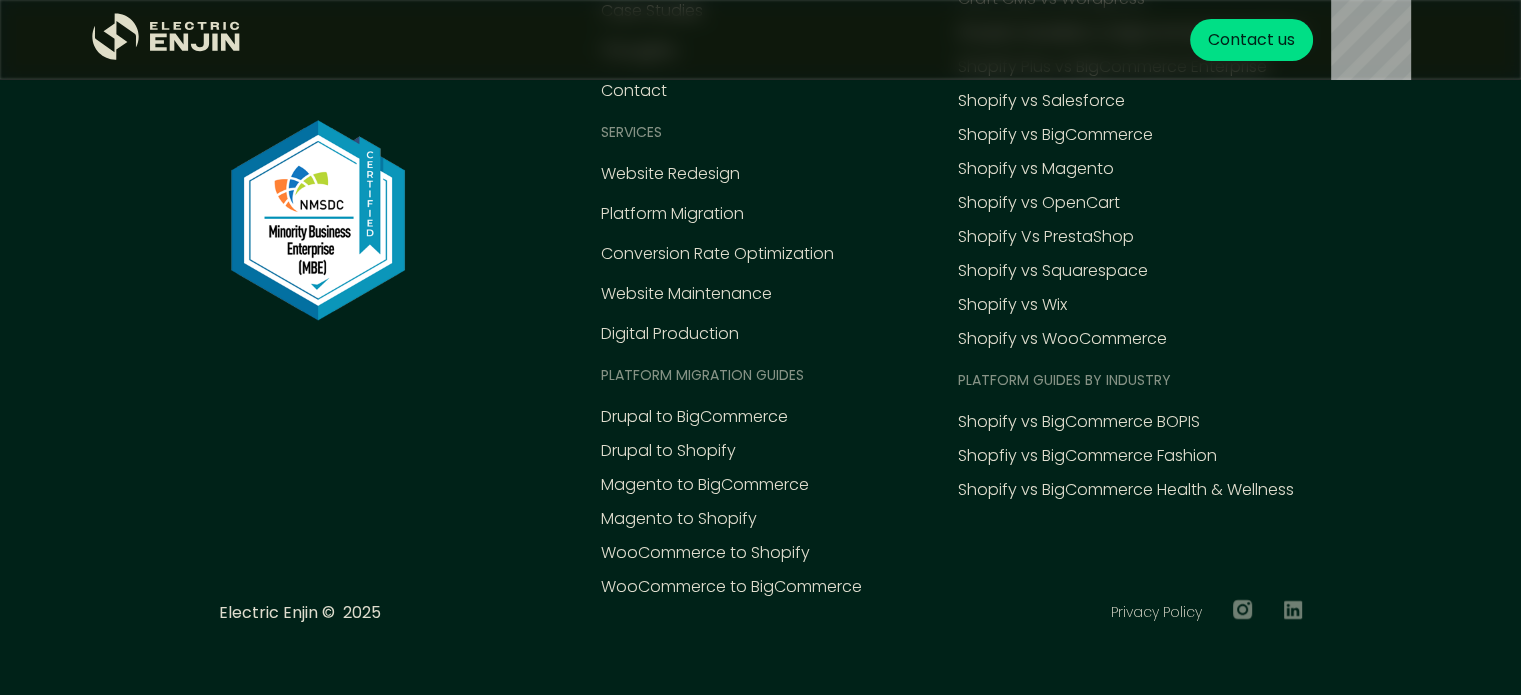 click on ".st0{fill:#dfddc8;}
Helping ecommerce brands crush it since 2015. EXPLORE Home About us Case Studies Thoughts Contact Services Website Redesign Platform Migration Conversion Rate Optimization Website Maintenance Digital Production Platform MIGRATION Guides Drupal to BigCommerce Drupal to Shopify Magento to BigCommerce Magento to Shopify WooCommerce to Shopify WooCommerce to BigCommerce Platform comparison Guides BigCommerce vs WooCommerce BigCommerce vs Magento Craft CMS vs Wordpress Shopify Headless vs BigCommerce Headless Shopify Plus vs BigCommerce Enterprise Shopify vs Salesforce Shopify vs BigCommerce Shopify vs Magento Shopify vs OpenCart Shopify Vs PrestaShop Shopify vs Squarespace  Shopify vs Wix Shopify vs WooCommerce Platform guides by industry Shopify vs BigCommerce BOPIS Shopfiy vs BigCommerce Fashion Shopify vs BigCommerce Health & Wellness Electric Enjin ©  2025  Privacy Policy" at bounding box center [760, 163] 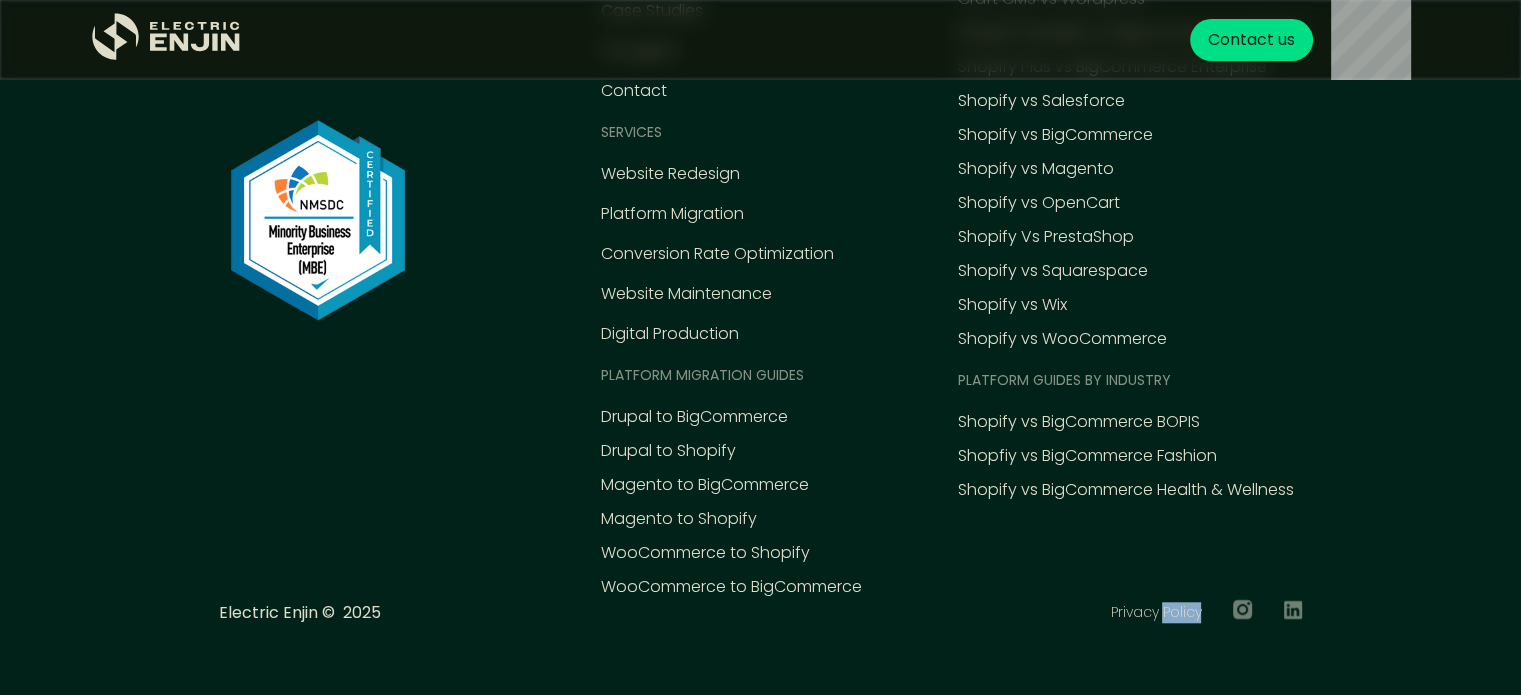 drag, startPoint x: 1292, startPoint y: 608, endPoint x: 1228, endPoint y: 608, distance: 64 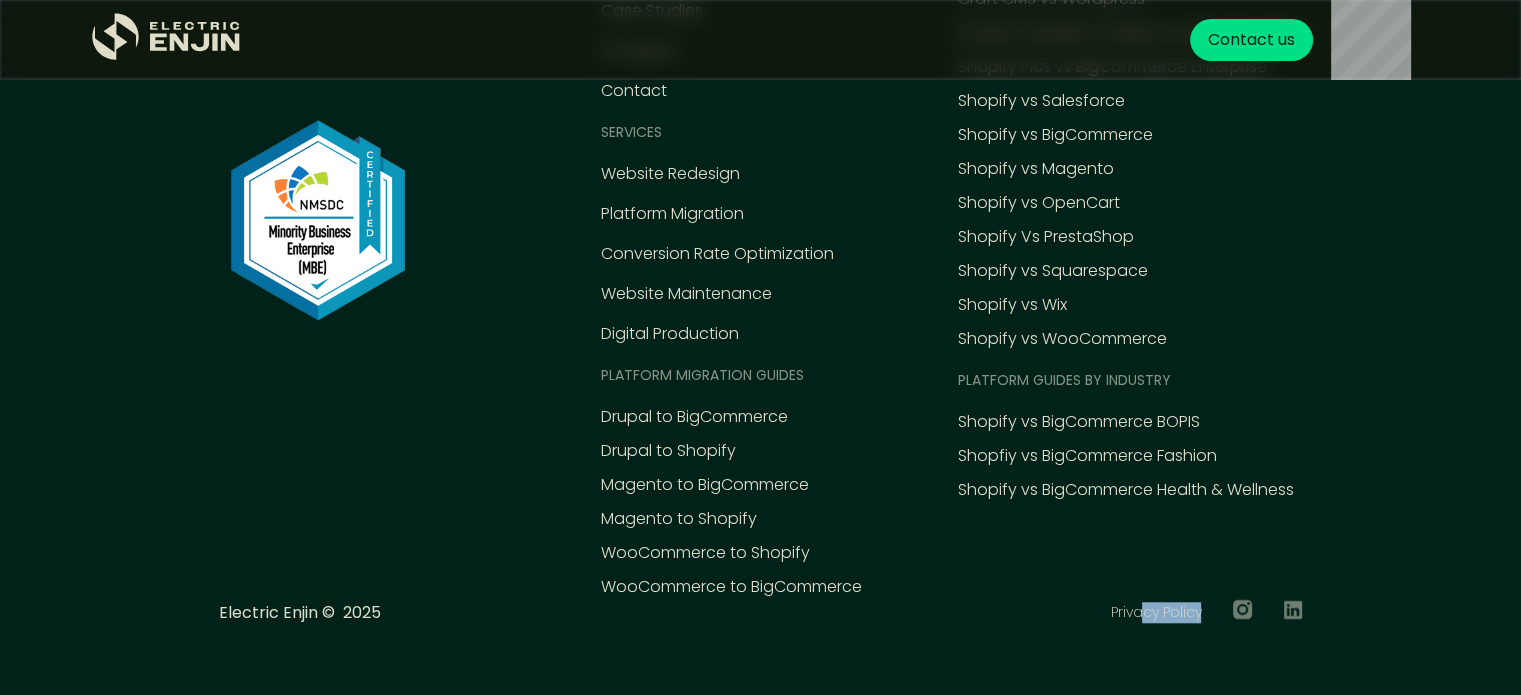 drag, startPoint x: 1228, startPoint y: 608, endPoint x: 1152, endPoint y: 622, distance: 77.27872 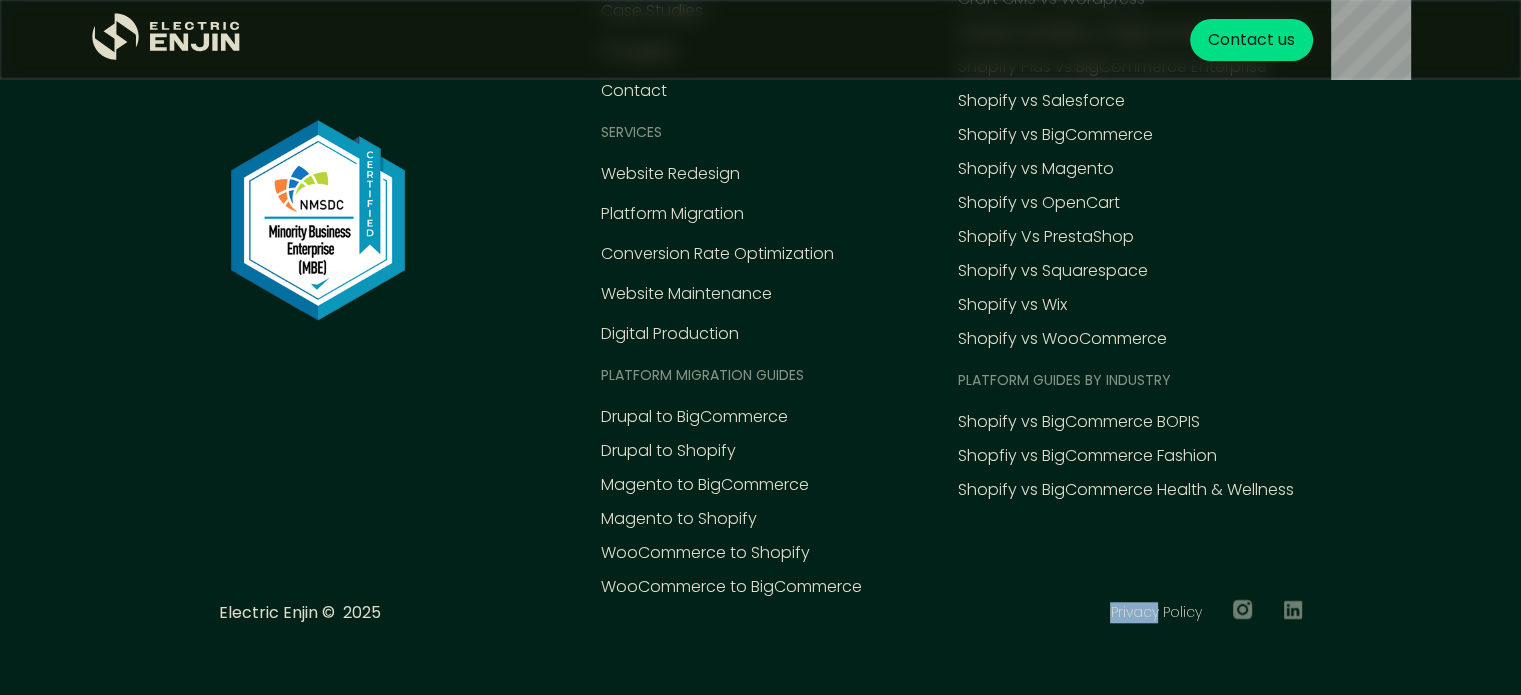 click on ".st0{fill:#dfddc8;}
Helping ecommerce brands crush it since 2015. EXPLORE Home About us Case Studies Thoughts Contact Services Website Redesign Platform Migration Conversion Rate Optimization Website Maintenance Digital Production Platform MIGRATION Guides Drupal to BigCommerce Drupal to Shopify Magento to BigCommerce Magento to Shopify WooCommerce to Shopify WooCommerce to BigCommerce Platform comparison Guides BigCommerce vs WooCommerce BigCommerce vs Magento Craft CMS vs Wordpress Shopify Headless vs BigCommerce Headless Shopify Plus vs BigCommerce Enterprise Shopify vs Salesforce Shopify vs BigCommerce Shopify vs Magento Shopify vs OpenCart Shopify Vs PrestaShop Shopify vs Squarespace  Shopify vs Wix Shopify vs WooCommerce Platform guides by industry Shopify vs BigCommerce BOPIS Shopfiy vs BigCommerce Fashion Shopify vs BigCommerce Health & Wellness Electric Enjin ©  2025  Privacy Policy" at bounding box center (760, 163) 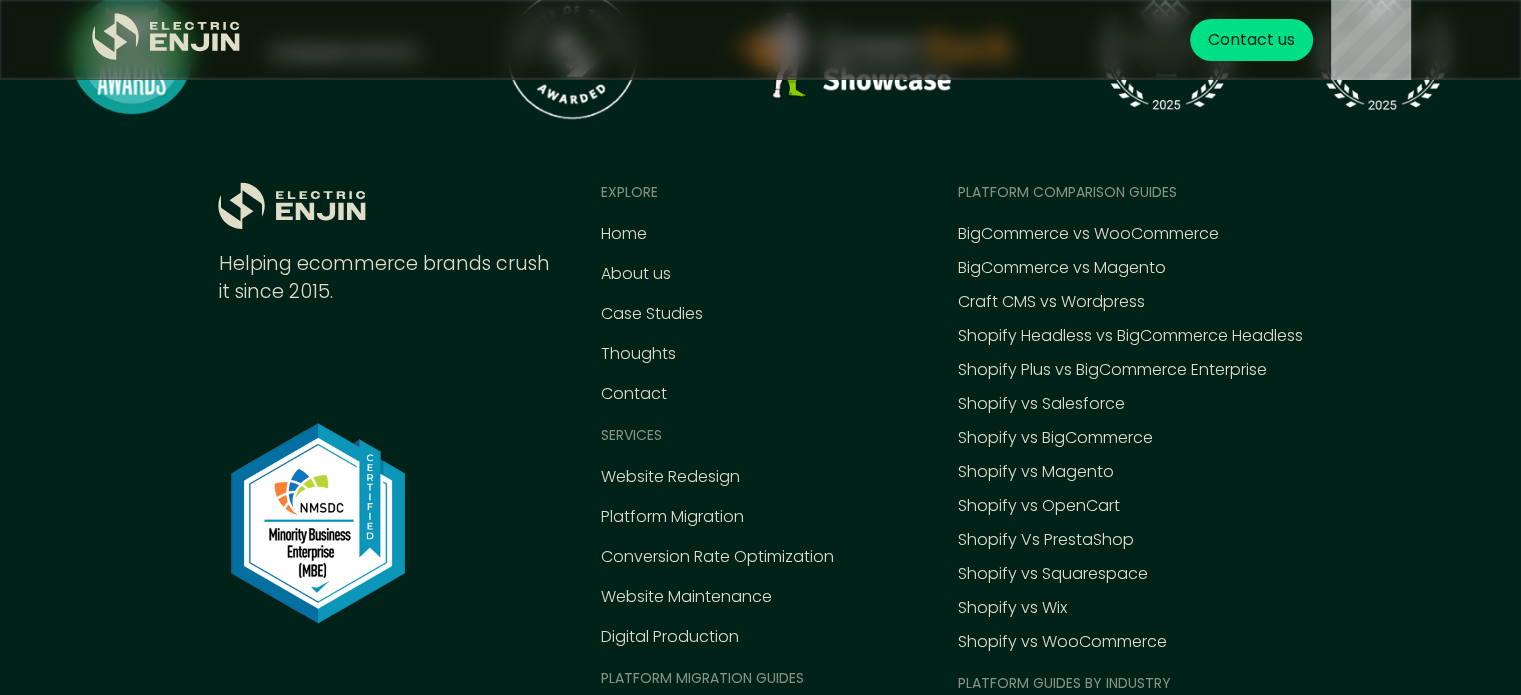 scroll, scrollTop: 8987, scrollLeft: 0, axis: vertical 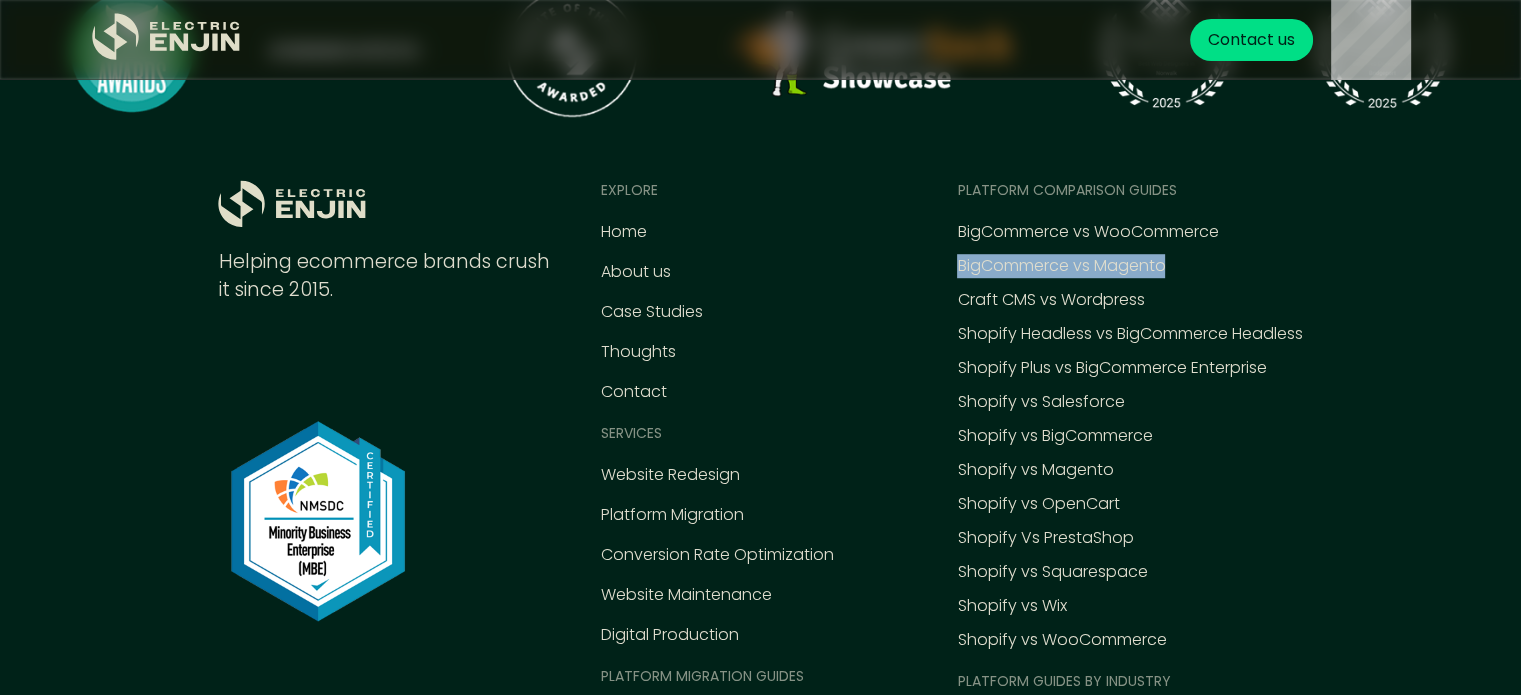 drag, startPoint x: 944, startPoint y: 262, endPoint x: 1036, endPoint y: 280, distance: 93.74433 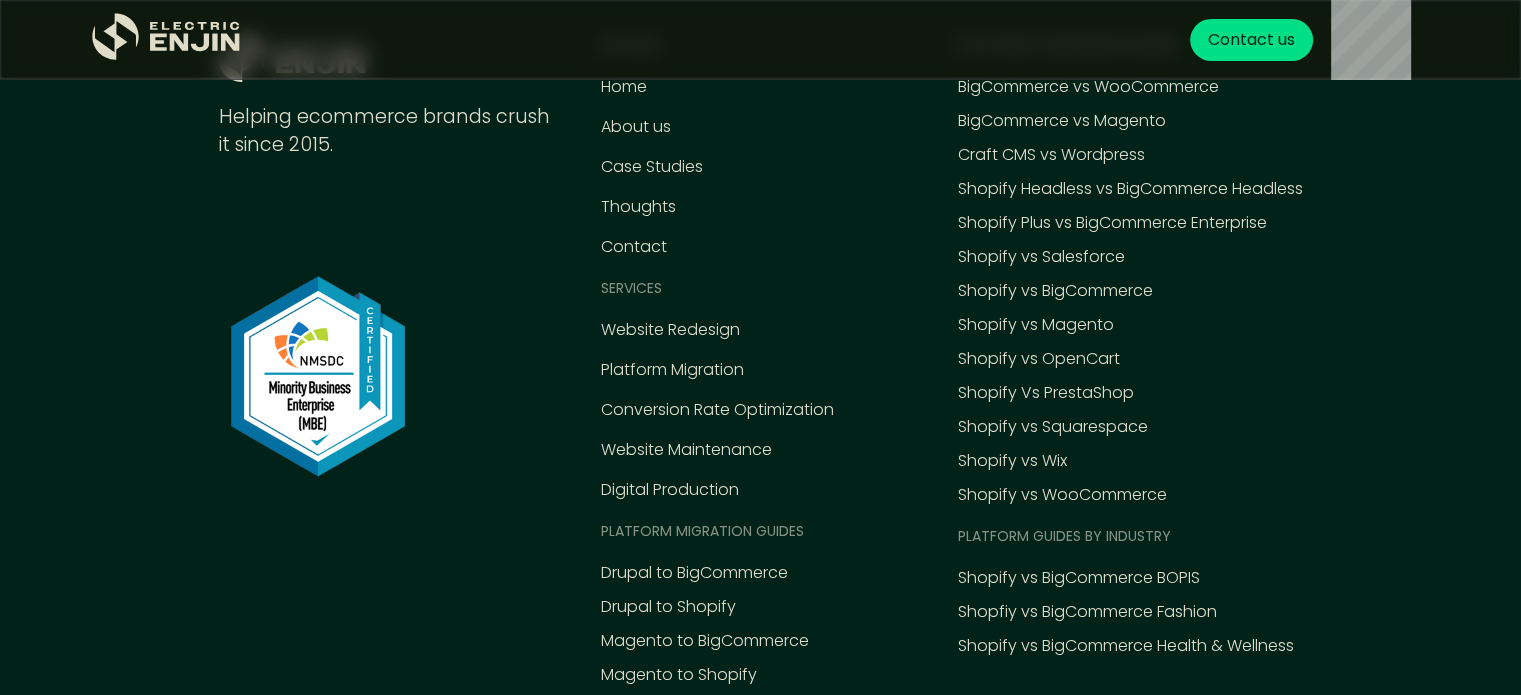 click on ".st0{fill:#dfddc8;}
Helping ecommerce brands crush it since 2015. EXPLORE Home About us Case Studies Thoughts Contact Services Website Redesign Platform Migration Conversion Rate Optimization Website Maintenance Digital Production Platform MIGRATION Guides Drupal to BigCommerce Drupal to Shopify Magento to BigCommerce Magento to Shopify WooCommerce to Shopify WooCommerce to BigCommerce Platform comparison Guides BigCommerce vs WooCommerce BigCommerce vs Magento Craft CMS vs Wordpress Shopify Headless vs BigCommerce Headless Shopify Plus vs BigCommerce Enterprise Shopify vs Salesforce Shopify vs BigCommerce Shopify vs Magento Shopify vs OpenCart Shopify Vs PrestaShop Shopify vs Squarespace  Shopify vs Wix Shopify vs WooCommerce Platform guides by industry Shopify vs BigCommerce BOPIS Shopfiy vs BigCommerce Fashion Shopify vs BigCommerce Health & Wellness Electric Enjin ©  2025  Privacy Policy" at bounding box center (760, 319) 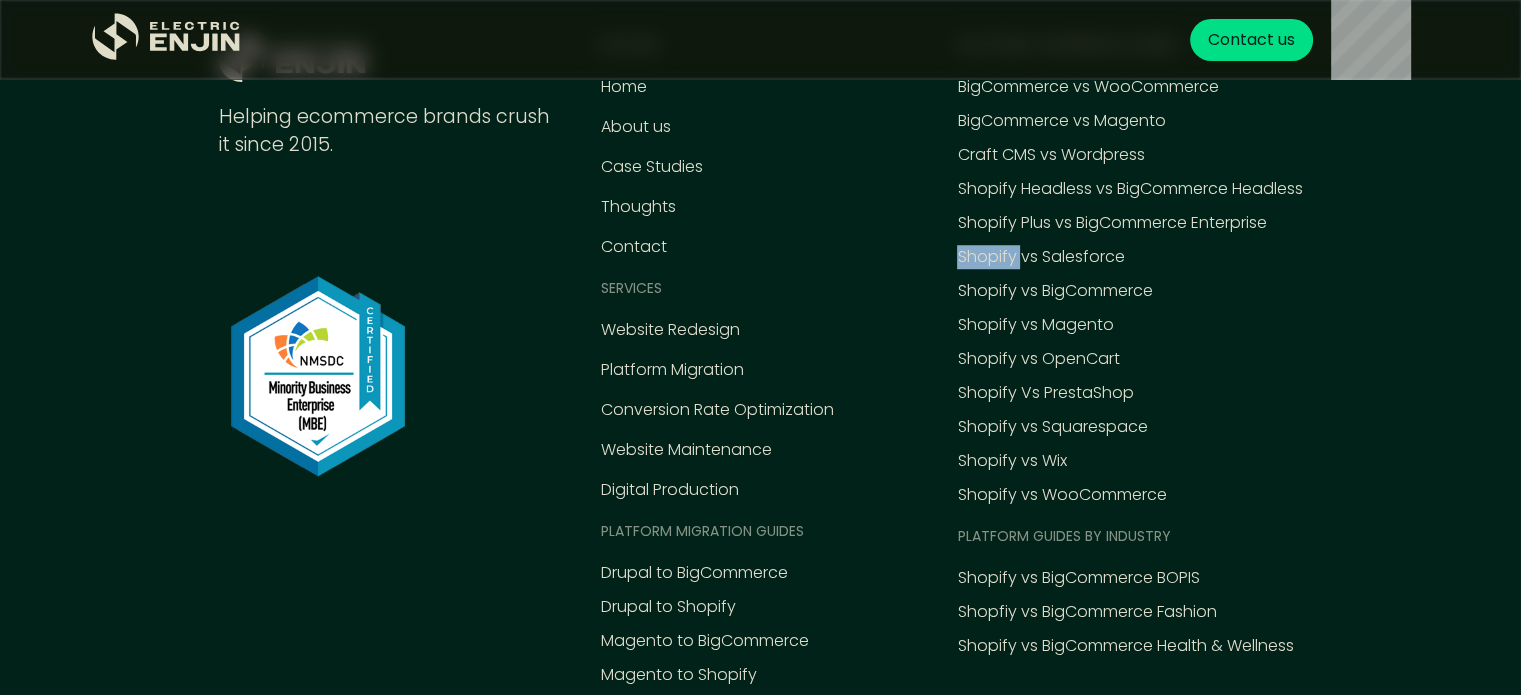 click on ".st0{fill:#dfddc8;}
Helping ecommerce brands crush it since 2015. EXPLORE Home About us Case Studies Thoughts Contact Services Website Redesign Platform Migration Conversion Rate Optimization Website Maintenance Digital Production Platform MIGRATION Guides Drupal to BigCommerce Drupal to Shopify Magento to BigCommerce Magento to Shopify WooCommerce to Shopify WooCommerce to BigCommerce Platform comparison Guides BigCommerce vs WooCommerce BigCommerce vs Magento Craft CMS vs Wordpress Shopify Headless vs BigCommerce Headless Shopify Plus vs BigCommerce Enterprise Shopify vs Salesforce Shopify vs BigCommerce Shopify vs Magento Shopify vs OpenCart Shopify Vs PrestaShop Shopify vs Squarespace  Shopify vs Wix Shopify vs WooCommerce Platform guides by industry Shopify vs BigCommerce BOPIS Shopfiy vs BigCommerce Fashion Shopify vs BigCommerce Health & Wellness Electric Enjin ©  2025  Privacy Policy" at bounding box center (760, 319) 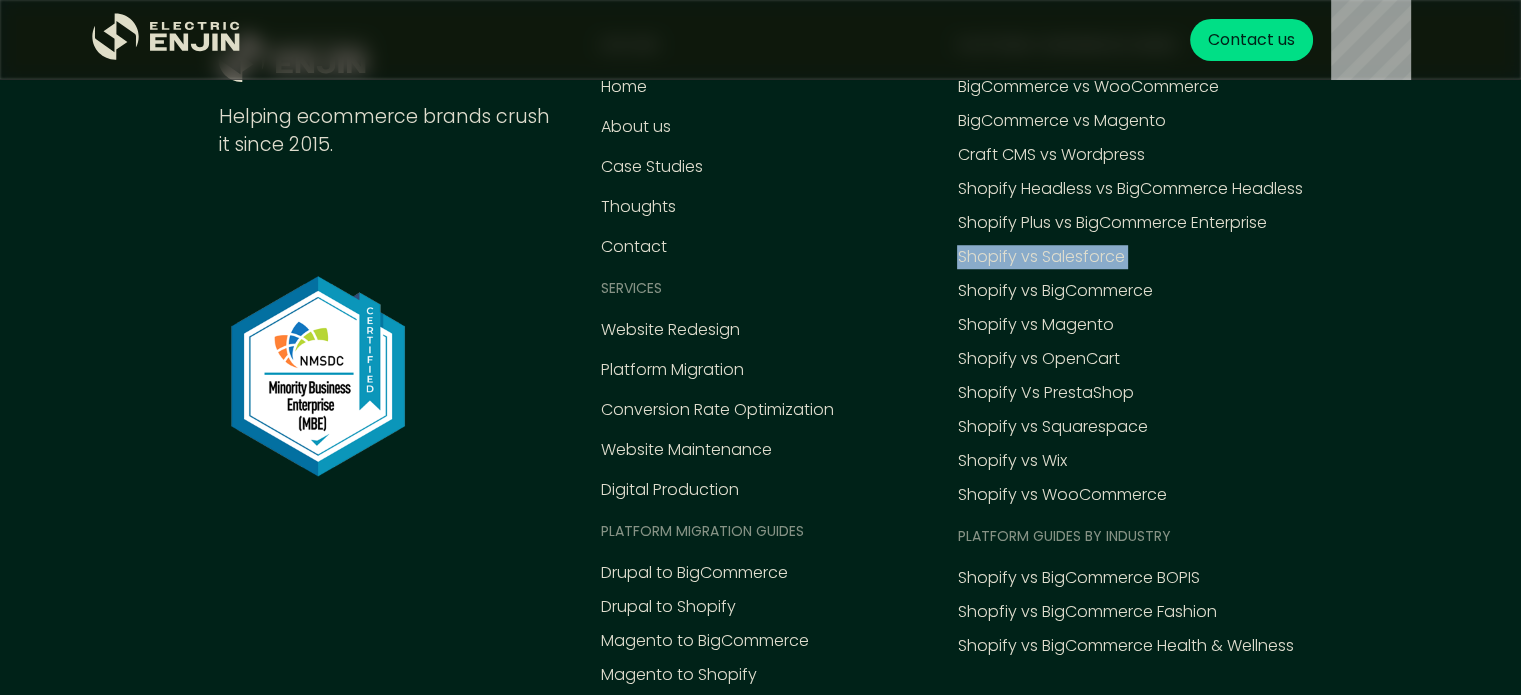 click on ".st0{fill:#dfddc8;}
Helping ecommerce brands crush it since 2015. EXPLORE Home About us Case Studies Thoughts Contact Services Website Redesign Platform Migration Conversion Rate Optimization Website Maintenance Digital Production Platform MIGRATION Guides Drupal to BigCommerce Drupal to Shopify Magento to BigCommerce Magento to Shopify WooCommerce to Shopify WooCommerce to BigCommerce Platform comparison Guides BigCommerce vs WooCommerce BigCommerce vs Magento Craft CMS vs Wordpress Shopify Headless vs BigCommerce Headless Shopify Plus vs BigCommerce Enterprise Shopify vs Salesforce Shopify vs BigCommerce Shopify vs Magento Shopify vs OpenCart Shopify Vs PrestaShop Shopify vs Squarespace  Shopify vs Wix Shopify vs WooCommerce Platform guides by industry Shopify vs BigCommerce BOPIS Shopfiy vs BigCommerce Fashion Shopify vs BigCommerce Health & Wellness Electric Enjin ©  2025  Privacy Policy" at bounding box center [760, 319] 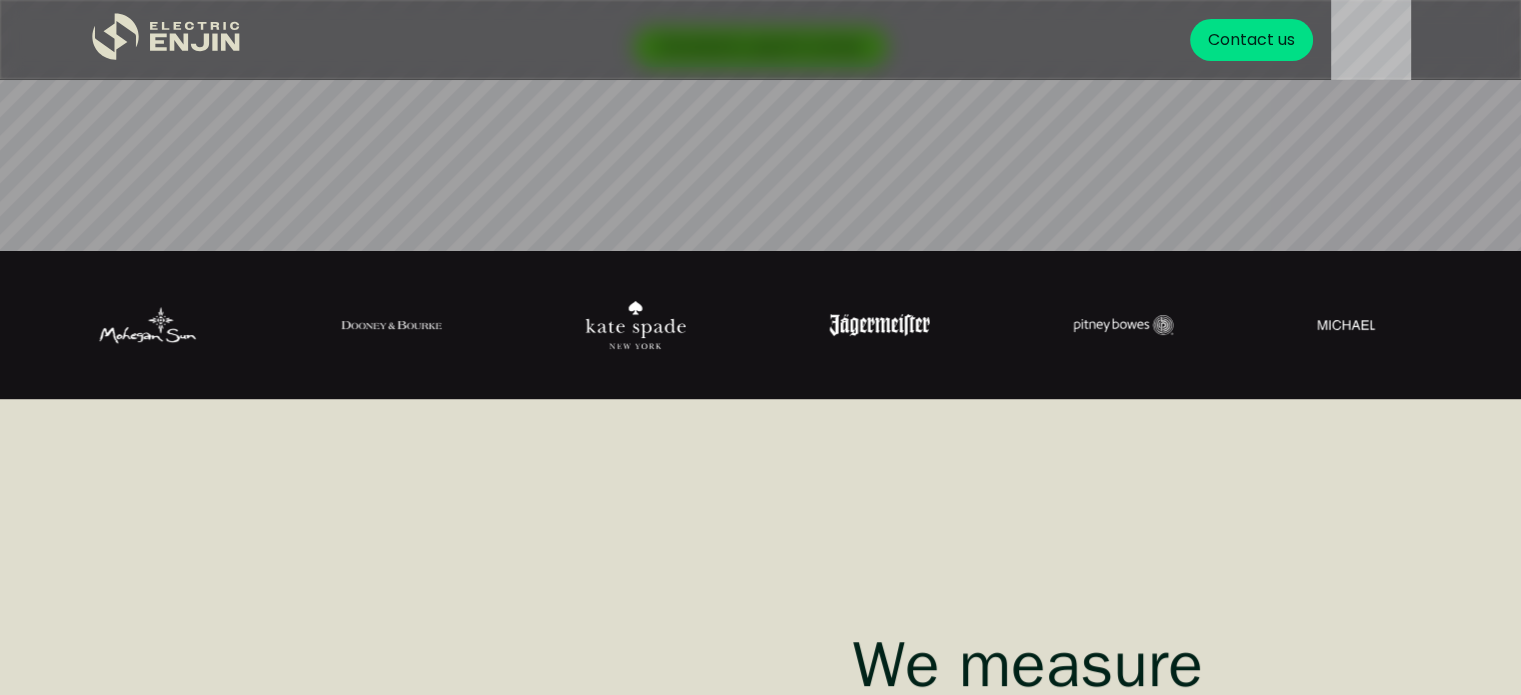 scroll, scrollTop: 0, scrollLeft: 0, axis: both 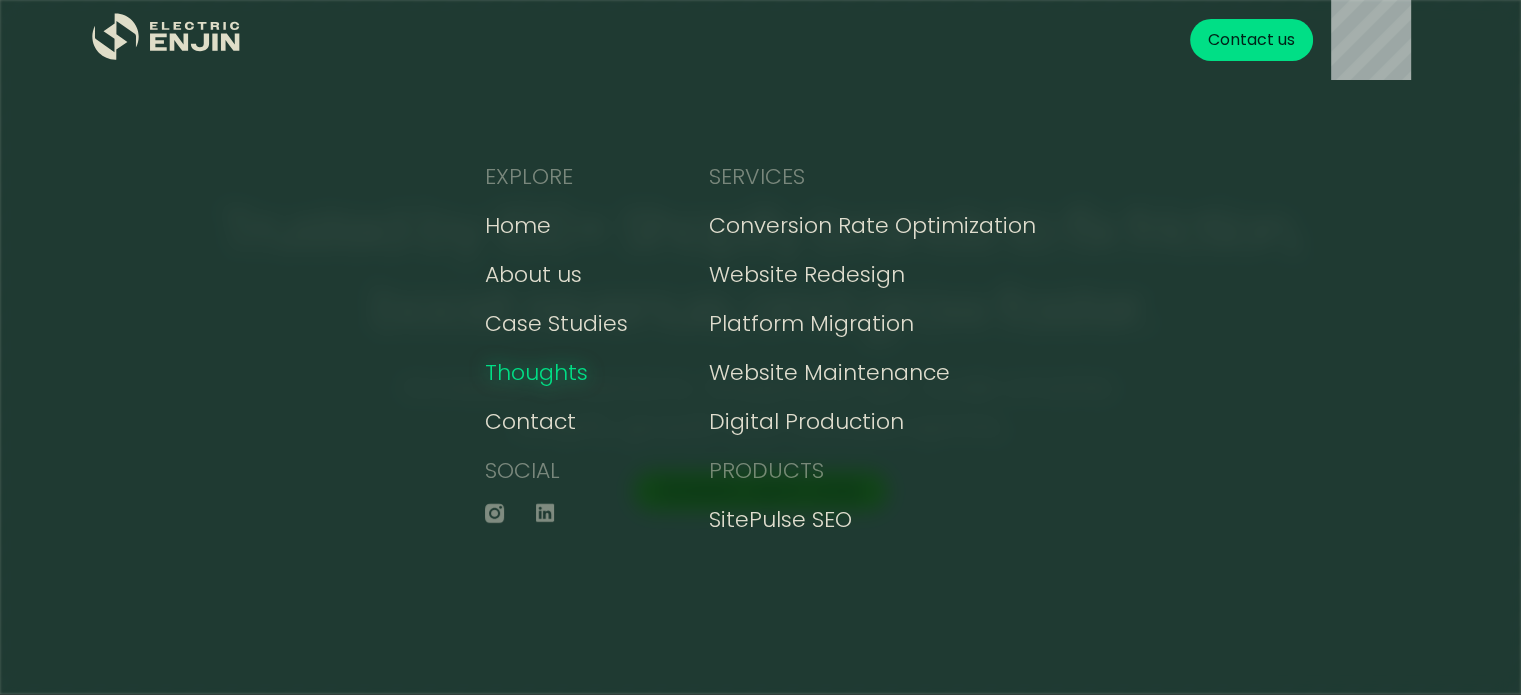click on "Thoughts" at bounding box center [536, 372] 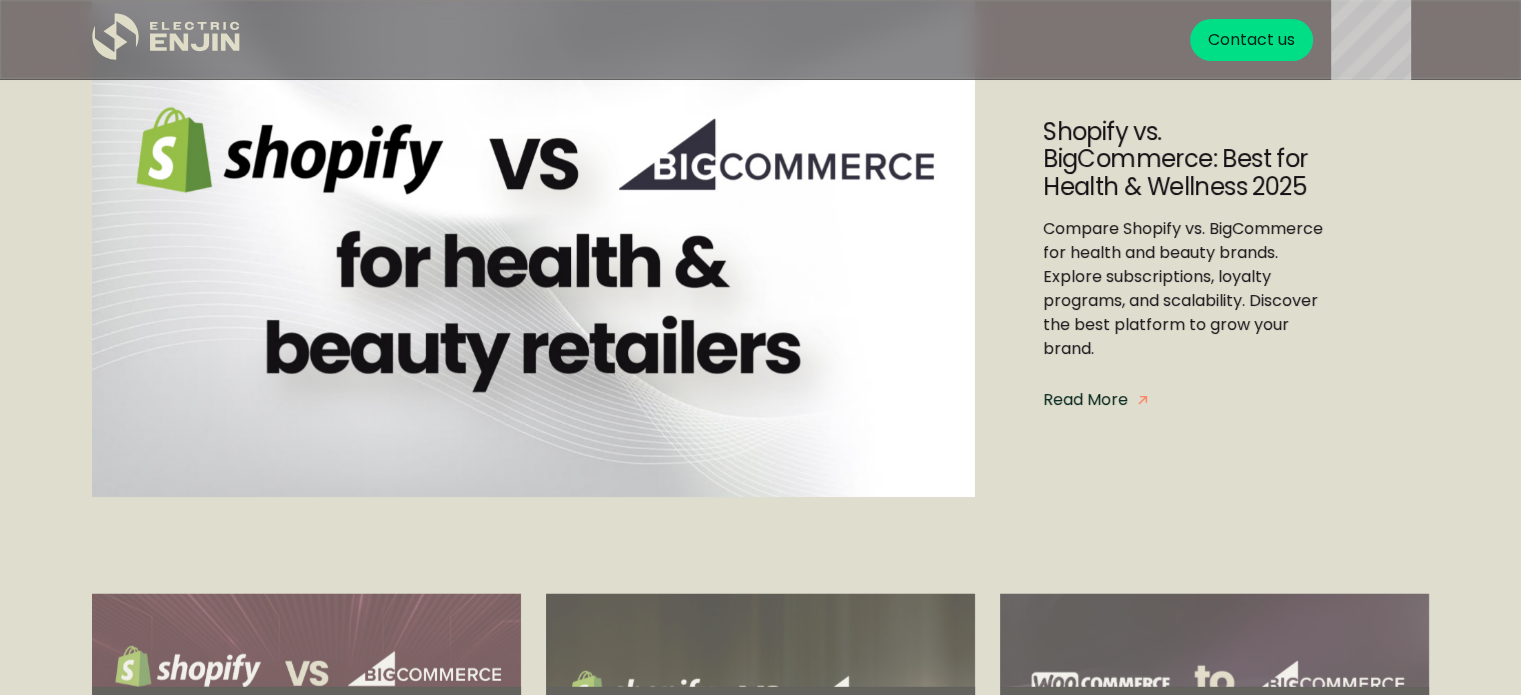scroll, scrollTop: 224, scrollLeft: 0, axis: vertical 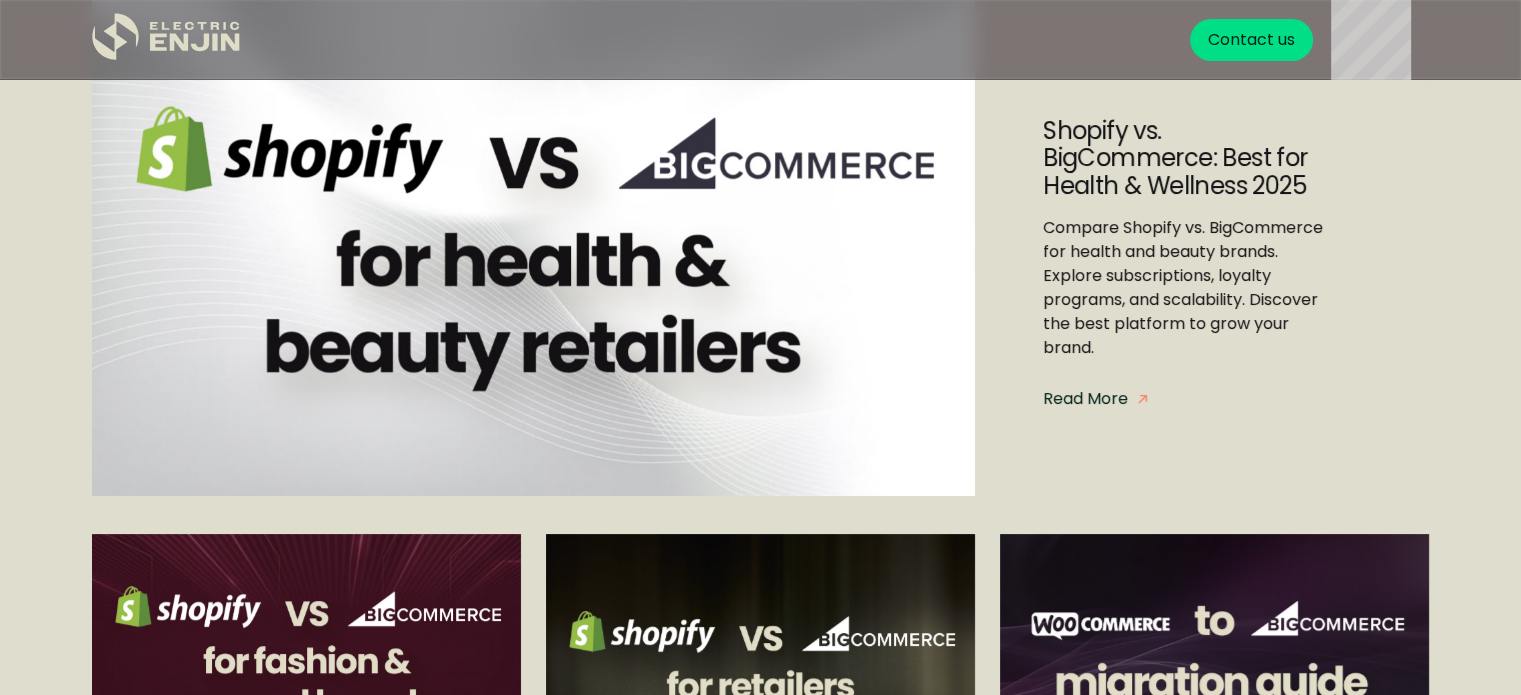 click on "Shopify vs. BigCommerce: Best for Health & Wellness 2025 Compare Shopify vs. BigCommerce for health and beauty brands. Explore subscriptions, loyalty programs, and scalability. Discover the best platform to grow your brand. Read More Shopify vs. BigCommerce for Fashion & Apparel Brands: Which Platform Fits Best? Shopify vs. BigCommerce for Buy Online, Pickup In-Store (BOPIS): Which is Better? WooCommrce to BigCommerce Migration Guide: Step by Step (2025) WooCommerce to Shopify Migration Guide: Step-by-Step (2025) Magento to BigCommerce Migration Guide | Step by Step (2025) Drupal to BigCommerce Migration Guide | Step-by-Step (2025) Magento to Shopify Migration Guide | Step-by-Step (2025) Drupal to Shopify Migration Guide | Step-by-Step (2025) BigCommerce vs. Magento: Which Platform Is Right for Your Store in 2025? BigCommerce vs Salesforce Commerce Cloud: Best Platform? (2025) Shopify Plus vs BigCommerce Enterprise (2025): Best Platform for Enterprise Shopify vs. Wix eCommerce: Which Platform is Best? (2025)" at bounding box center [760, 5082] 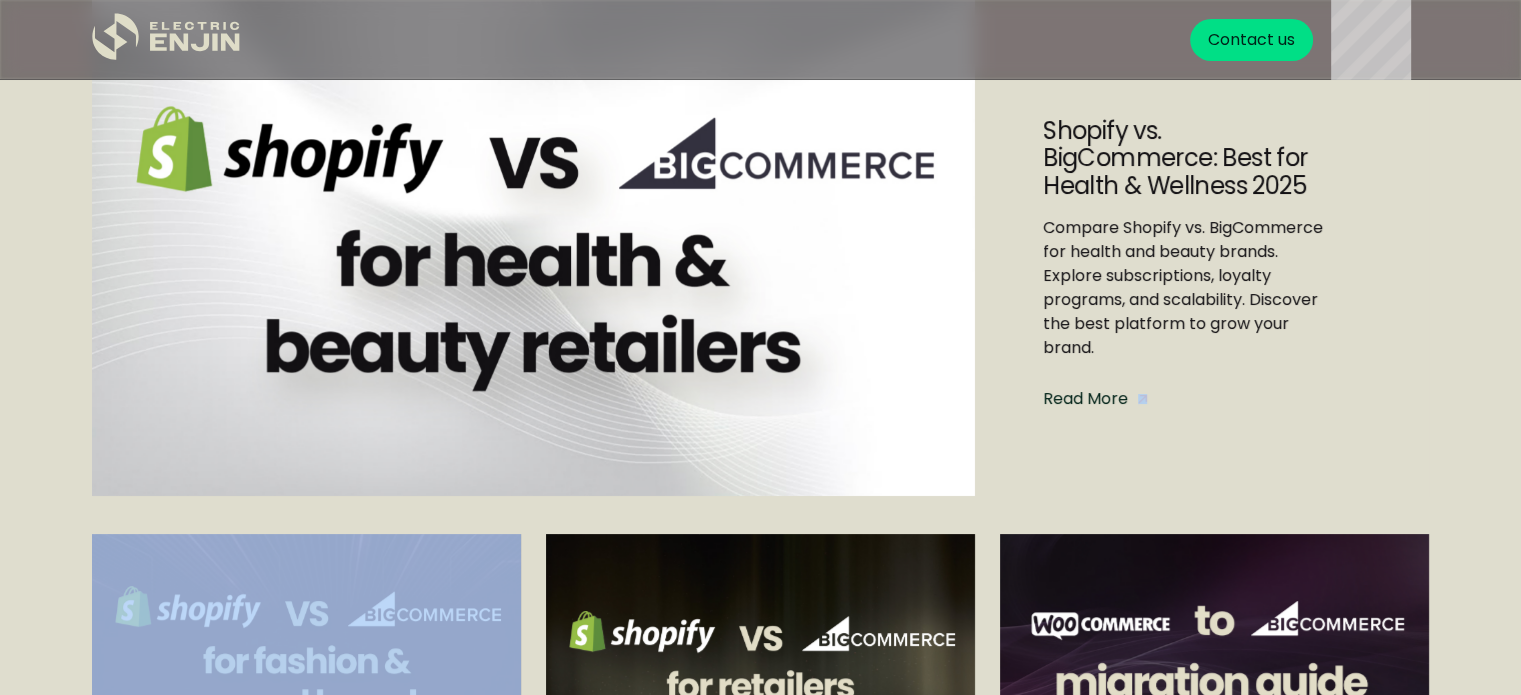 click on "Shopify vs. BigCommerce: Best for Health & Wellness 2025 Compare Shopify vs. BigCommerce for health and beauty brands. Explore subscriptions, loyalty programs, and scalability. Discover the best platform to grow your brand. Read More Shopify vs. BigCommerce for Fashion & Apparel Brands: Which Platform Fits Best? Shopify vs. BigCommerce for Buy Online, Pickup In-Store (BOPIS): Which is Better? WooCommrce to BigCommerce Migration Guide: Step by Step (2025) WooCommerce to Shopify Migration Guide: Step-by-Step (2025) Magento to BigCommerce Migration Guide | Step by Step (2025) Drupal to BigCommerce Migration Guide | Step-by-Step (2025) Magento to Shopify Migration Guide | Step-by-Step (2025) Drupal to Shopify Migration Guide | Step-by-Step (2025) BigCommerce vs. Magento: Which Platform Is Right for Your Store in 2025? BigCommerce vs Salesforce Commerce Cloud: Best Platform? (2025) Shopify Plus vs BigCommerce Enterprise (2025): Best Platform for Enterprise Shopify vs. Wix eCommerce: Which Platform is Best? (2025)" at bounding box center [760, 5082] 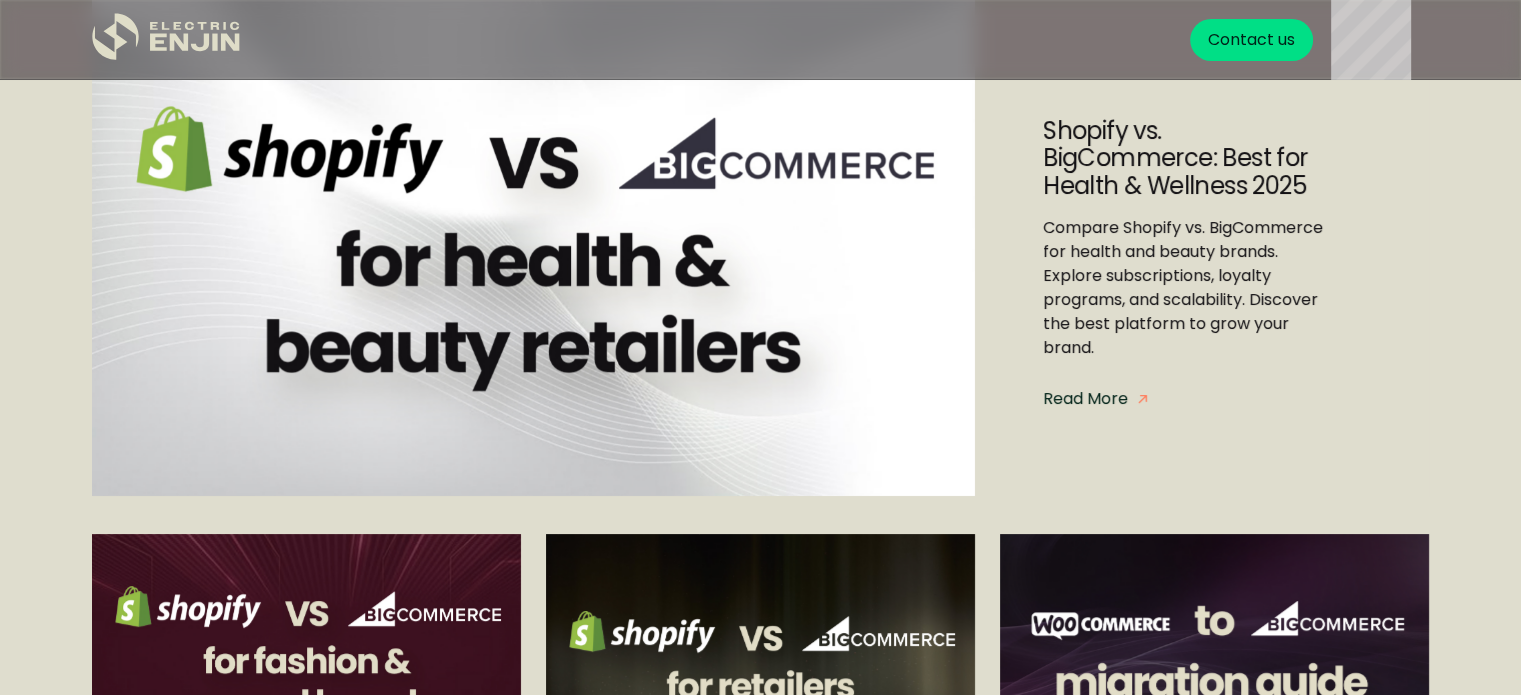 click on "Shopify vs. BigCommerce: Best for Health & Wellness 2025 Compare Shopify vs. BigCommerce for health and beauty brands. Explore subscriptions, loyalty programs, and scalability. Discover the best platform to grow your brand. Read More Shopify vs. BigCommerce for Fashion & Apparel Brands: Which Platform Fits Best? Shopify vs. BigCommerce for Buy Online, Pickup In-Store (BOPIS): Which is Better? WooCommrce to BigCommerce Migration Guide: Step by Step (2025) WooCommerce to Shopify Migration Guide: Step-by-Step (2025) Magento to BigCommerce Migration Guide | Step by Step (2025) Drupal to BigCommerce Migration Guide | Step-by-Step (2025) Magento to Shopify Migration Guide | Step-by-Step (2025) Drupal to Shopify Migration Guide | Step-by-Step (2025) BigCommerce vs. Magento: Which Platform Is Right for Your Store in 2025? BigCommerce vs Salesforce Commerce Cloud: Best Platform? (2025) Shopify Plus vs BigCommerce Enterprise (2025): Best Platform for Enterprise Shopify vs. Wix eCommerce: Which Platform is Best? (2025)" at bounding box center (760, 5082) 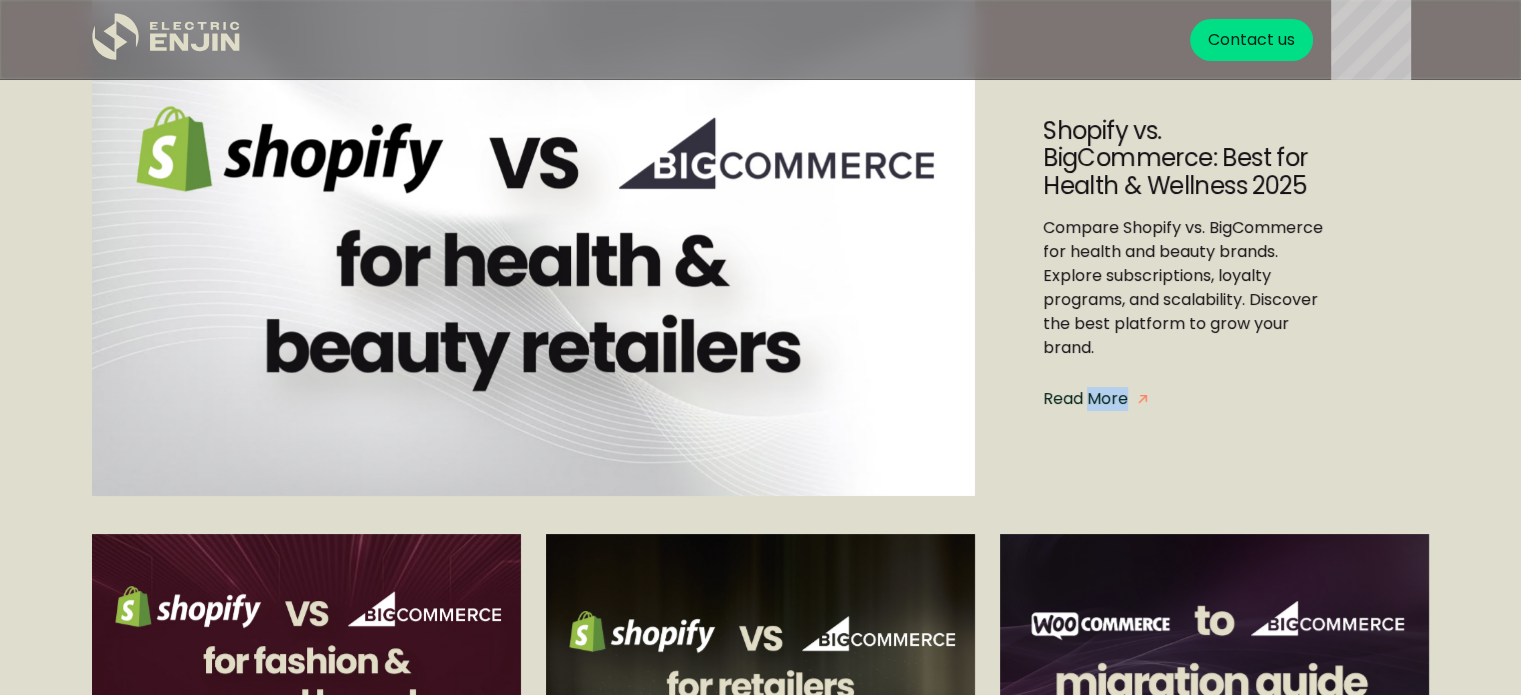 click on "Shopify vs. BigCommerce: Best for Health & Wellness 2025 Compare Shopify vs. BigCommerce for health and beauty brands. Explore subscriptions, loyalty programs, and scalability. Discover the best platform to grow your brand. Read More Shopify vs. BigCommerce for Fashion & Apparel Brands: Which Platform Fits Best? Shopify vs. BigCommerce for Buy Online, Pickup In-Store (BOPIS): Which is Better? WooCommrce to BigCommerce Migration Guide: Step by Step (2025) WooCommerce to Shopify Migration Guide: Step-by-Step (2025) Magento to BigCommerce Migration Guide | Step by Step (2025) Drupal to BigCommerce Migration Guide | Step-by-Step (2025) Magento to Shopify Migration Guide | Step-by-Step (2025) Drupal to Shopify Migration Guide | Step-by-Step (2025) BigCommerce vs. Magento: Which Platform Is Right for Your Store in 2025? BigCommerce vs Salesforce Commerce Cloud: Best Platform? (2025) Shopify Plus vs BigCommerce Enterprise (2025): Best Platform for Enterprise Shopify vs. Wix eCommerce: Which Platform is Best? (2025)" at bounding box center (760, 5082) 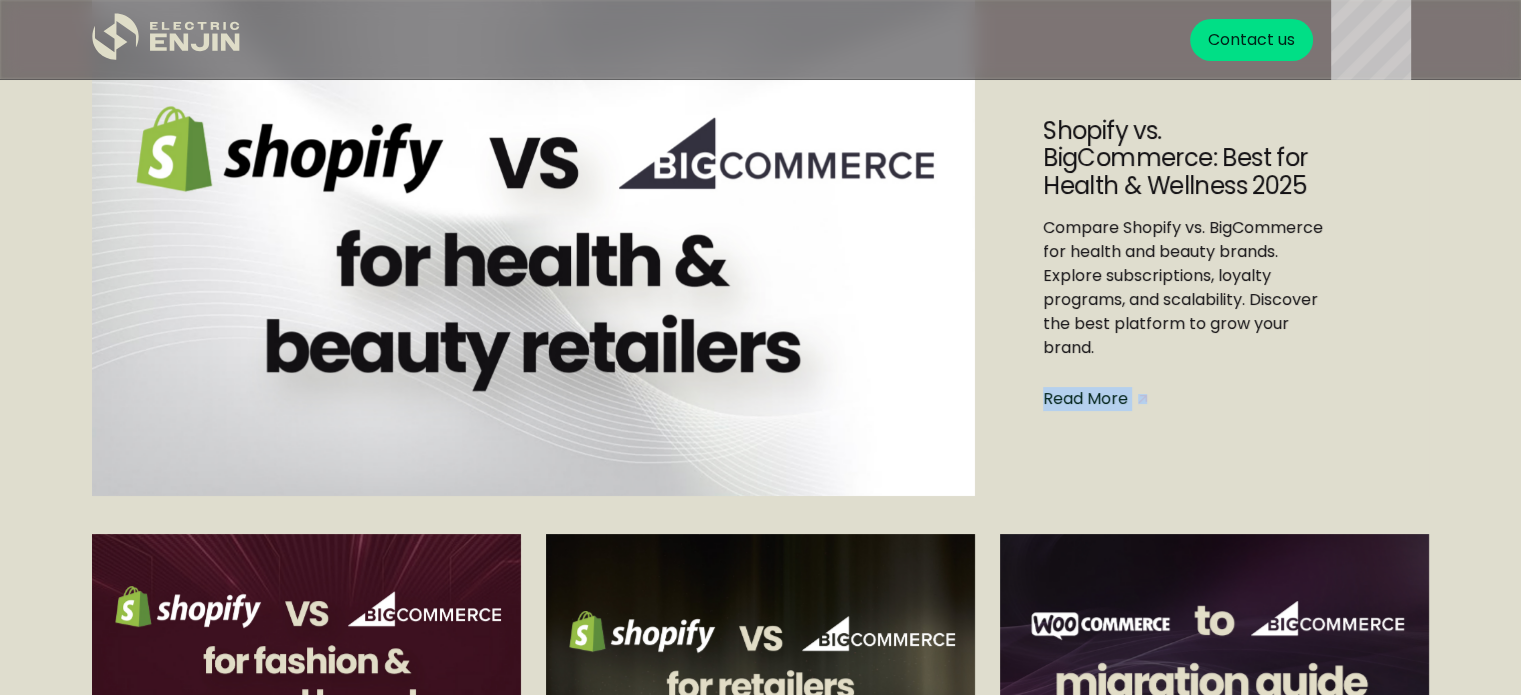 click on "Shopify vs. BigCommerce: Best for Health & Wellness 2025 Compare Shopify vs. BigCommerce for health and beauty brands. Explore subscriptions, loyalty programs, and scalability. Discover the best platform to grow your brand. Read More Shopify vs. BigCommerce for Fashion & Apparel Brands: Which Platform Fits Best? Shopify vs. BigCommerce for Buy Online, Pickup In-Store (BOPIS): Which is Better? WooCommrce to BigCommerce Migration Guide: Step by Step (2025) WooCommerce to Shopify Migration Guide: Step-by-Step (2025) Magento to BigCommerce Migration Guide | Step by Step (2025) Drupal to BigCommerce Migration Guide | Step-by-Step (2025) Magento to Shopify Migration Guide | Step-by-Step (2025) Drupal to Shopify Migration Guide | Step-by-Step (2025) BigCommerce vs. Magento: Which Platform Is Right for Your Store in 2025? BigCommerce vs Salesforce Commerce Cloud: Best Platform? (2025) Shopify Plus vs BigCommerce Enterprise (2025): Best Platform for Enterprise Shopify vs. Wix eCommerce: Which Platform is Best? (2025)" at bounding box center (760, 5082) 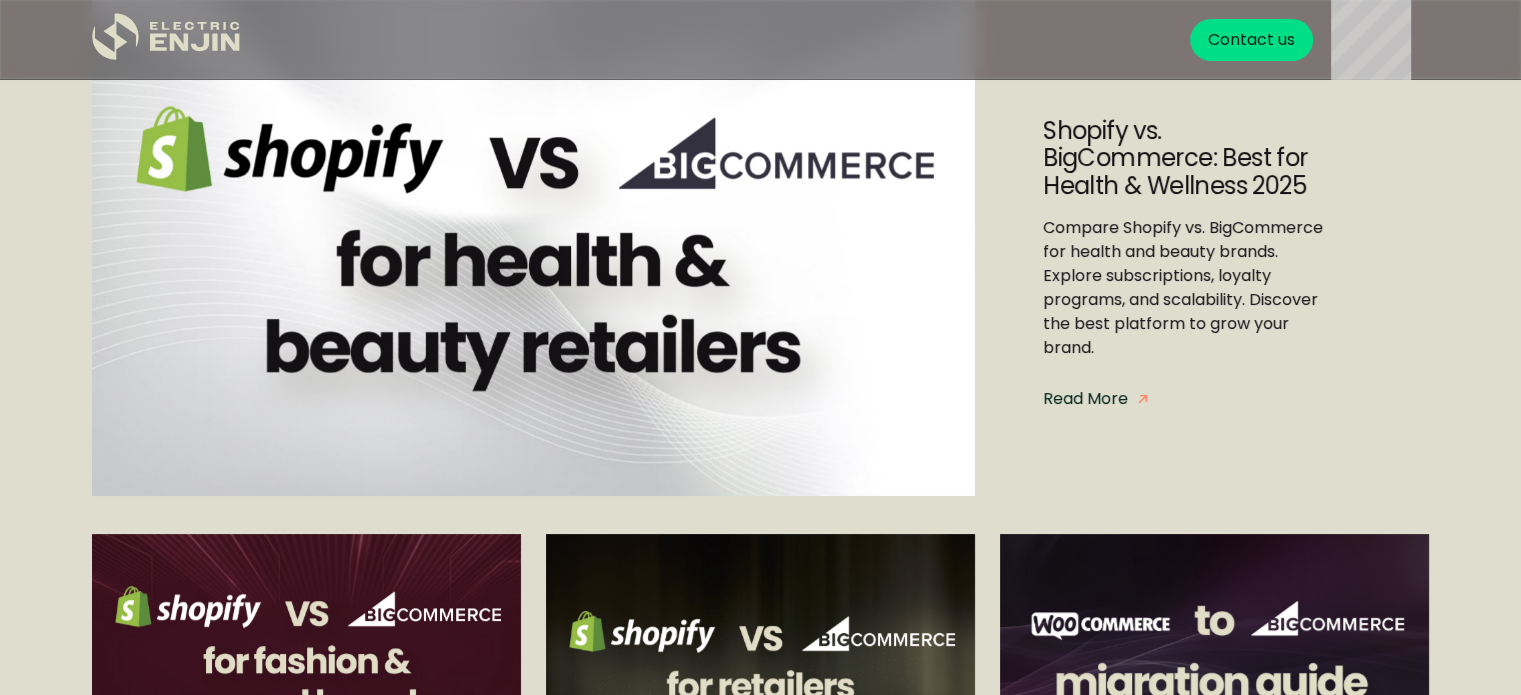 drag, startPoint x: 1092, startPoint y: 400, endPoint x: 1140, endPoint y: 347, distance: 71.50524 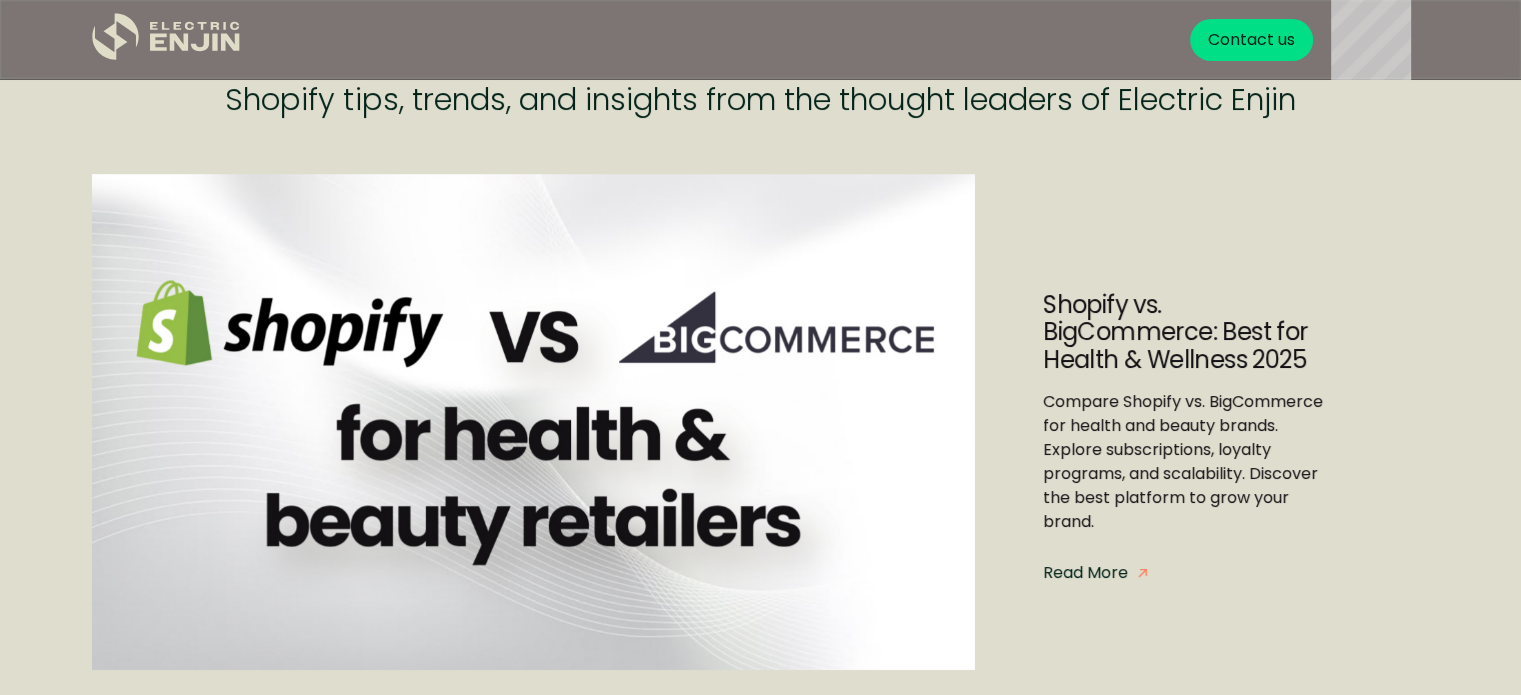 scroll, scrollTop: 0, scrollLeft: 0, axis: both 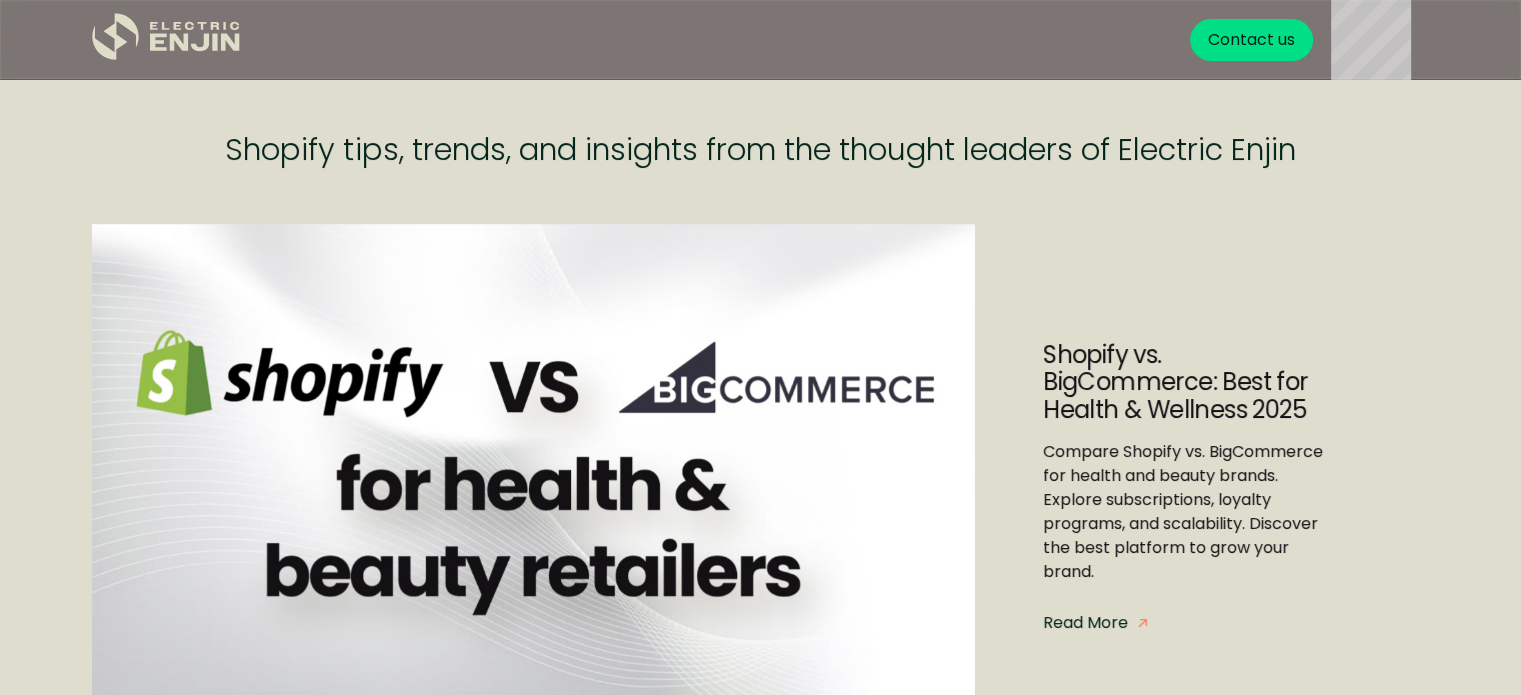 click on "Shopify vs. BigCommerce: Best for Health & Wellness 2025 Compare Shopify vs. BigCommerce for health and beauty brands. Explore subscriptions, loyalty programs, and scalability. Discover the best platform to grow your brand. Read More Shopify vs. BigCommerce for Fashion & Apparel Brands: Which Platform Fits Best? Shopify vs. BigCommerce for Buy Online, Pickup In-Store (BOPIS): Which is Better? WooCommrce to BigCommerce Migration Guide: Step by Step (2025) WooCommerce to Shopify Migration Guide: Step-by-Step (2025) Magento to BigCommerce Migration Guide | Step by Step (2025) Drupal to BigCommerce Migration Guide | Step-by-Step (2025) Magento to Shopify Migration Guide | Step-by-Step (2025) Drupal to Shopify Migration Guide | Step-by-Step (2025) BigCommerce vs. Magento: Which Platform Is Right for Your Store in 2025? BigCommerce vs Salesforce Commerce Cloud: Best Platform? (2025) Shopify Plus vs BigCommerce Enterprise (2025): Best Platform for Enterprise Shopify vs. Wix eCommerce: Which Platform is Best? (2025)" at bounding box center [760, 5306] 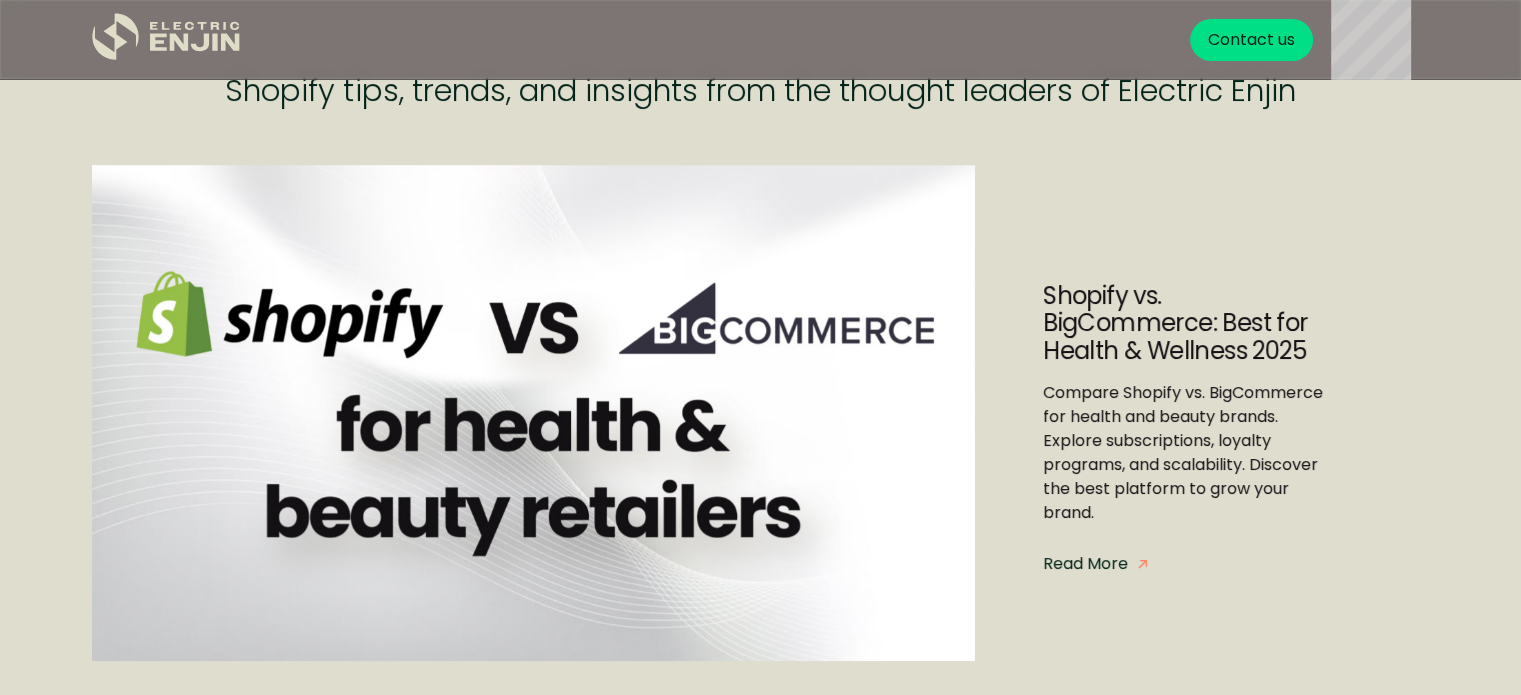 scroll, scrollTop: 95, scrollLeft: 0, axis: vertical 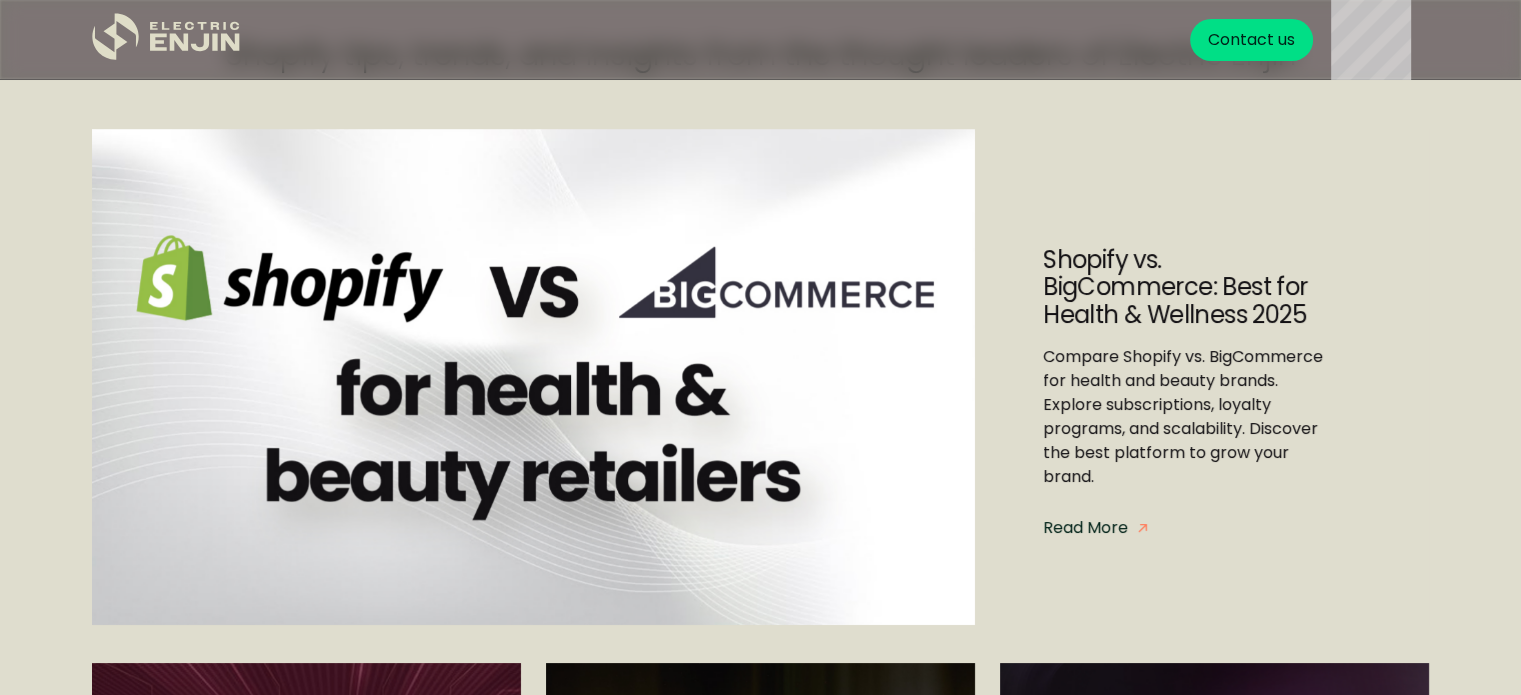 click on "Shopify vs. BigCommerce: Best for Health & Wellness 2025 Compare Shopify vs. BigCommerce for health and beauty brands. Explore subscriptions, loyalty programs, and scalability. Discover the best platform to grow your brand. Read More Shopify vs. BigCommerce for Fashion & Apparel Brands: Which Platform Fits Best? Shopify vs. BigCommerce for Buy Online, Pickup In-Store (BOPIS): Which is Better? WooCommrce to BigCommerce Migration Guide: Step by Step (2025) WooCommerce to Shopify Migration Guide: Step-by-Step (2025) Magento to BigCommerce Migration Guide | Step by Step (2025) Drupal to BigCommerce Migration Guide | Step-by-Step (2025) Magento to Shopify Migration Guide | Step-by-Step (2025) Drupal to Shopify Migration Guide | Step-by-Step (2025) BigCommerce vs. Magento: Which Platform Is Right for Your Store in 2025? BigCommerce vs Salesforce Commerce Cloud: Best Platform? (2025) Shopify Plus vs BigCommerce Enterprise (2025): Best Platform for Enterprise Shopify vs. Wix eCommerce: Which Platform is Best? (2025)" at bounding box center (760, 5211) 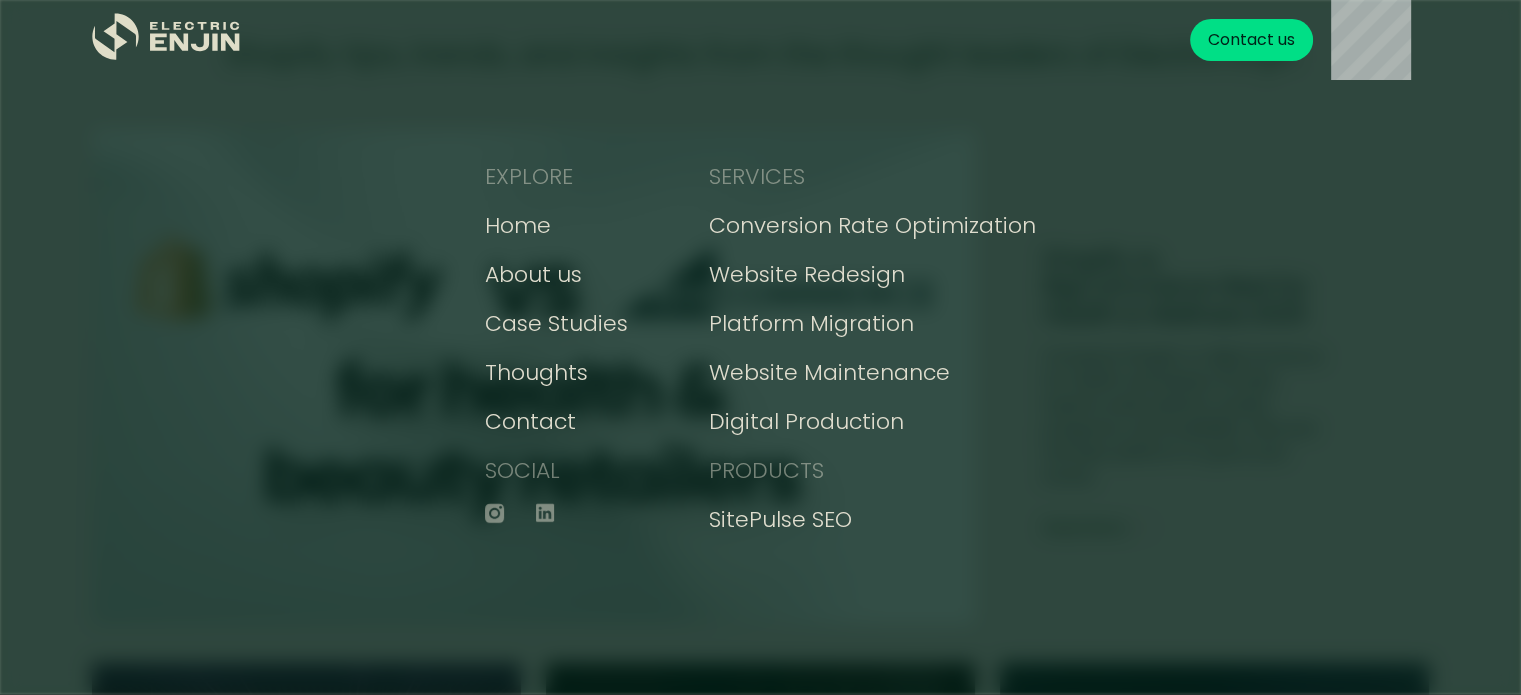 click on "EXPLORE Home About us Case Studies Thoughts Contact SOCIAL
SERVICES Conversion Rate Optimization Website Redesign Platform Migration Website Maintenance Digital Production PRODUCTS SitePulse SEO" at bounding box center [761, 347] 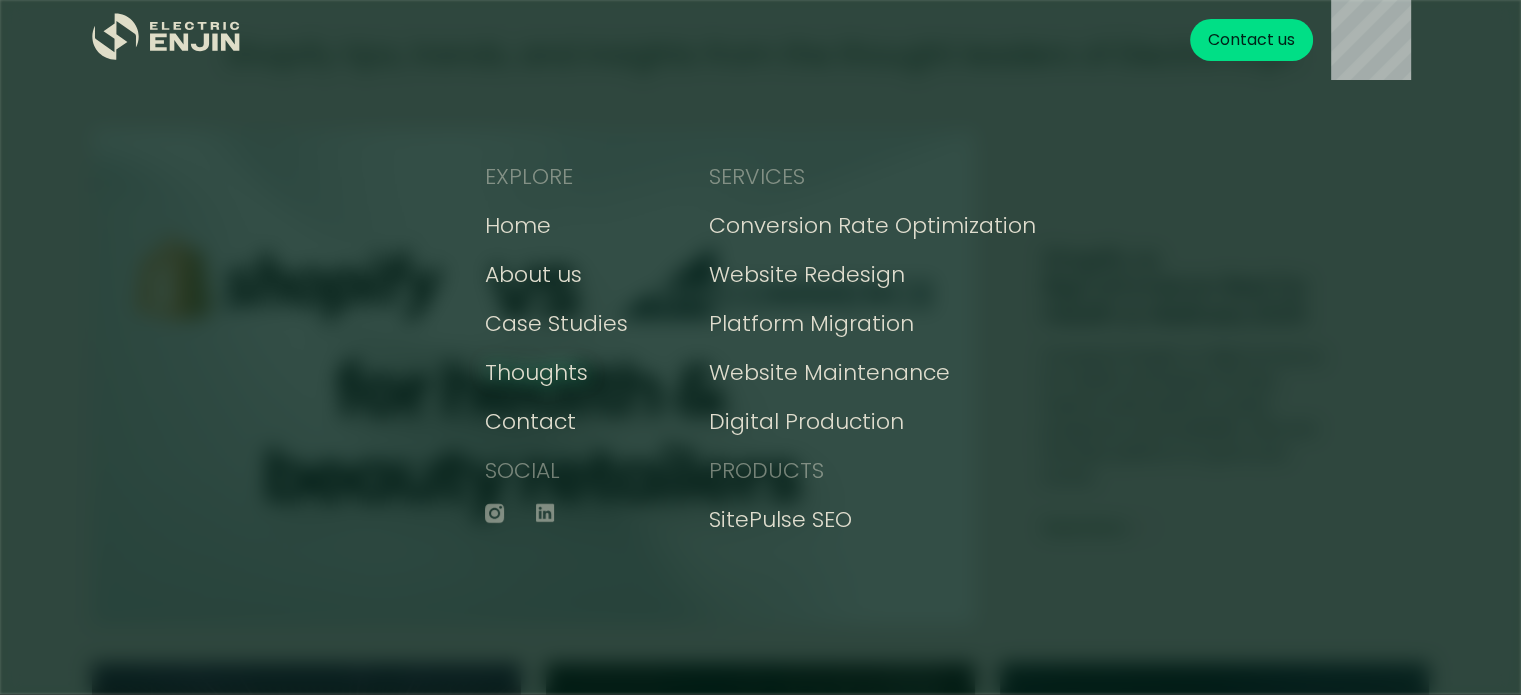 click on "Thoughts" at bounding box center [536, 372] 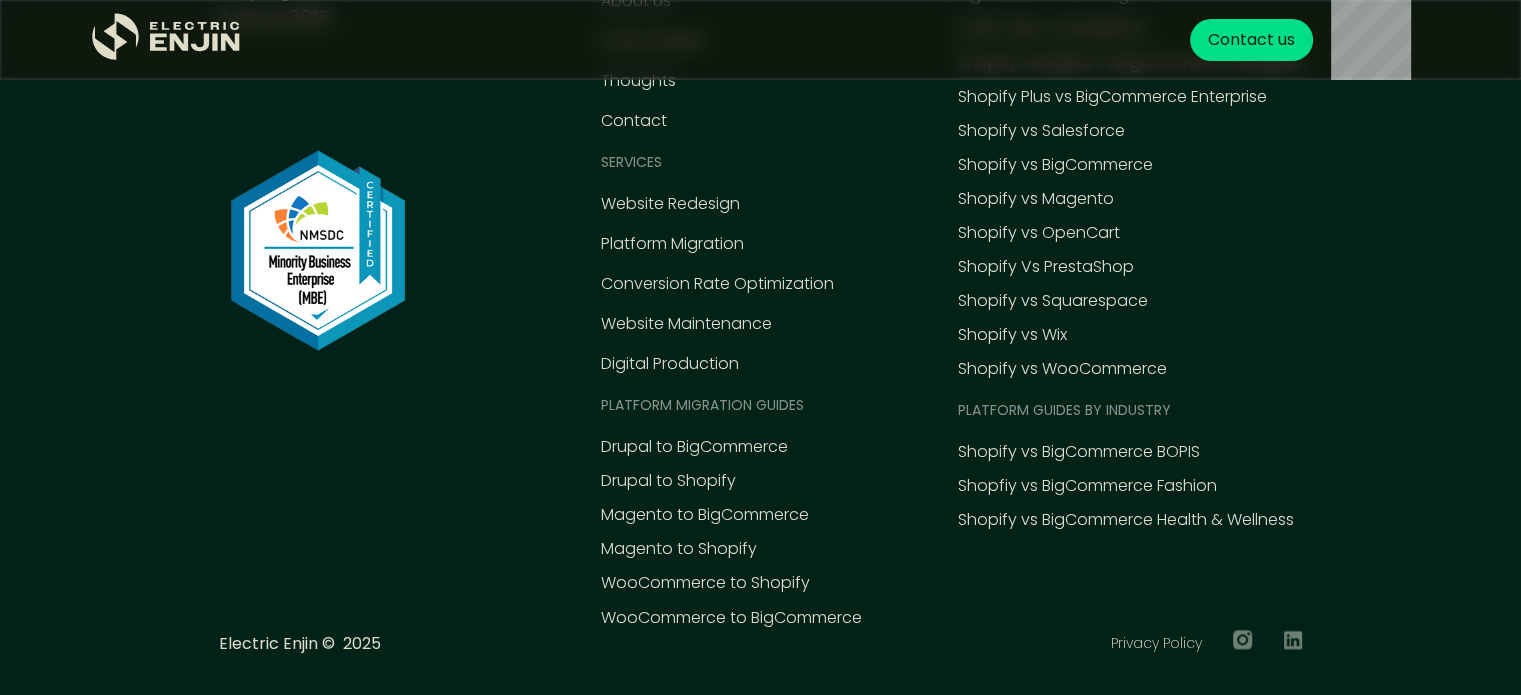 scroll, scrollTop: 10816, scrollLeft: 0, axis: vertical 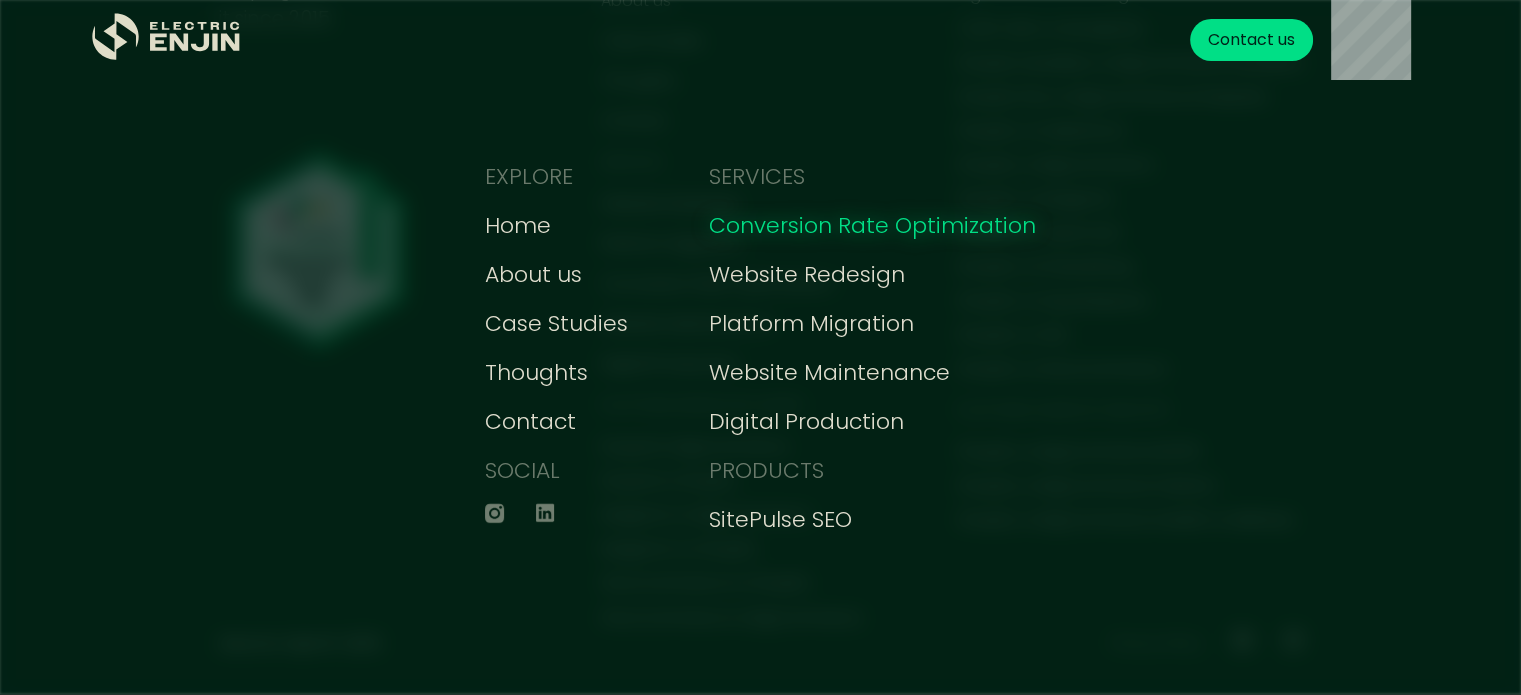 click on "Conversion Rate Optimization" at bounding box center (872, 225) 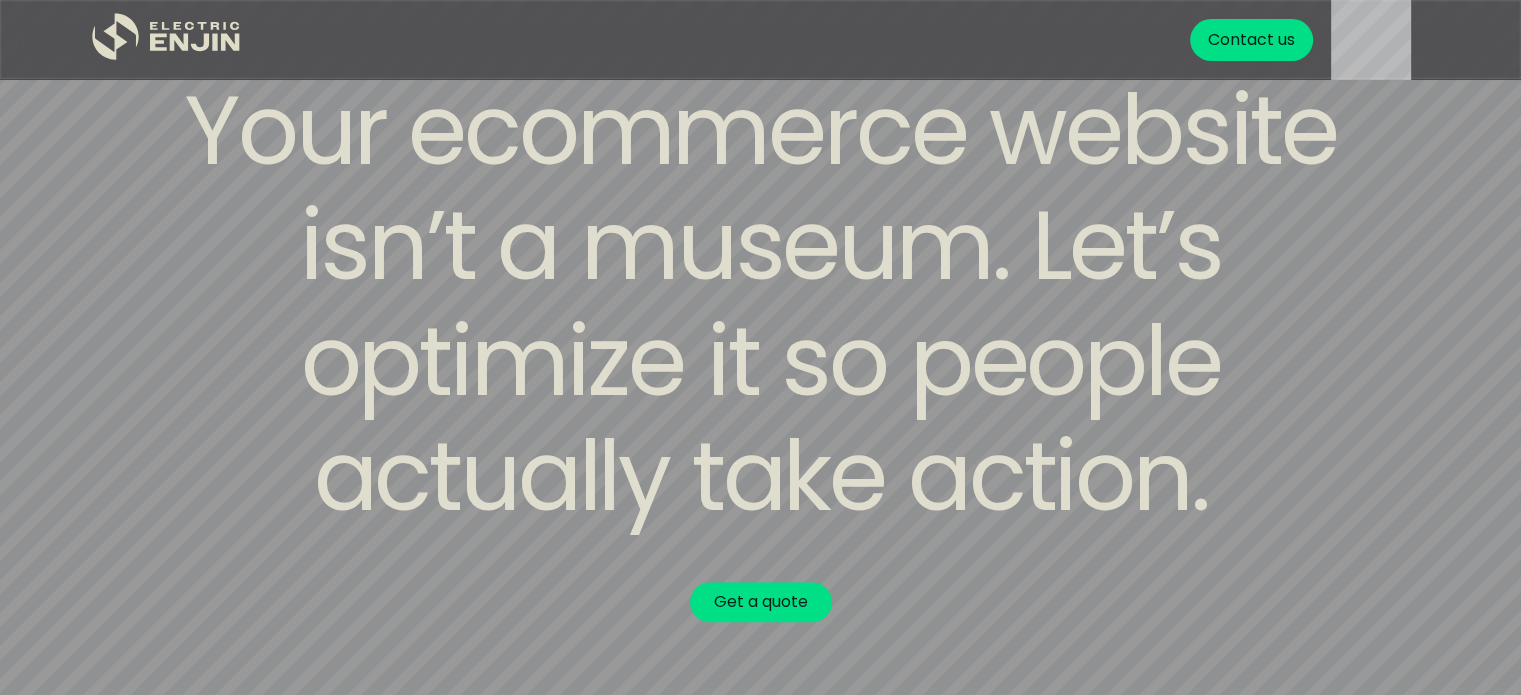 scroll, scrollTop: 232, scrollLeft: 0, axis: vertical 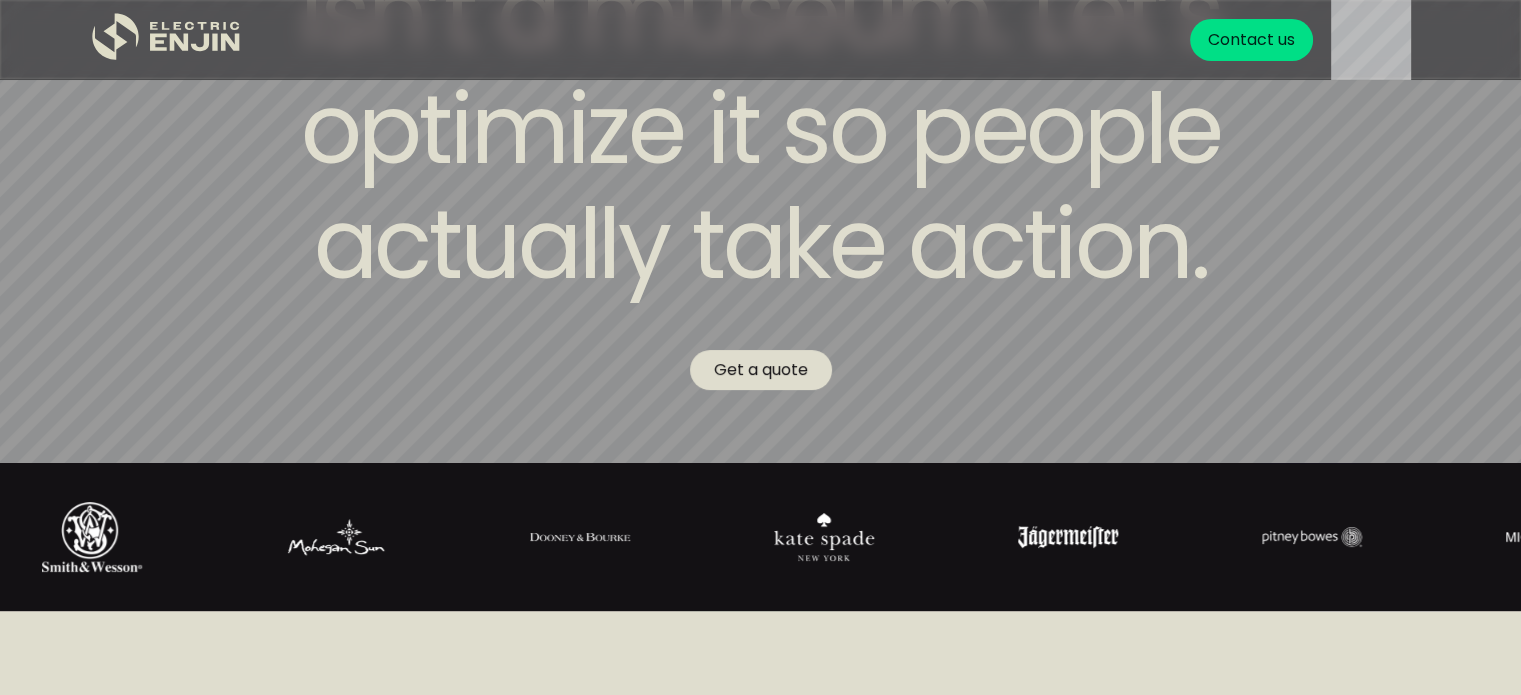 click on "Get a quote" at bounding box center [761, 370] 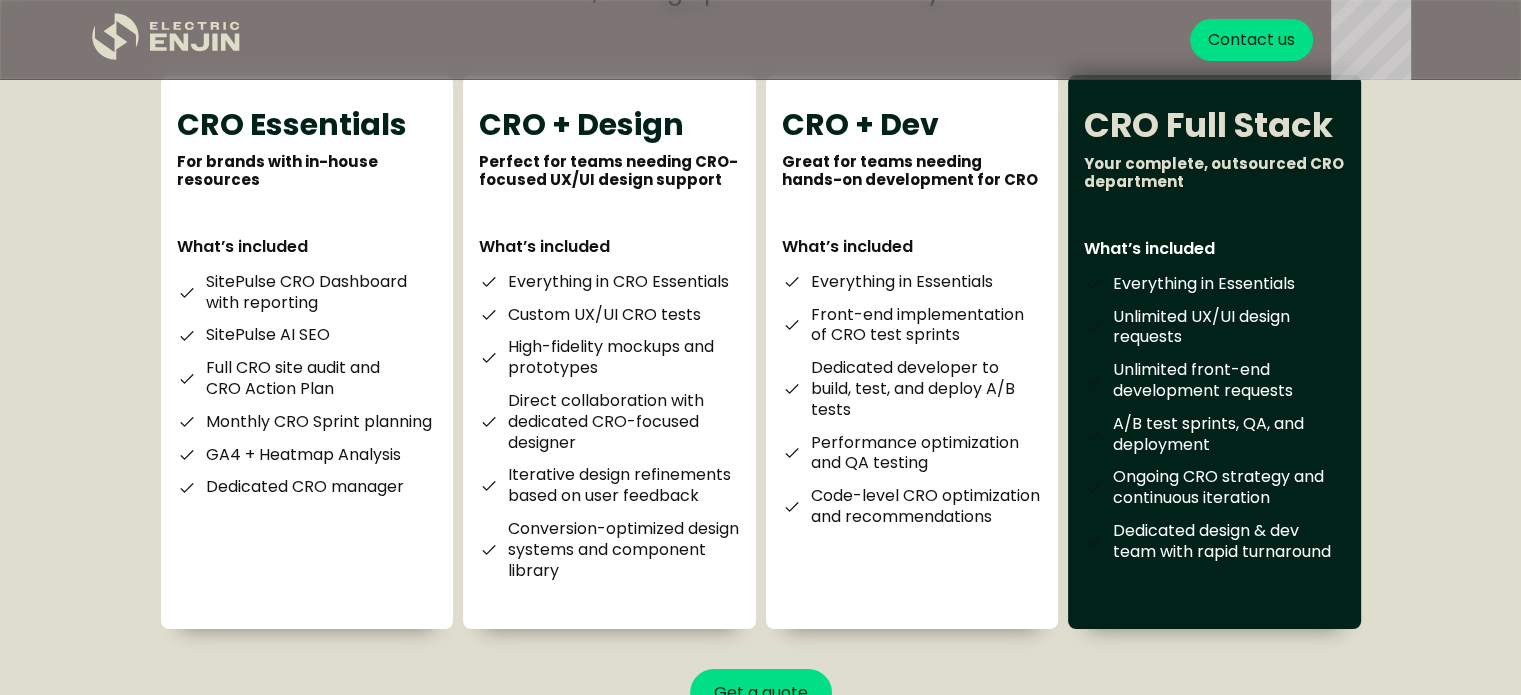scroll, scrollTop: 6836, scrollLeft: 0, axis: vertical 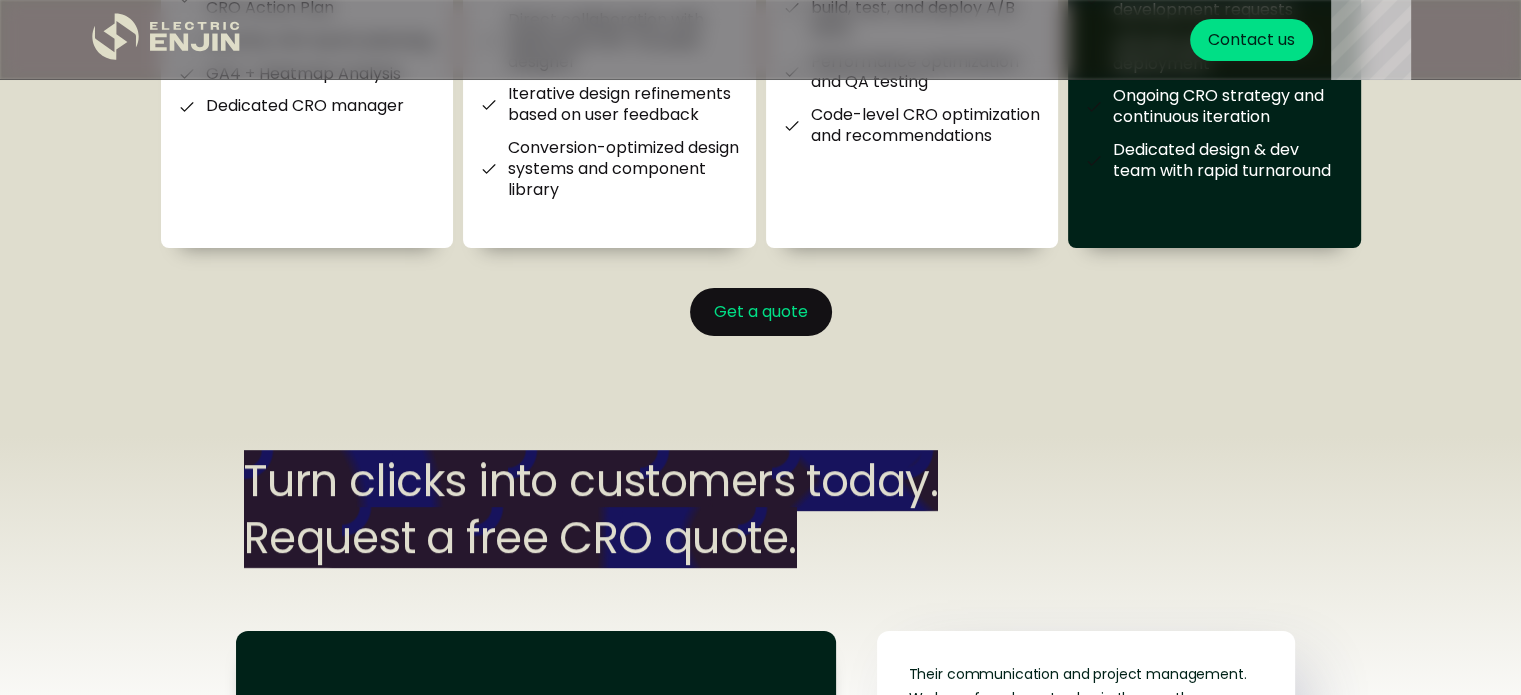 click on "Get a quote" at bounding box center (761, 312) 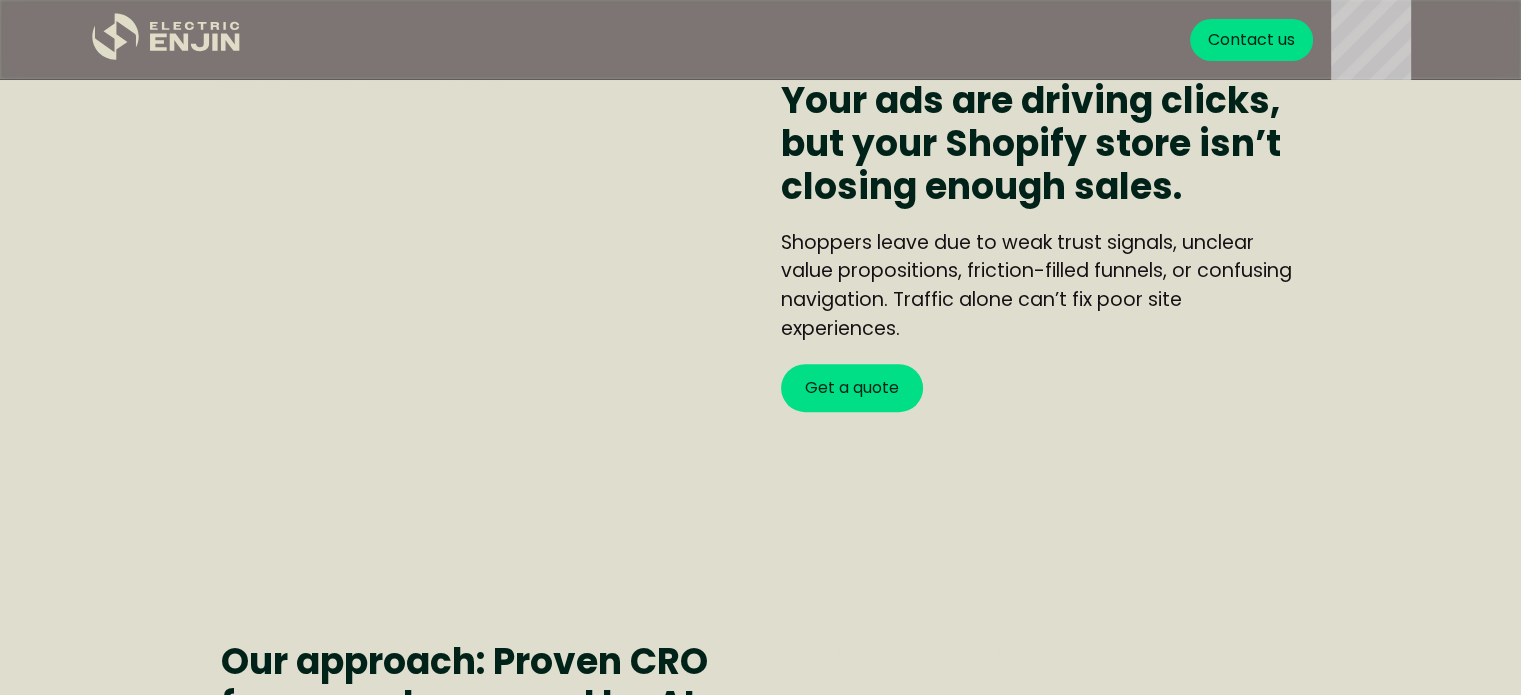 scroll, scrollTop: 928, scrollLeft: 0, axis: vertical 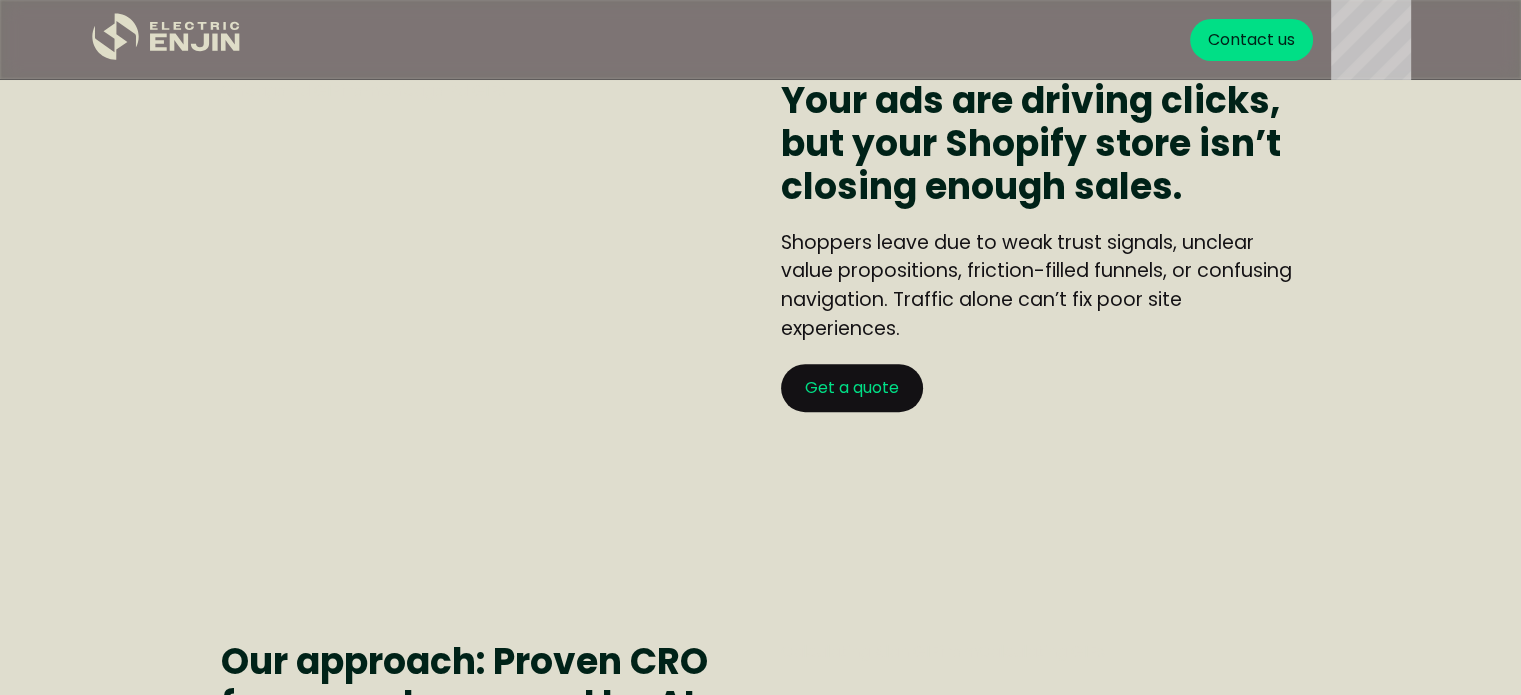 click on "Get a quote" at bounding box center [852, 388] 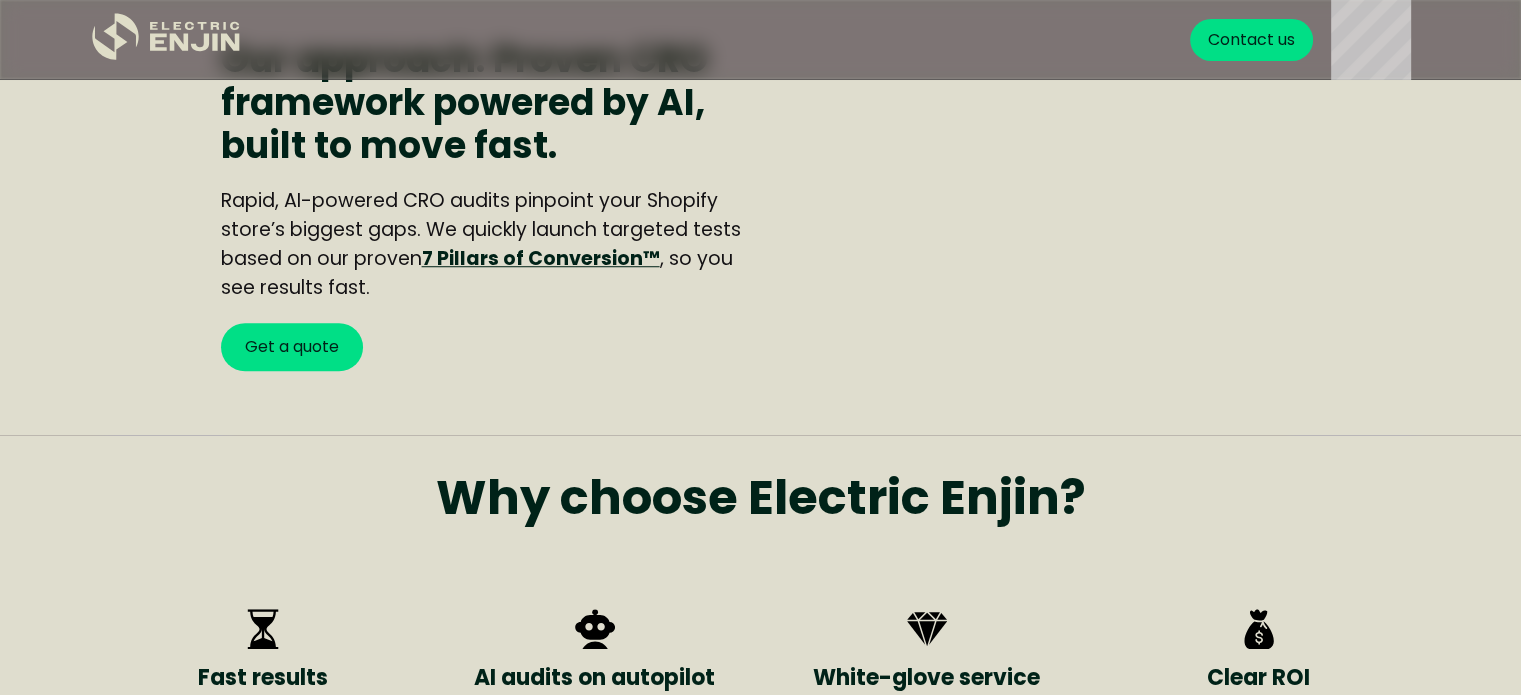 scroll, scrollTop: 1532, scrollLeft: 0, axis: vertical 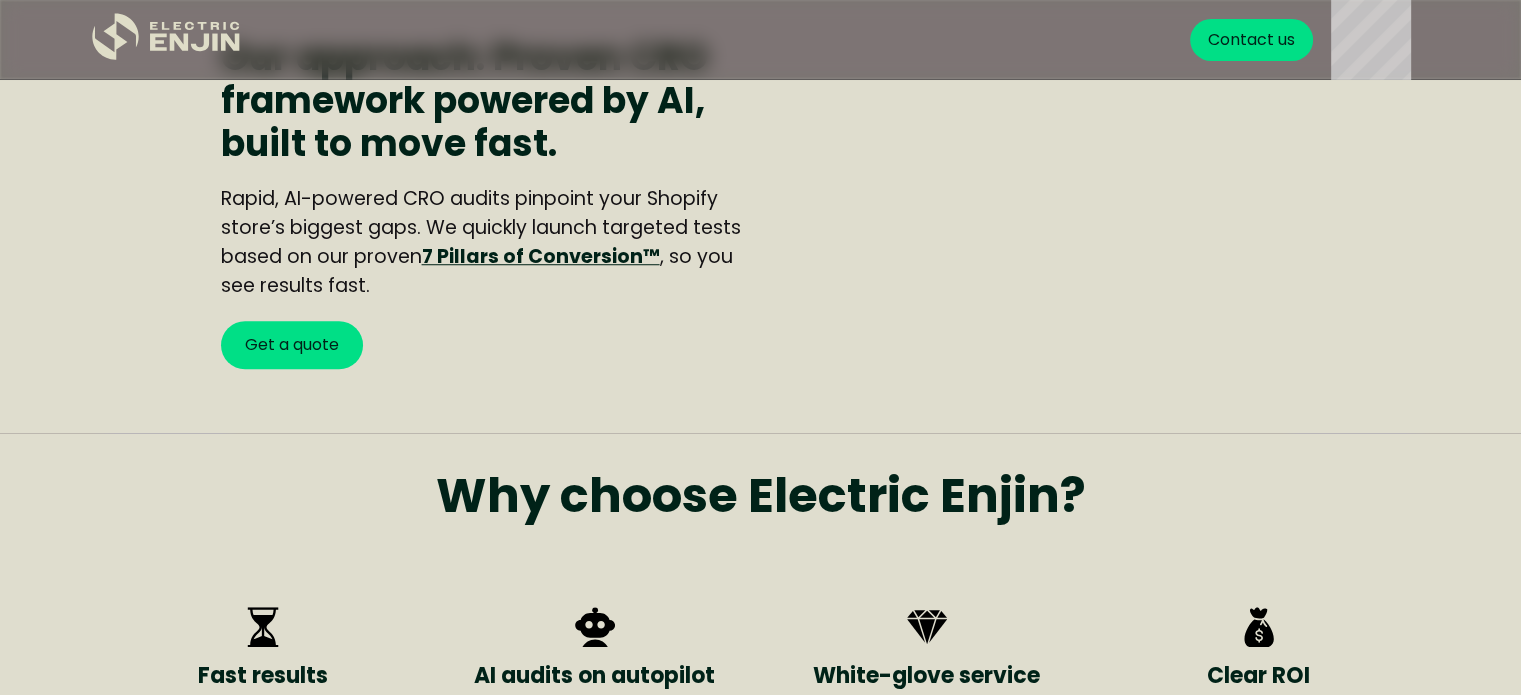 click on "7 Pillars of Conversion™" at bounding box center (541, 256) 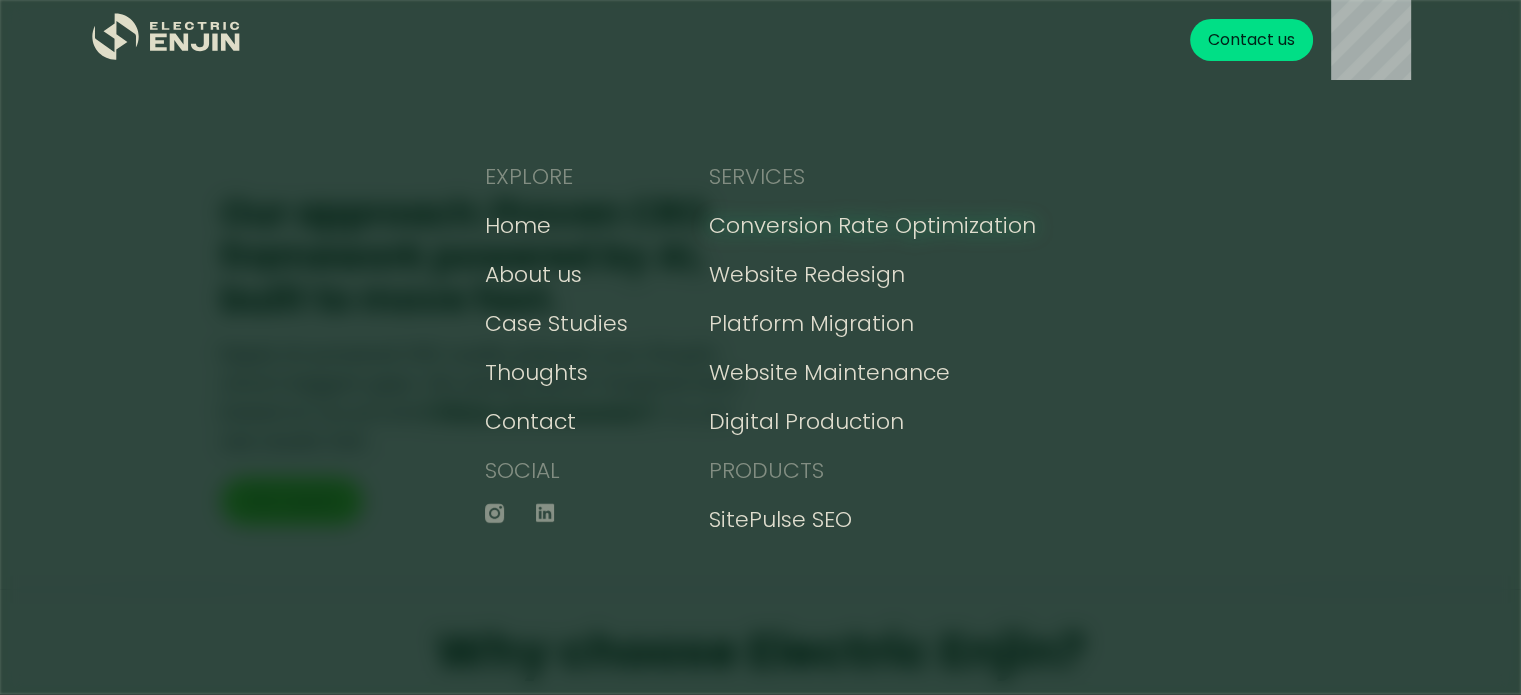click on "Conversion Rate Optimization" at bounding box center (872, 225) 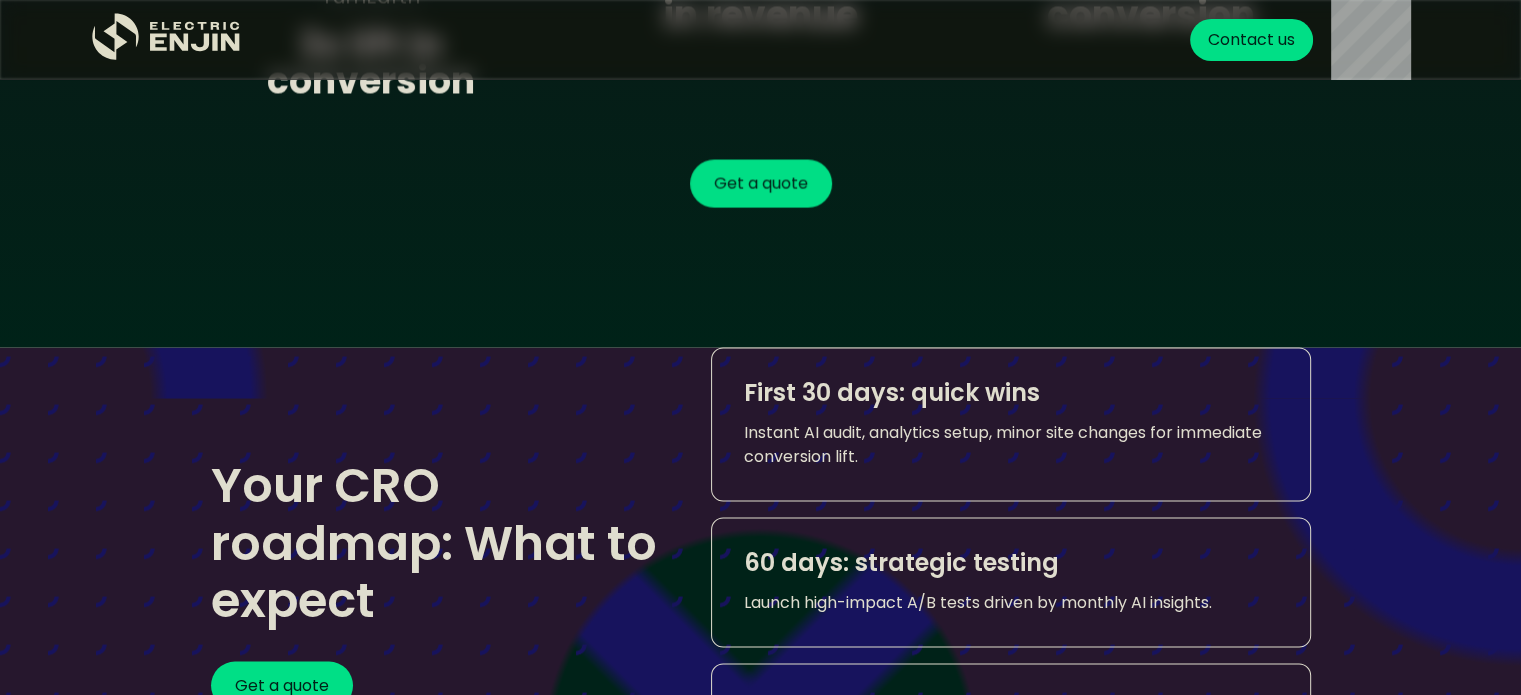 scroll, scrollTop: 3772, scrollLeft: 0, axis: vertical 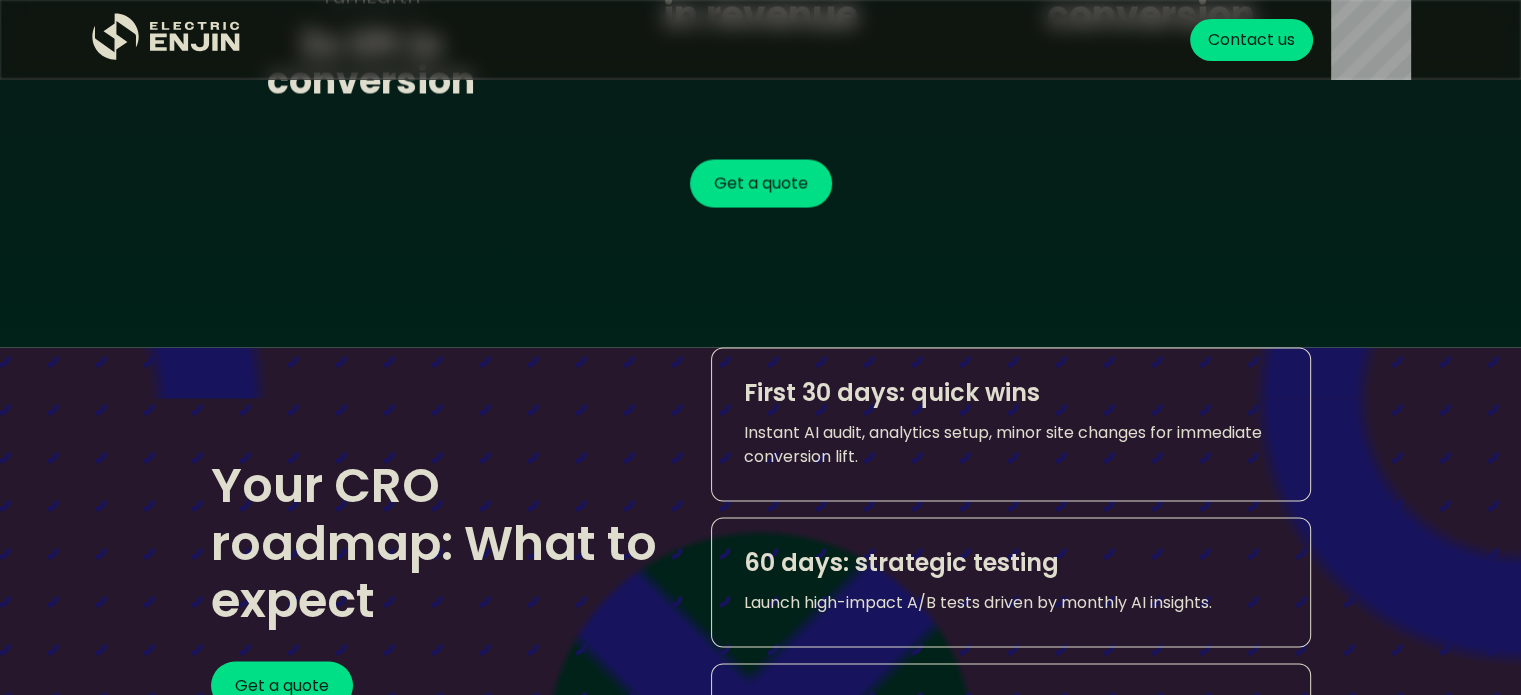drag, startPoint x: 1116, startPoint y: 55, endPoint x: 720, endPoint y: 444, distance: 555.1009 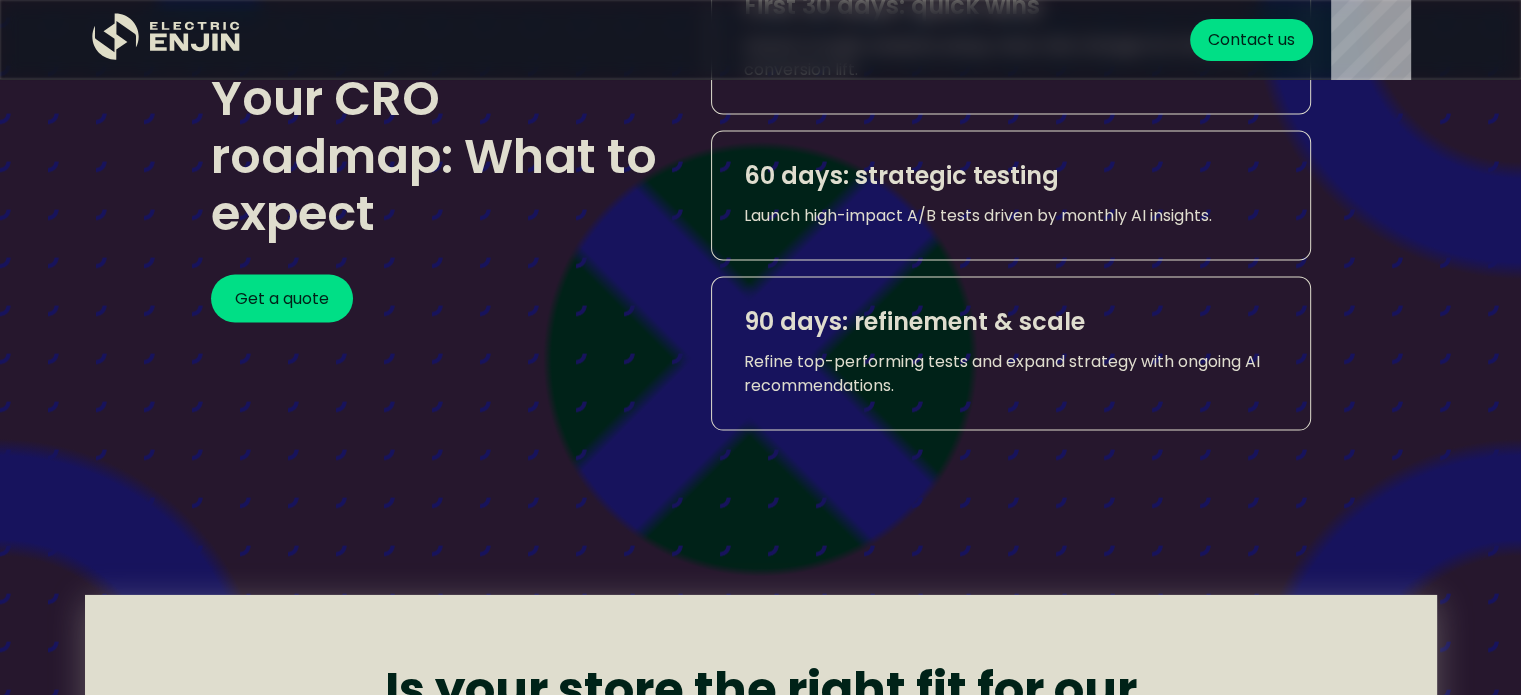 scroll, scrollTop: 4160, scrollLeft: 0, axis: vertical 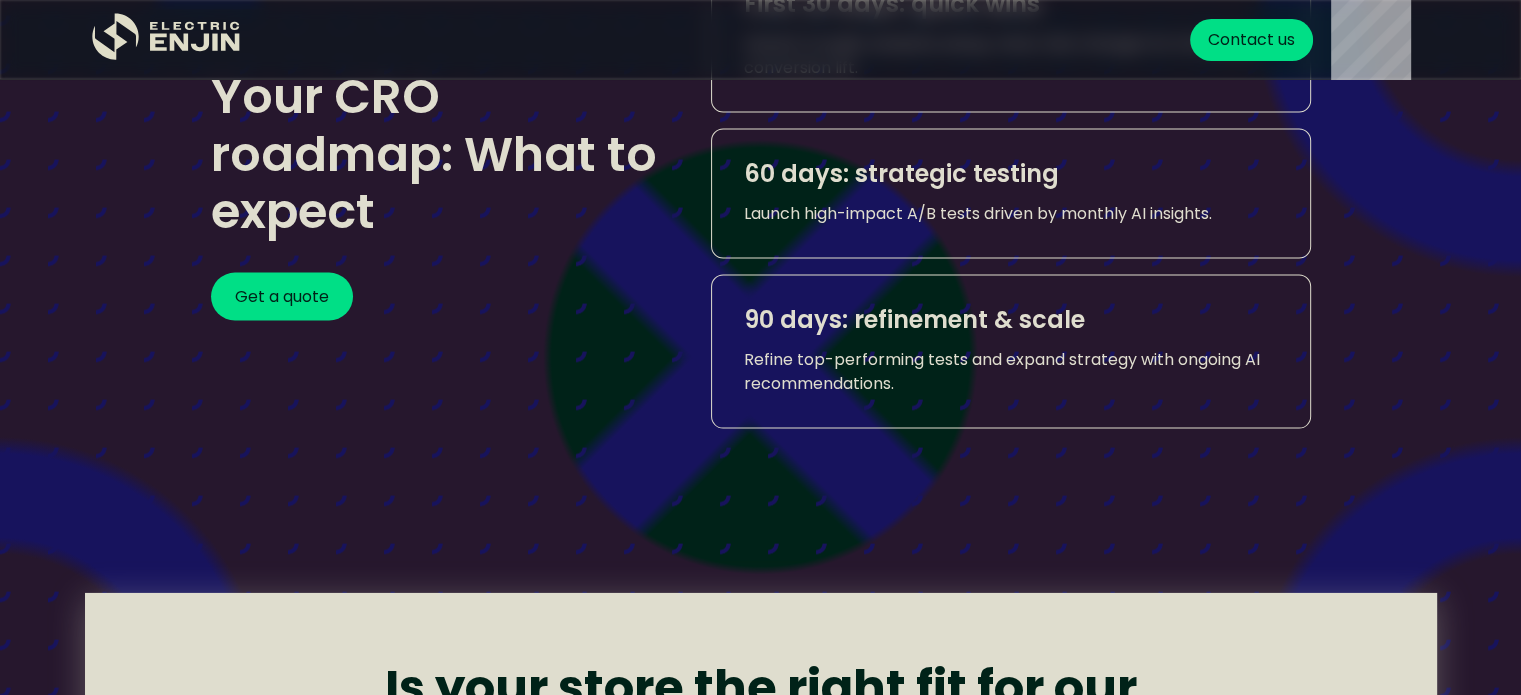click at bounding box center [722, 359] 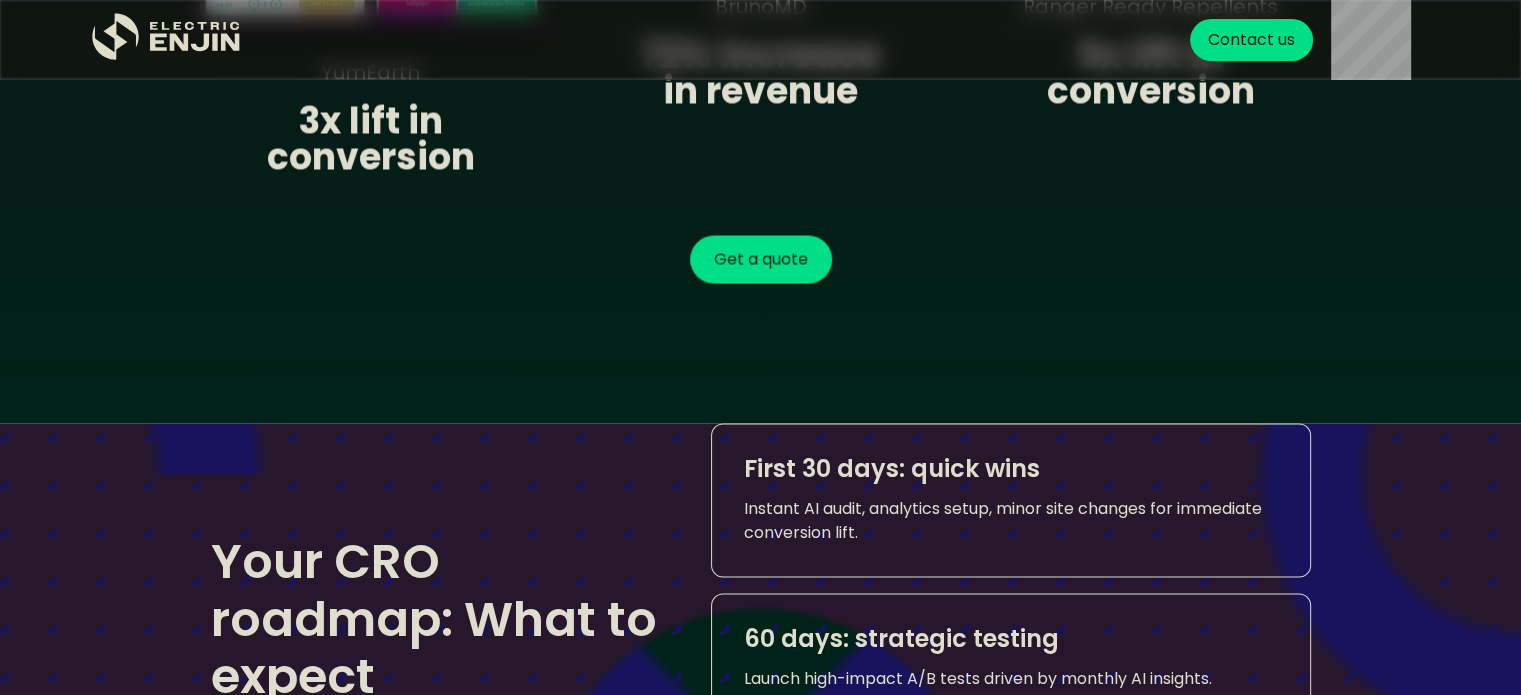 scroll, scrollTop: 3663, scrollLeft: 0, axis: vertical 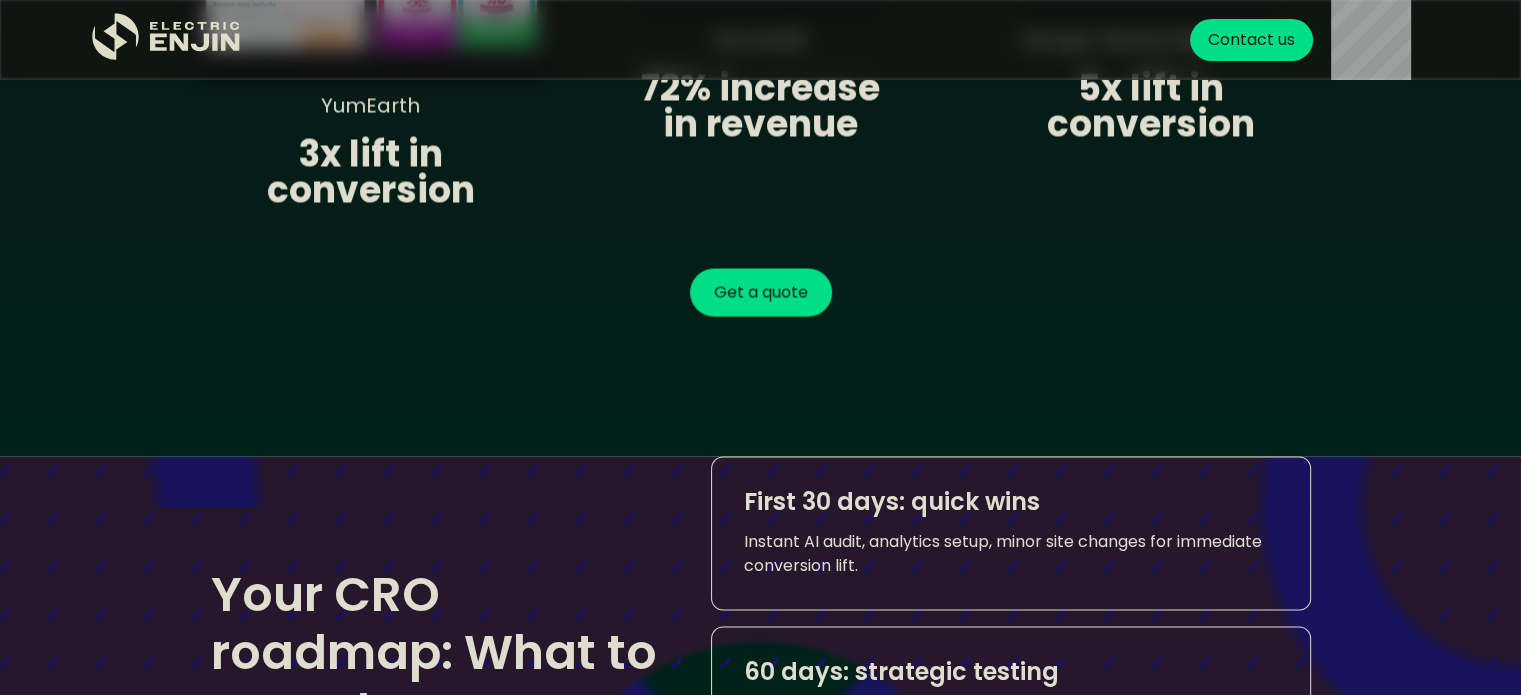 click at bounding box center (722, 856) 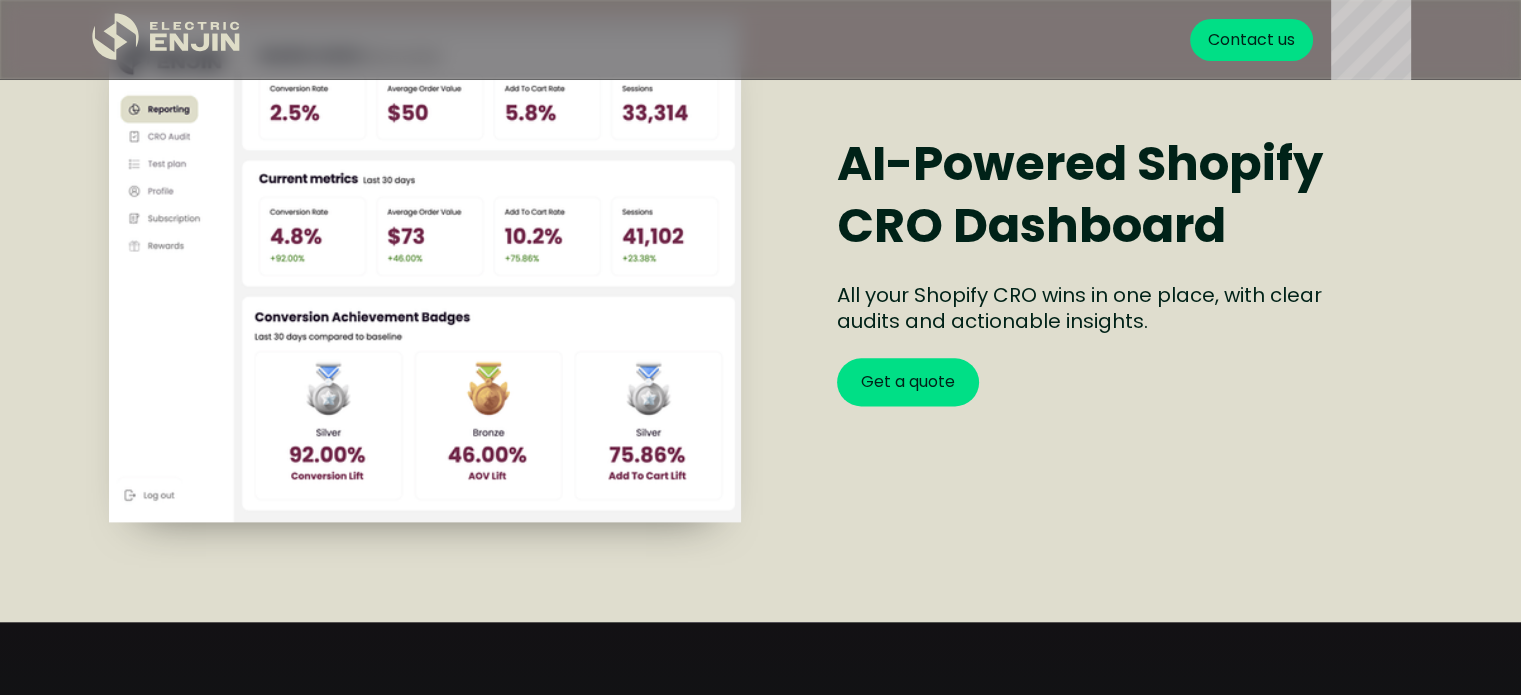 scroll, scrollTop: 2491, scrollLeft: 0, axis: vertical 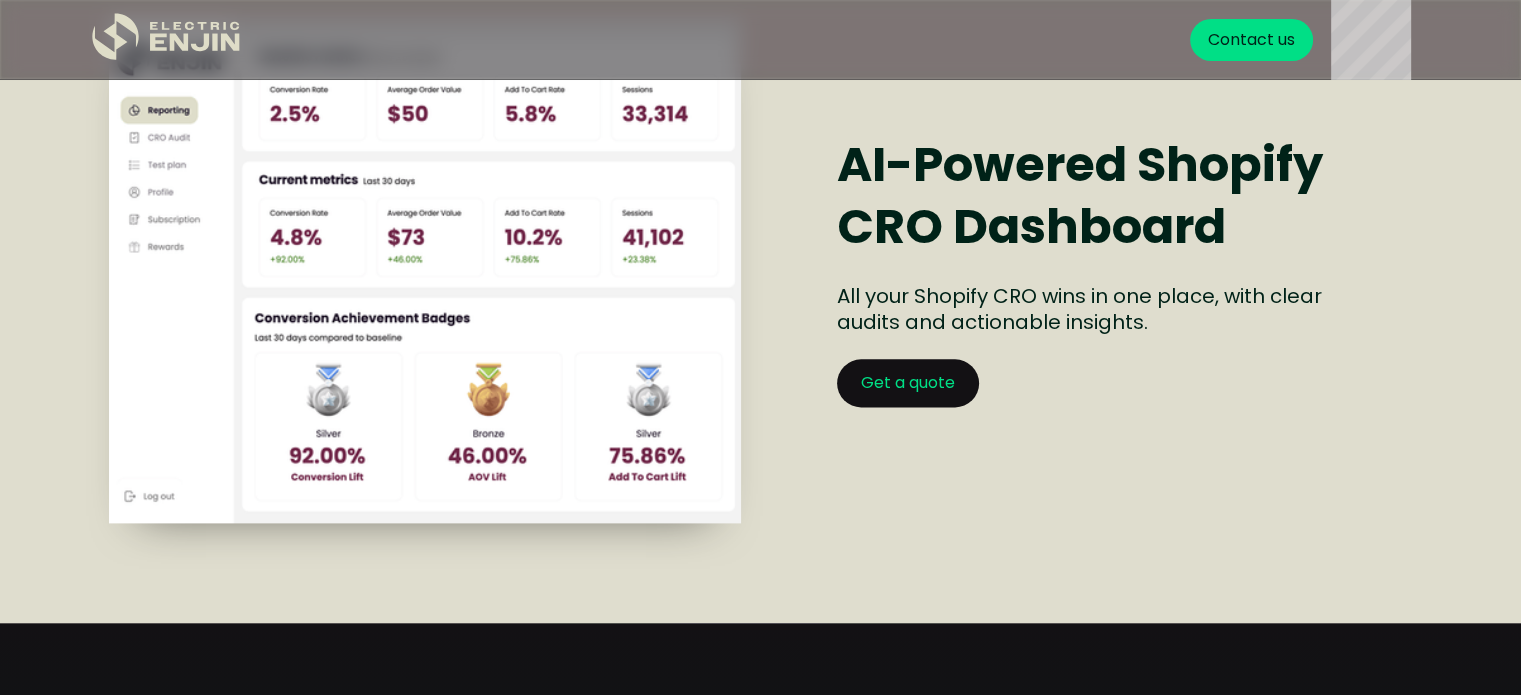 click on "Get a quote" at bounding box center (908, 383) 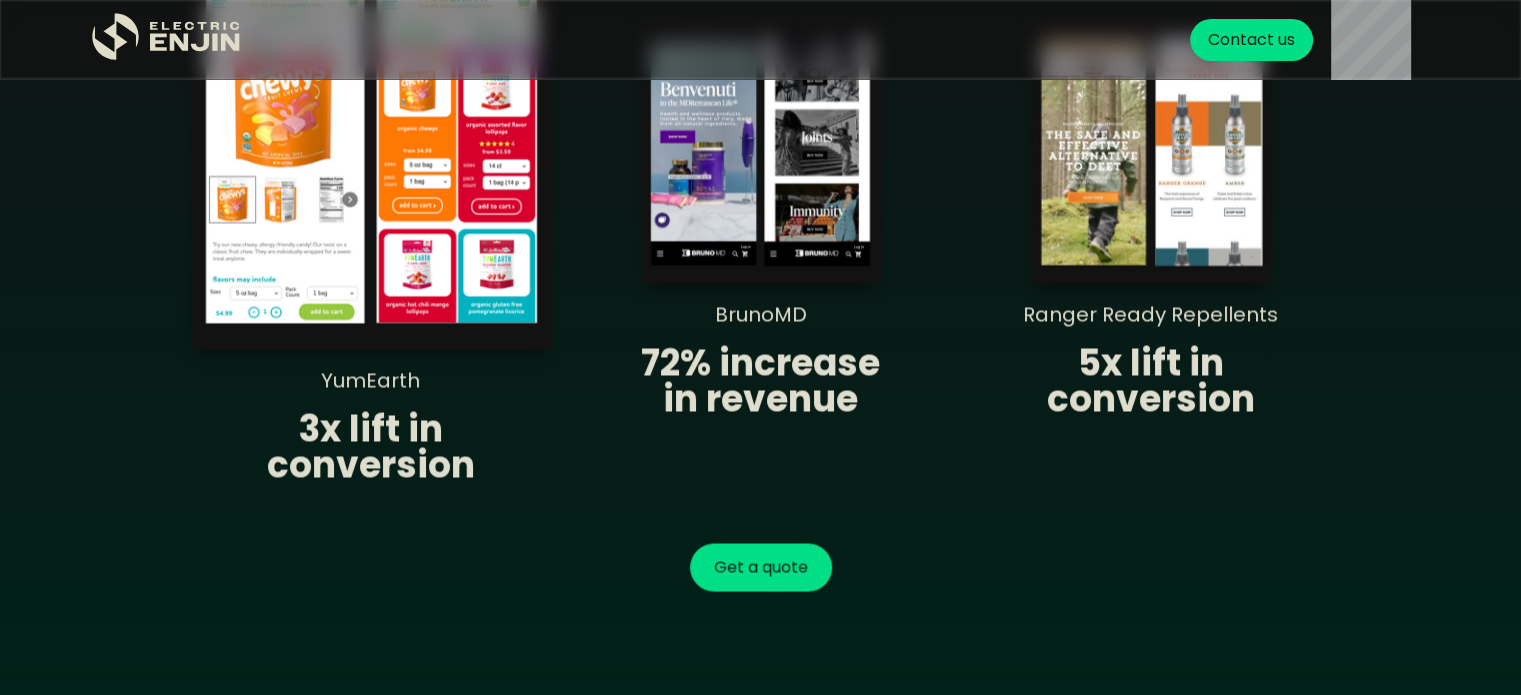 scroll, scrollTop: 3389, scrollLeft: 0, axis: vertical 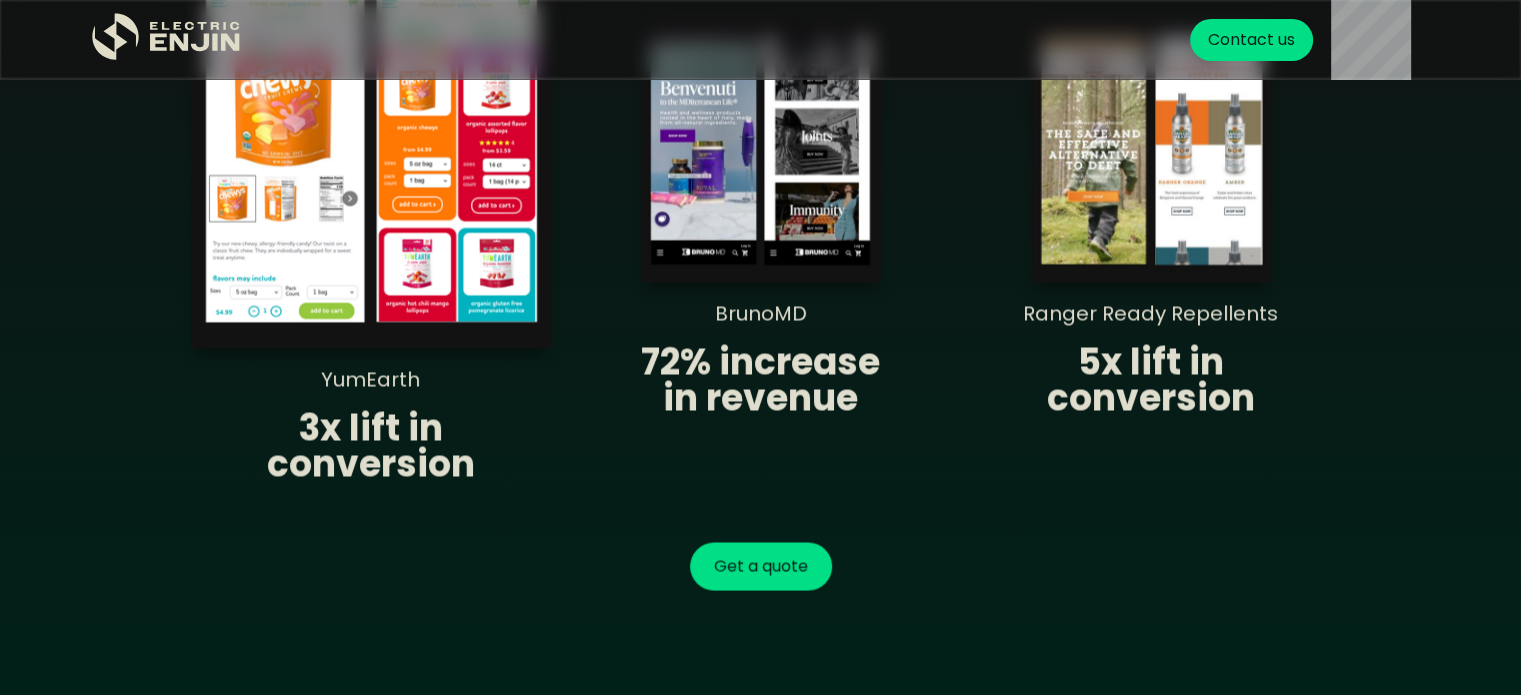 click at bounding box center (722, 1130) 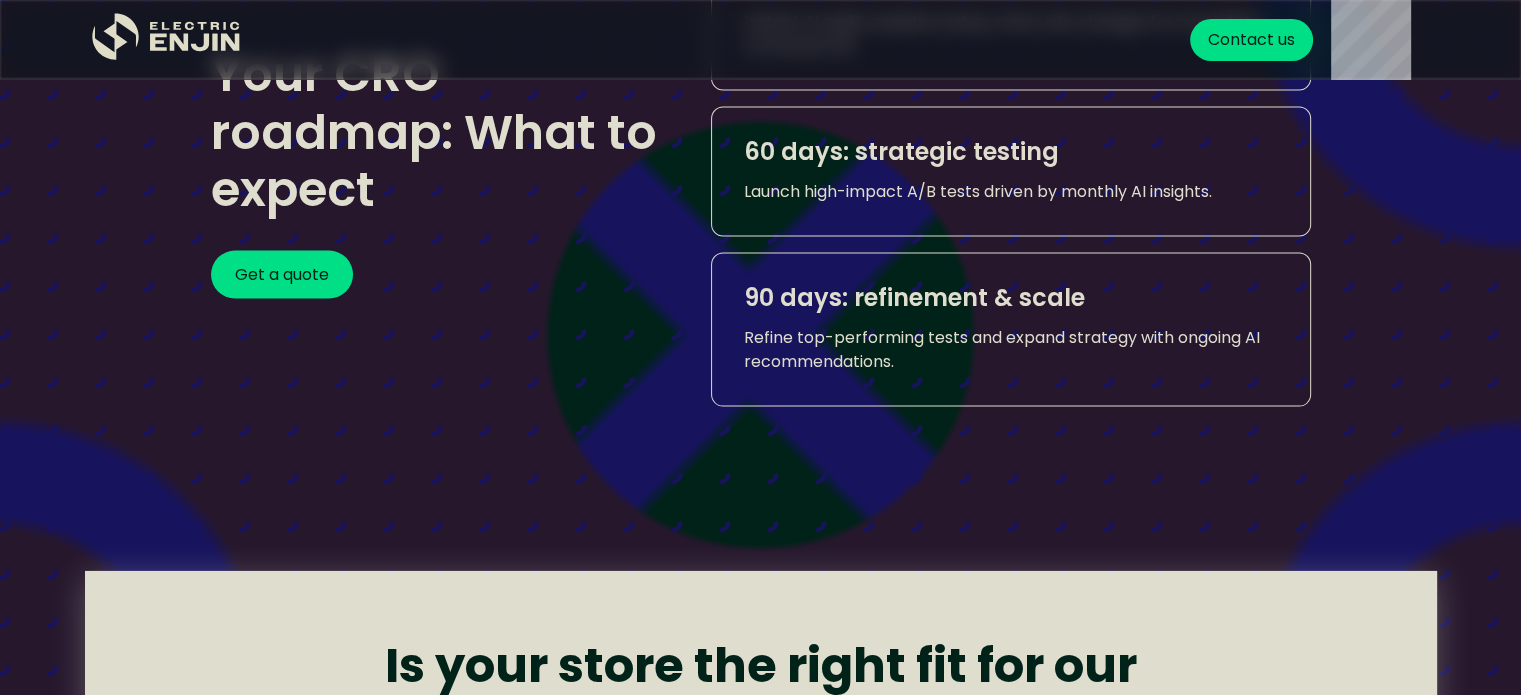 scroll, scrollTop: 4183, scrollLeft: 0, axis: vertical 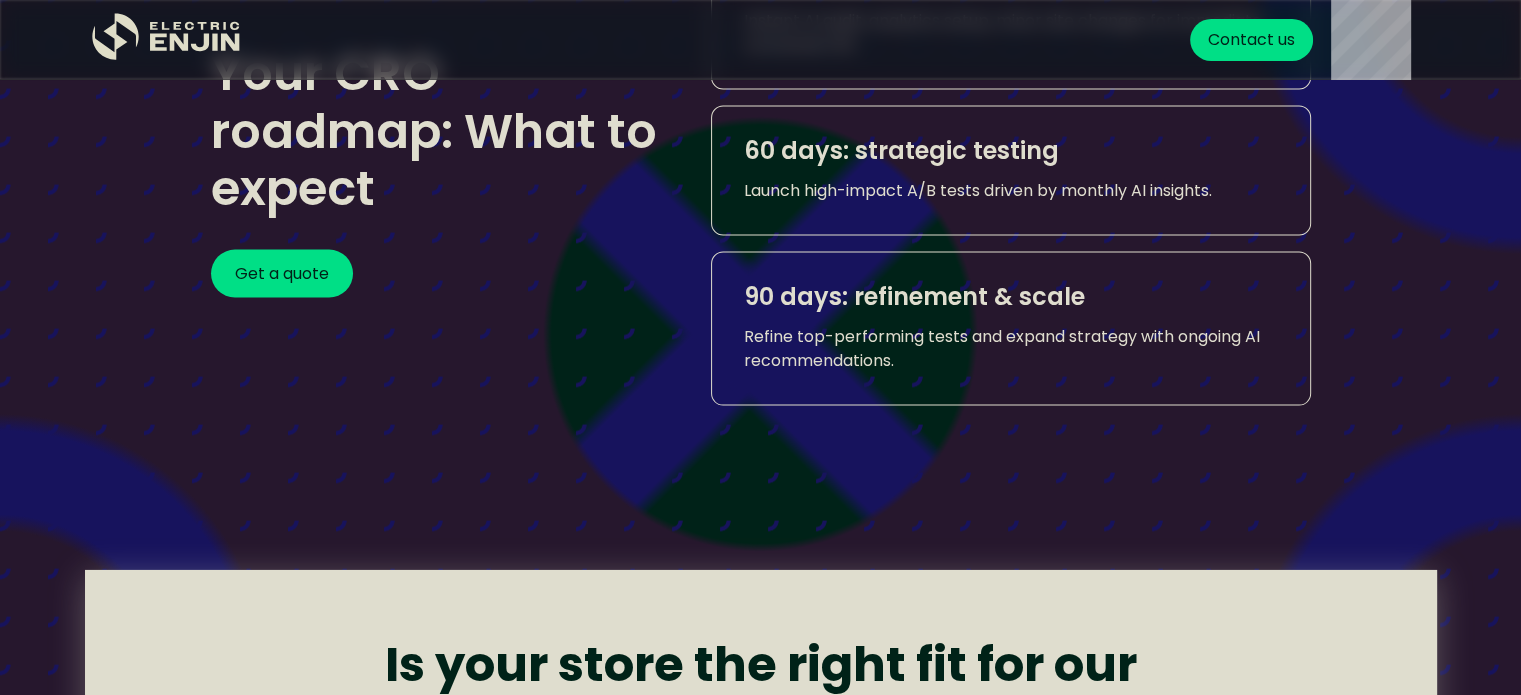 click at bounding box center [722, 336] 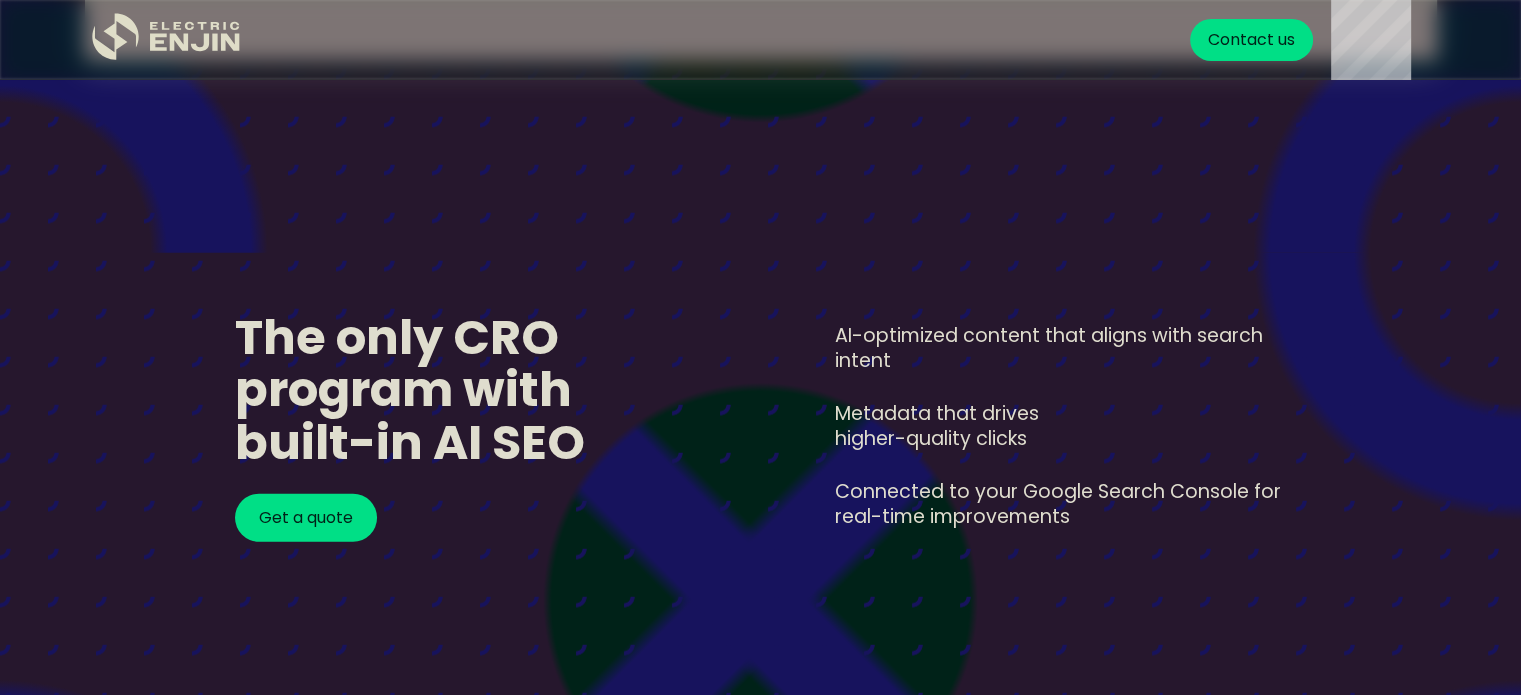 scroll, scrollTop: 5517, scrollLeft: 0, axis: vertical 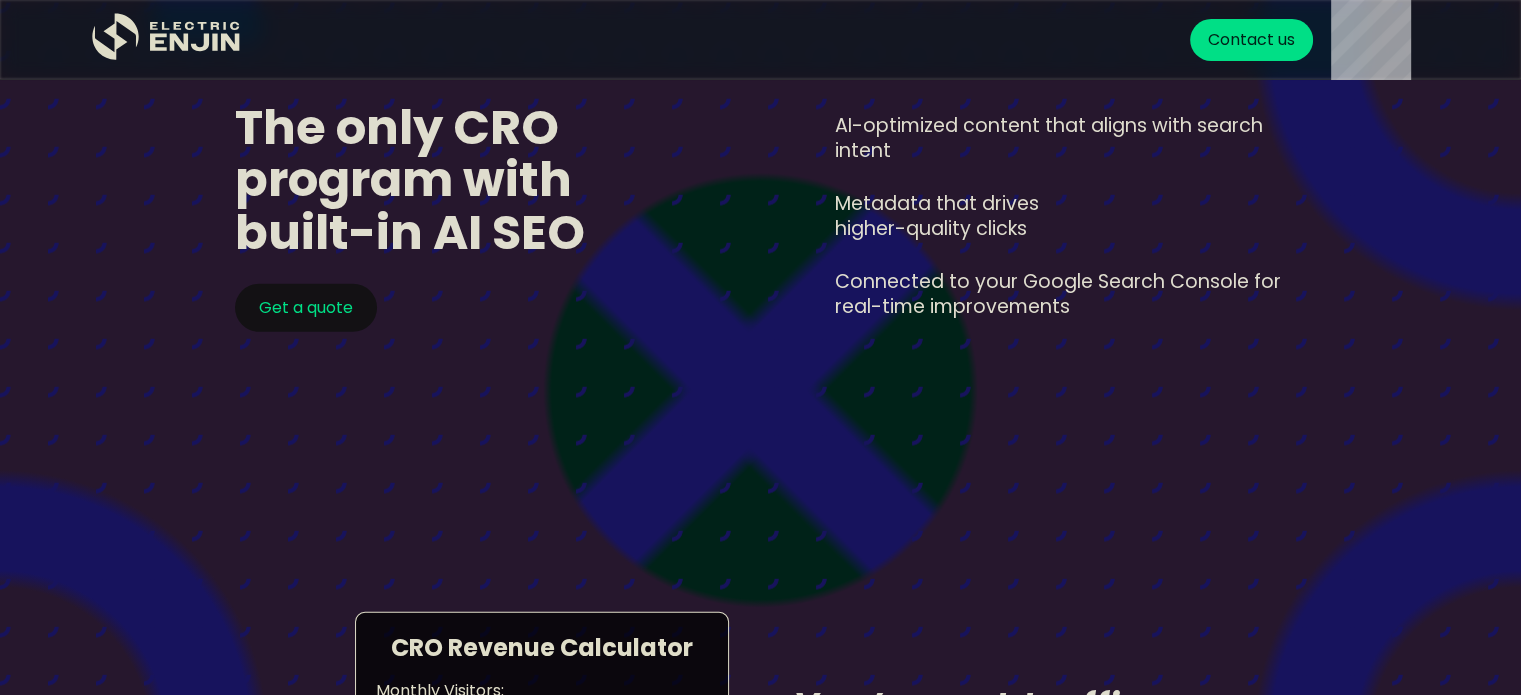 click on "Get a quote" at bounding box center [306, 308] 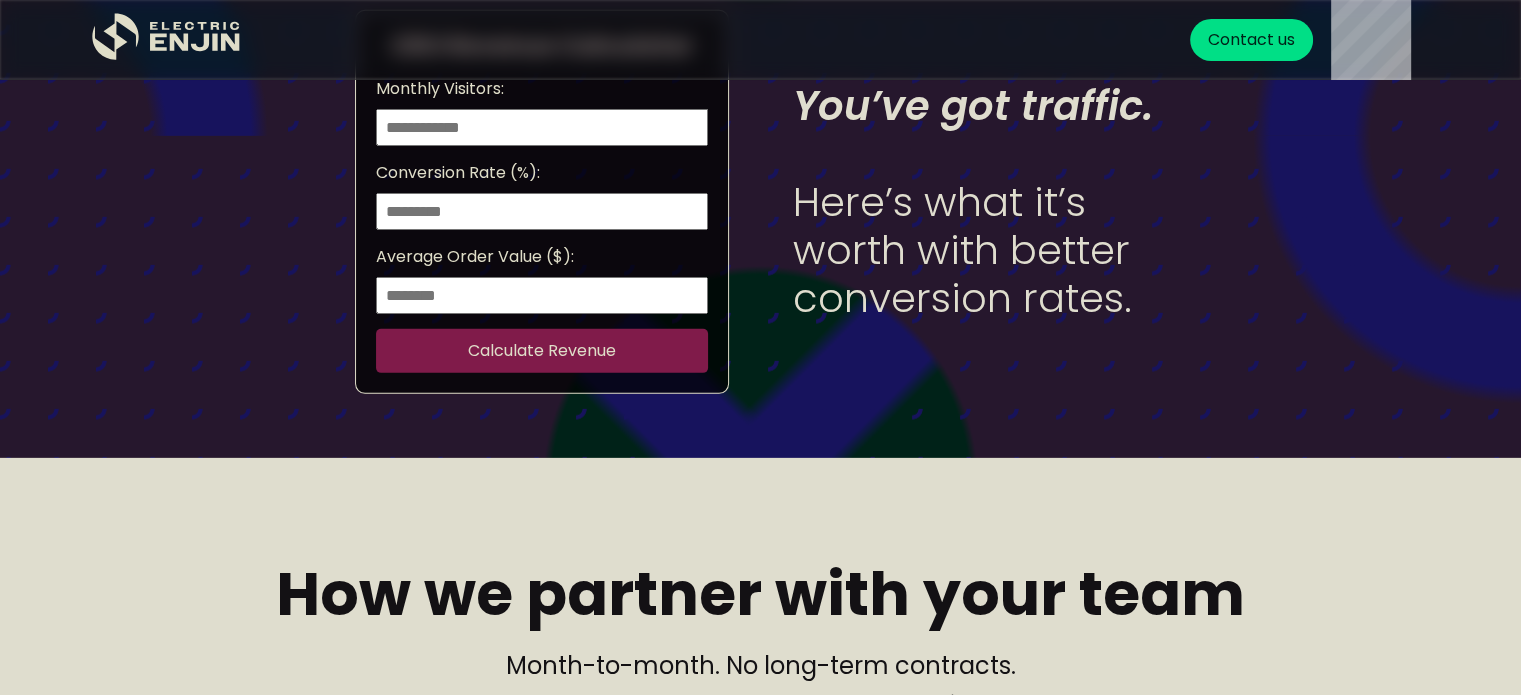 scroll, scrollTop: 6085, scrollLeft: 0, axis: vertical 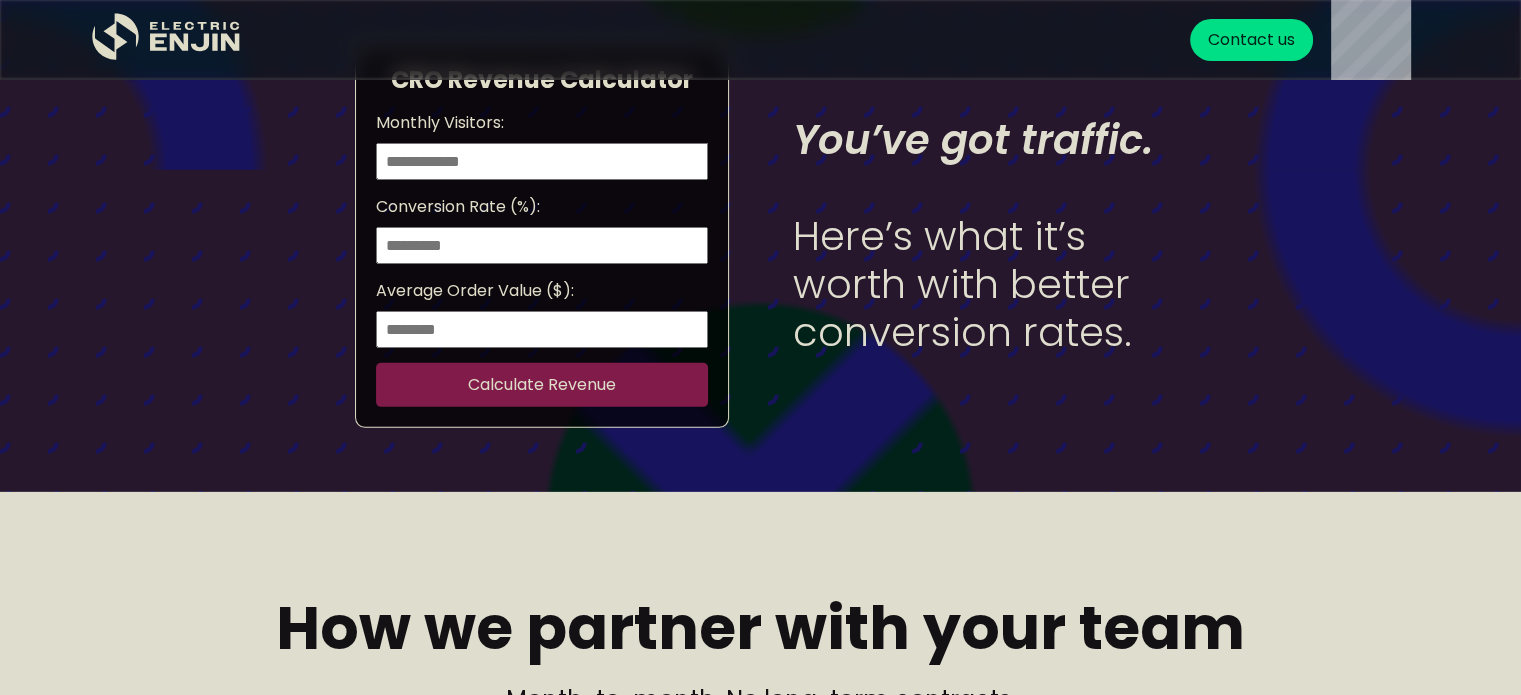 drag, startPoint x: 706, startPoint y: 272, endPoint x: 586, endPoint y: 404, distance: 178.39282 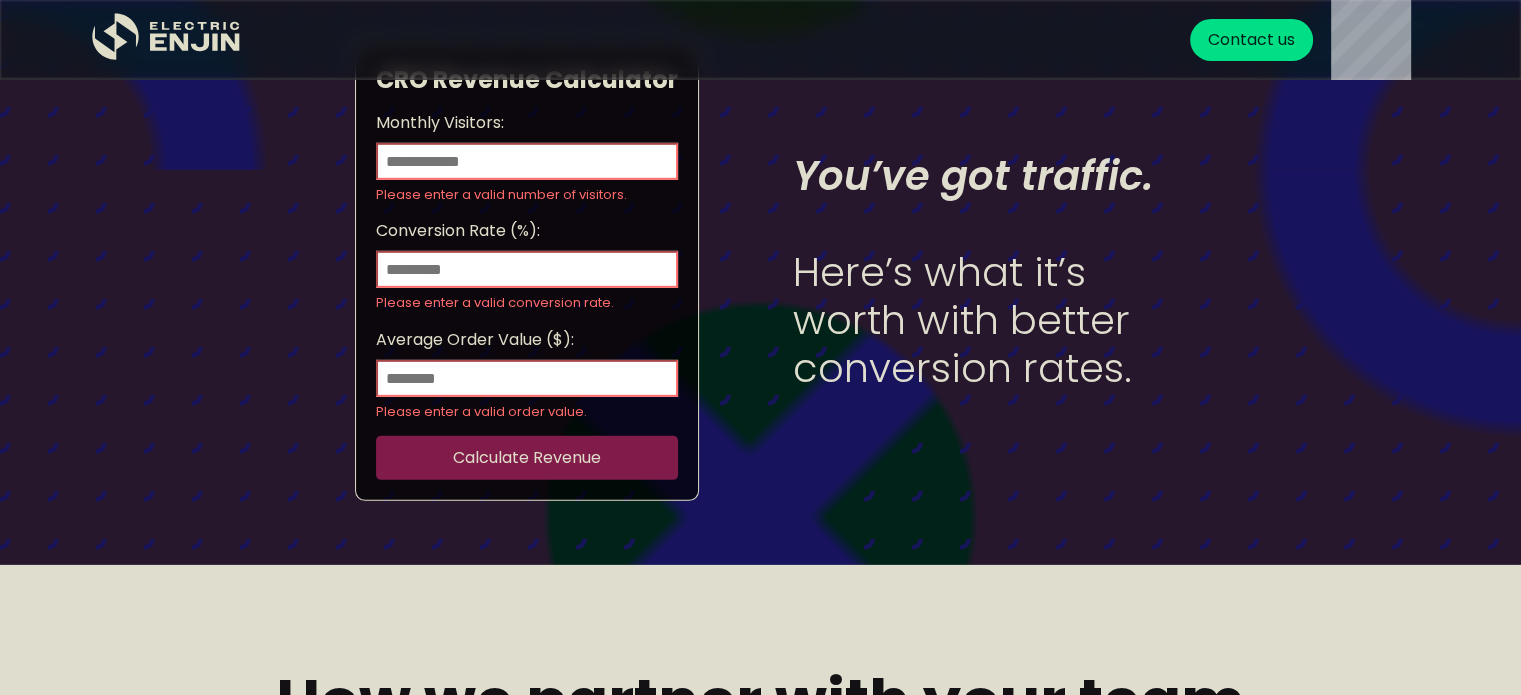 click on "Monthly Visitors:" at bounding box center (527, 161) 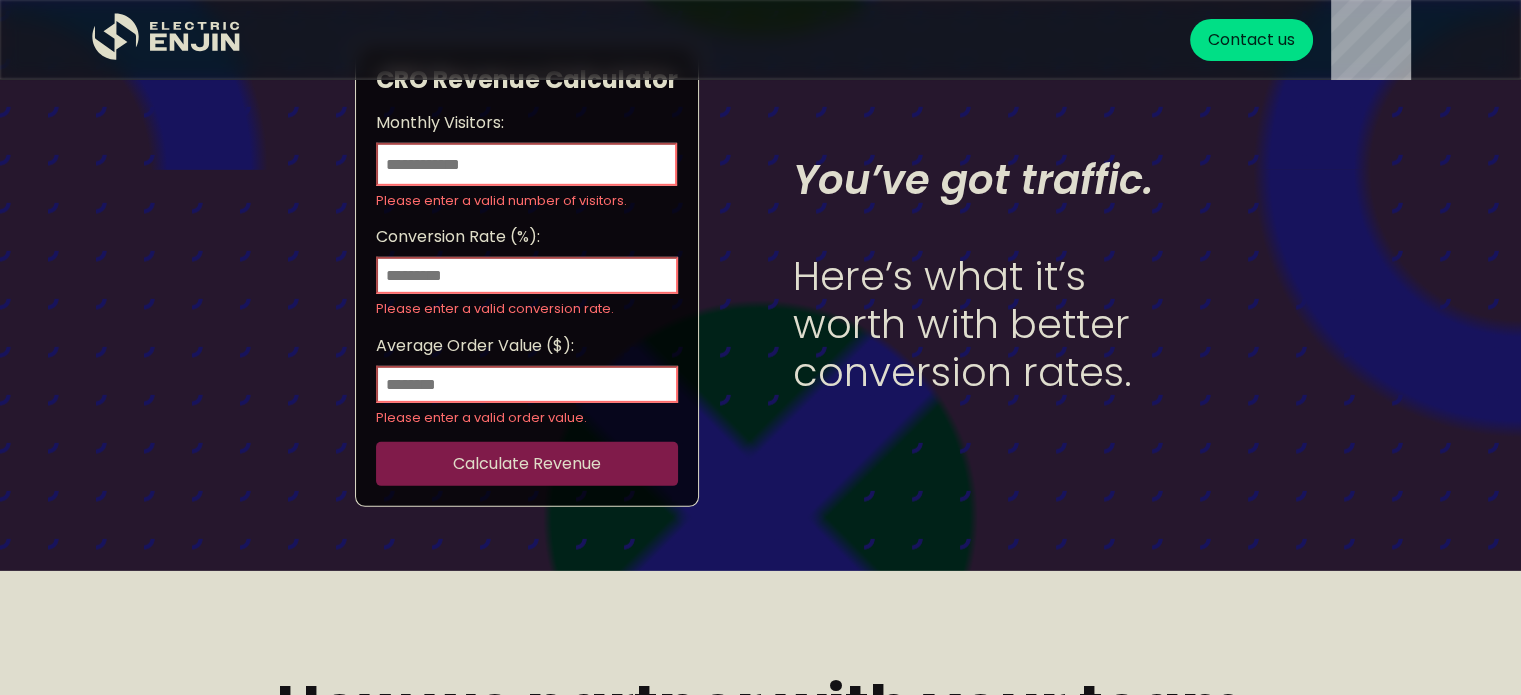 scroll, scrollTop: 0, scrollLeft: 147, axis: horizontal 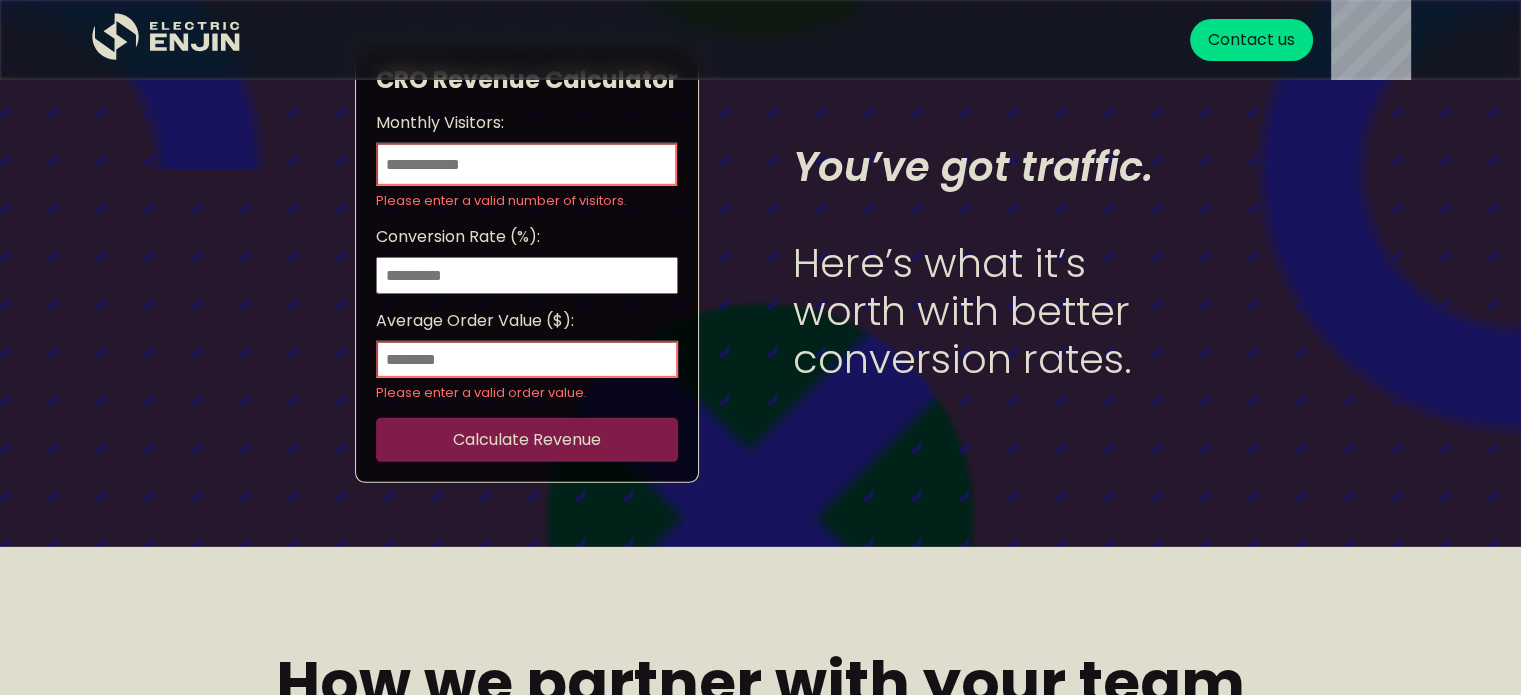 click on "Average Order Value ($):" at bounding box center (527, 359) 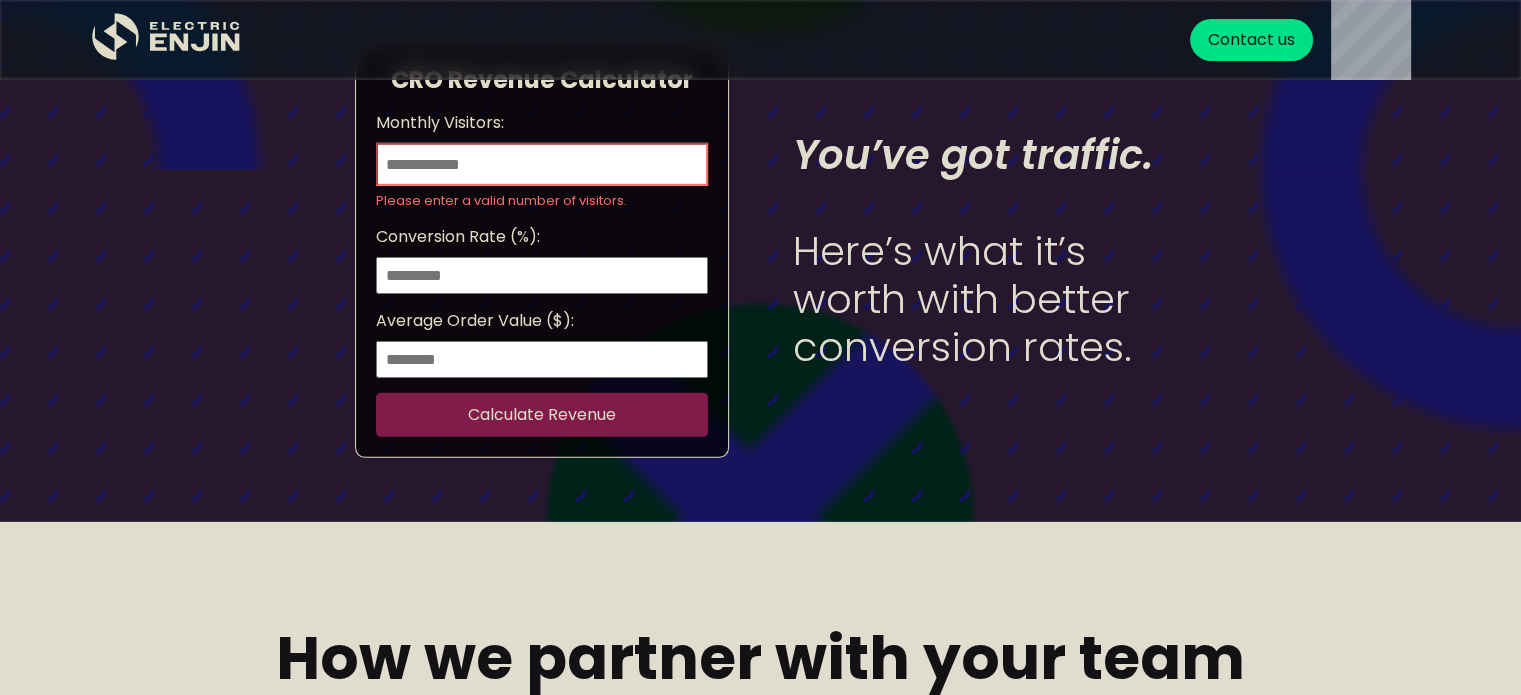click on "Calculate Revenue" at bounding box center (542, 415) 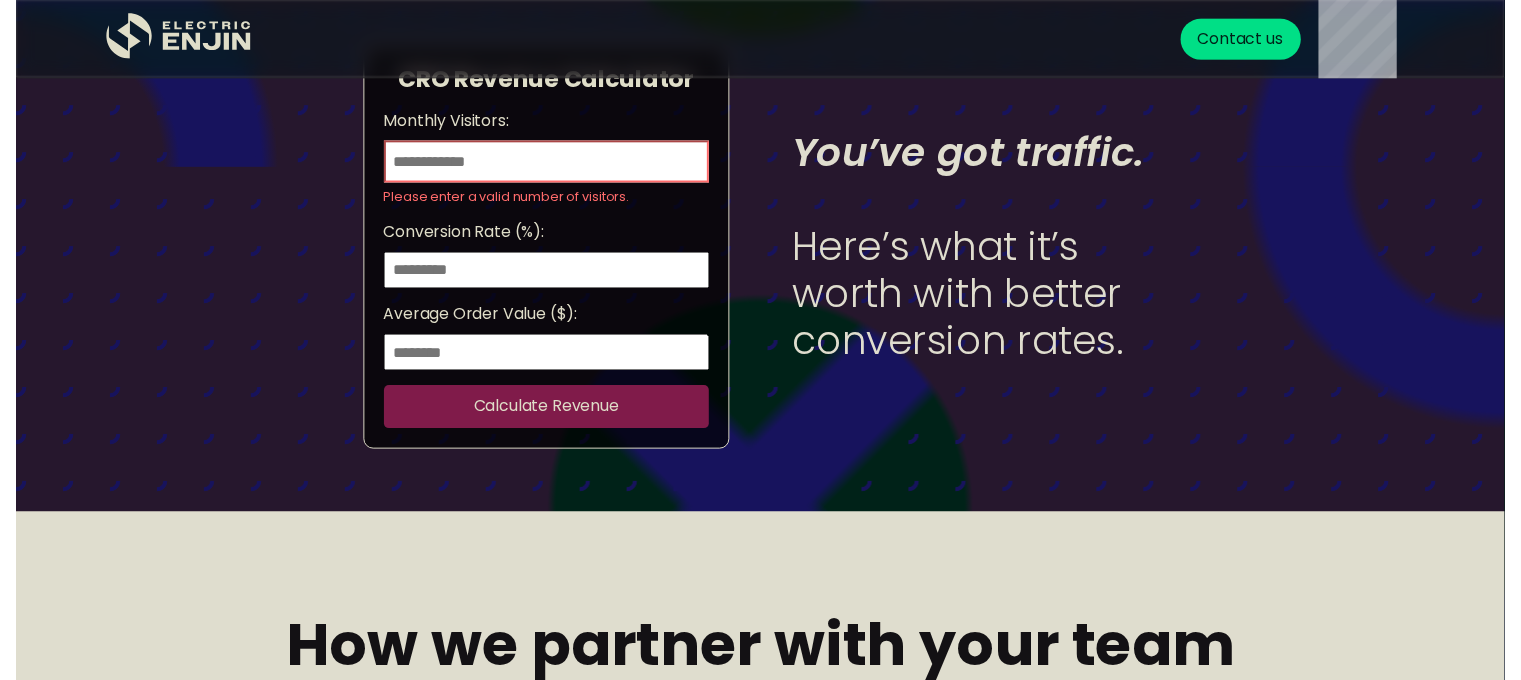 scroll, scrollTop: 0, scrollLeft: 0, axis: both 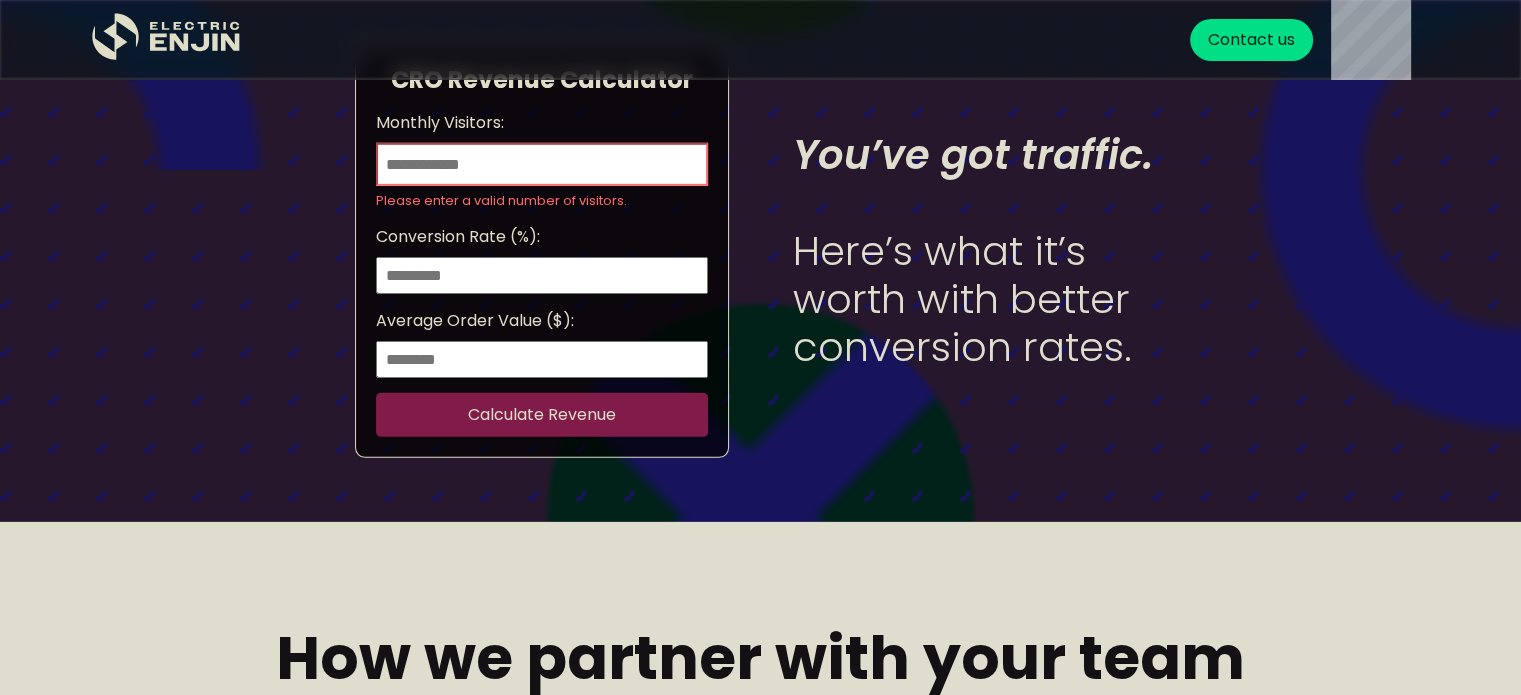 click on "Calculate Revenue" at bounding box center (542, 415) 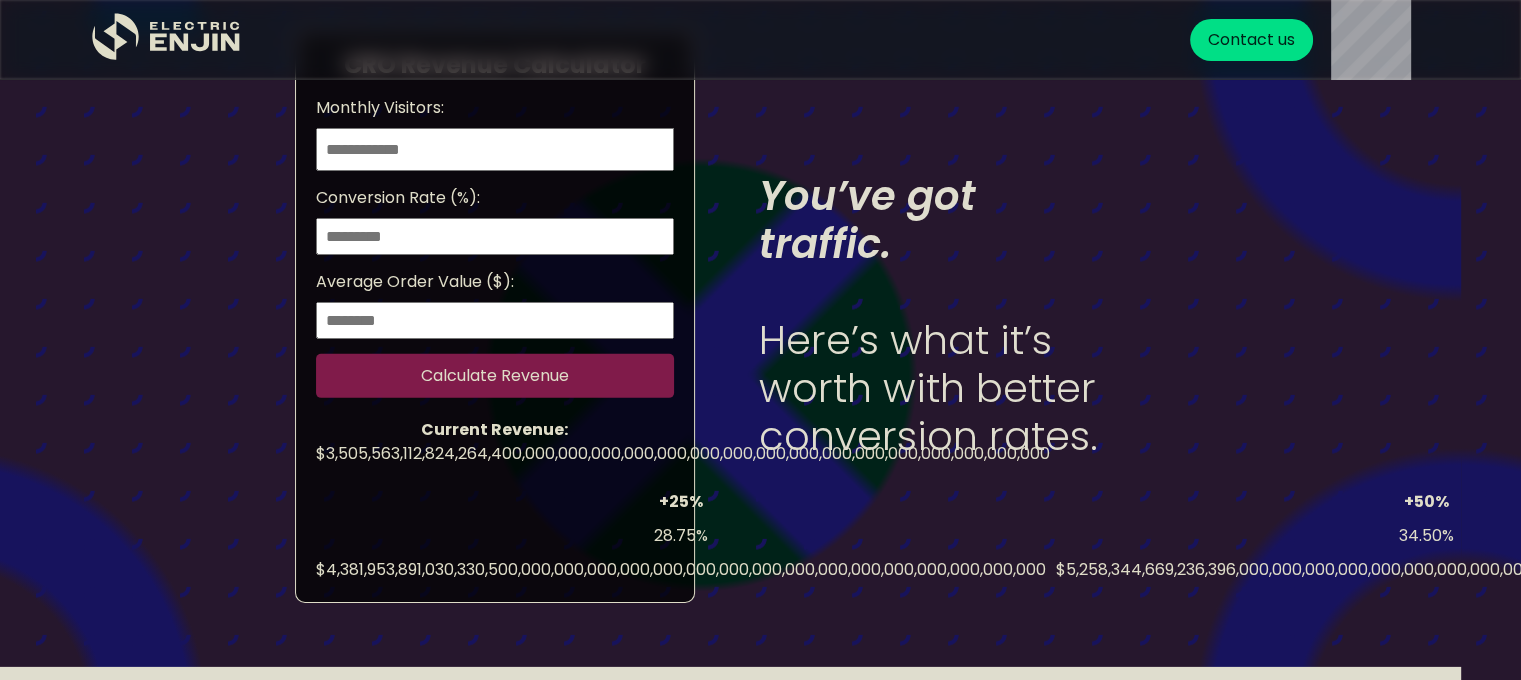 scroll, scrollTop: 6085, scrollLeft: 58, axis: both 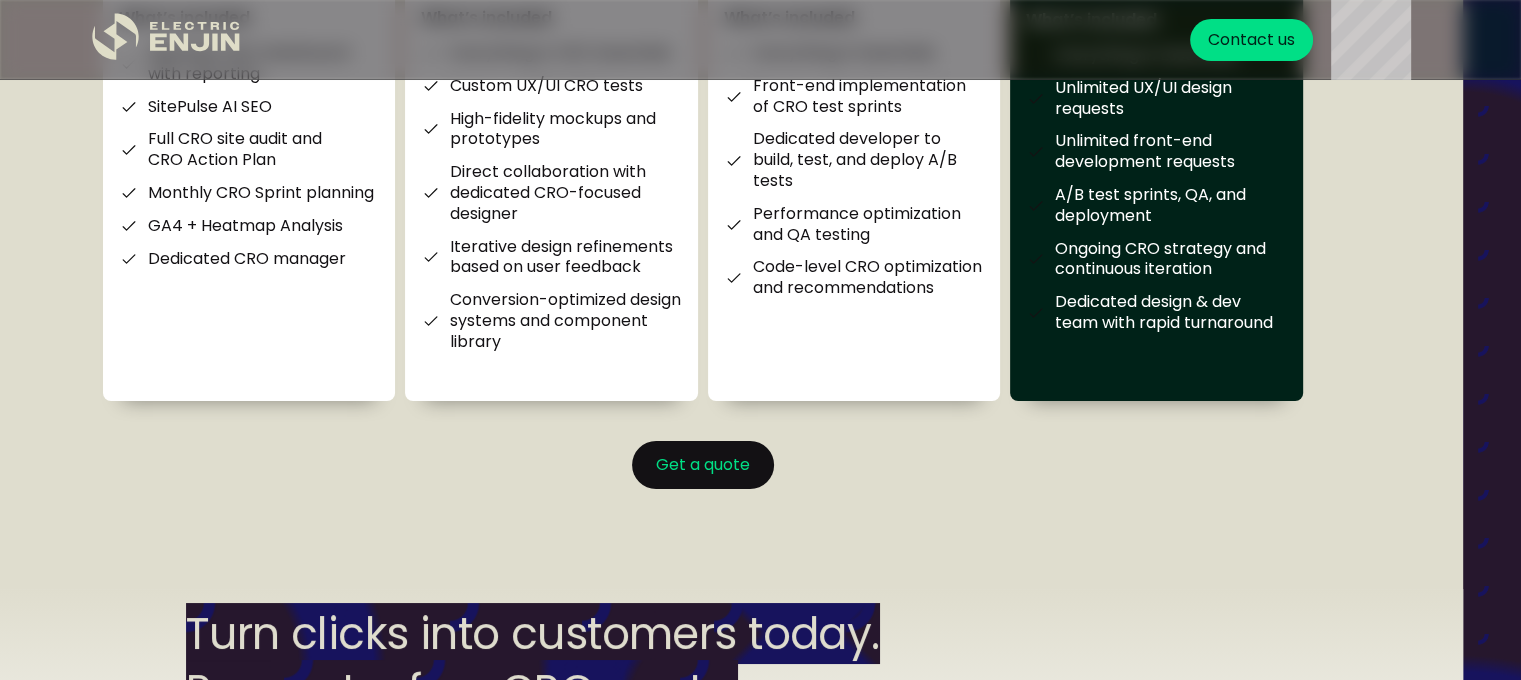 click on "Get a quote" at bounding box center (703, 465) 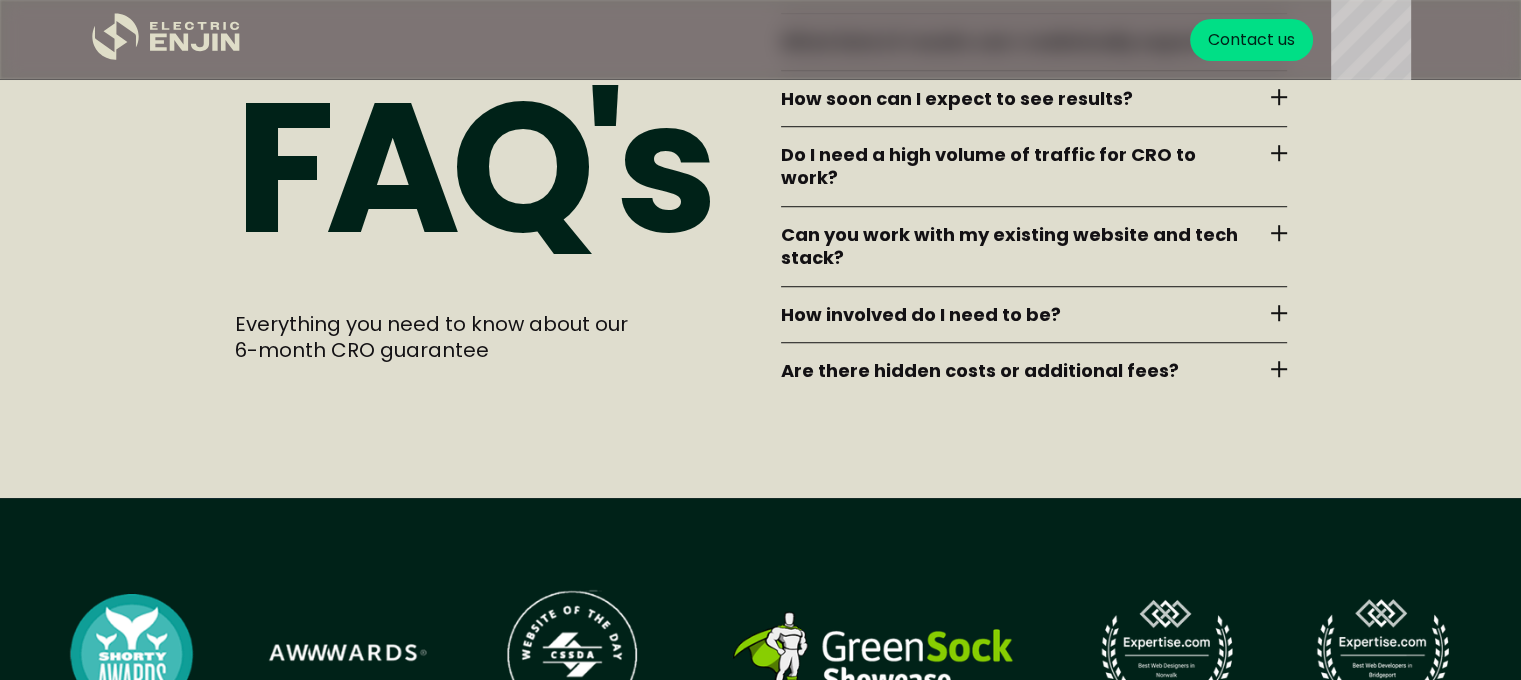 scroll, scrollTop: 8656, scrollLeft: 0, axis: vertical 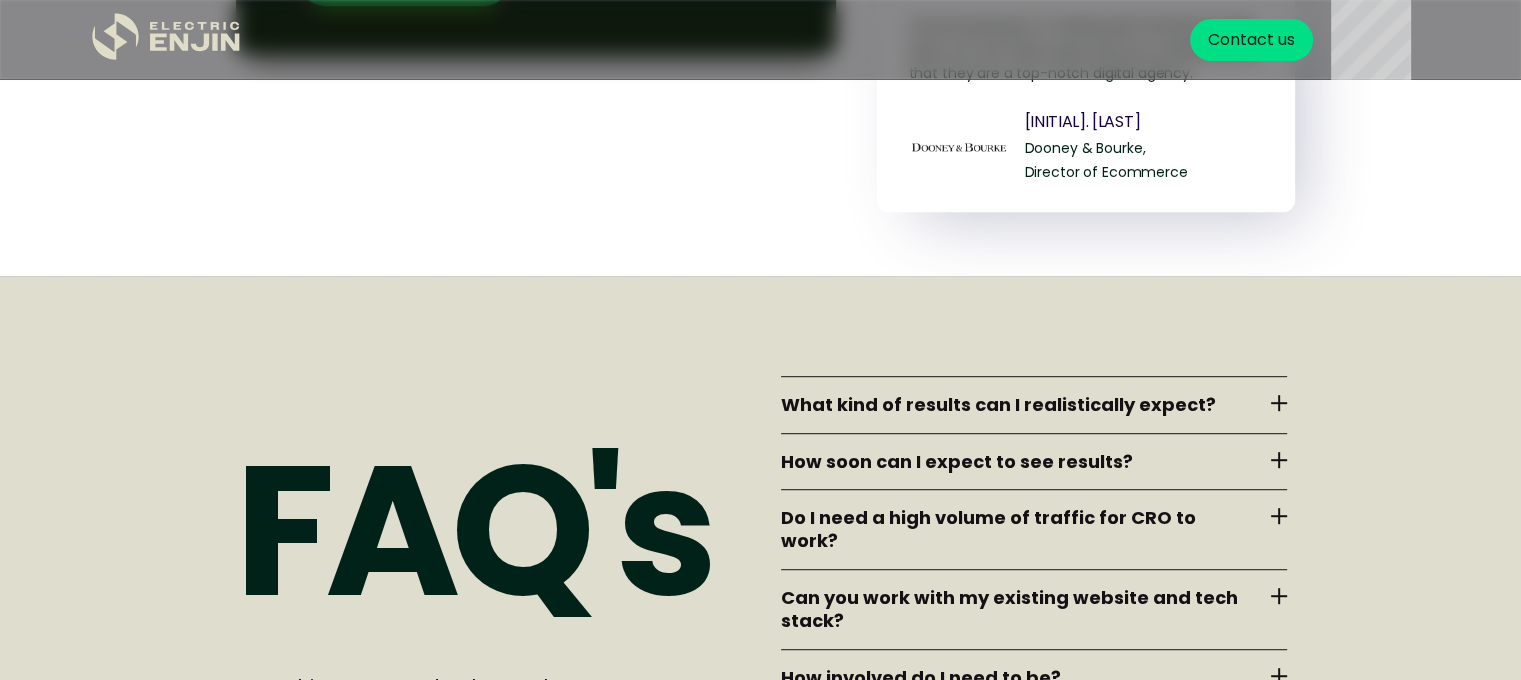 click at bounding box center [1279, 403] 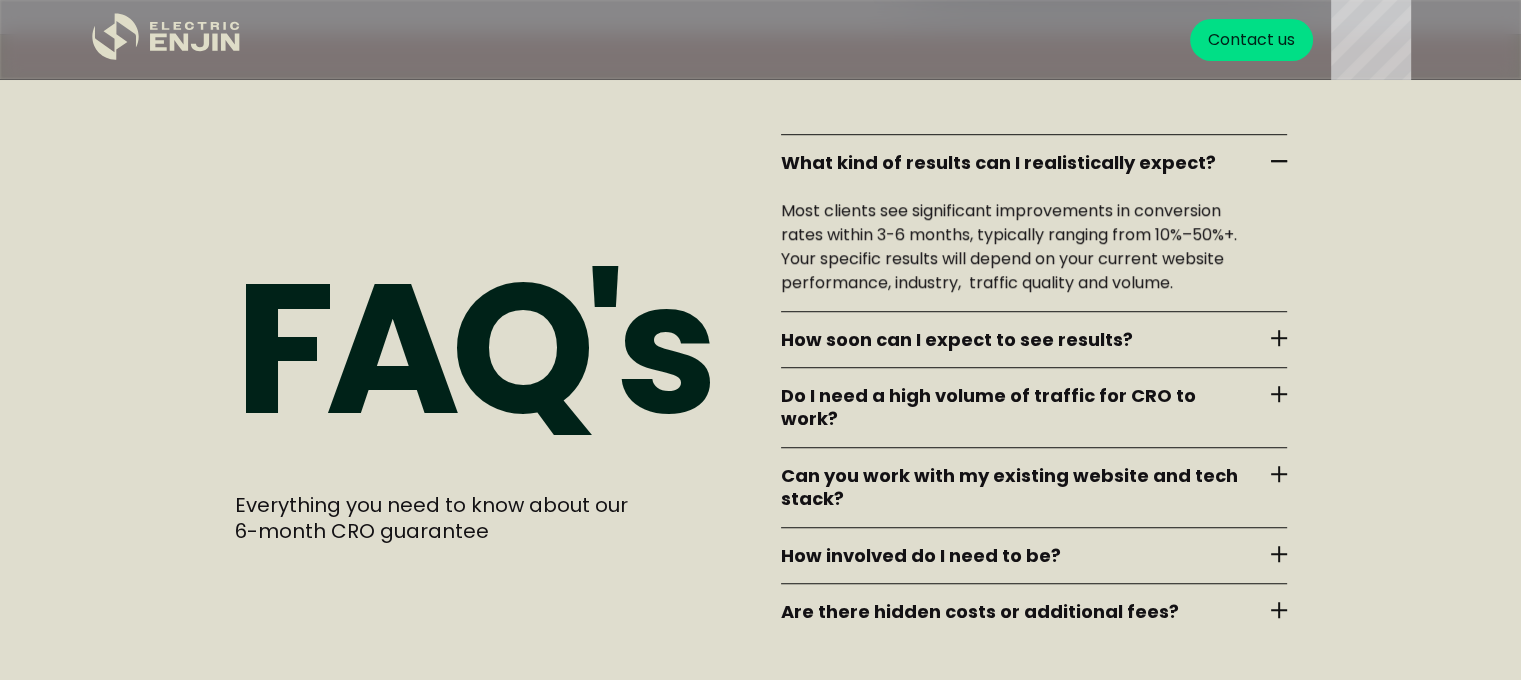 scroll, scrollTop: 8899, scrollLeft: 0, axis: vertical 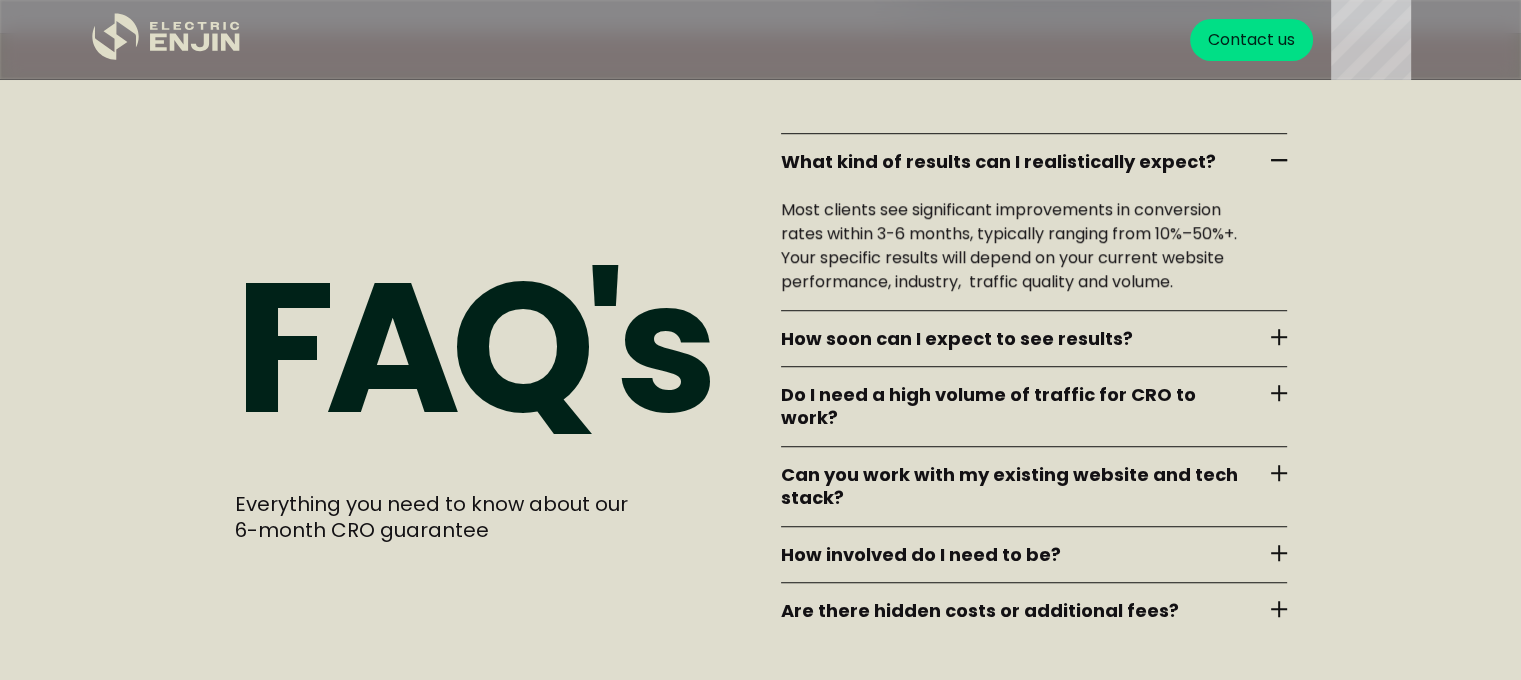 click on "How soon can I expect to see results? Many clients see initial improvements within the first 60–90 days. The full impact and maximum results typically become clear by 6 months." at bounding box center [1034, 338] 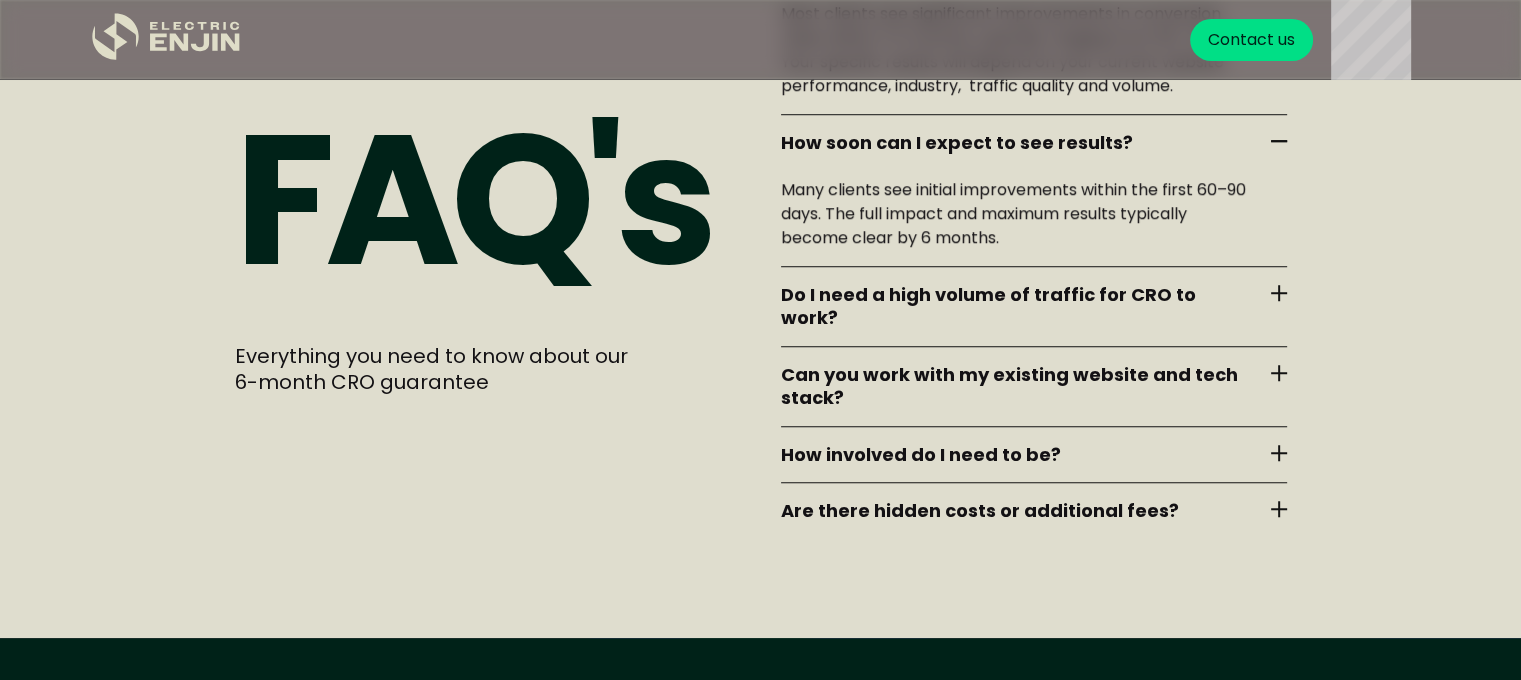 click on "Do I need a high volume of traffic for CRO to work? Higher traffic volumes accelerate testing and optimization, but even moderate traffic websites see clear benefits. We tailor our strategy based on your traffic level and audience size." at bounding box center (1034, 306) 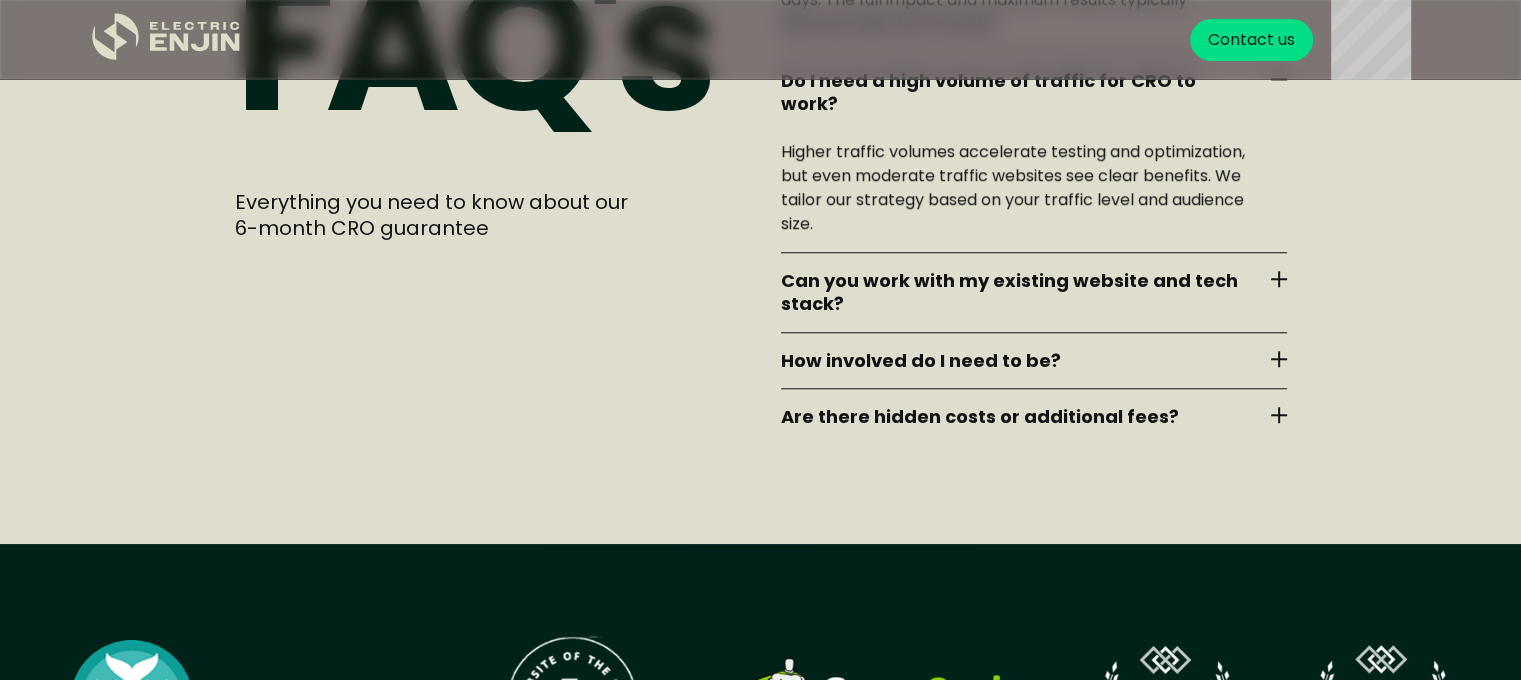 click on "Can you work with my existing website and tech stack? Yes. Our CRO program seamlessly integrates with Shopify and most major platforms. We adapt our approach to fit your existing technology, minimizing disruptions." at bounding box center [1034, 292] 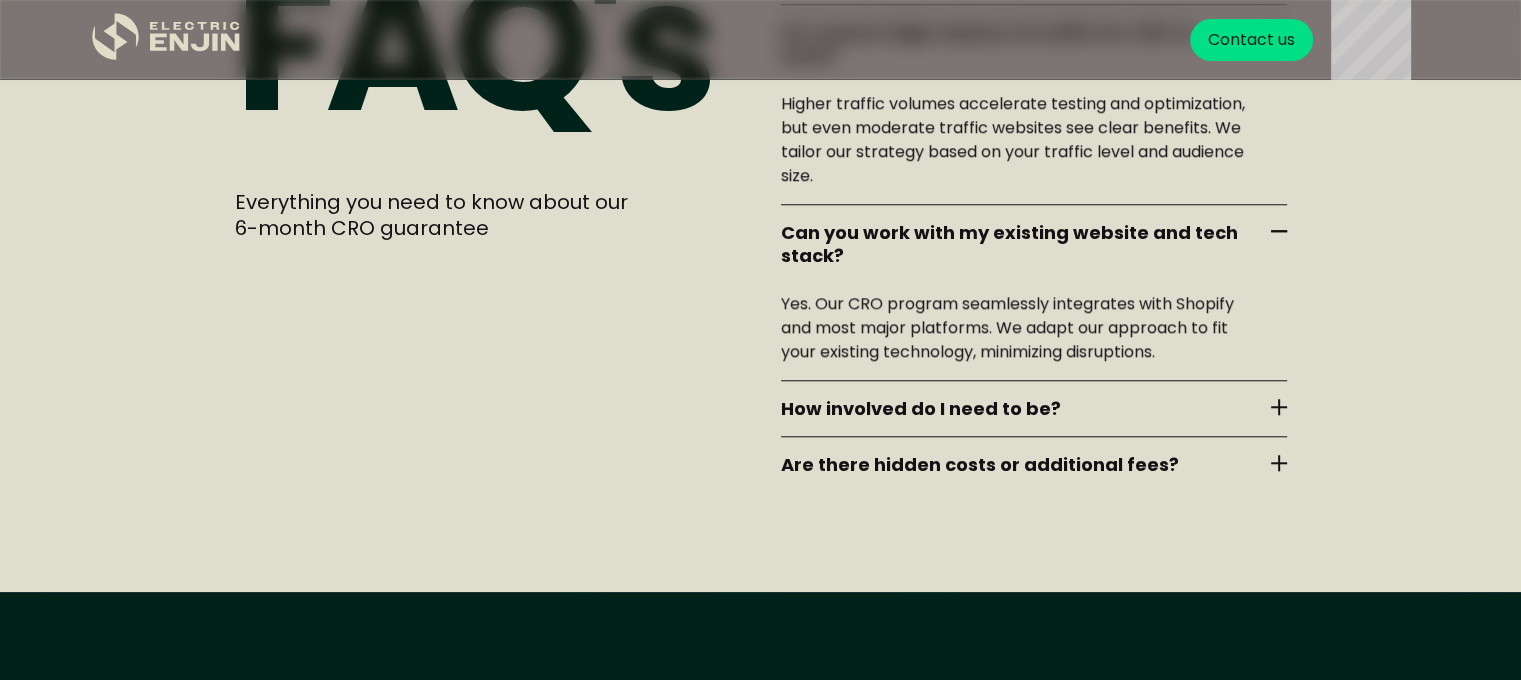 click on "How involved do I need to be? You can be as involved or hands-off as you prefer. We’ll handle everything from strategy and design to testing and implementation, providing regular updates and clear communication at every stage." at bounding box center (1034, 408) 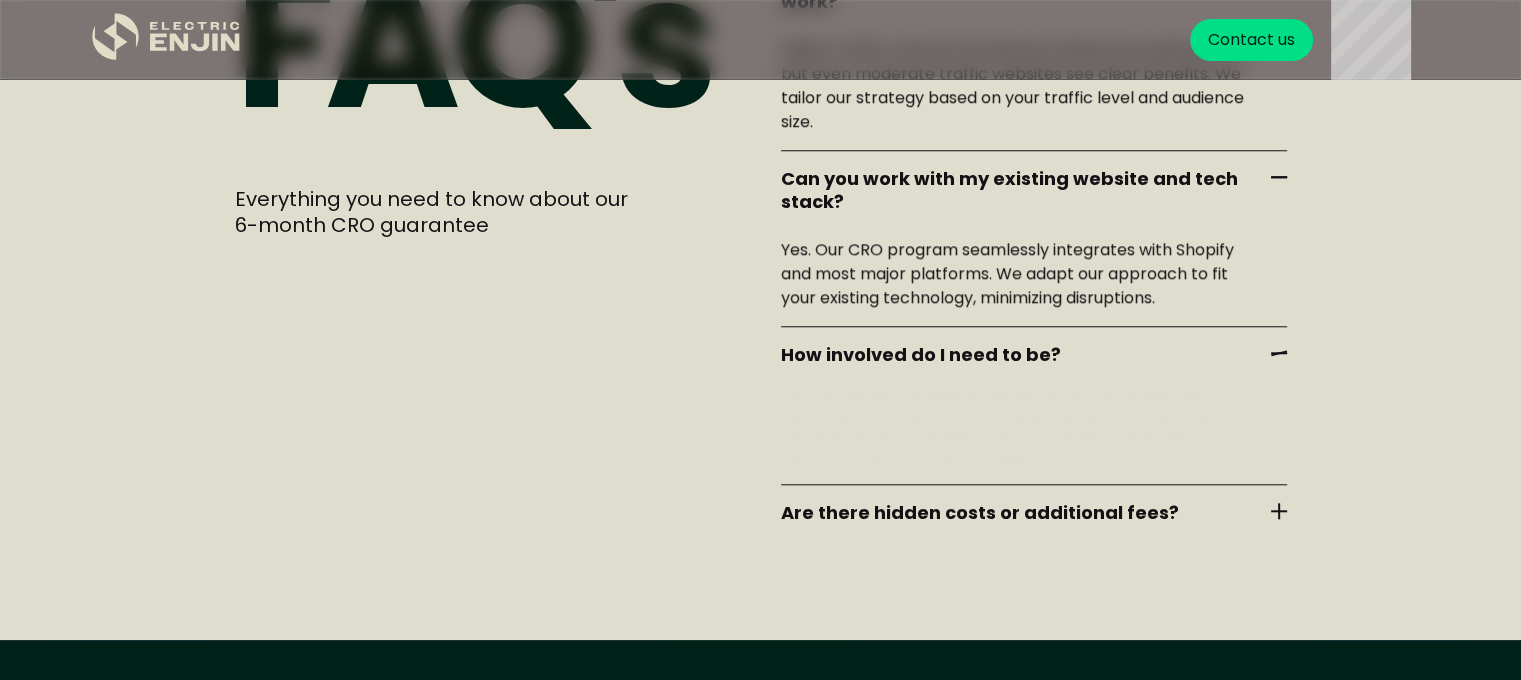 scroll, scrollTop: 9417, scrollLeft: 0, axis: vertical 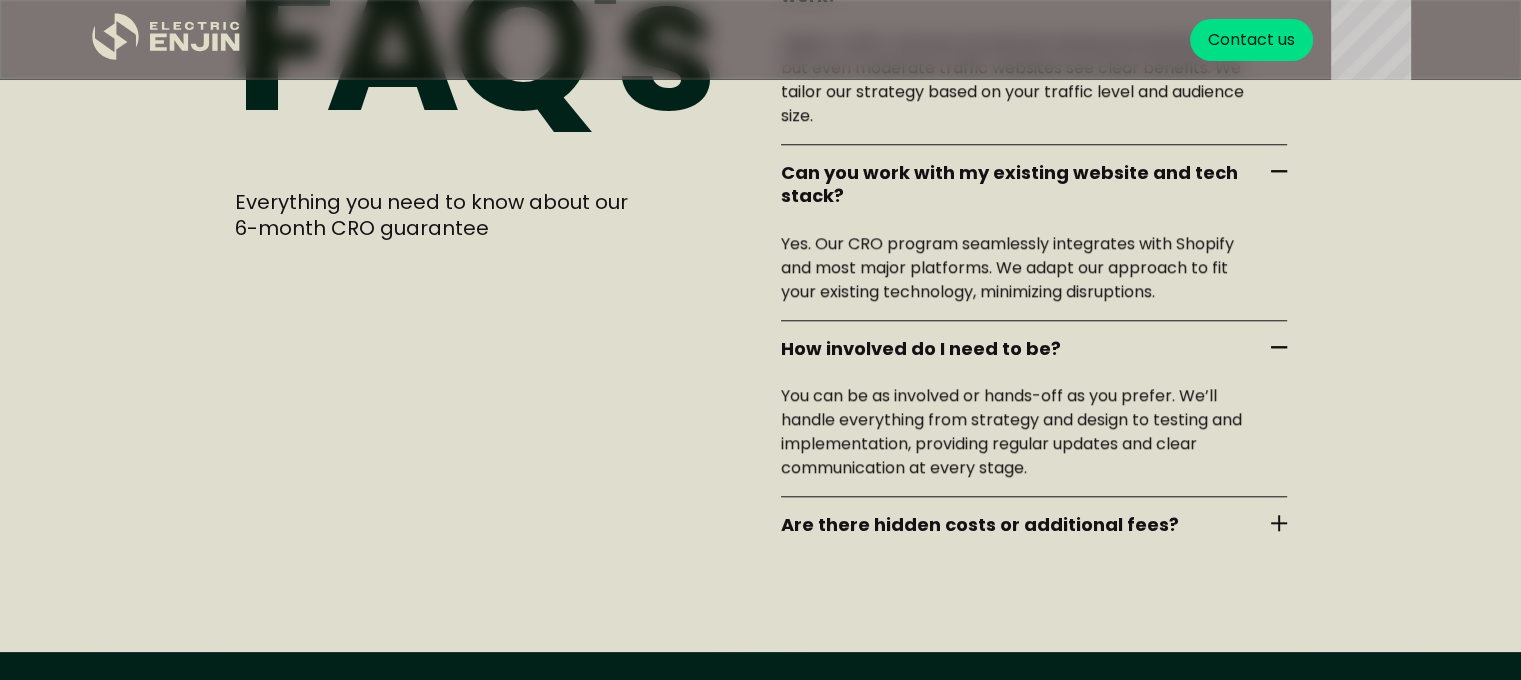 click on "Are there hidden costs or additional fees? No hidden fees. Our pricing is transparent and includes design, development, testing, and continuous optimization during the 6-month period. You know exactly what you’re paying upfront." at bounding box center (1034, 524) 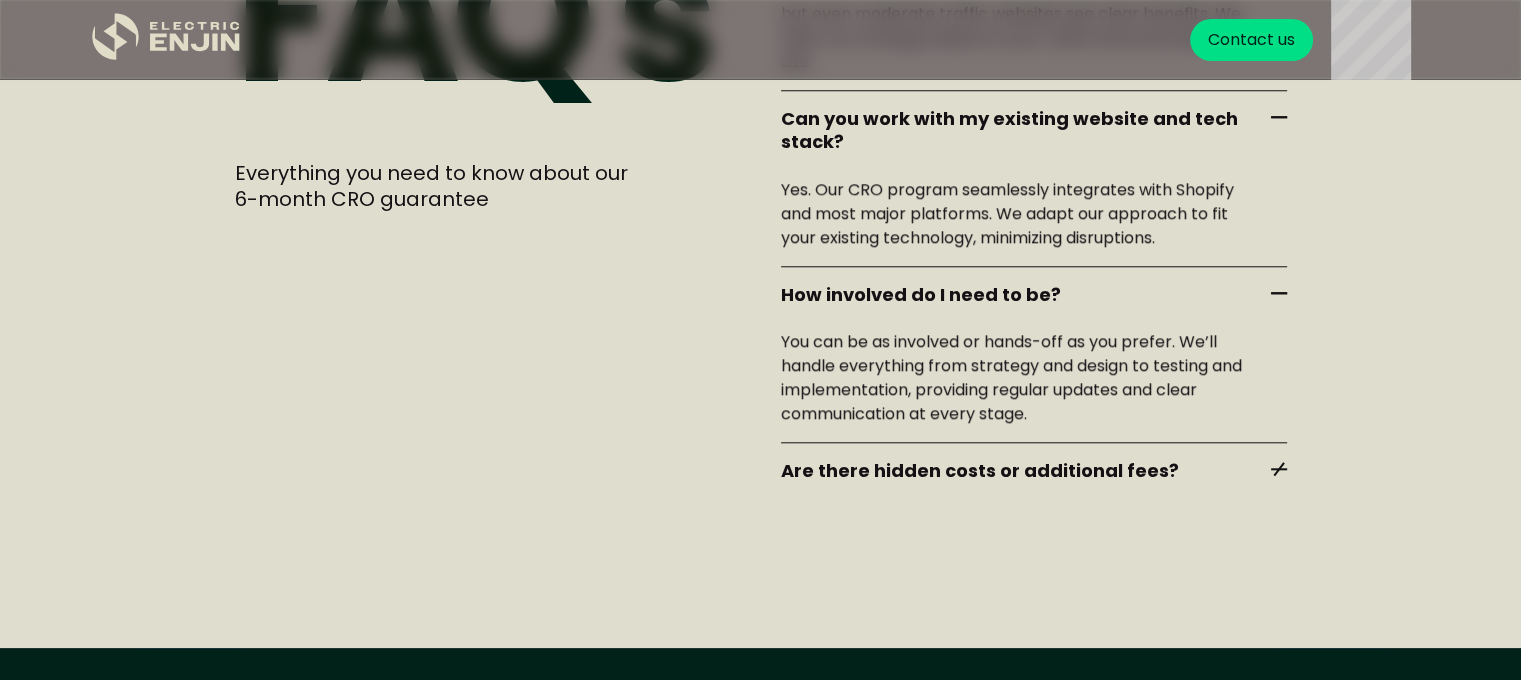 scroll, scrollTop: 9477, scrollLeft: 0, axis: vertical 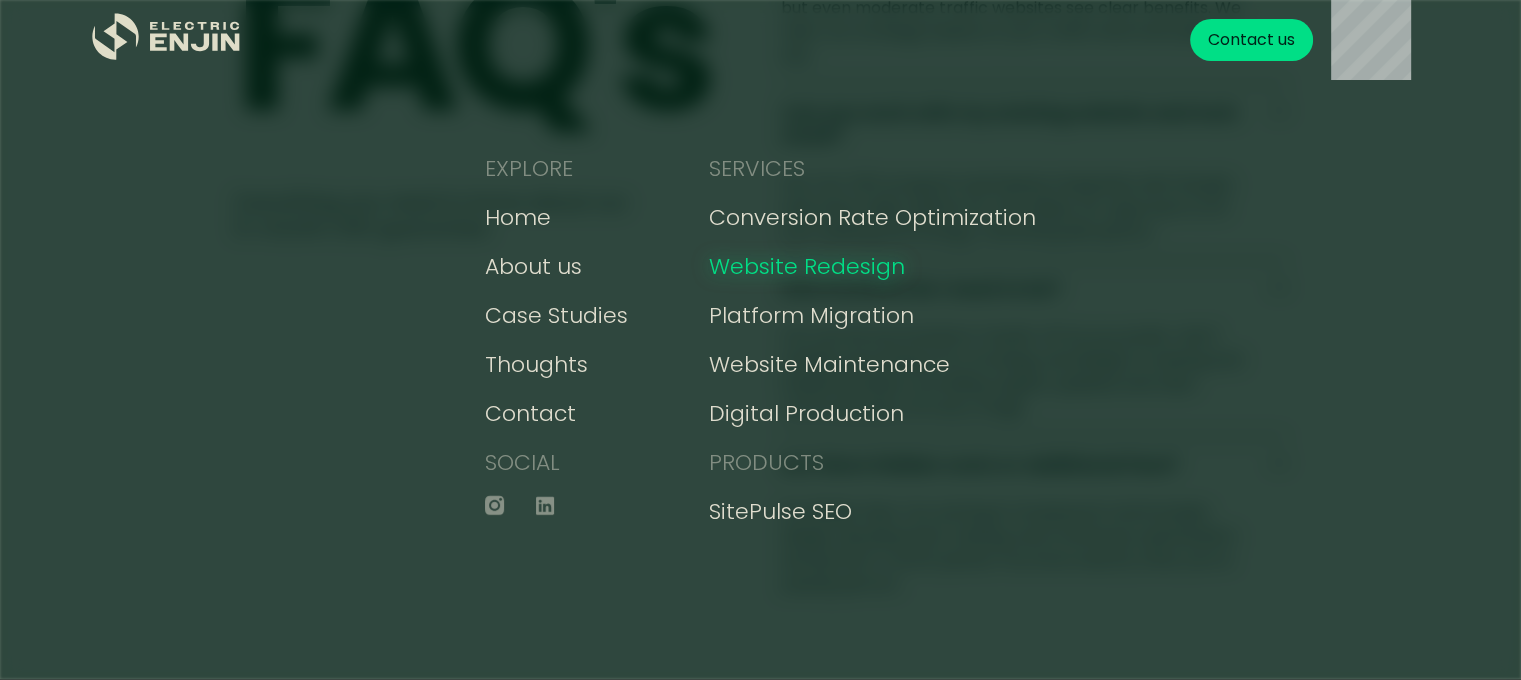 click on "Website Redesign" at bounding box center (807, 266) 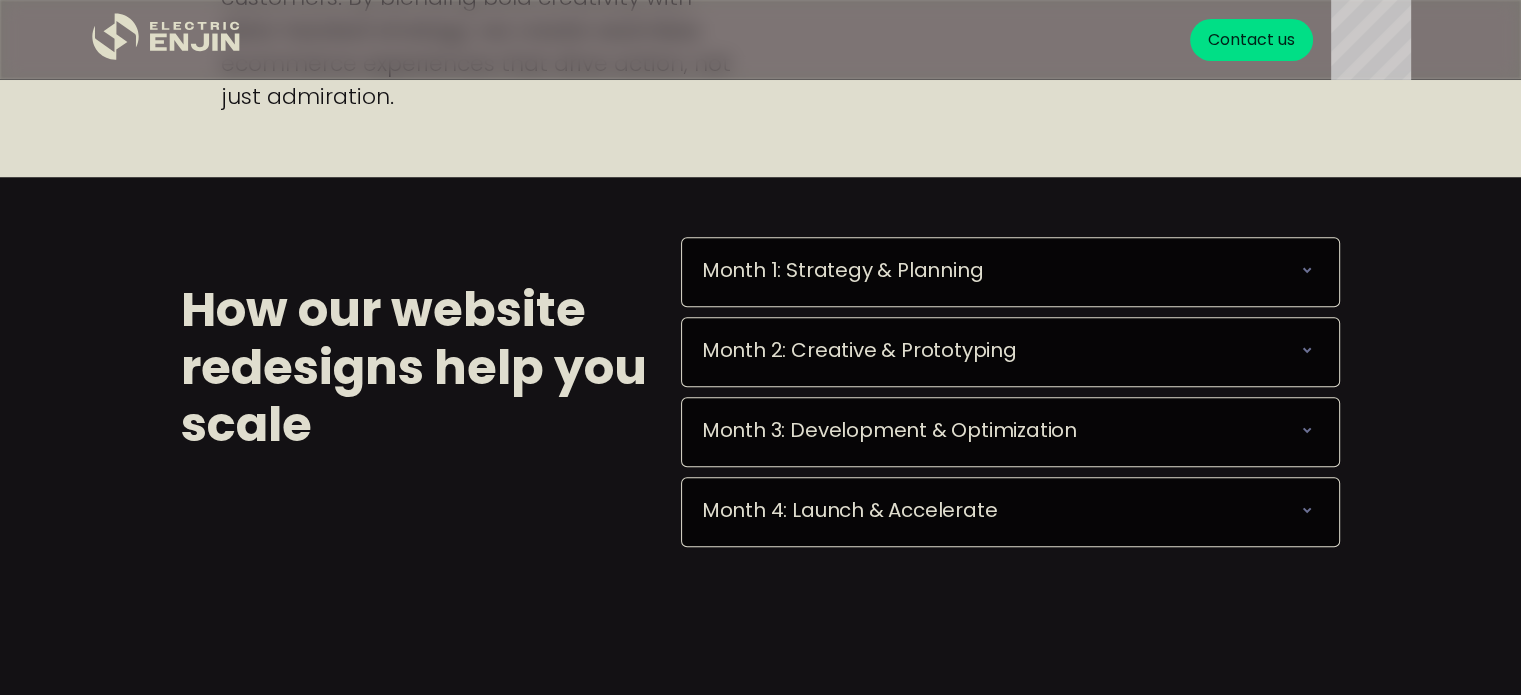 scroll, scrollTop: 1776, scrollLeft: 0, axis: vertical 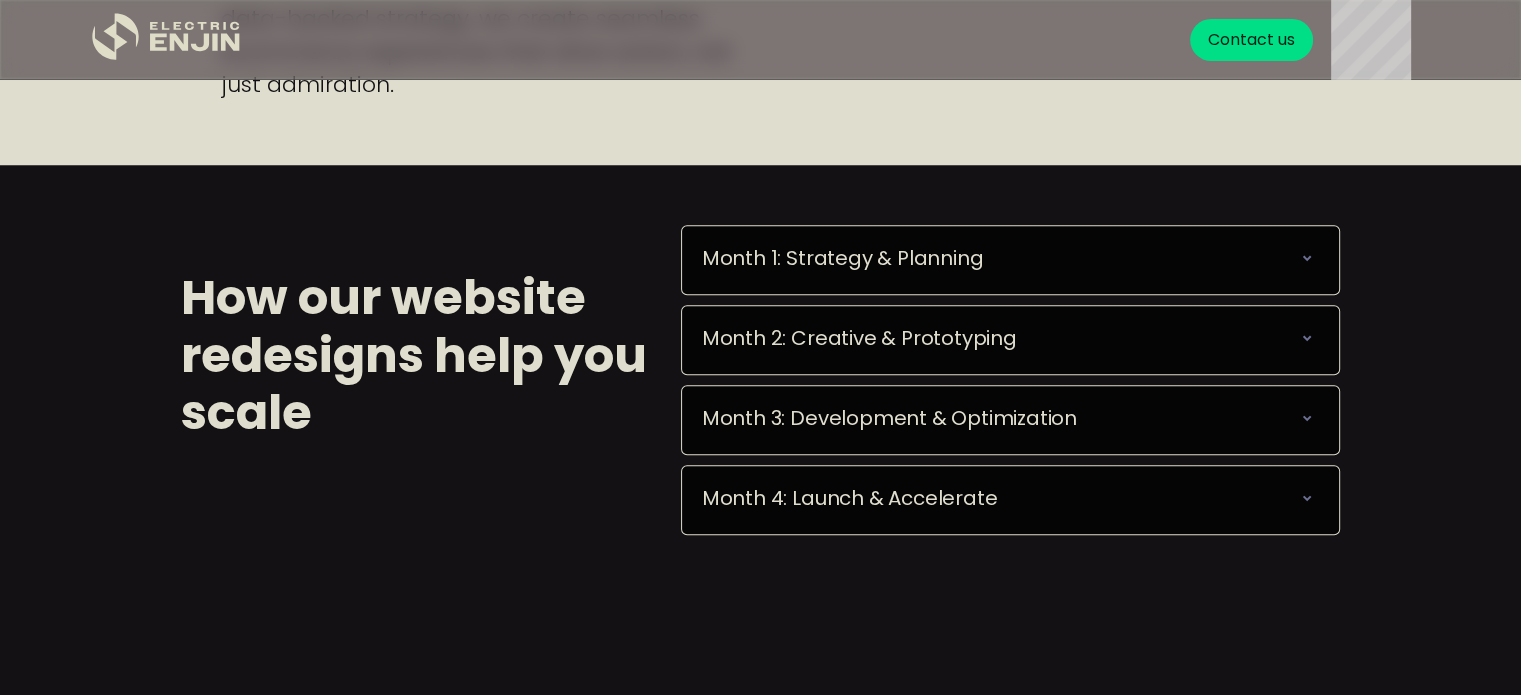 click on "How our website redesigns help you scale Month 1: Strategy & Planning
We deploy seamlessly, optimize performance, and equip you for continued success. ✔ Seamless Deployment & Final Performance Checks ✔ SEO Indexing & Analytics Integration ✔ Conversion & Analytics Tracking Setup ✔ Team Training & Post-Launch Support ‍ Month 2: Creative & Prototyping
We transform strategic insights into compelling visual designs and interactive prototypes. ✔ High-Fidelity Designs (Figma) ✔ Interactive Prototypes & User Flows ✔ Component-Based Design System ✔ Mobile-First UX/UI Approach ‍ Month 3: Development & Optimization
We code your site into a fully responsive, high-performance, scalable experience. ✔ Frontend Development & Component Integration ✔ CMS Implementation & Customization ✔ ADA Accessibility Compliance ✔ Rigorous QA & Usability Testing ‍ Month 4: Launch & Accelerate
We deploy seamlessly, optimize performance, and equip you for continued success. ‍" at bounding box center [760, 355] 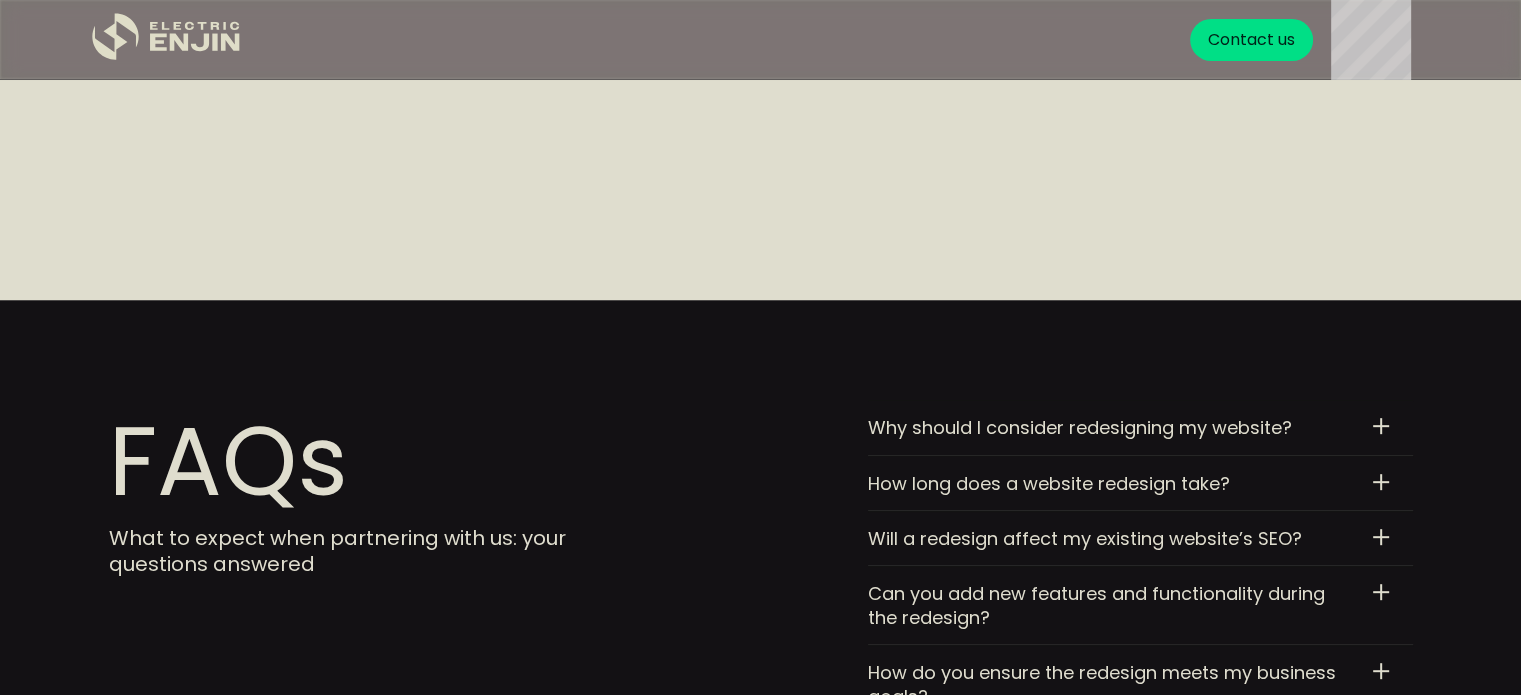 scroll, scrollTop: 8608, scrollLeft: 0, axis: vertical 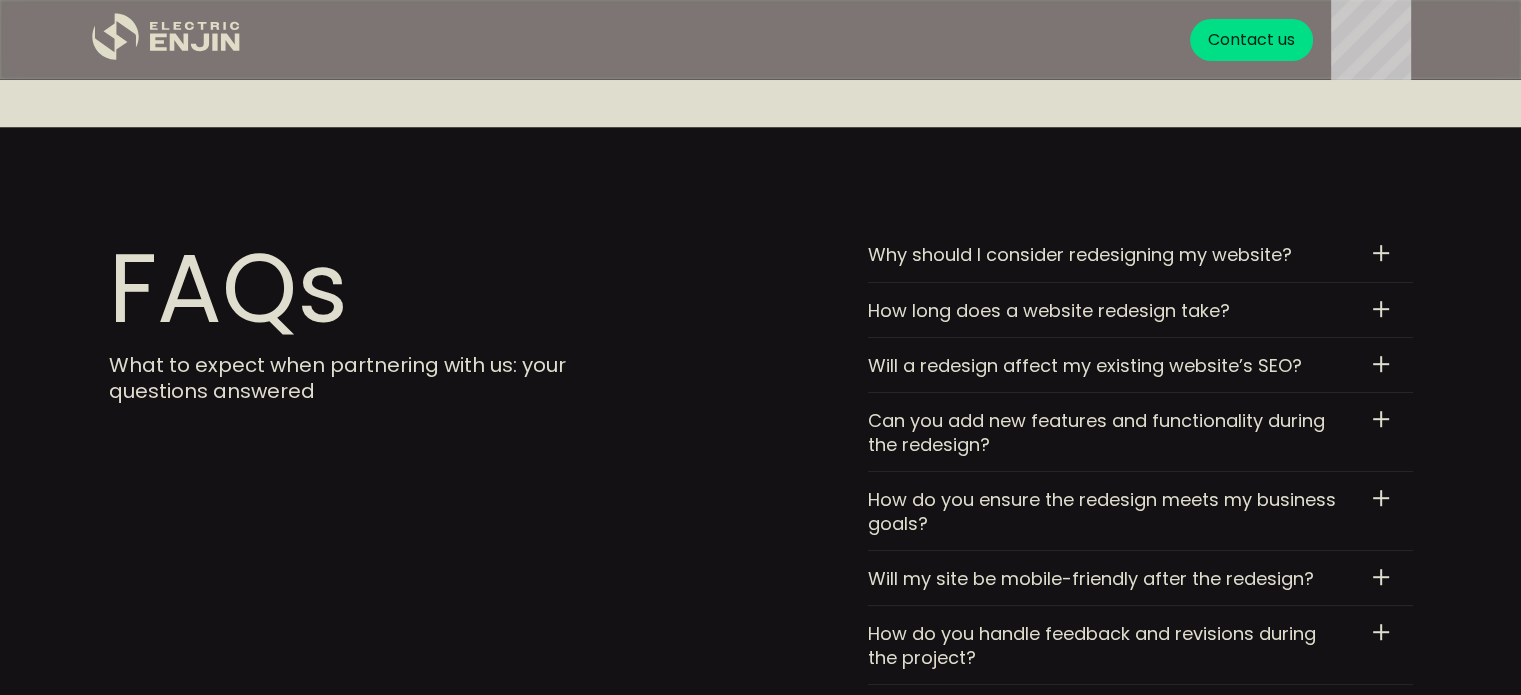 click on "Why should I consider redesigning my website?" at bounding box center (1108, 254) 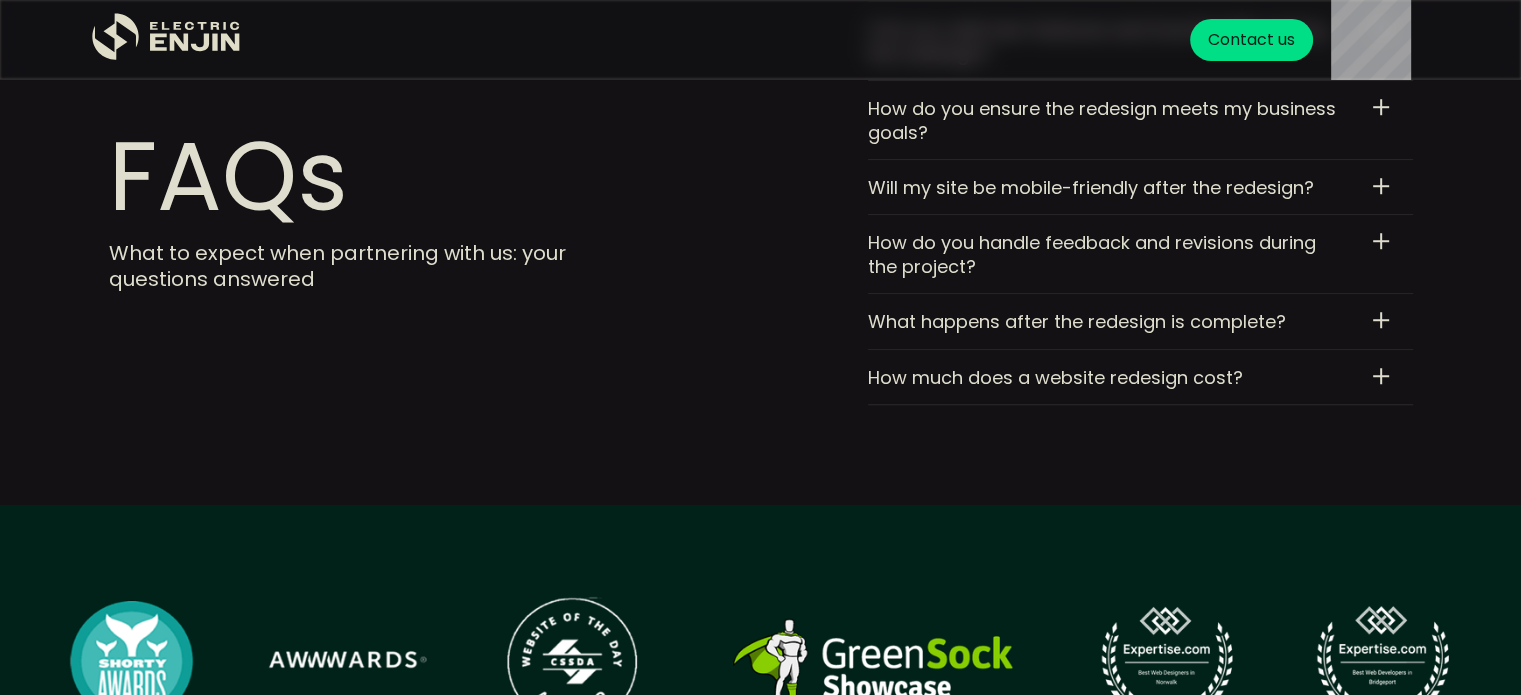 scroll, scrollTop: 9242, scrollLeft: 0, axis: vertical 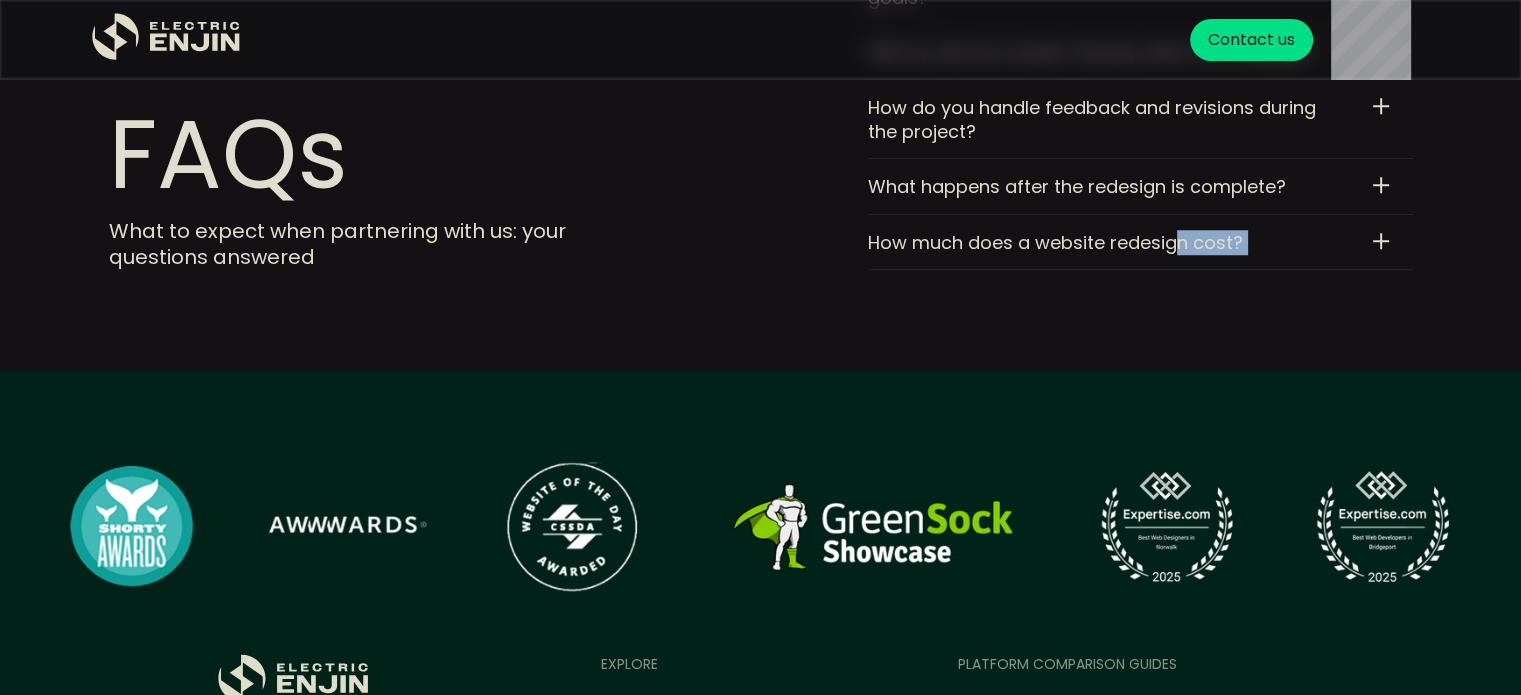 drag, startPoint x: 1176, startPoint y: 259, endPoint x: 1382, endPoint y: 245, distance: 206.47517 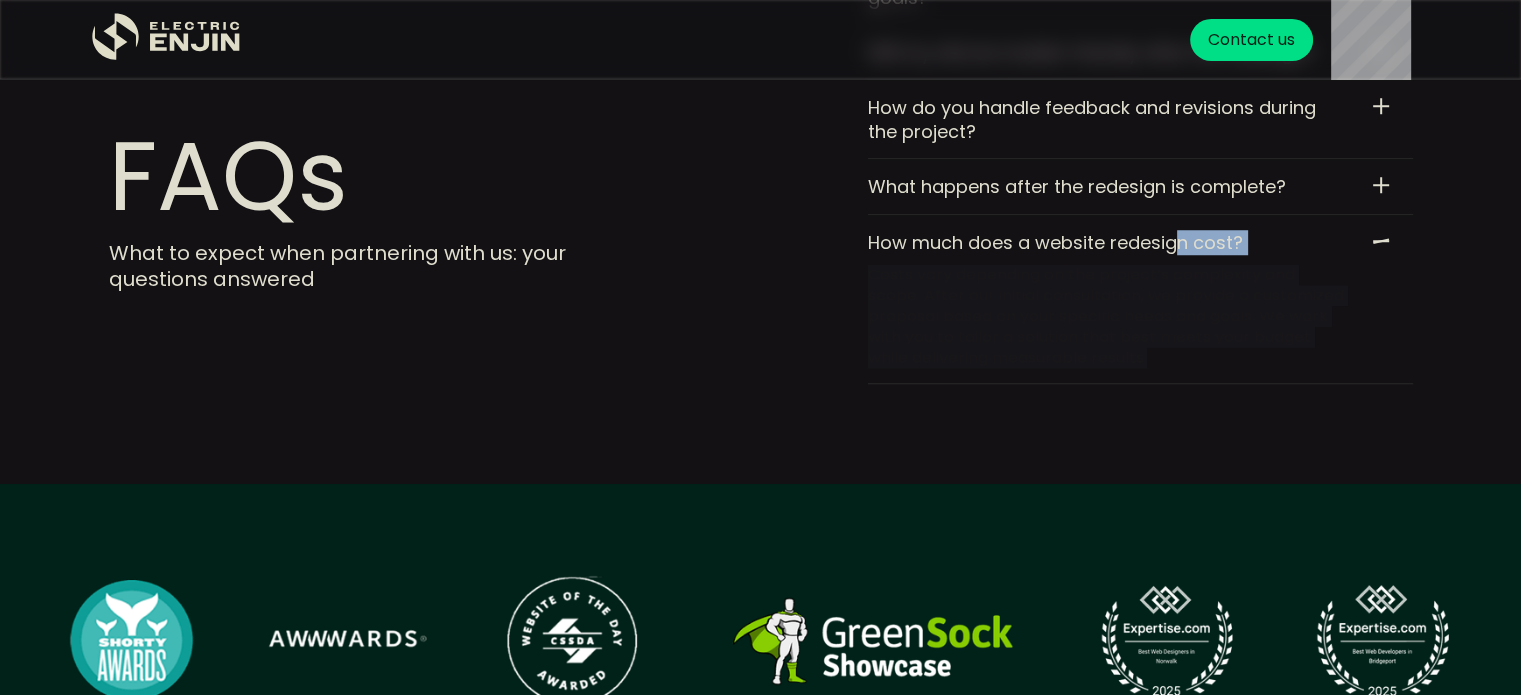 click on "How much does a website redesign cost? Costs vary depending on the project’s complexity and scope. After our initial consultation, we provide a customized proposal based on your specific needs and goals. We work with you to tailor a solution that best meets your budget while delivering measurable results." at bounding box center (1128, 300) 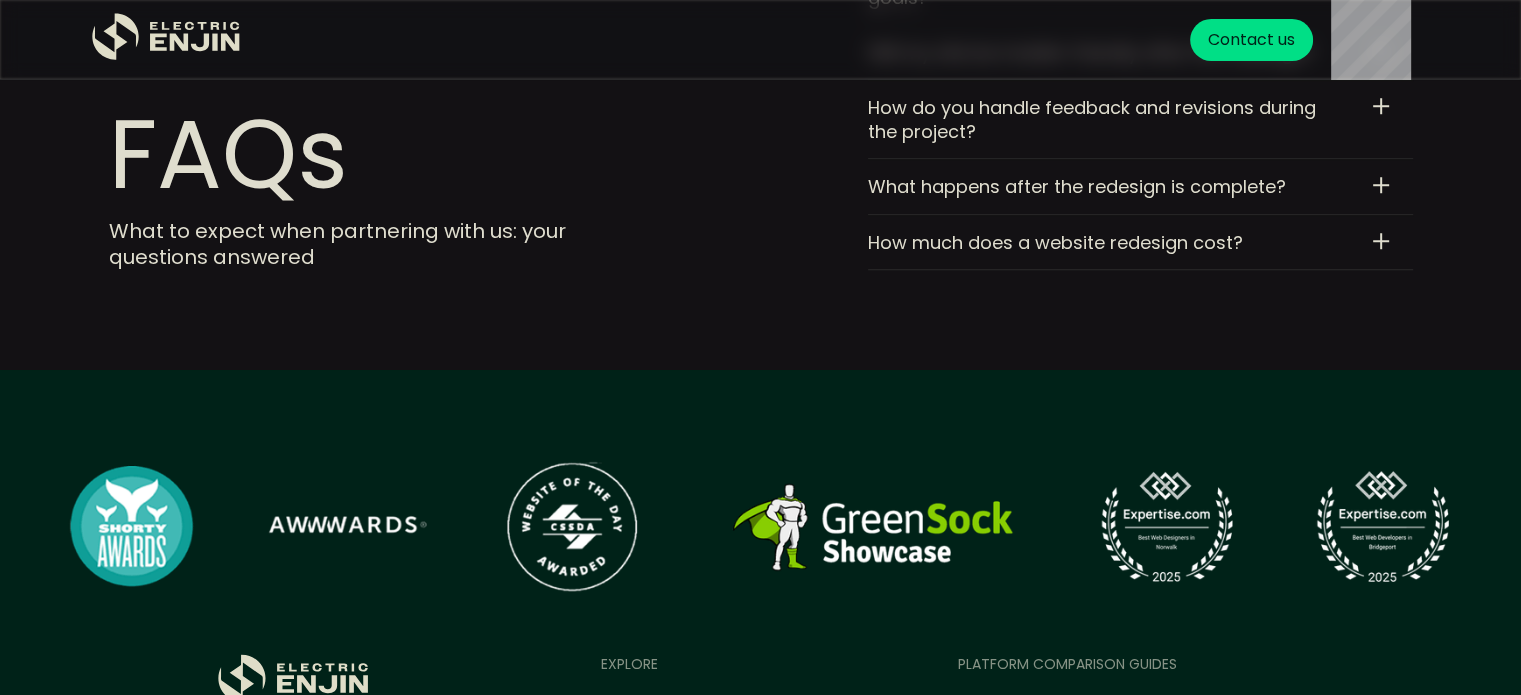 click on "How much does a website redesign cost? Costs vary depending on the project’s complexity and scope. After our initial consultation, we provide a customized proposal based on your specific needs and goals. We work with you to tailor a solution that best meets your budget while delivering measurable results." at bounding box center (1128, 242) 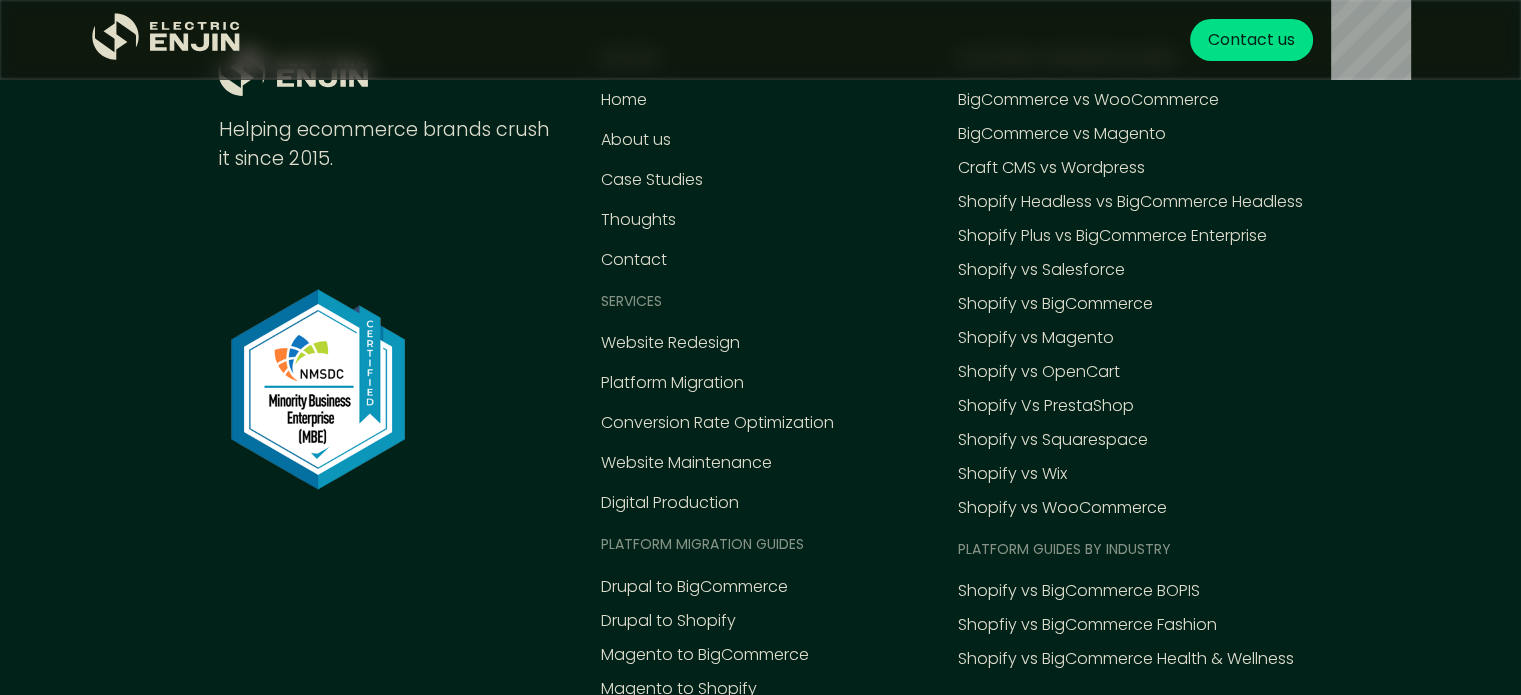 scroll, scrollTop: 10046, scrollLeft: 0, axis: vertical 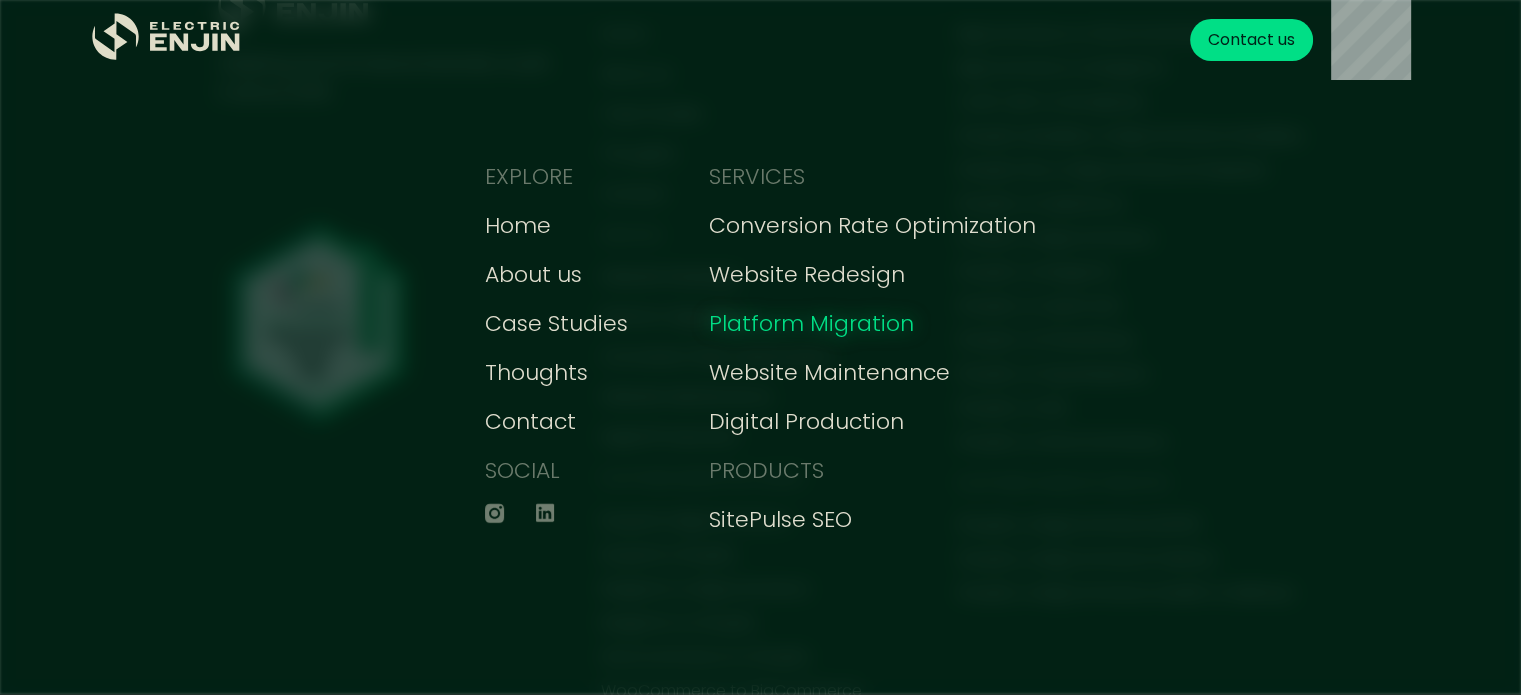 click on "Platform Migration" at bounding box center [811, 323] 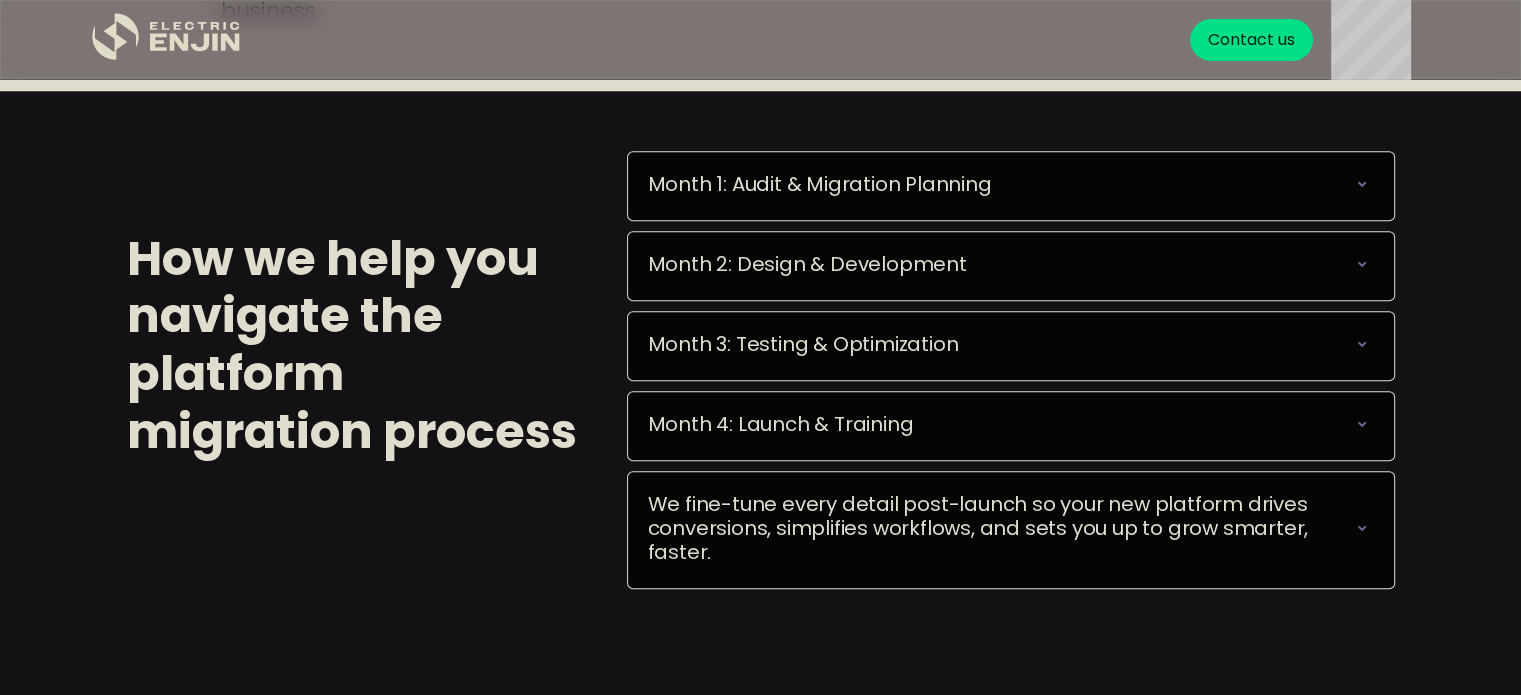 scroll, scrollTop: 1914, scrollLeft: 0, axis: vertical 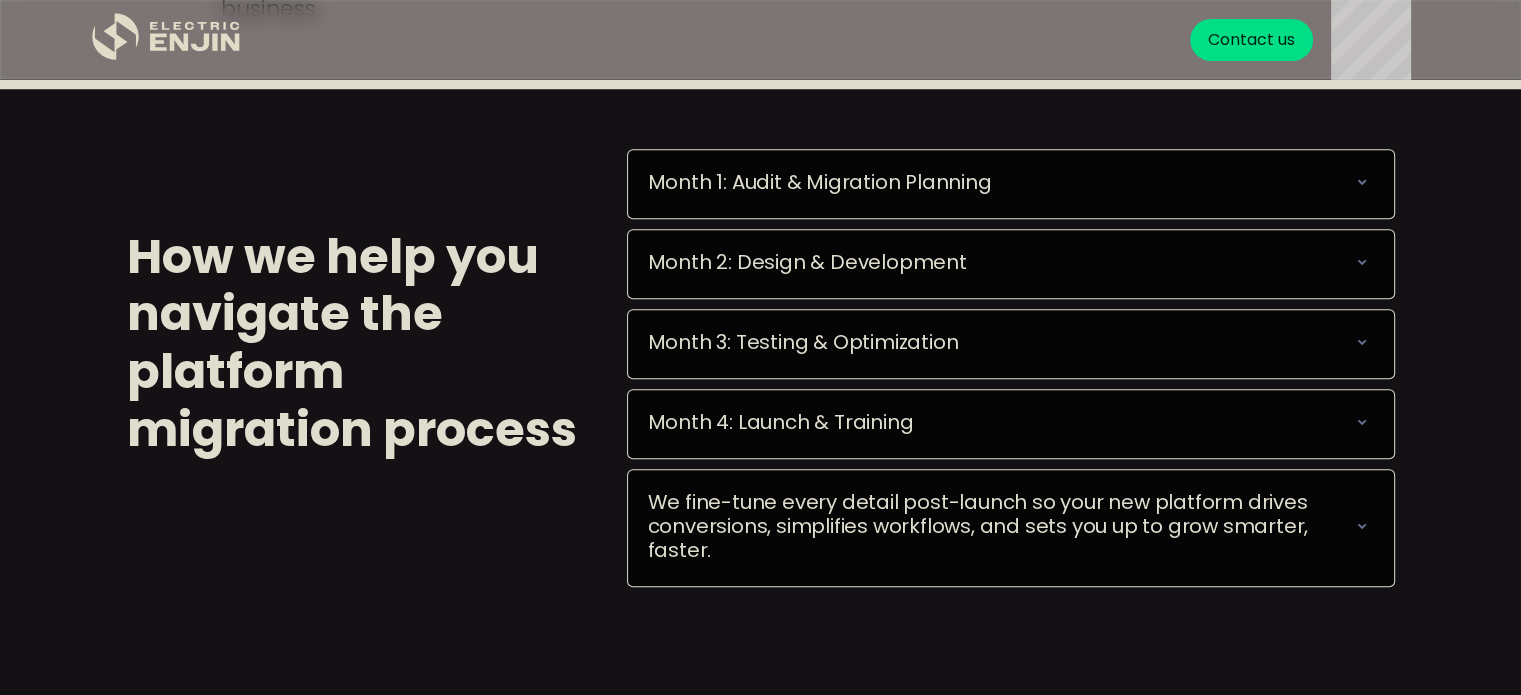 click on "How we help you navigate the platform migration process Month 1: Audit & Migration Planning
We deploy your upgraded site smoothly, backed by detailed documentation and ongoing support. ✔ Seamless go-live execution ✔ Real-time monitoring & troubleshooting ✔ Analytics & tracking setup ✔ Staff training & CMS documentation ‍ Month 2: Design & Development
We design your new digital experience and build it into a scalable, flexible solution. ✔ UX/UI design & interactive prototyping ✔ Component-based theme development ✔ Content & asset migration ✔ Custom integrations & API connections ‍ Month 3: Testing & Optimization
We rigorously test your new site, ensuring optimal performance, stability, and ease-of-use. ✔ Comprehensive QA & usability testing ✔ Cross-device & browser compatibility ✔ SEO & redirect implementation ✔ Performance tuning & speed optimization ‍ Month 4: Launch & Training
✔ Seamless go-live execution ✔ Real-time monitoring & troubleshooting ‍" at bounding box center [760, 343] 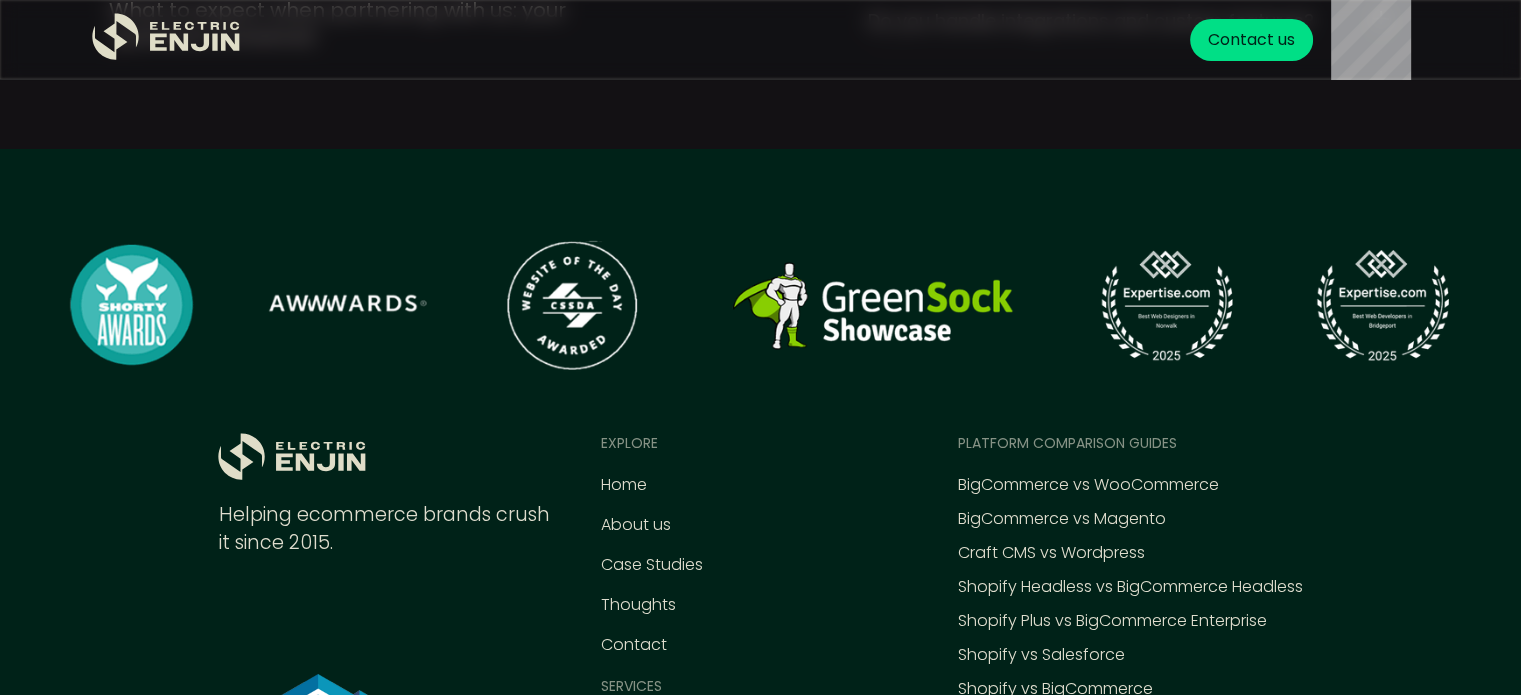 scroll, scrollTop: 7304, scrollLeft: 0, axis: vertical 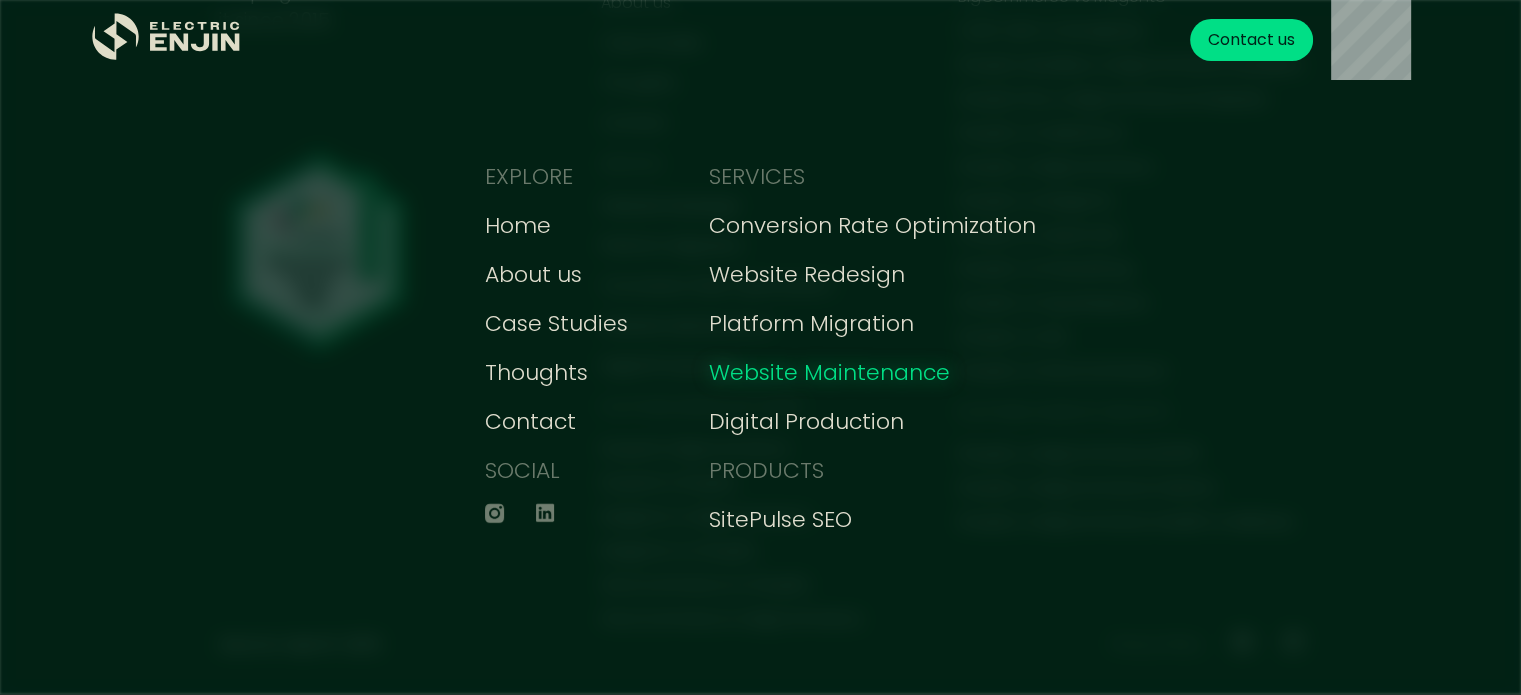 click on "Website Maintenance" at bounding box center (829, 372) 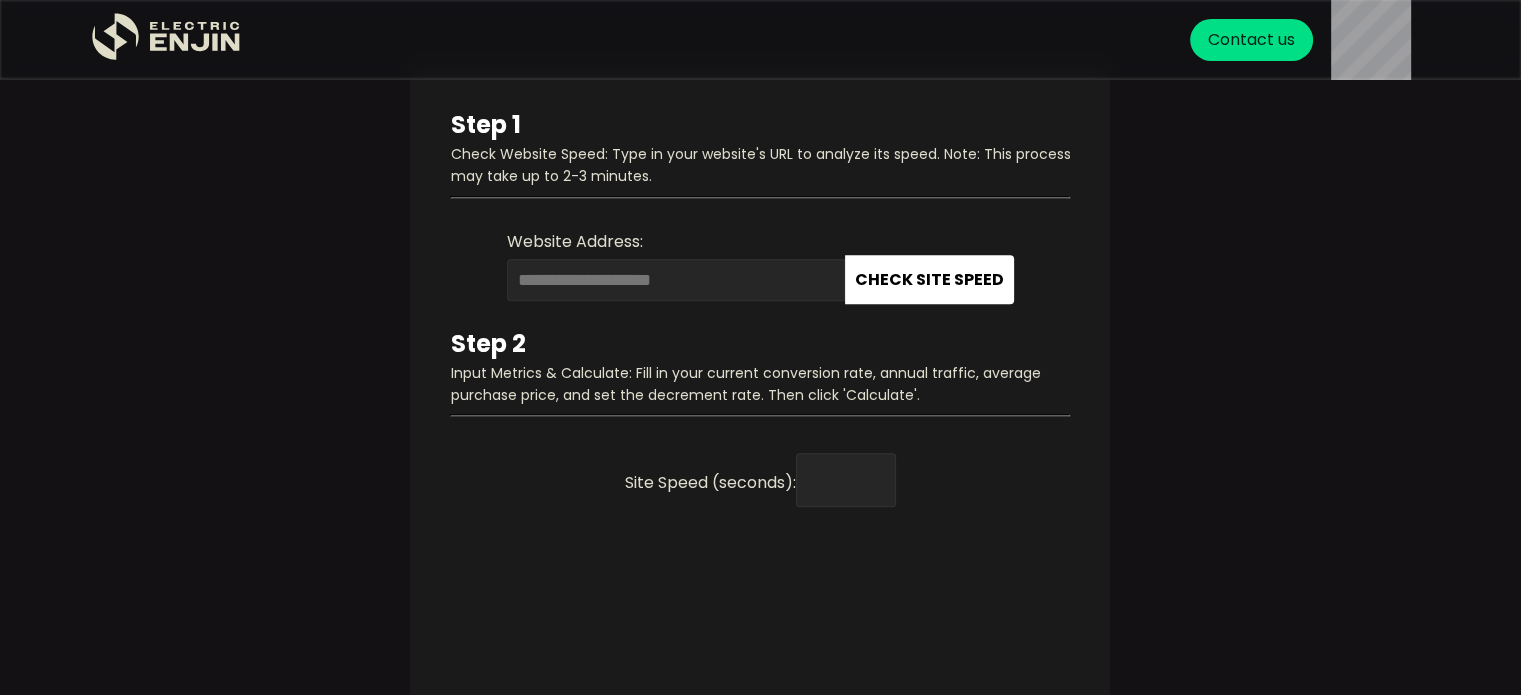 scroll, scrollTop: 1982, scrollLeft: 0, axis: vertical 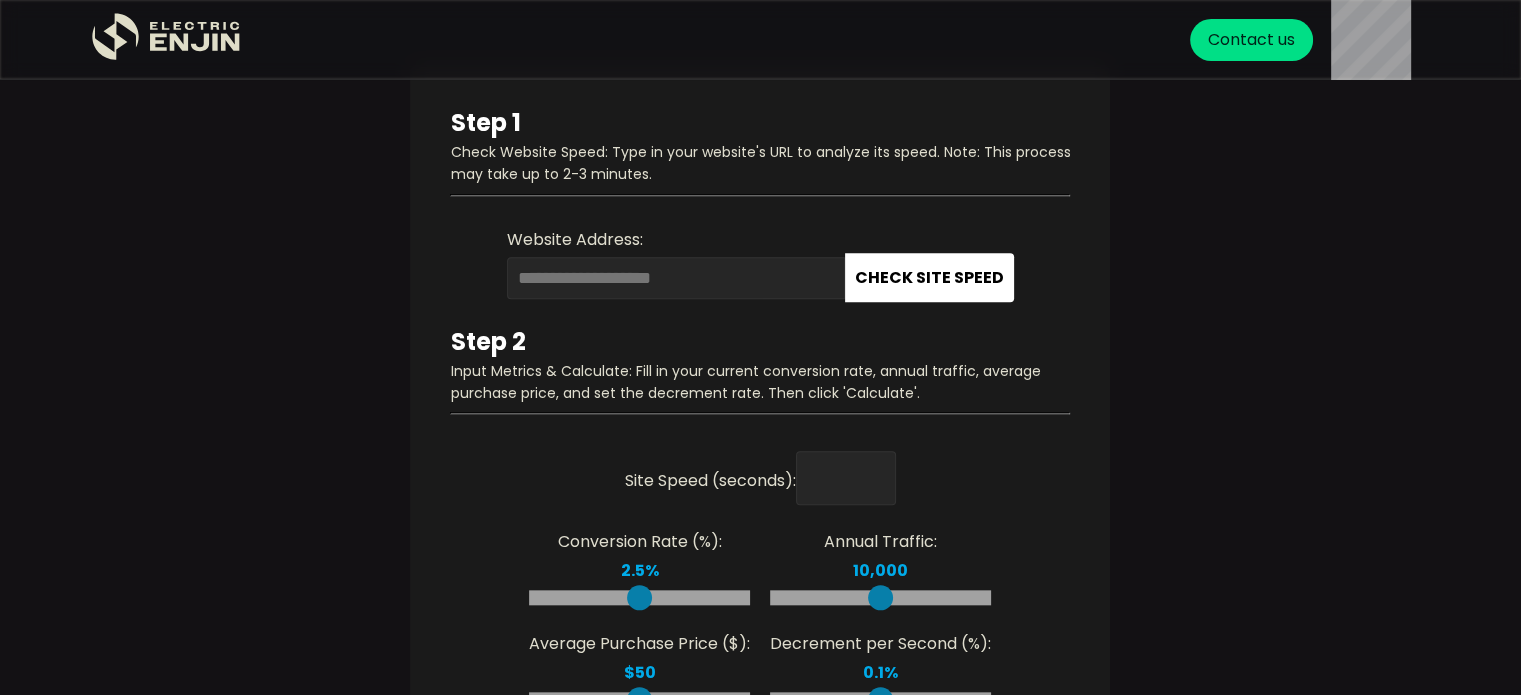click on "Website Address:" at bounding box center [676, 278] 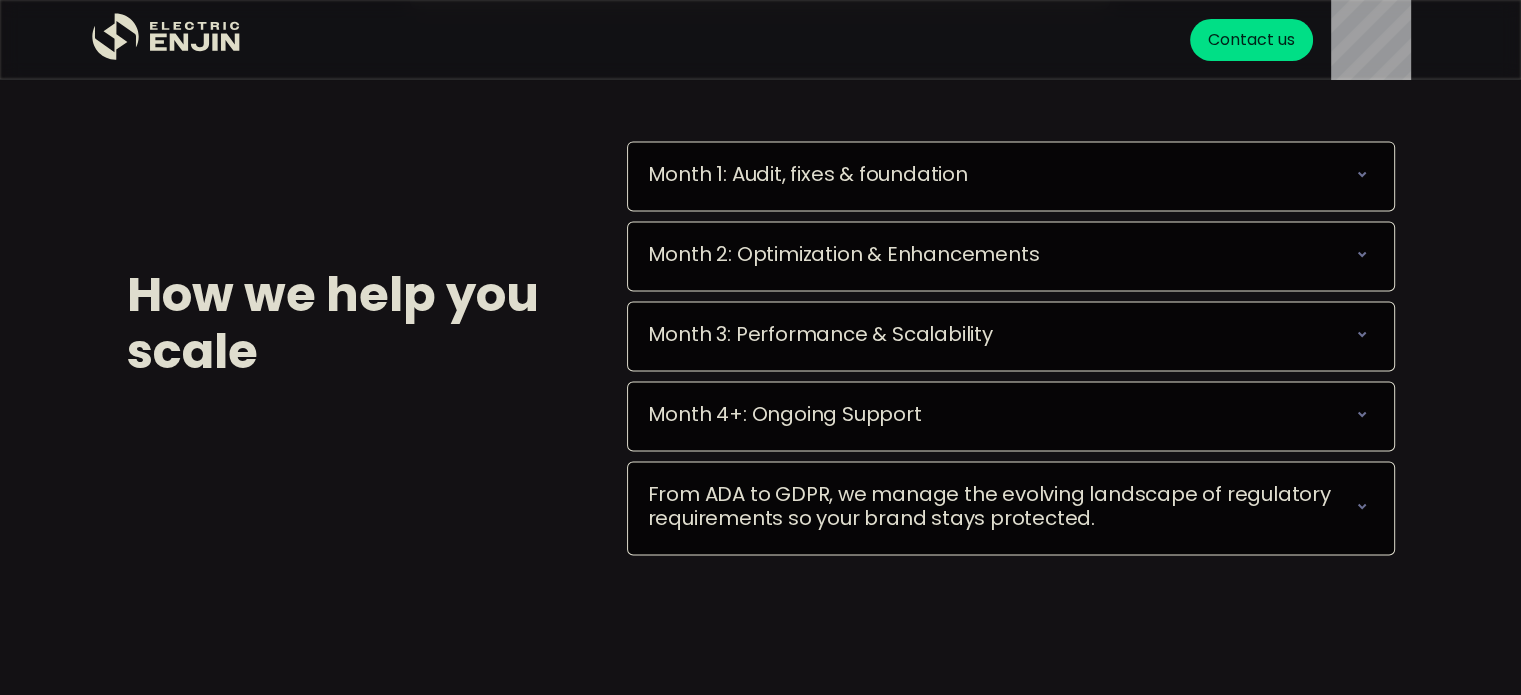 scroll, scrollTop: 2964, scrollLeft: 0, axis: vertical 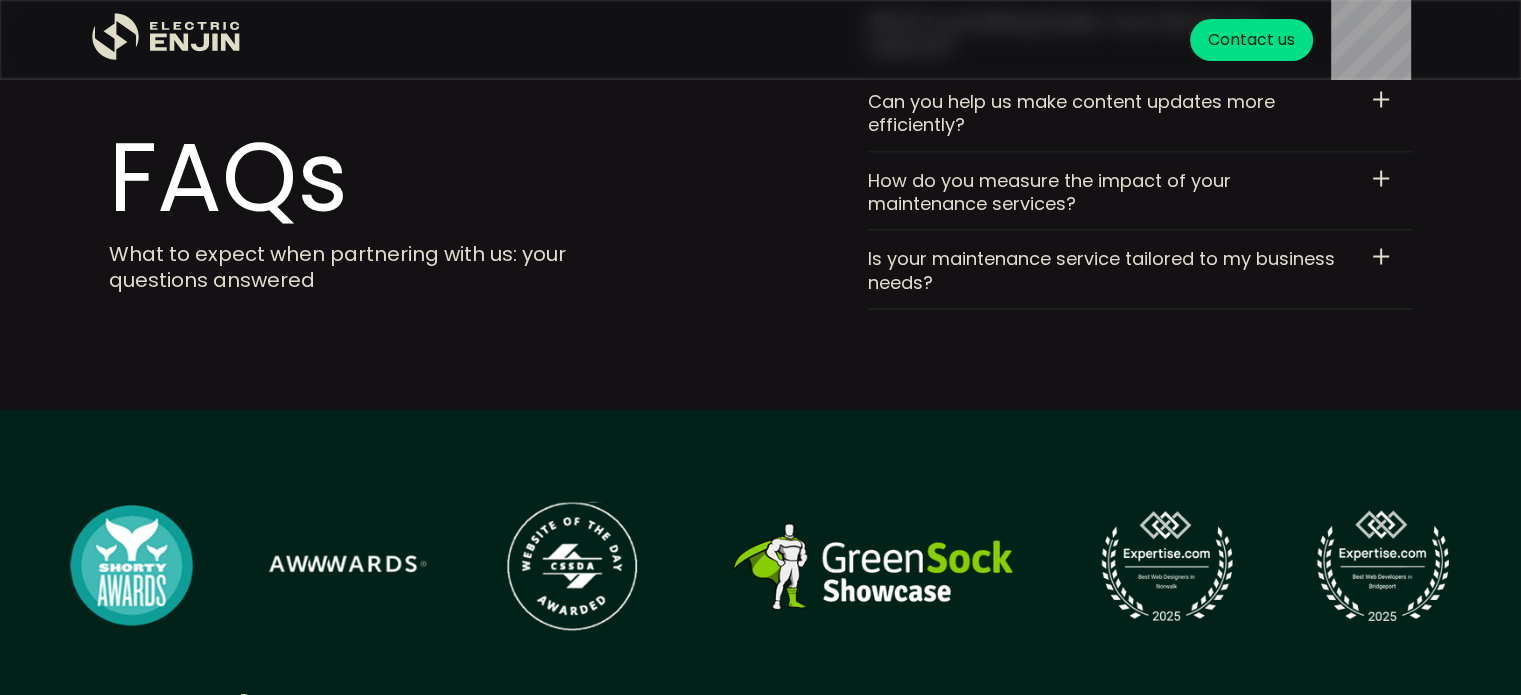 drag, startPoint x: 1077, startPoint y: 373, endPoint x: 951, endPoint y: 243, distance: 181.04143 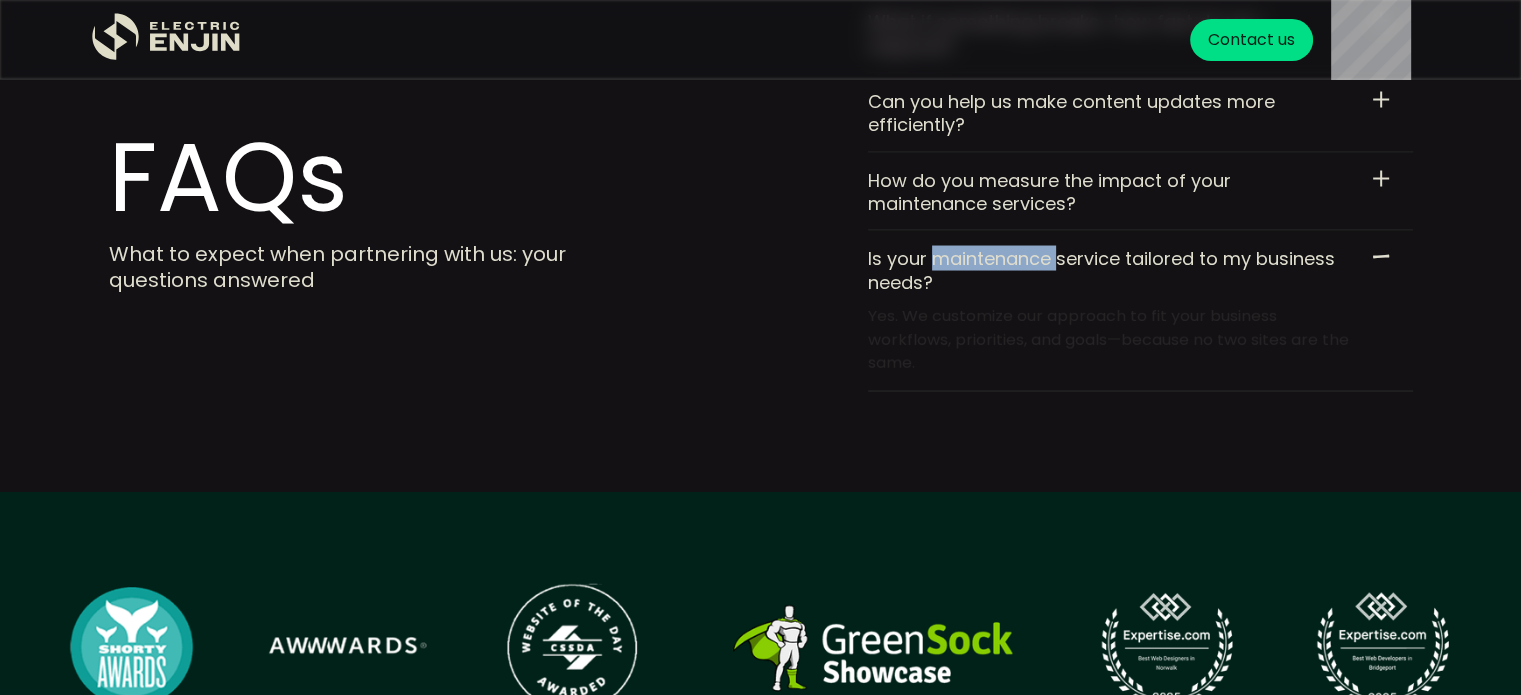 click on "Is your maintenance service tailored to my business needs?" at bounding box center [1108, 269] 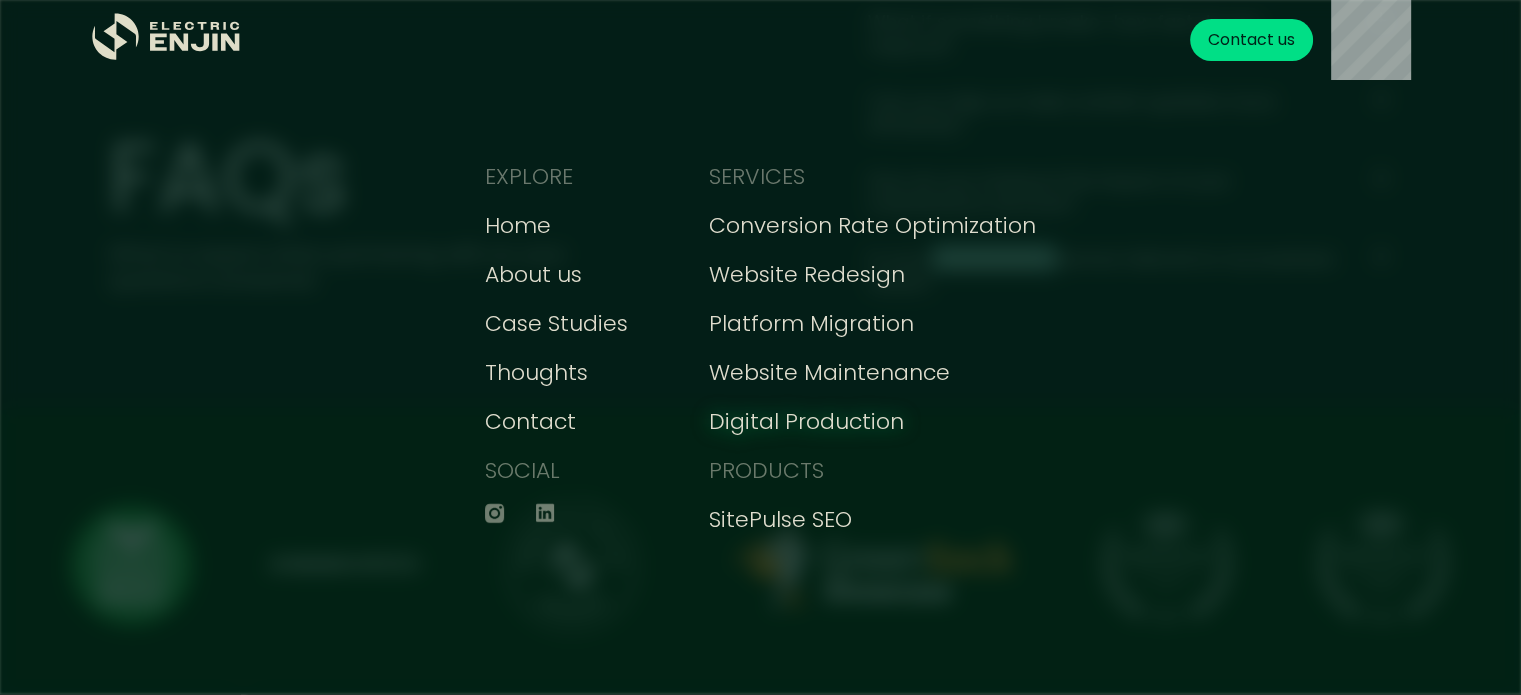 click on "Digital Production" at bounding box center (806, 421) 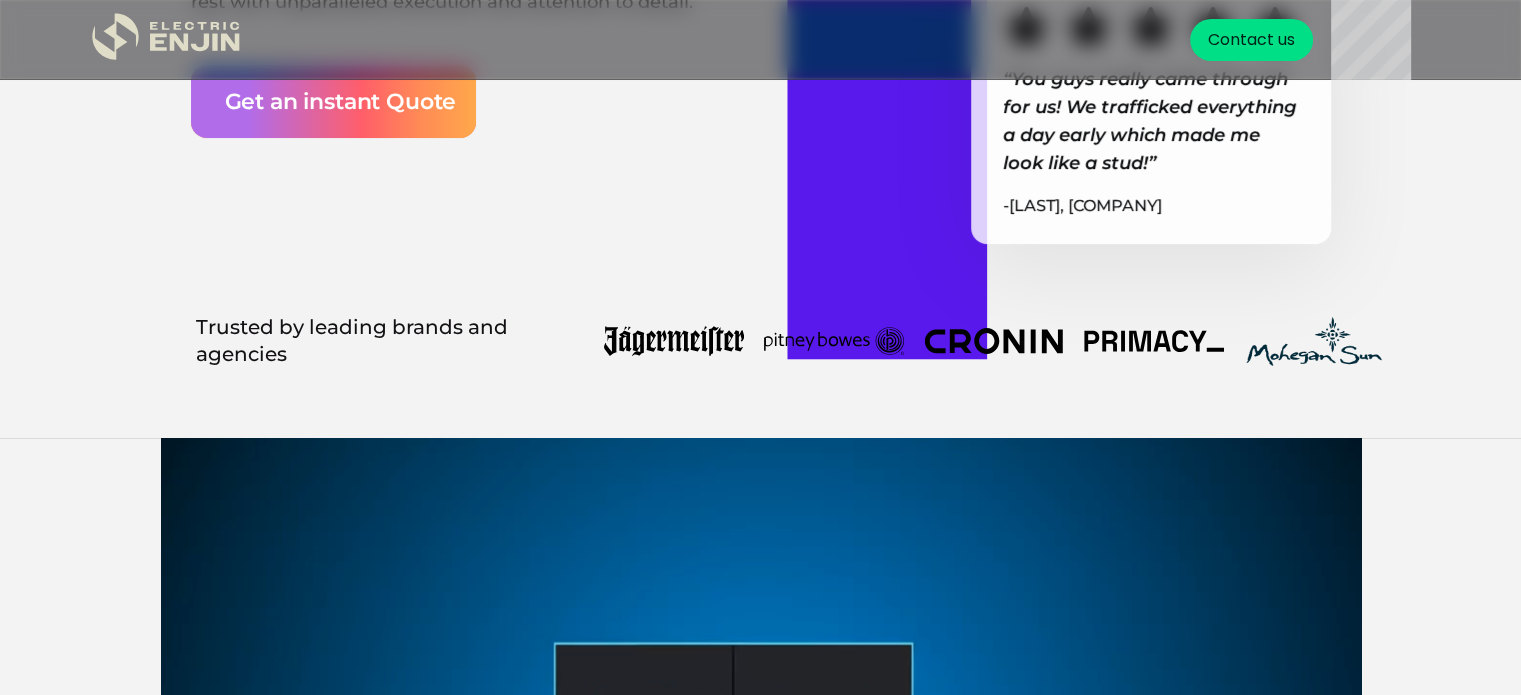 scroll, scrollTop: 584, scrollLeft: 0, axis: vertical 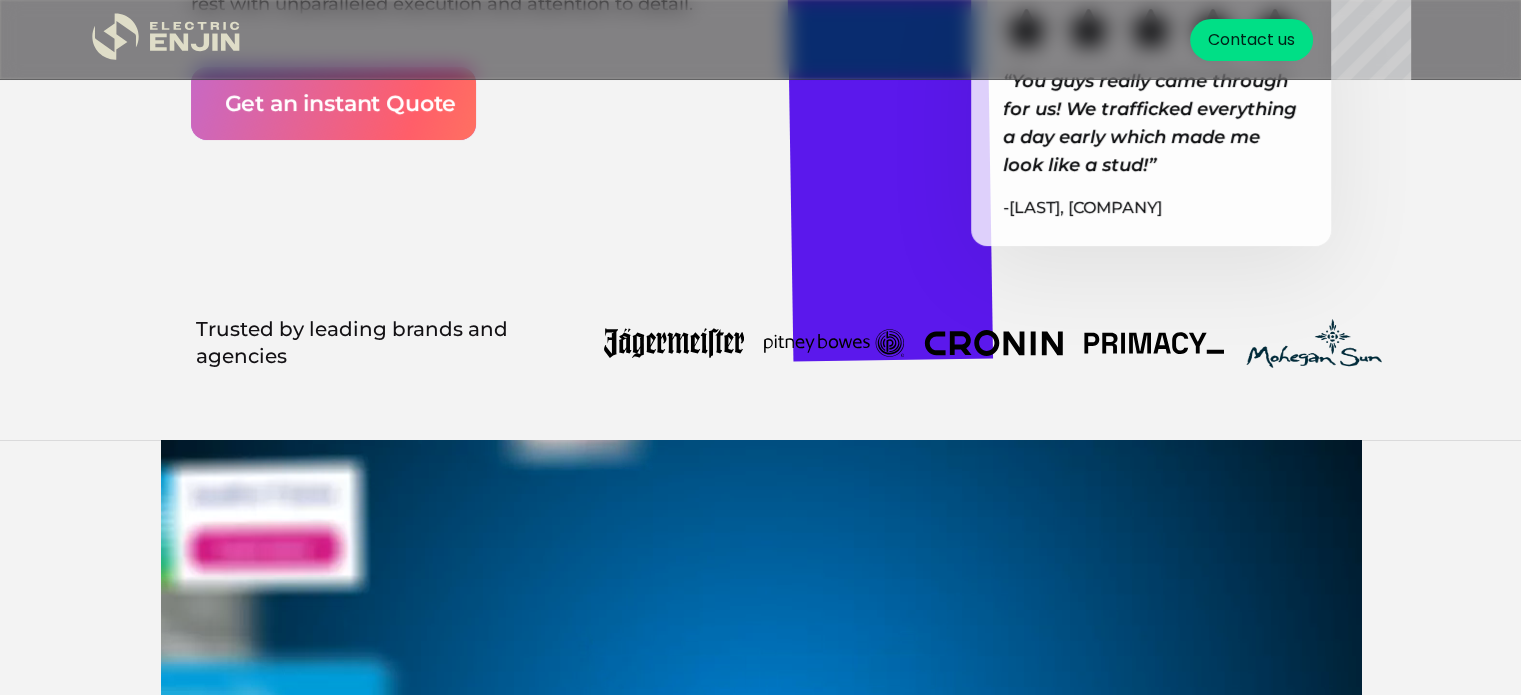 click on "Get an instant Quote" at bounding box center (341, 103) 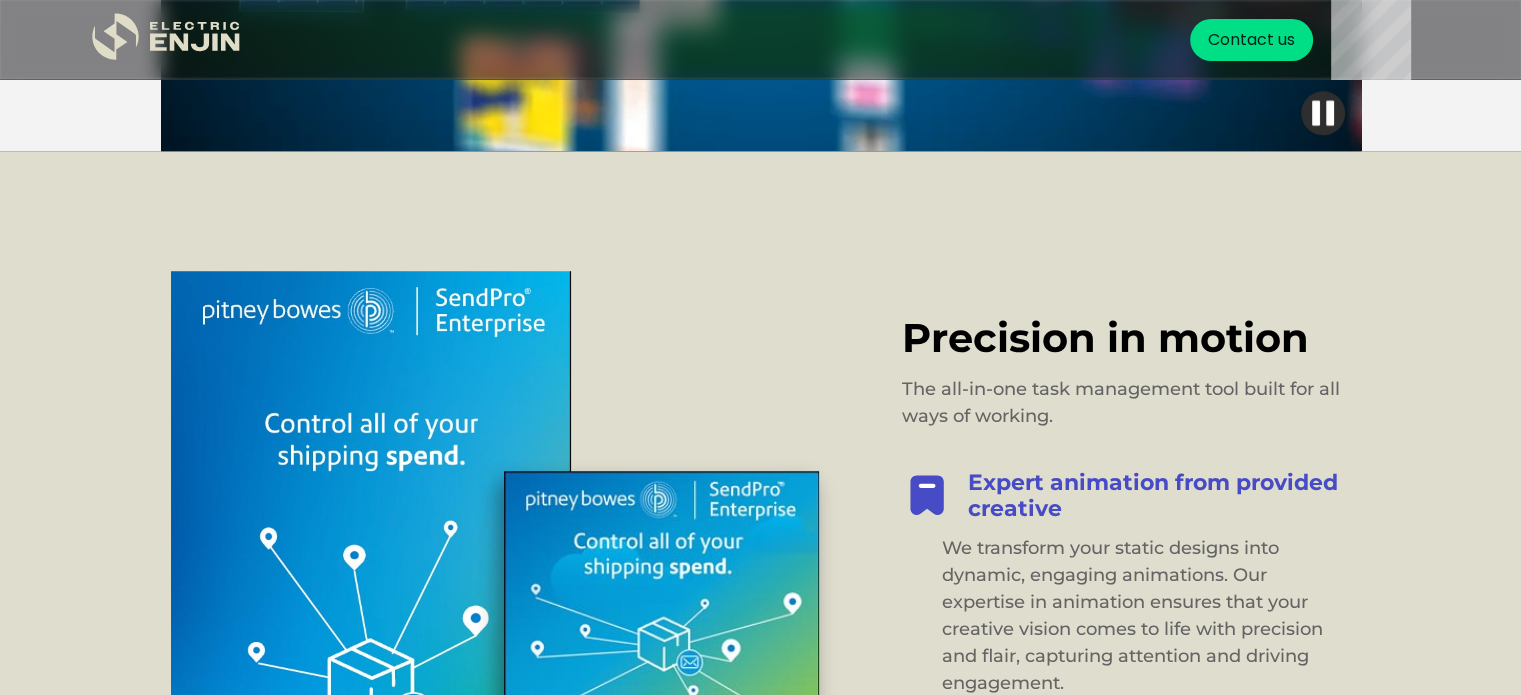 scroll, scrollTop: 1569, scrollLeft: 0, axis: vertical 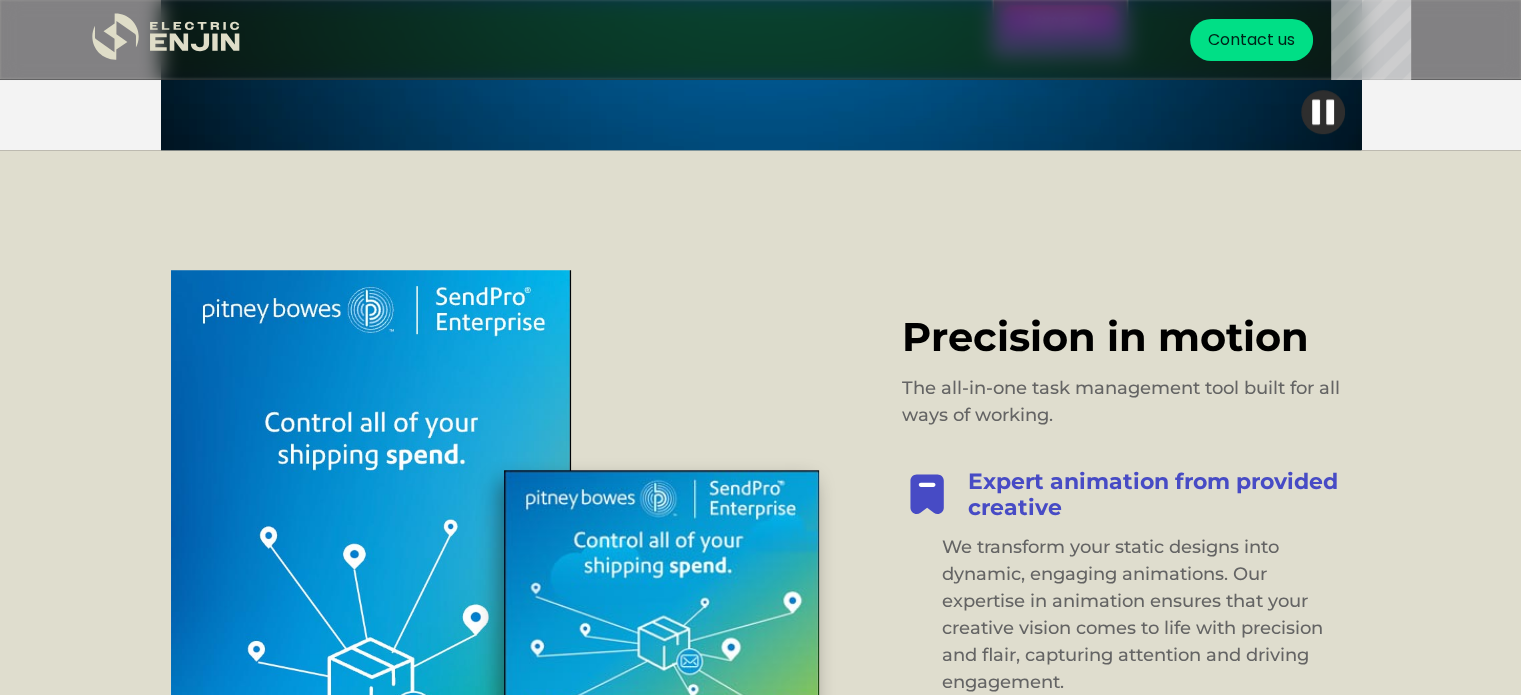 click at bounding box center [927, 495] 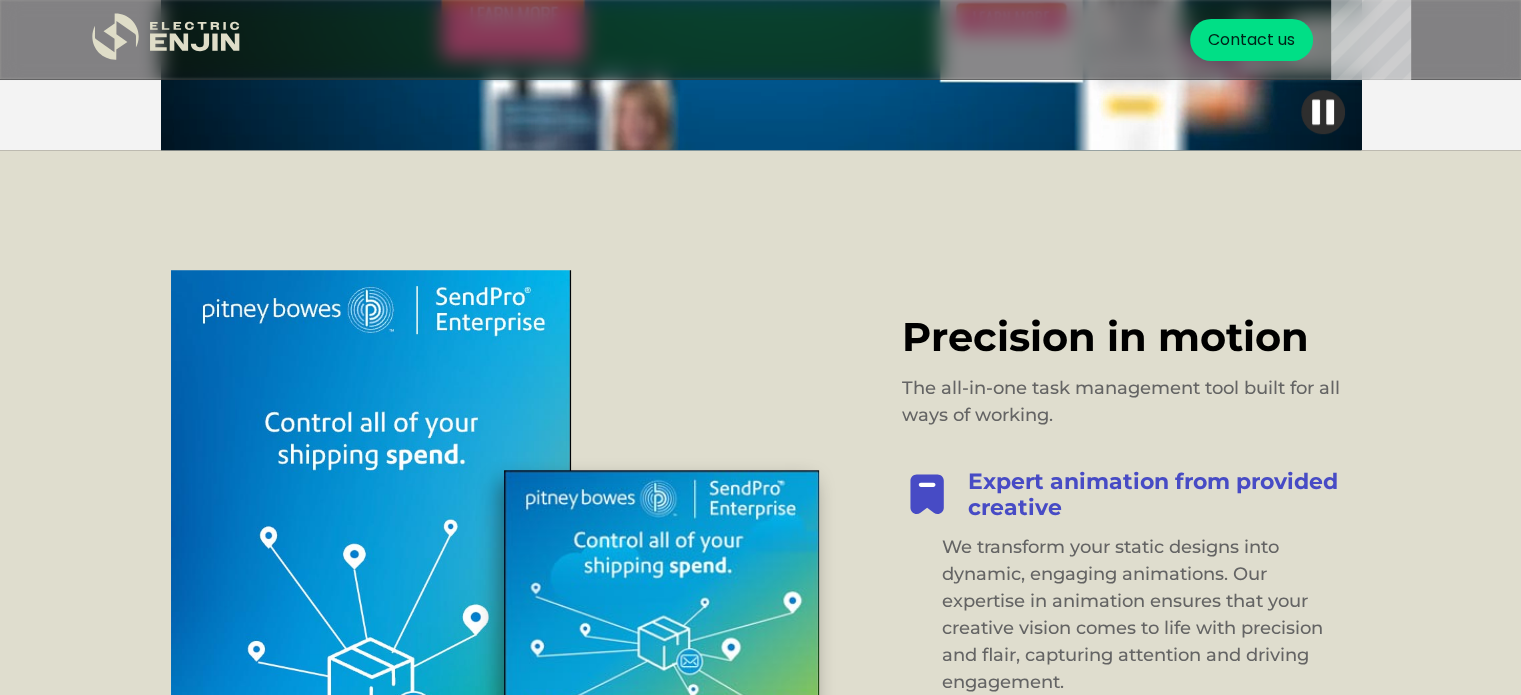 click at bounding box center [927, 495] 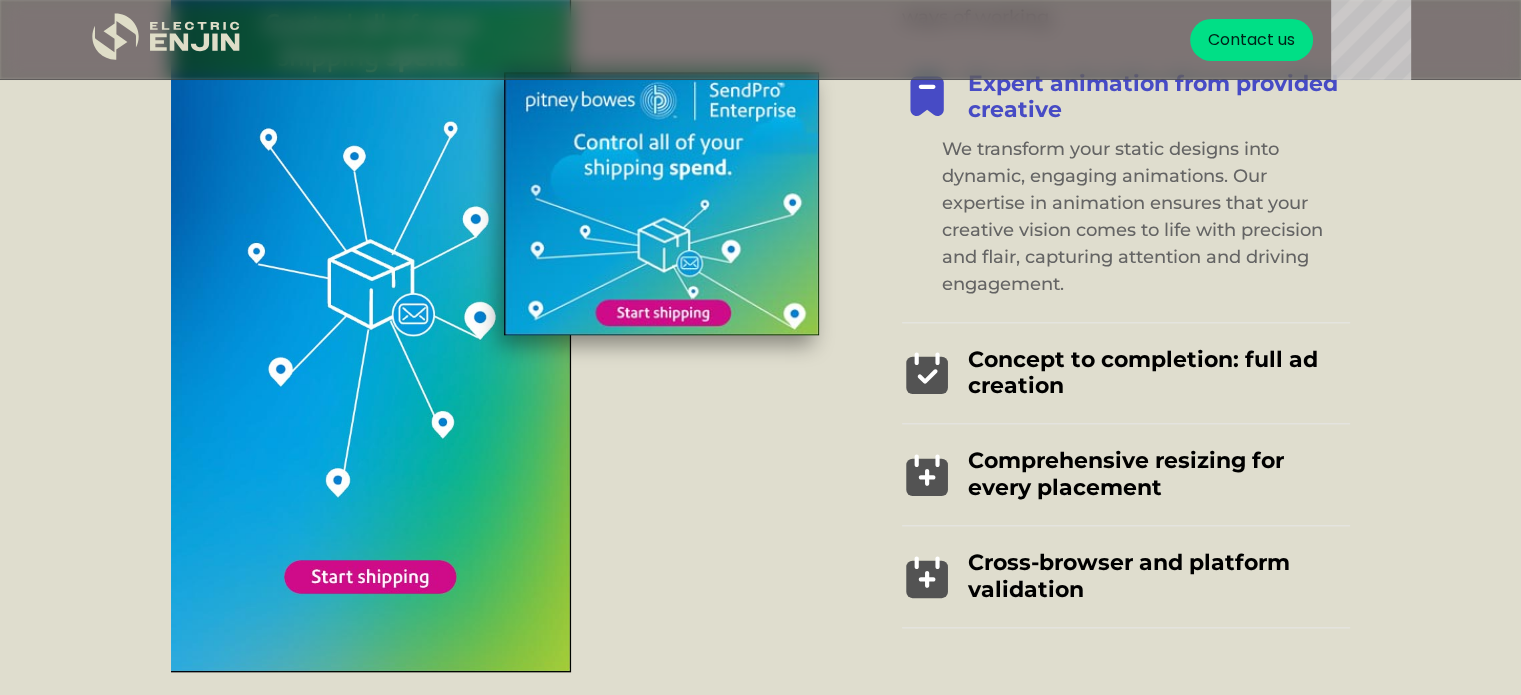 scroll, scrollTop: 1970, scrollLeft: 0, axis: vertical 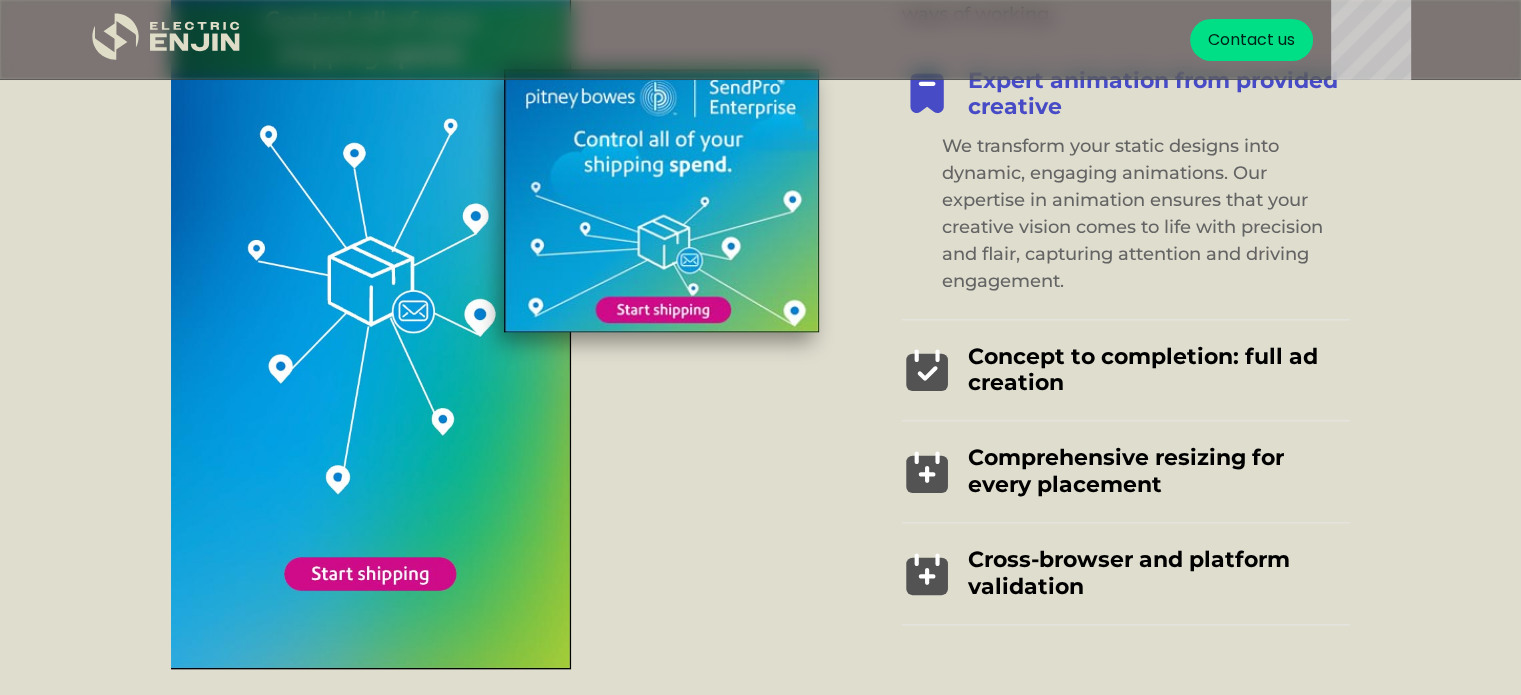 click at bounding box center [927, 370] 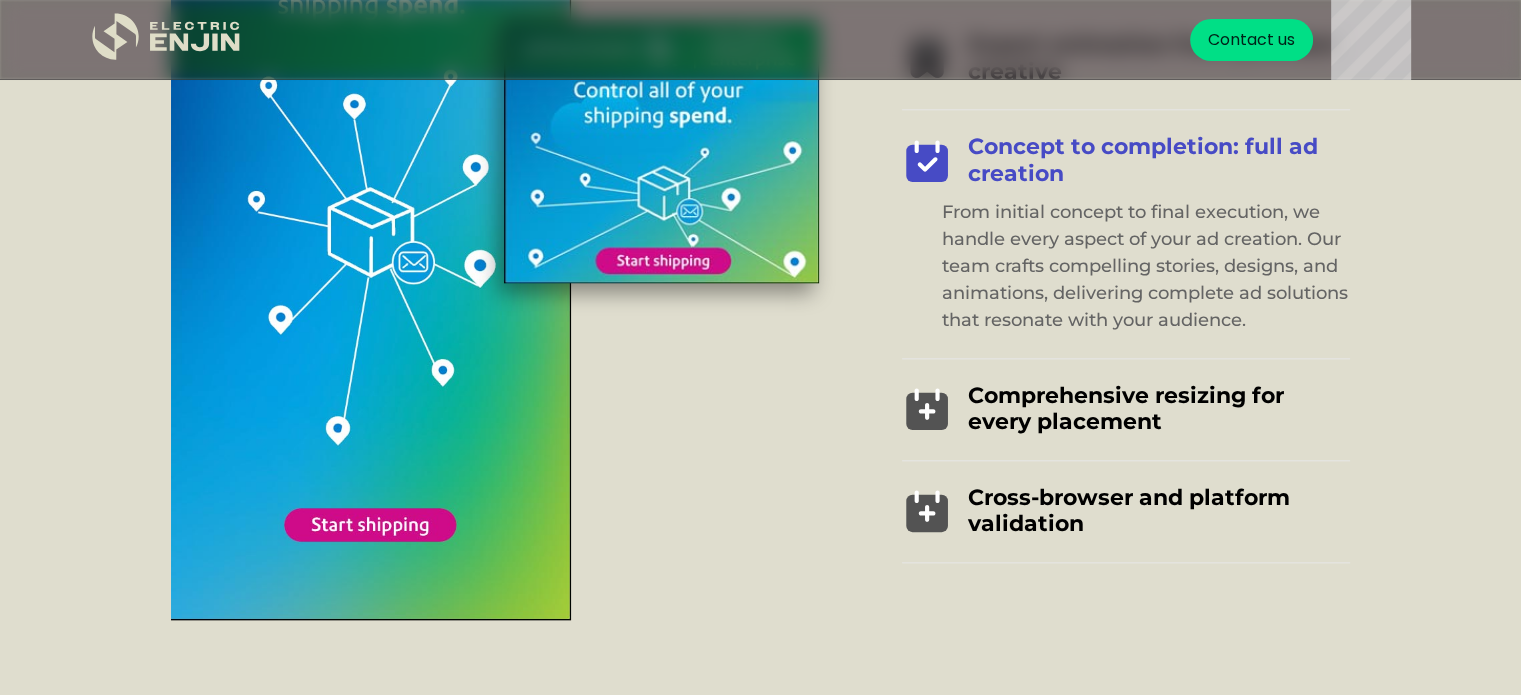 scroll, scrollTop: 2019, scrollLeft: 0, axis: vertical 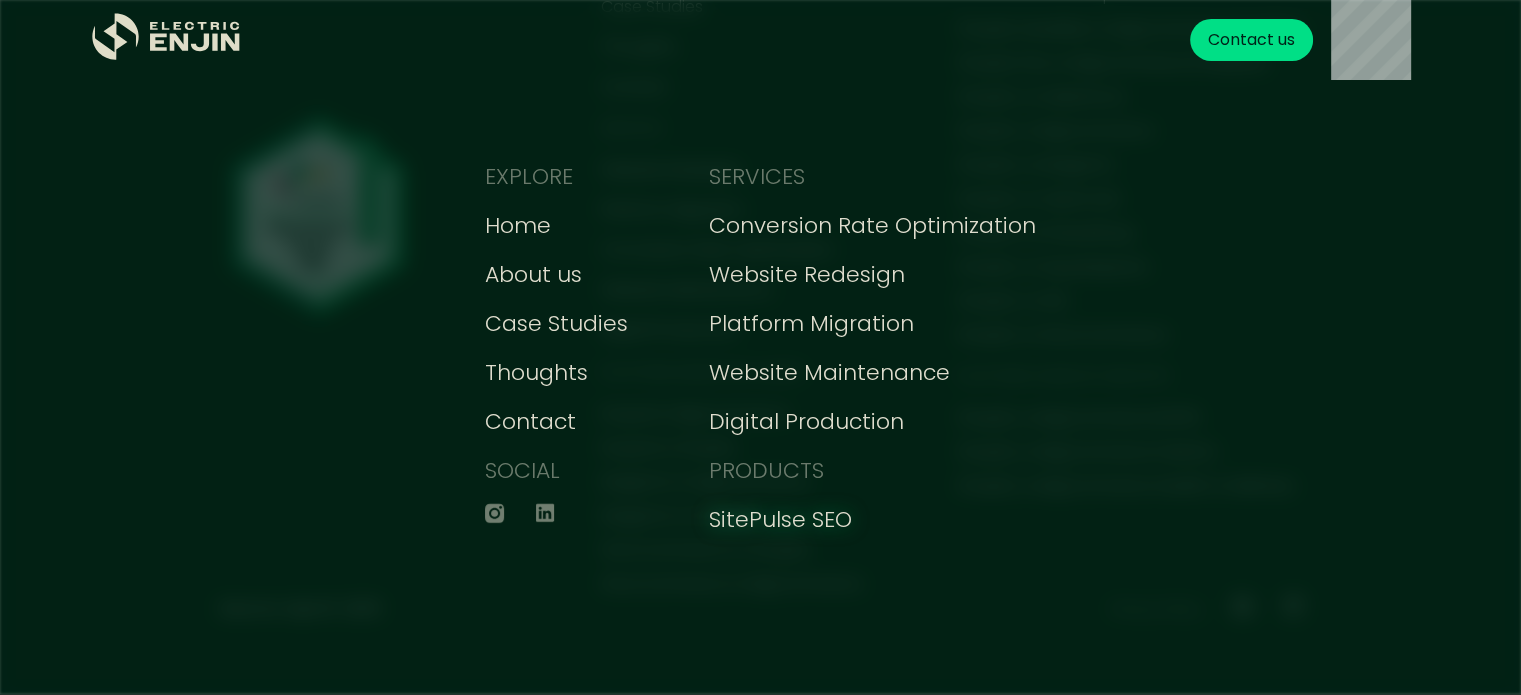 click on "SitePulse SEO" at bounding box center [780, 519] 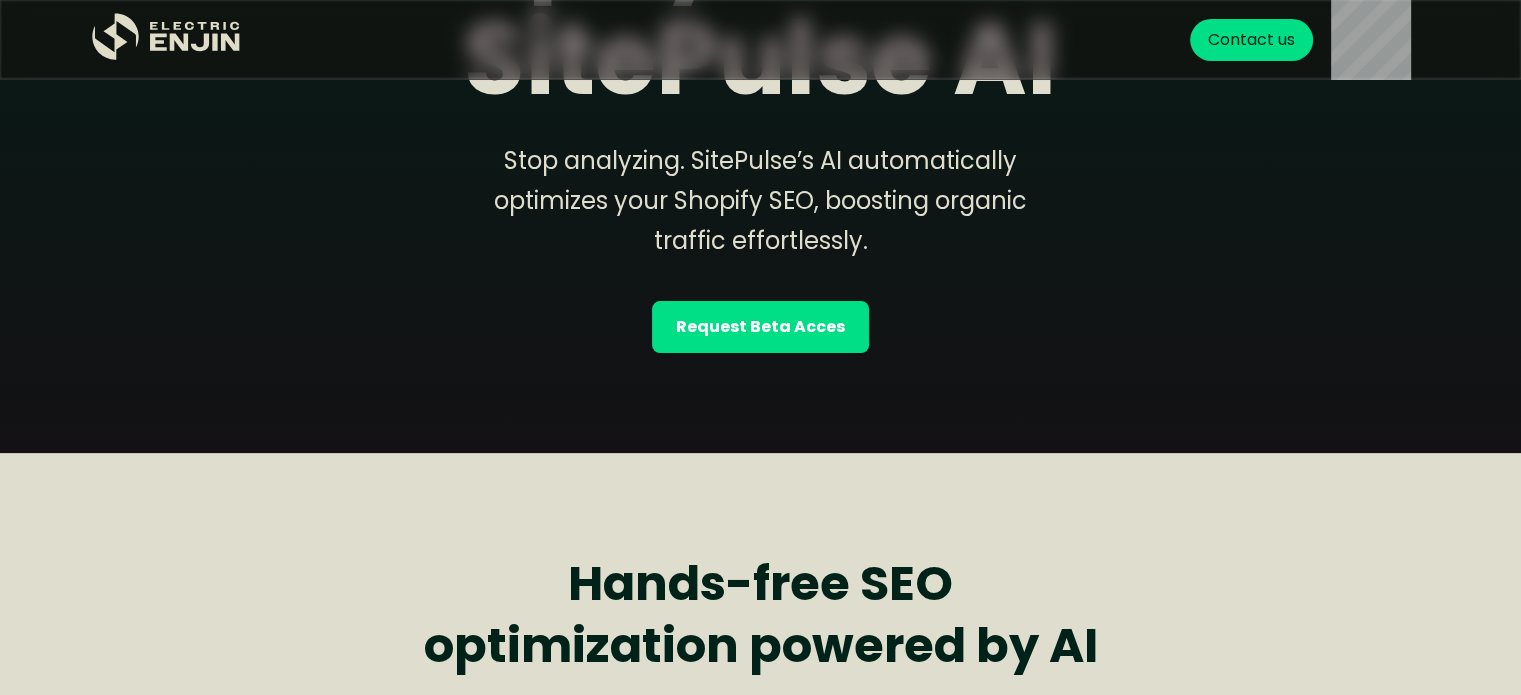 scroll, scrollTop: 491, scrollLeft: 0, axis: vertical 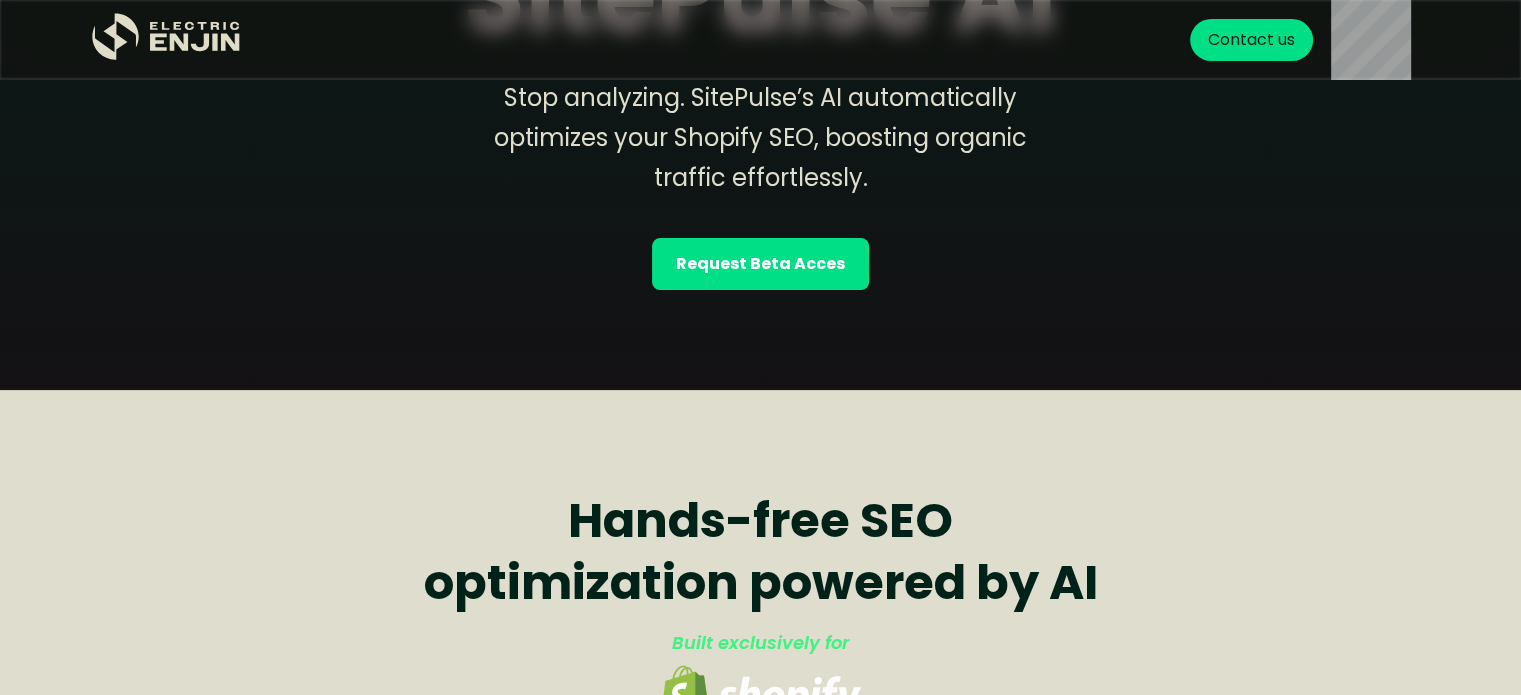 click on "Request Beta Acces" at bounding box center (760, 264) 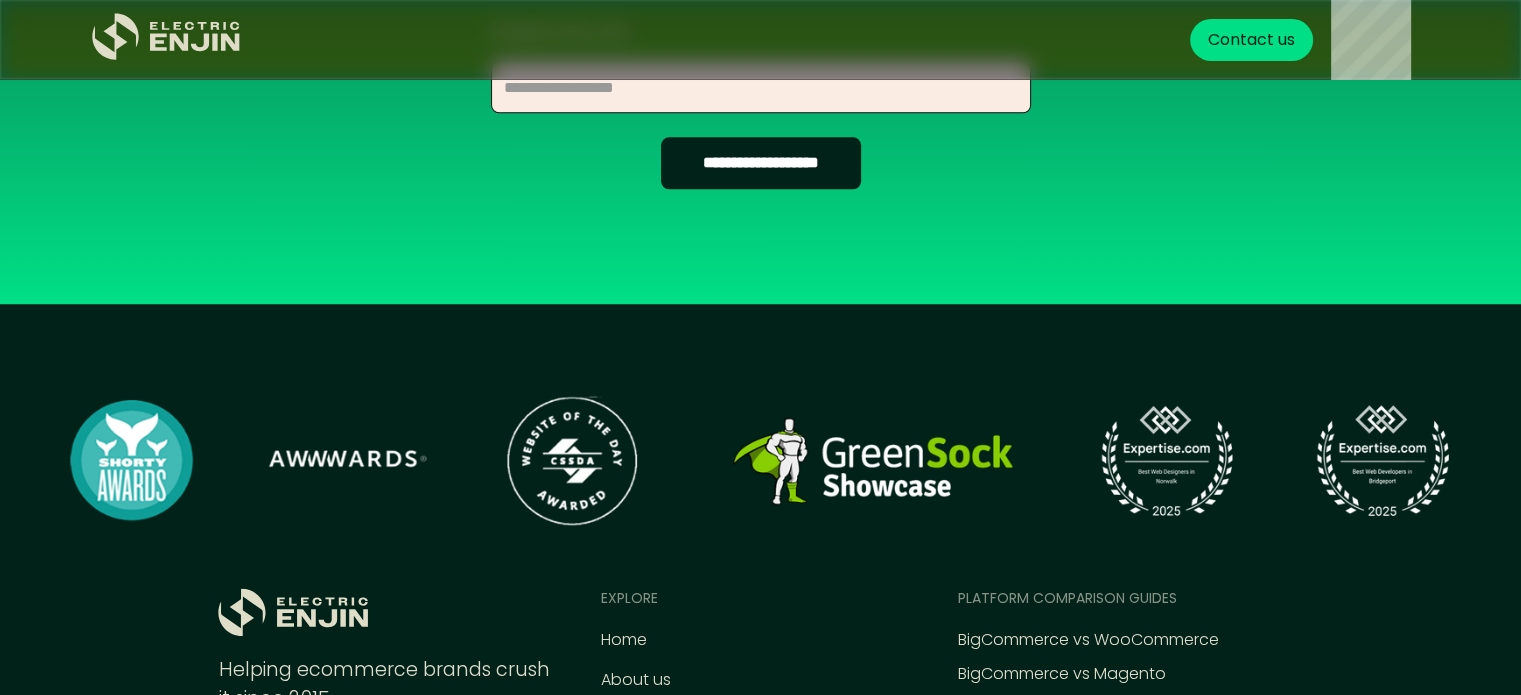 scroll, scrollTop: 2489, scrollLeft: 0, axis: vertical 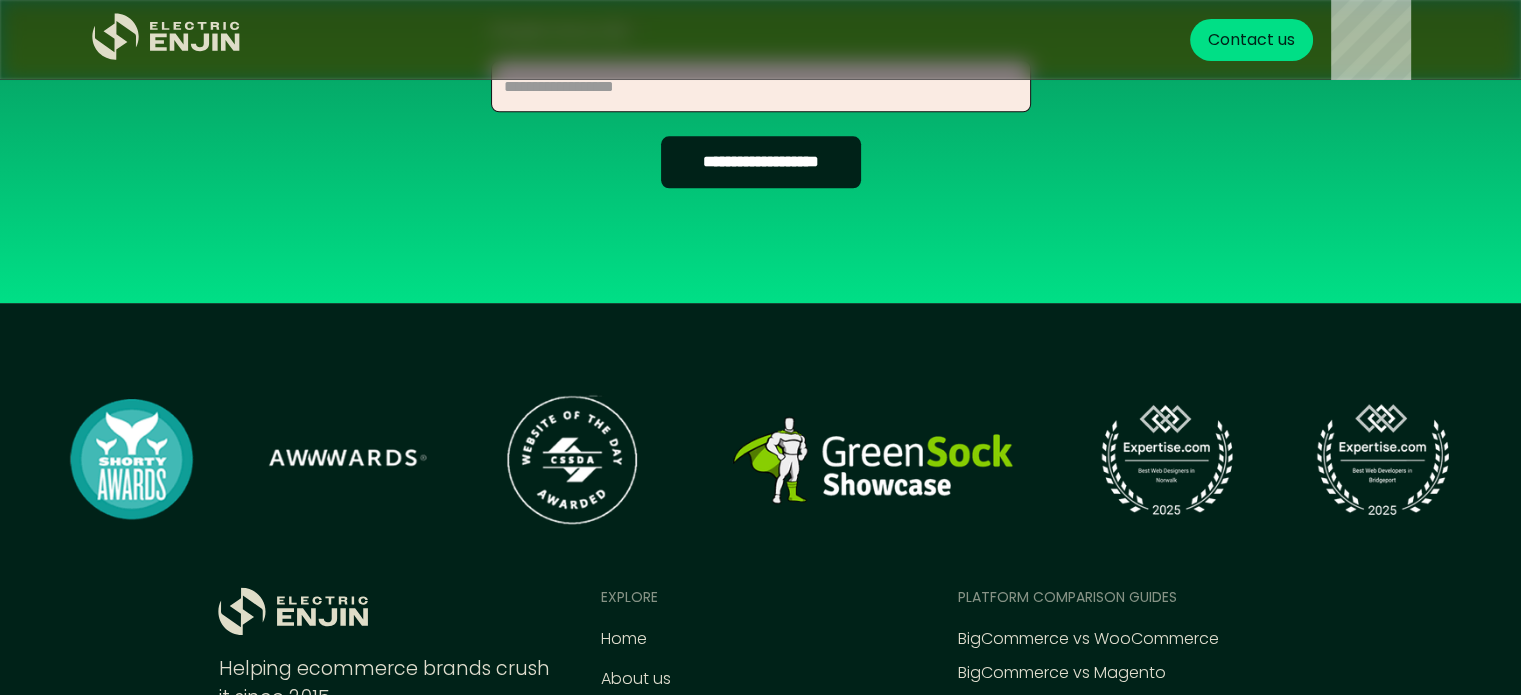 click on "**********" at bounding box center [761, 162] 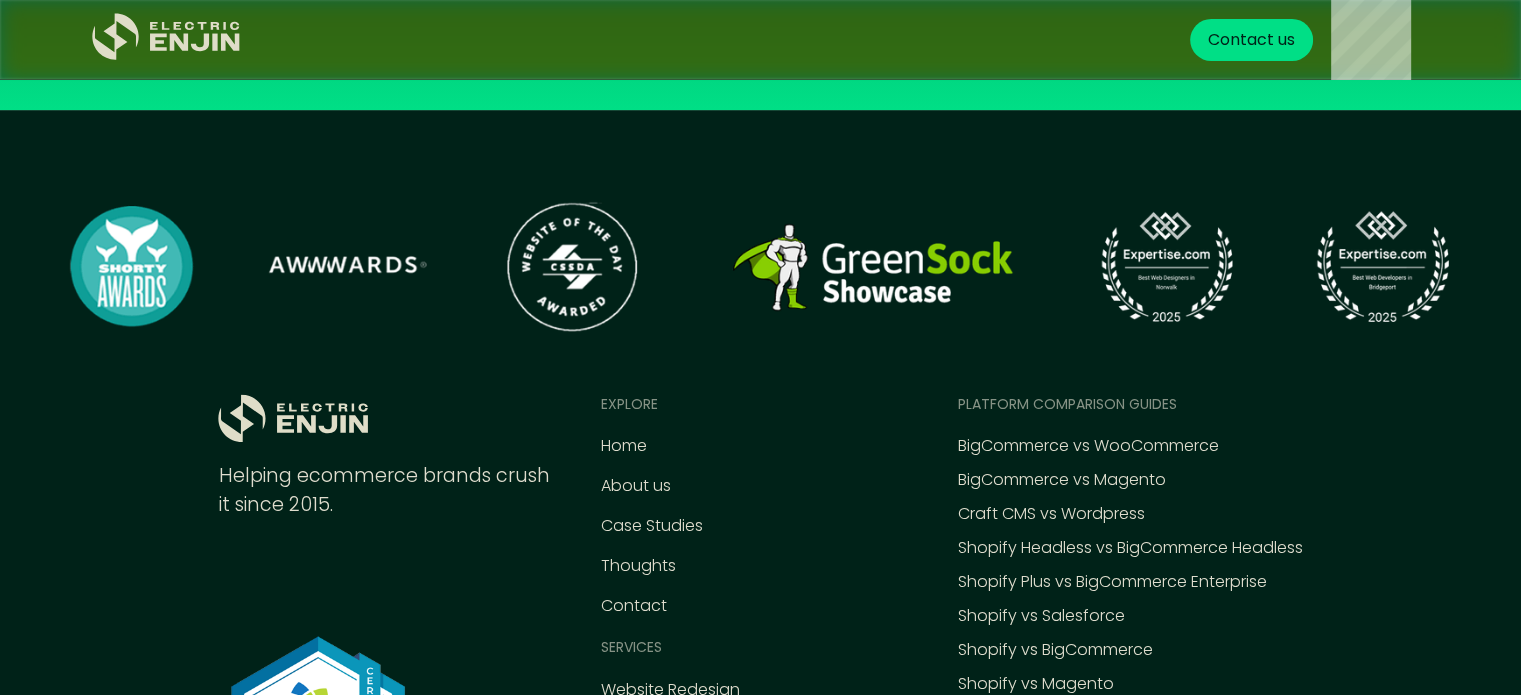 scroll, scrollTop: 2685, scrollLeft: 0, axis: vertical 